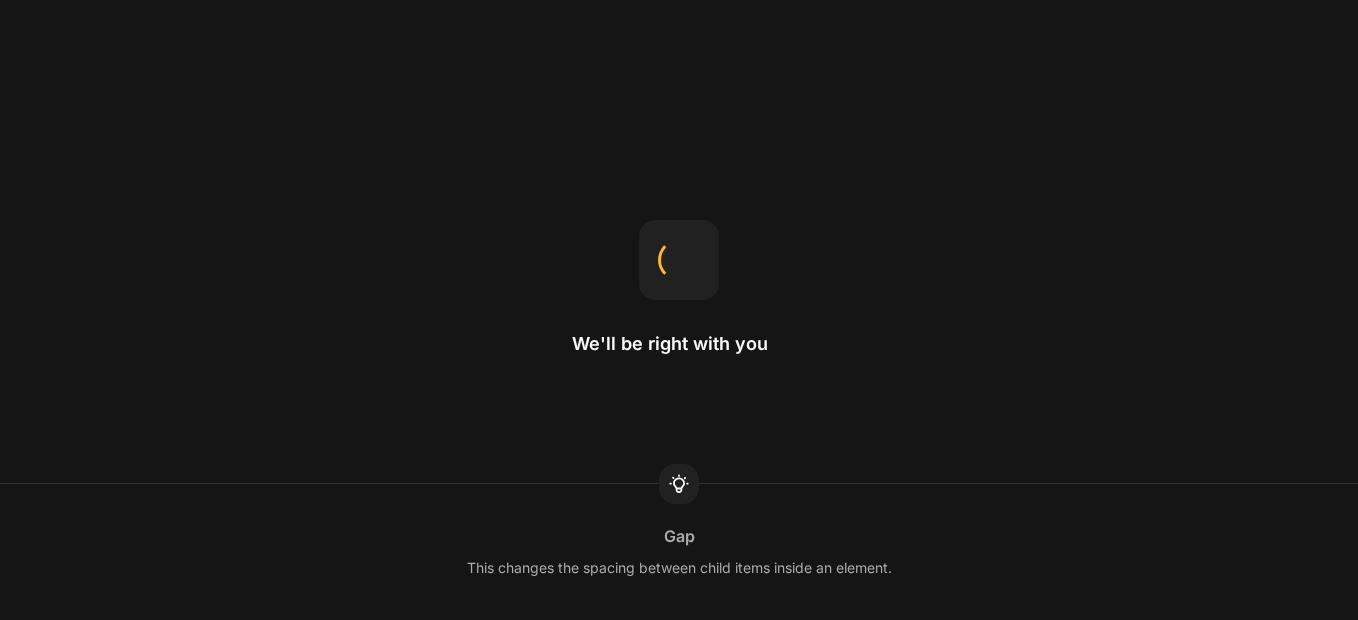 scroll, scrollTop: 0, scrollLeft: 0, axis: both 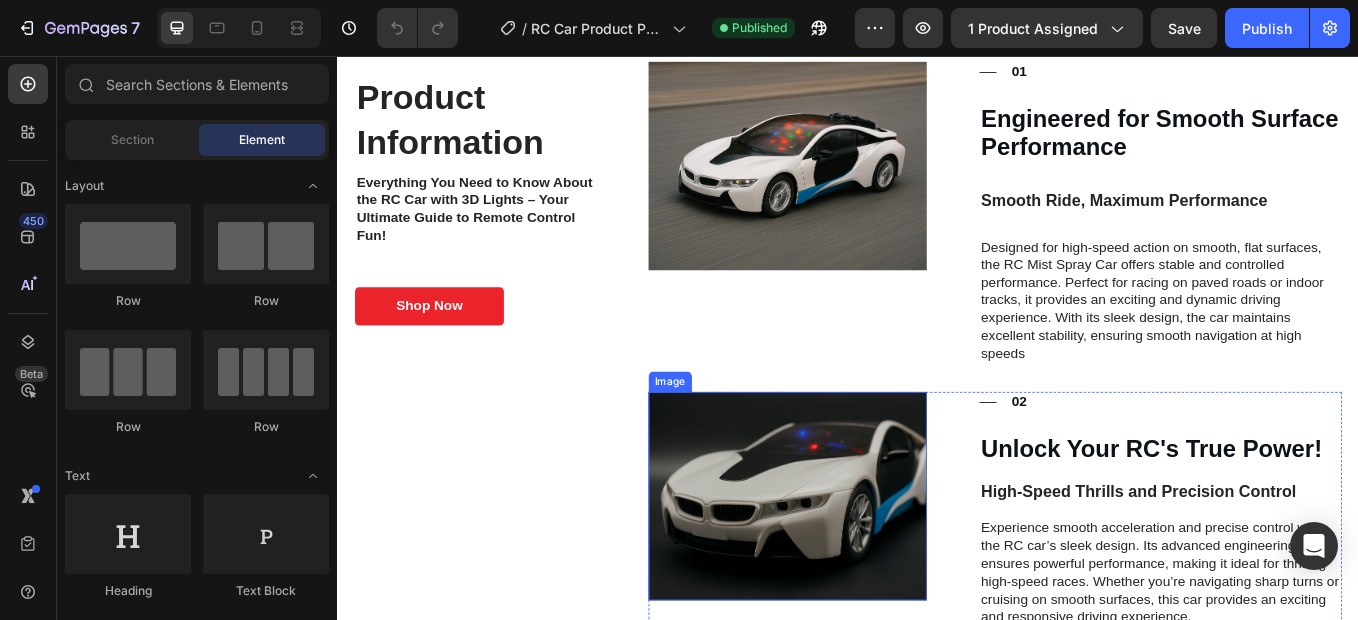click at bounding box center [865, 184] 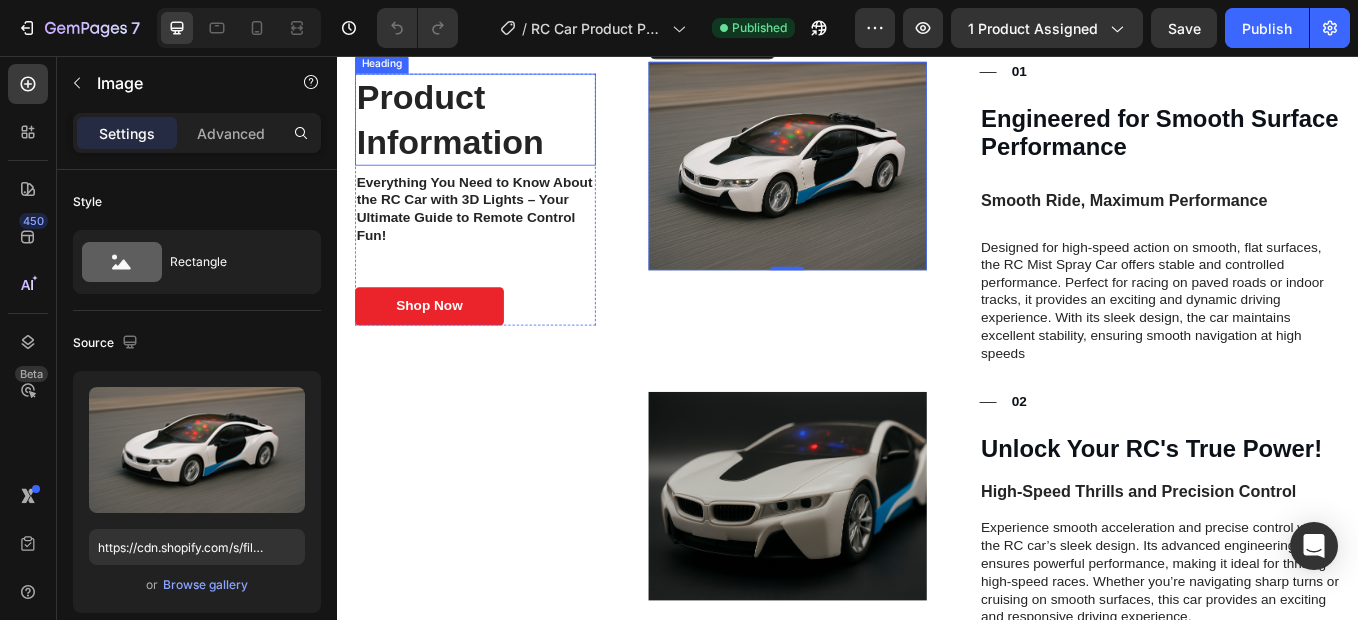 scroll, scrollTop: 900, scrollLeft: 0, axis: vertical 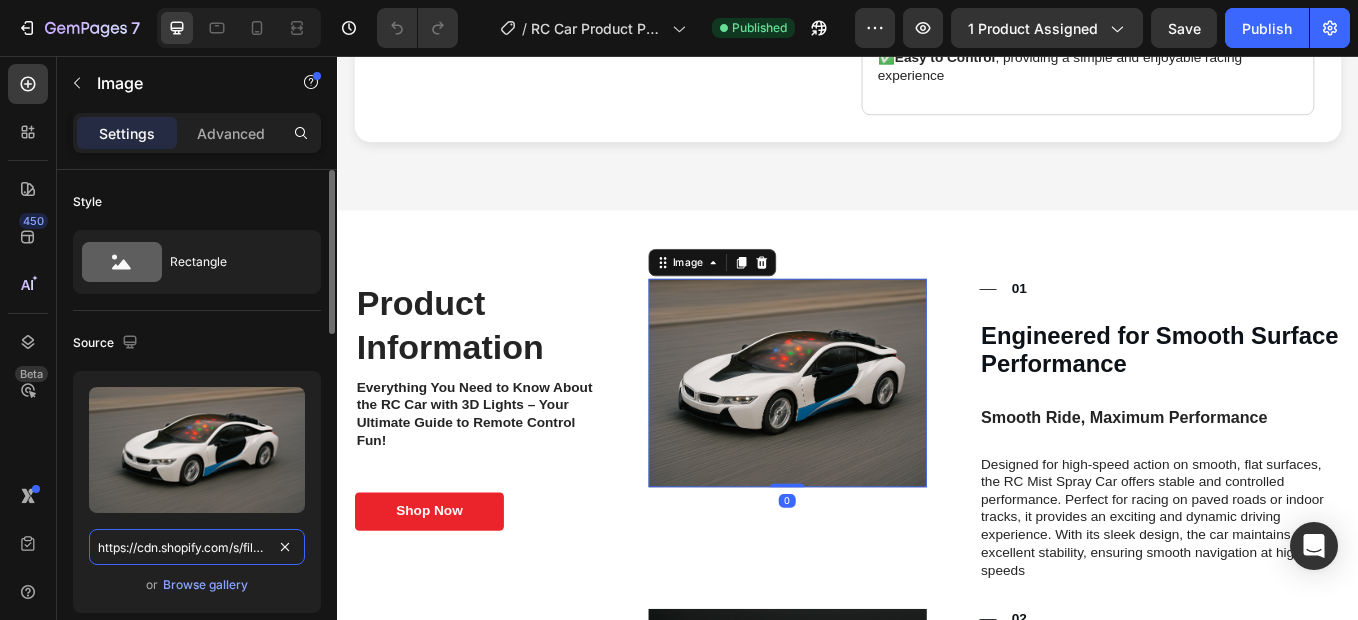 click on "https://cdn.shopify.com/s/files/1/0640/4620/2978/files/gempages_577994312537604882-936f2d1f-4006-4ca2-8959-f3de1ba418e5.png" at bounding box center (197, 547) 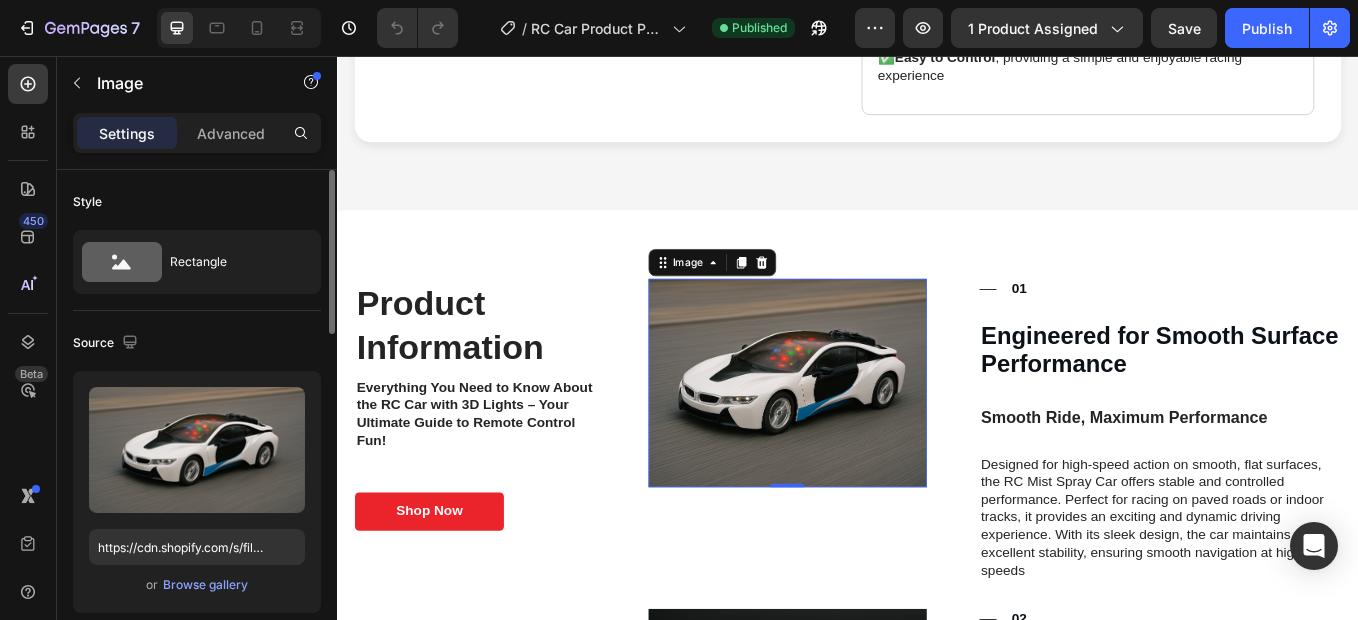 click on "Source" at bounding box center [197, 343] 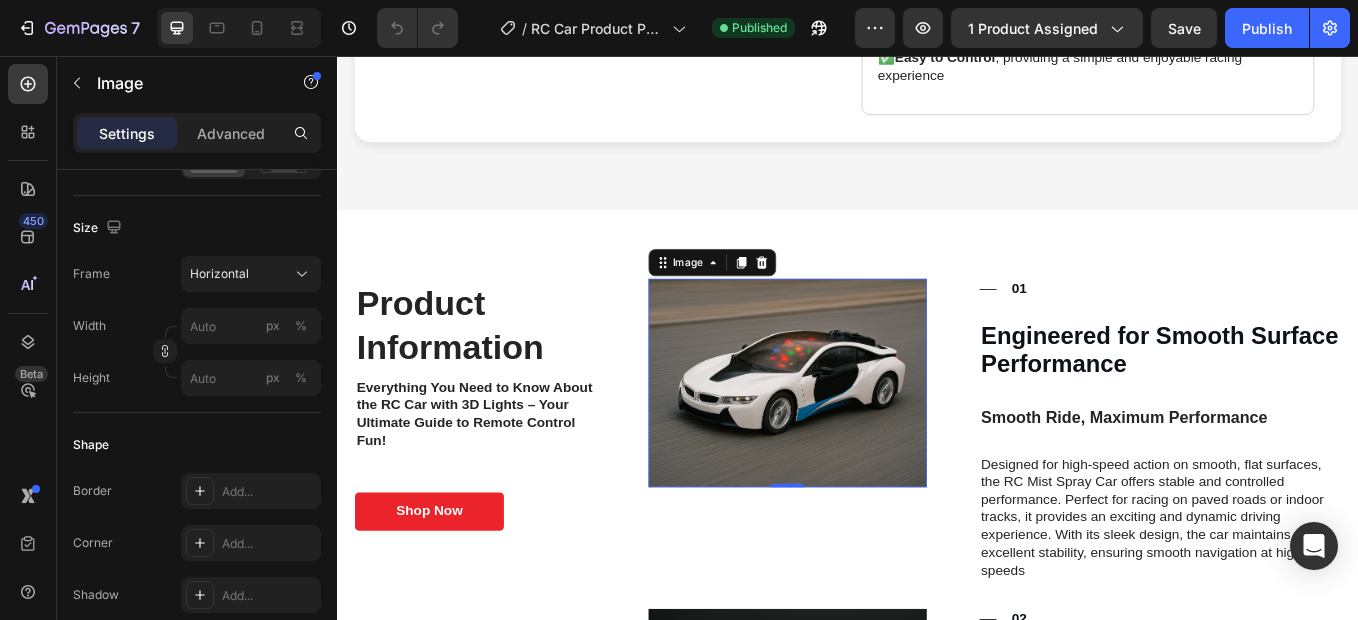 scroll, scrollTop: 100, scrollLeft: 0, axis: vertical 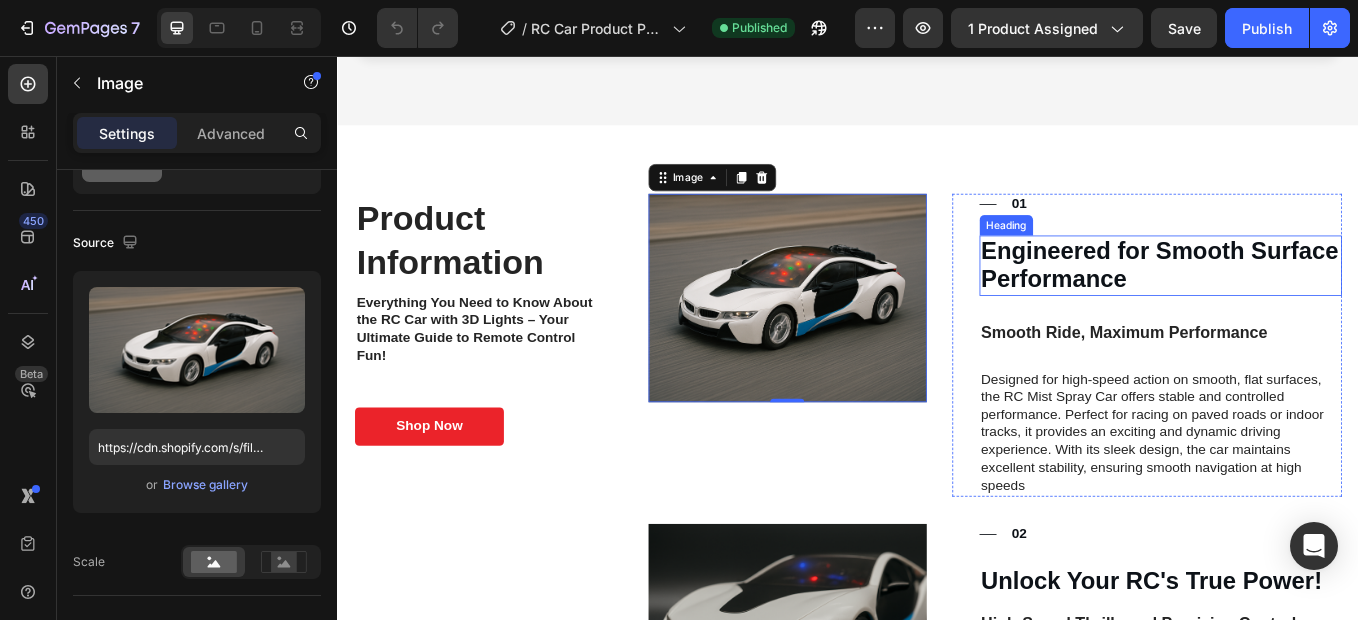 click on "Engineered for Smooth Surface Performance" at bounding box center (1304, 301) 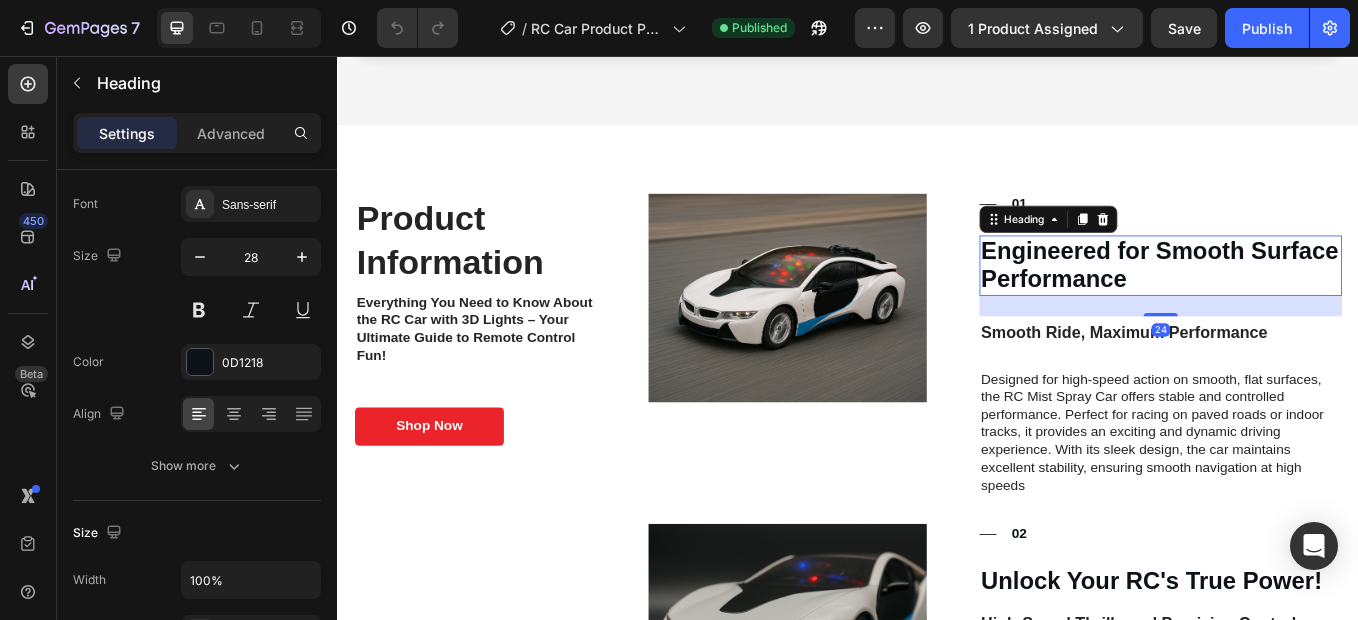 scroll, scrollTop: 0, scrollLeft: 0, axis: both 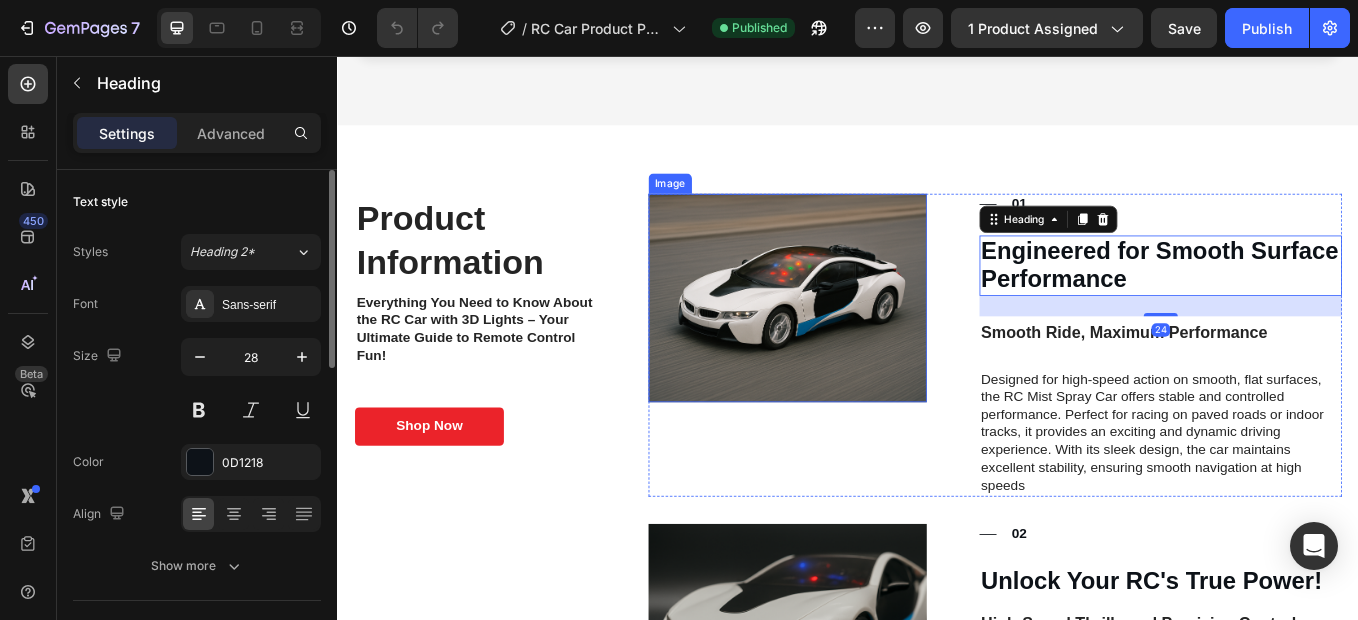click at bounding box center [865, 339] 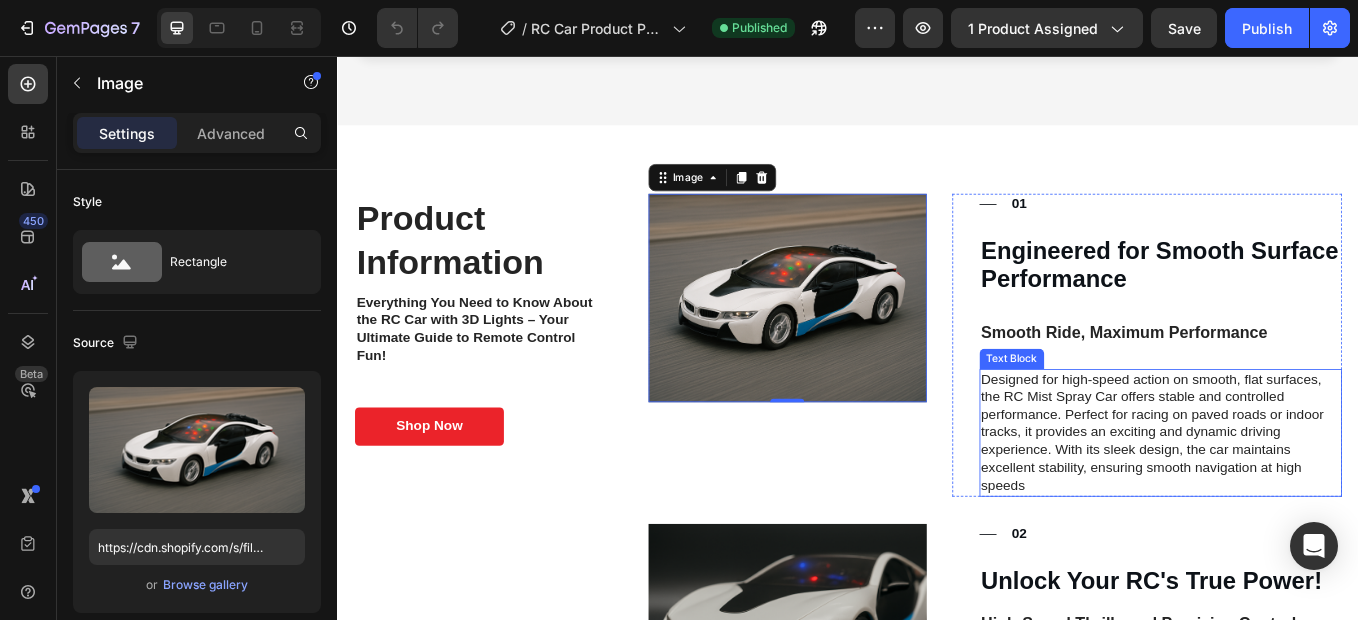 click on "Designed for high-speed action on smooth, flat surfaces, the RC Mist Spray Car offers stable and controlled performance. Perfect for racing on paved roads or indoor tracks, it provides an exciting and dynamic driving experience. With its sleek design, the car maintains excellent stability, ensuring smooth navigation at high speeds" at bounding box center [1304, 498] 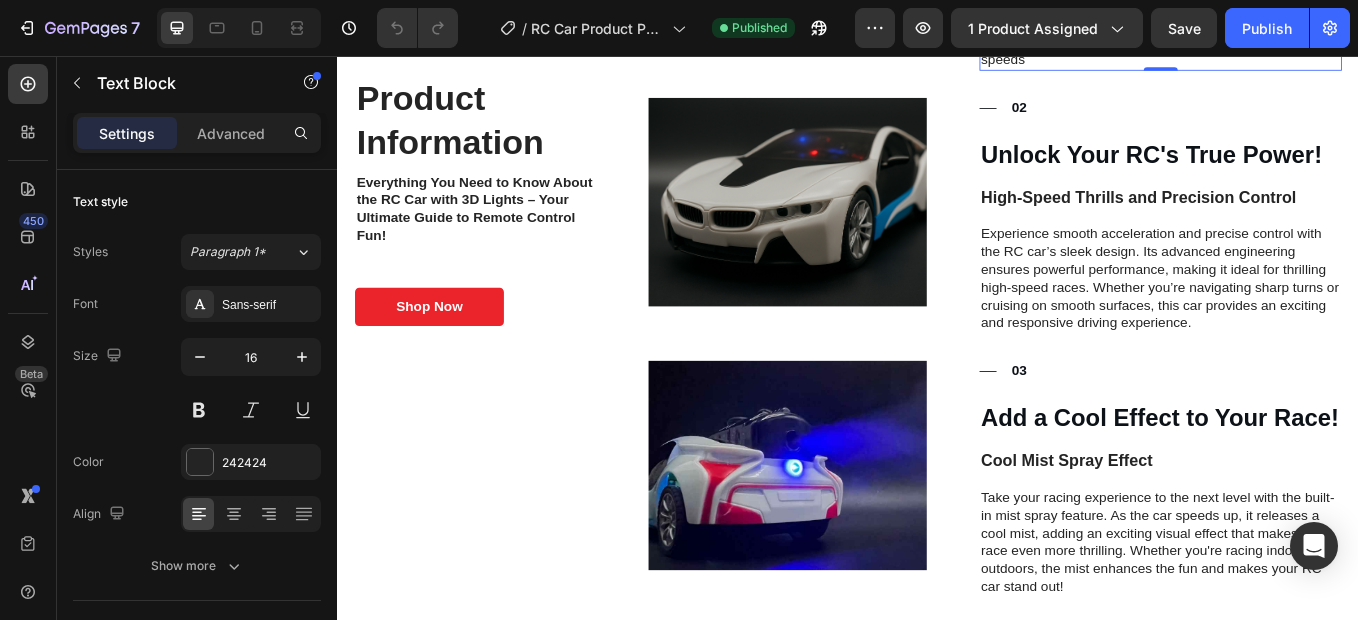 scroll, scrollTop: 1100, scrollLeft: 0, axis: vertical 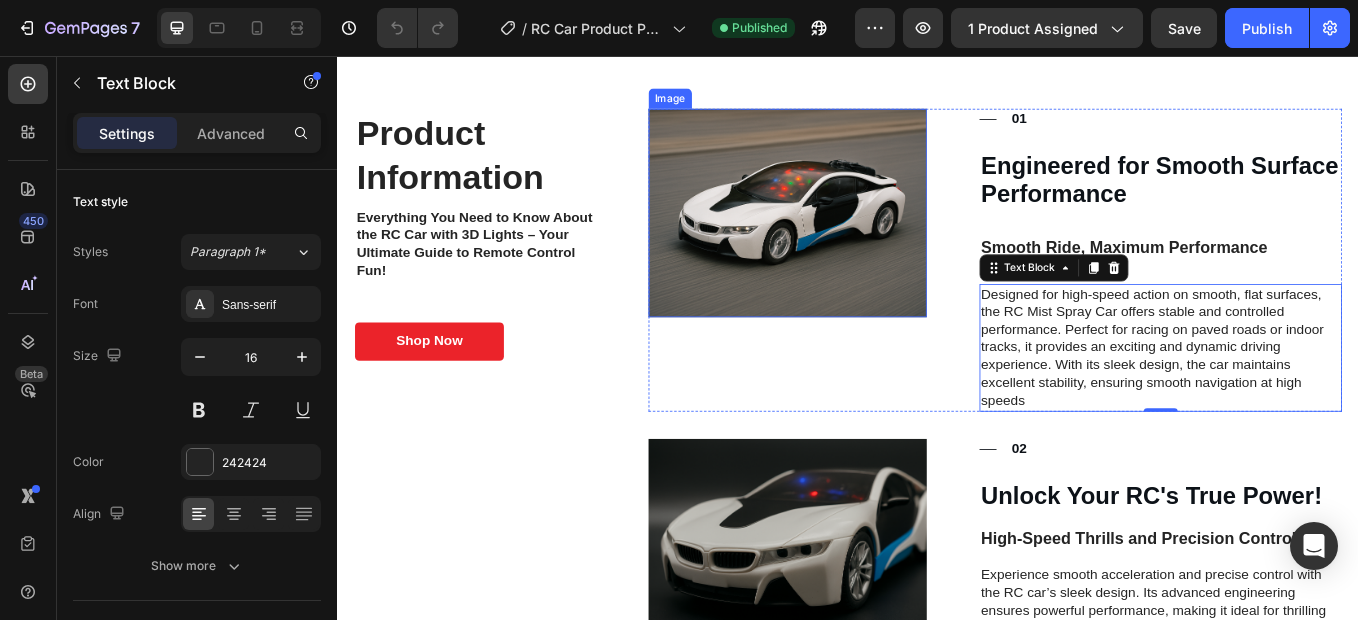 click at bounding box center [865, 239] 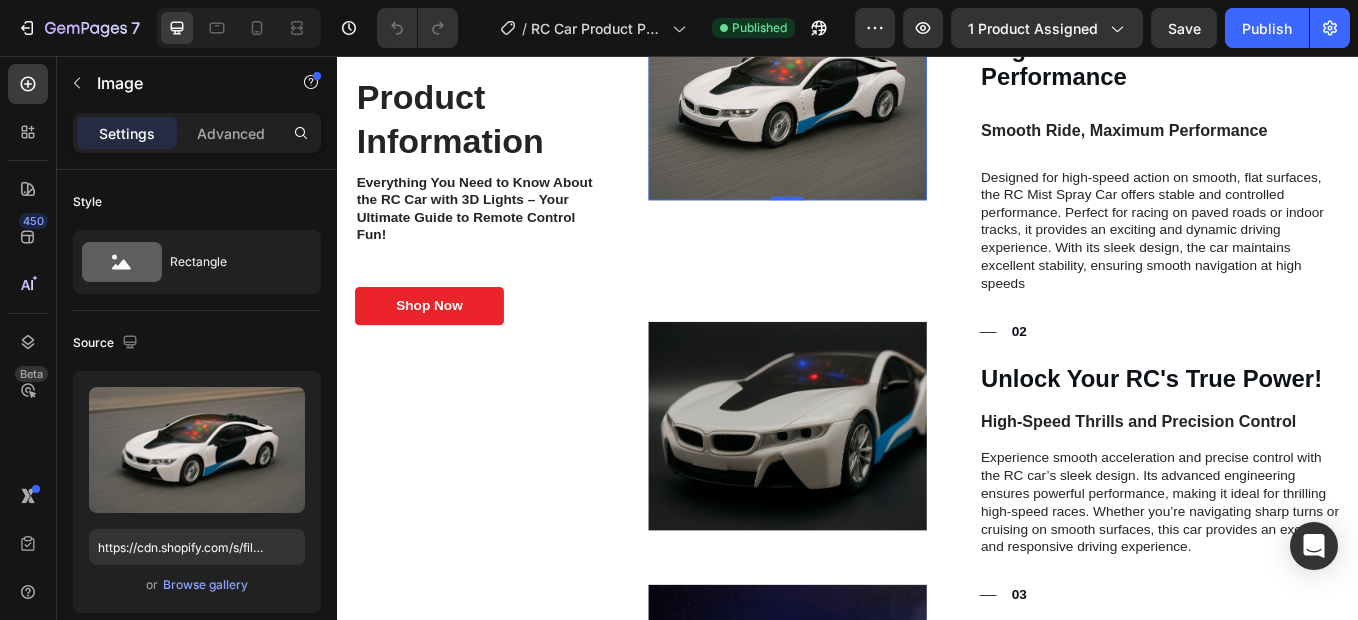 scroll, scrollTop: 1100, scrollLeft: 0, axis: vertical 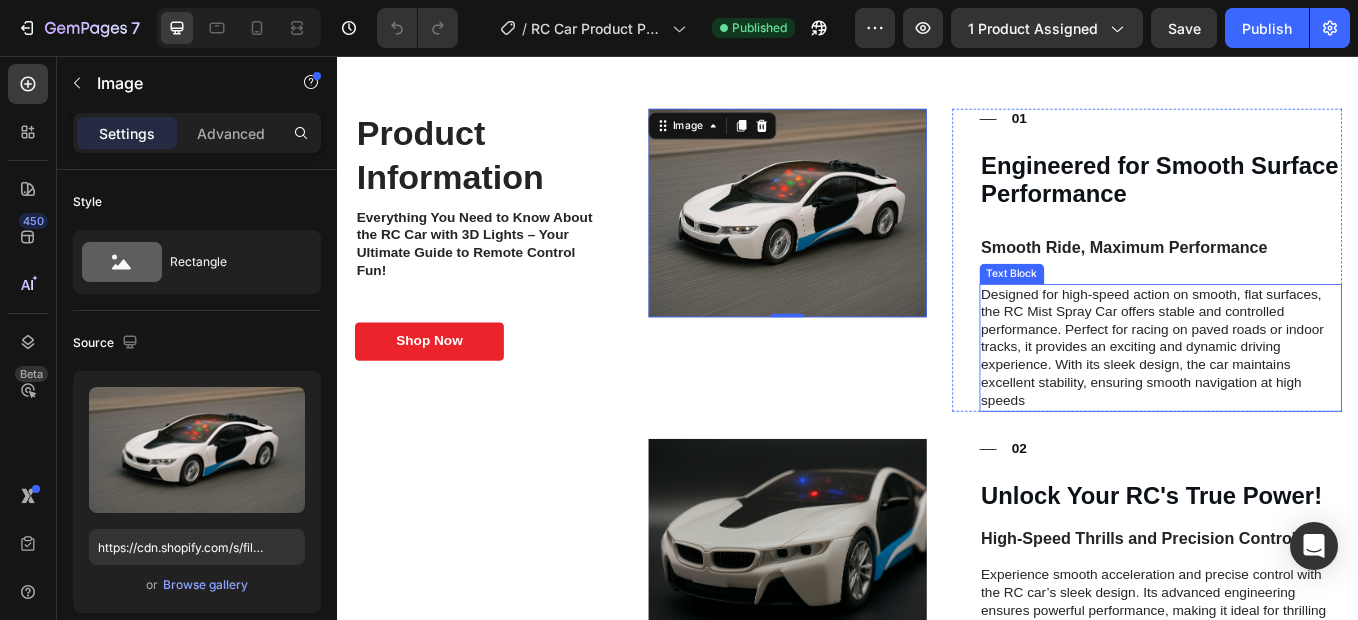 drag, startPoint x: 1421, startPoint y: 375, endPoint x: 1197, endPoint y: 343, distance: 226.27417 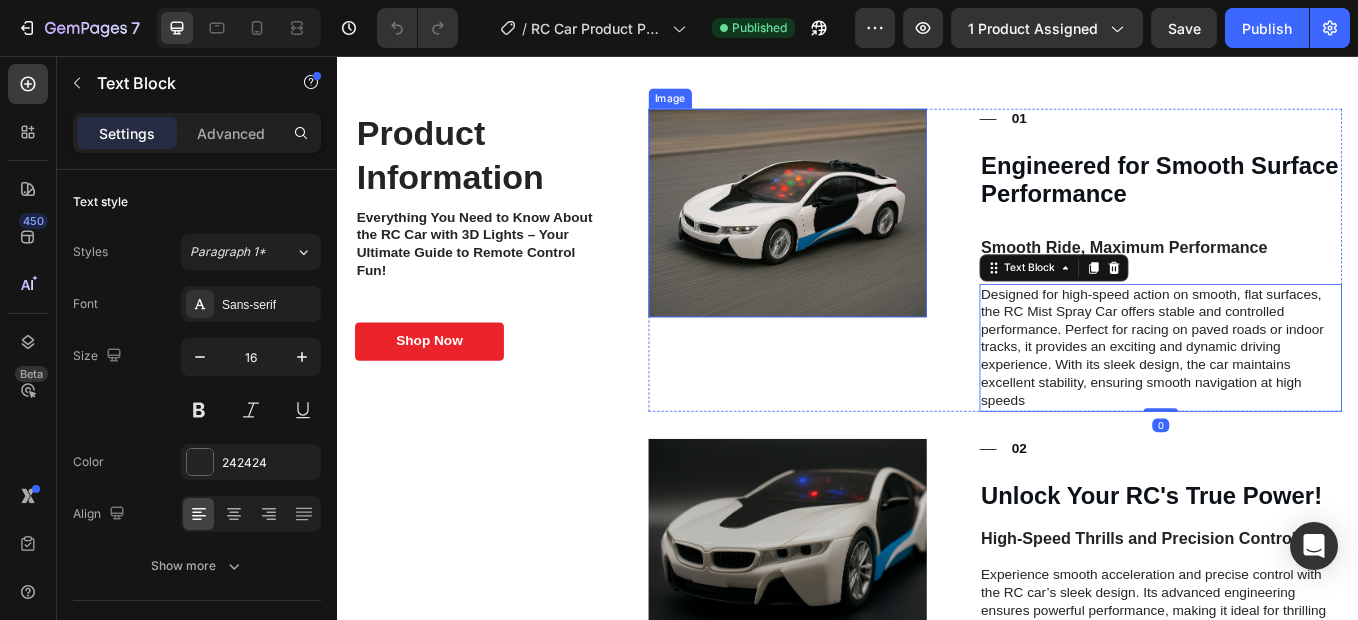 click at bounding box center [865, 239] 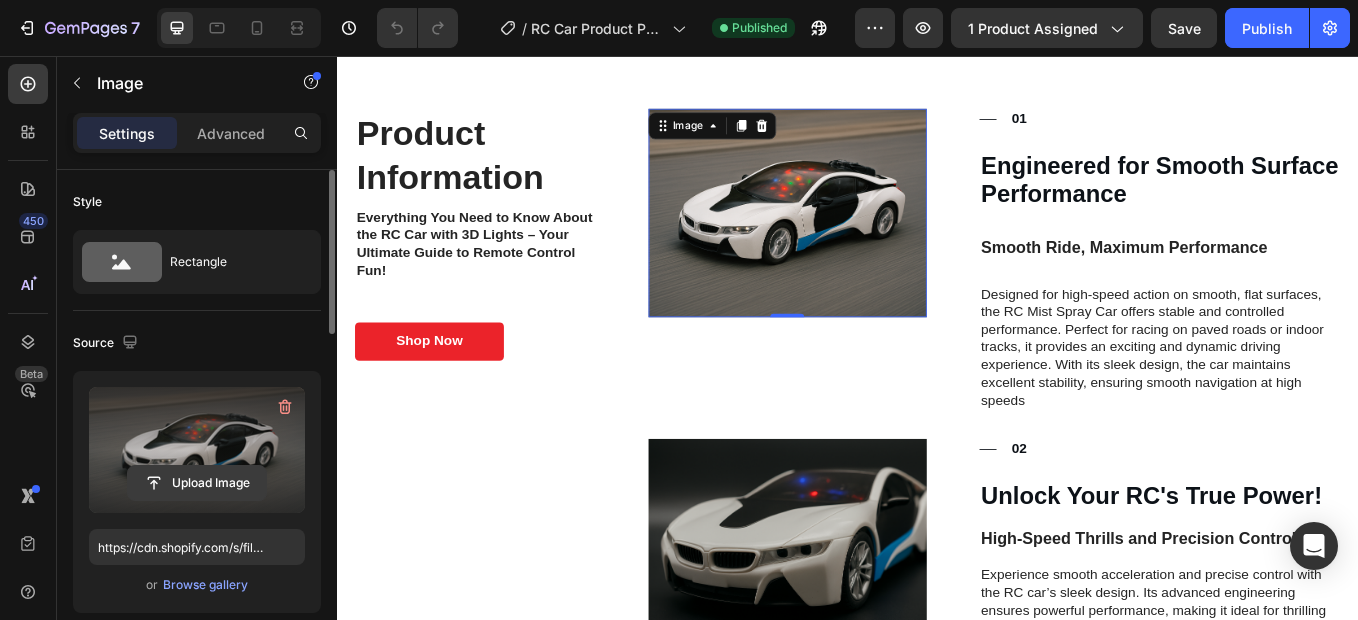 click 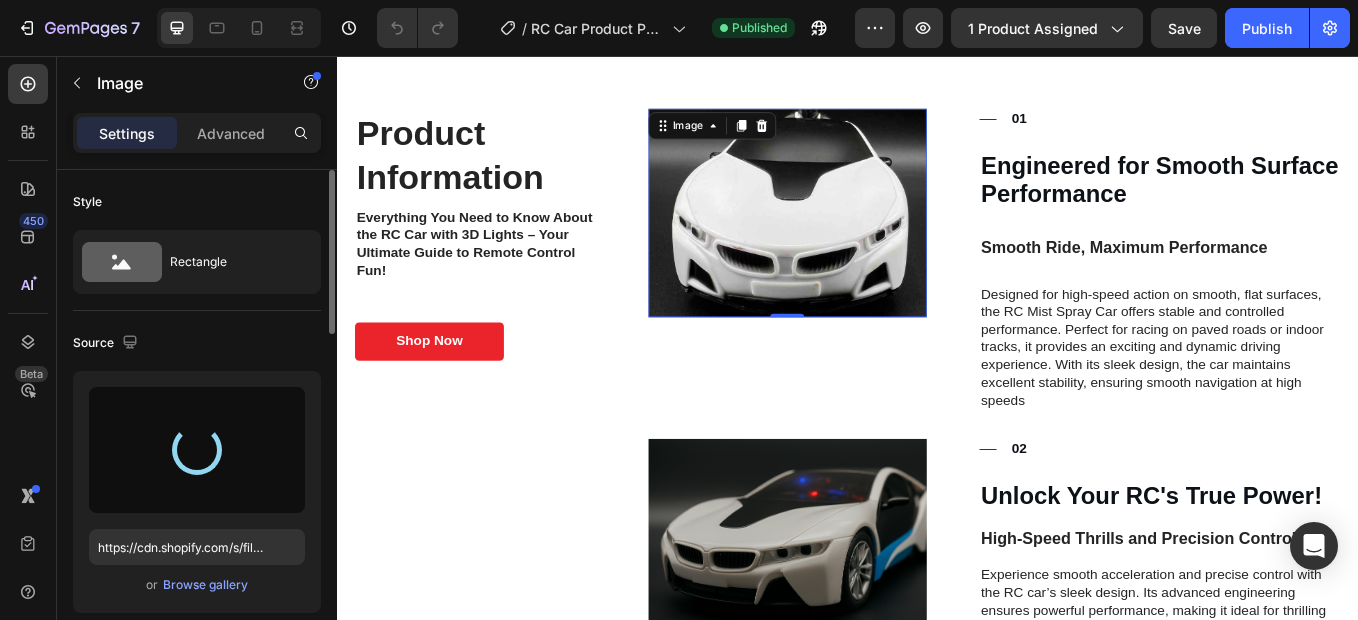 type on "https://cdn.shopify.com/s/files/1/0640/4620/2978/files/gempages_577994312537604882-c2ab47d3-8bbb-45de-b27e-ab25860edfb8.jpg" 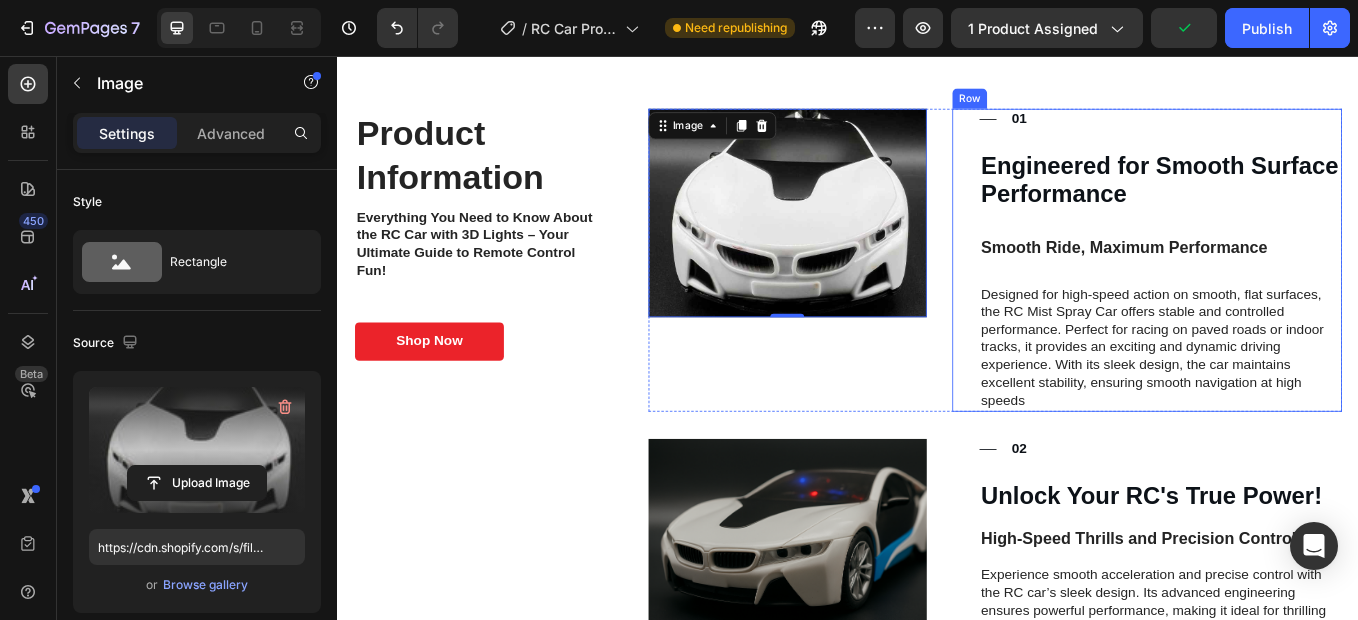 scroll, scrollTop: 1300, scrollLeft: 0, axis: vertical 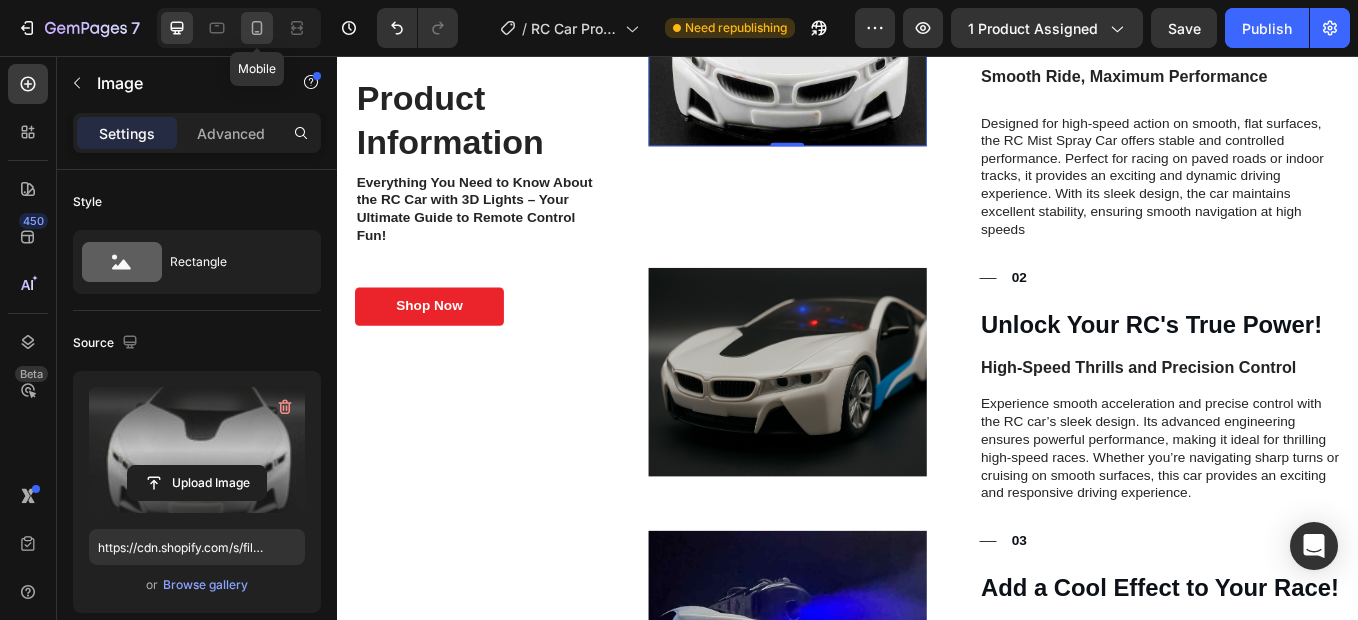 click 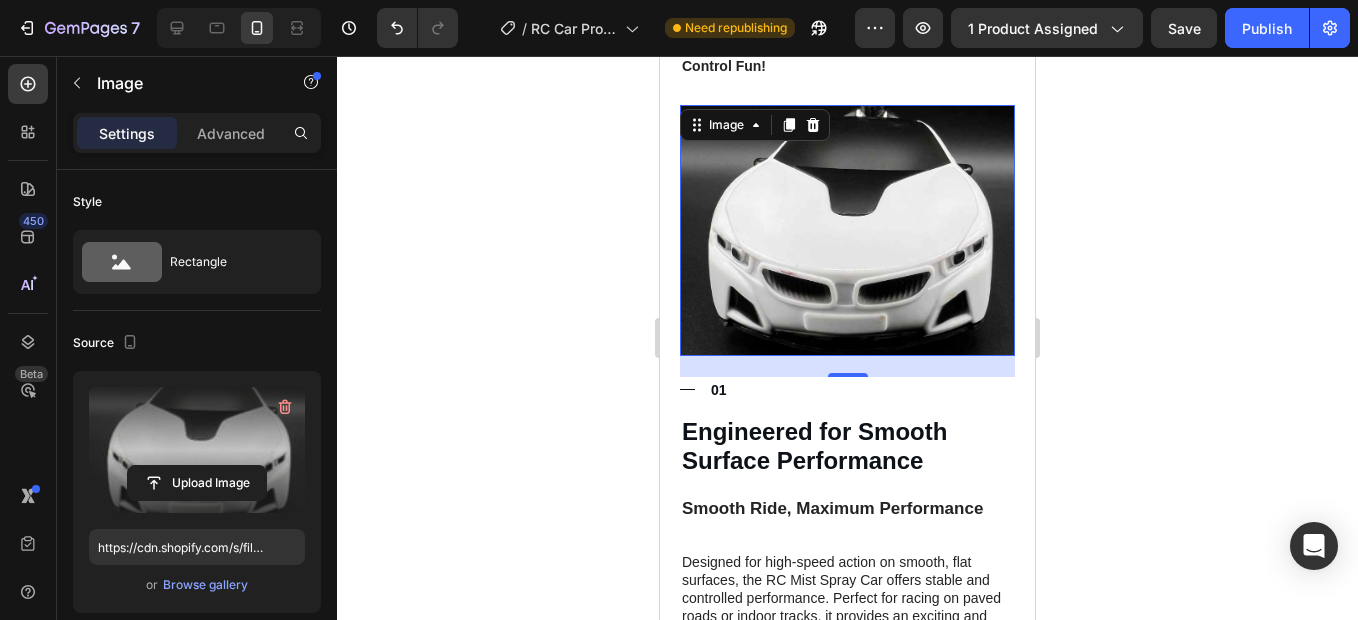 scroll, scrollTop: 1241, scrollLeft: 0, axis: vertical 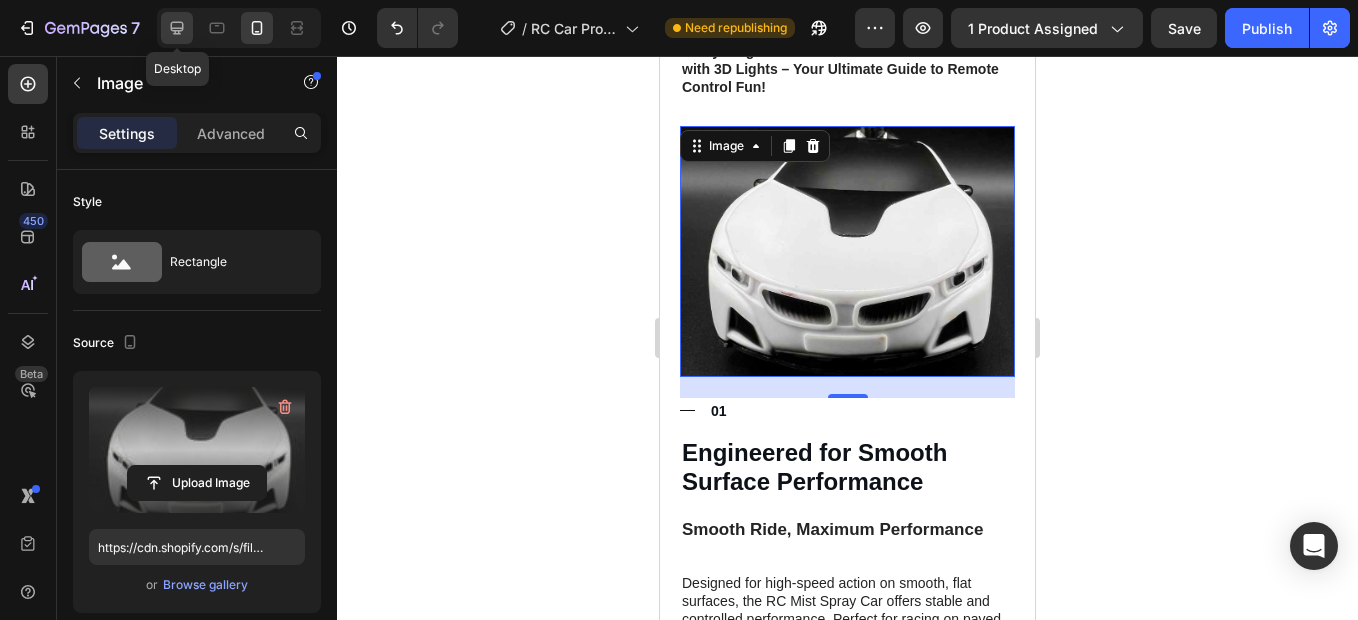 click 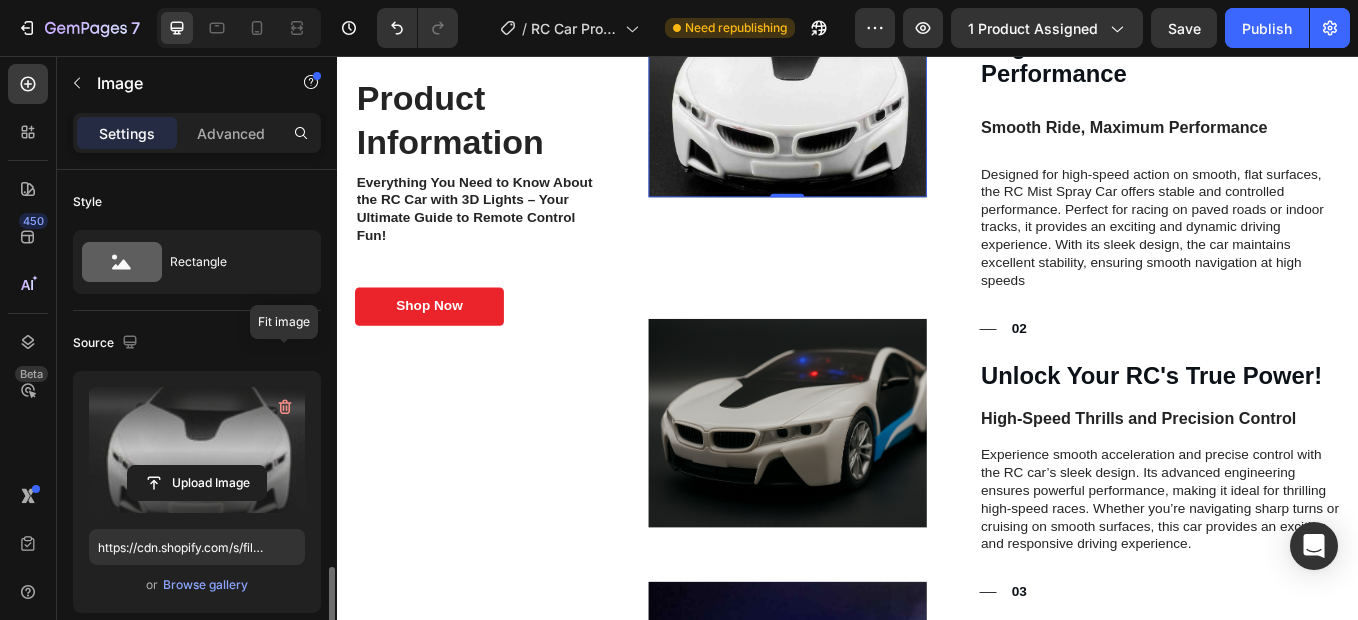 scroll, scrollTop: 1091, scrollLeft: 0, axis: vertical 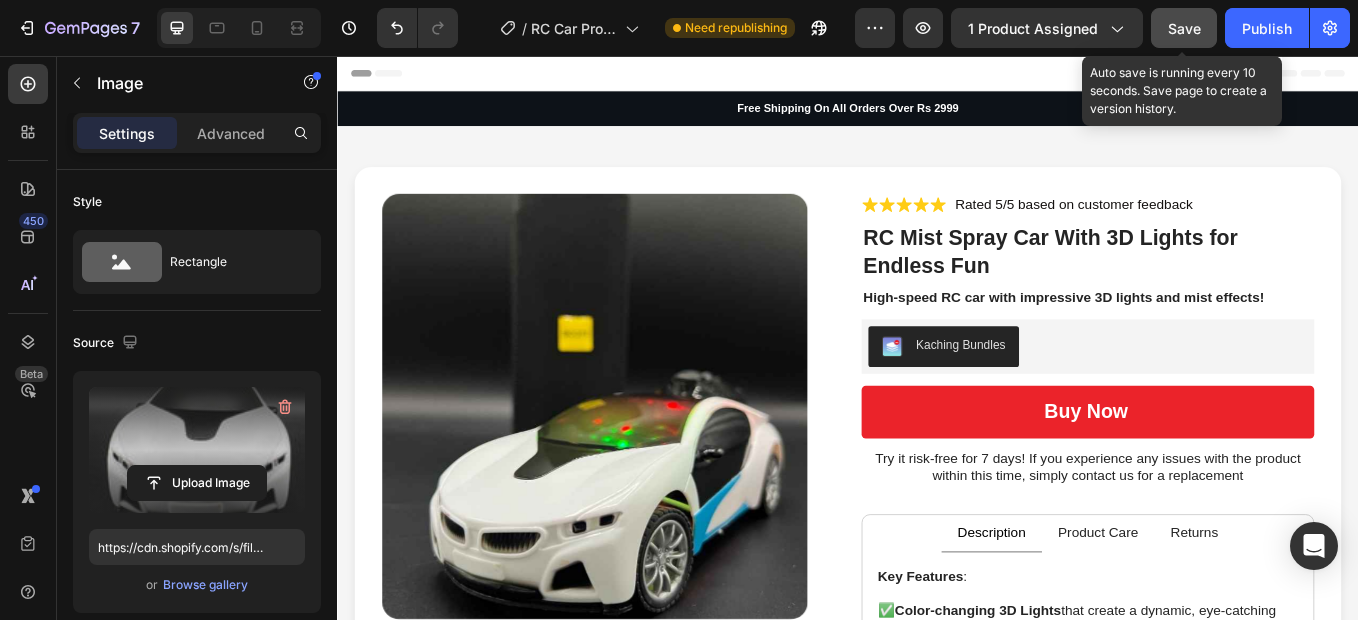 click on "Save" at bounding box center [1184, 28] 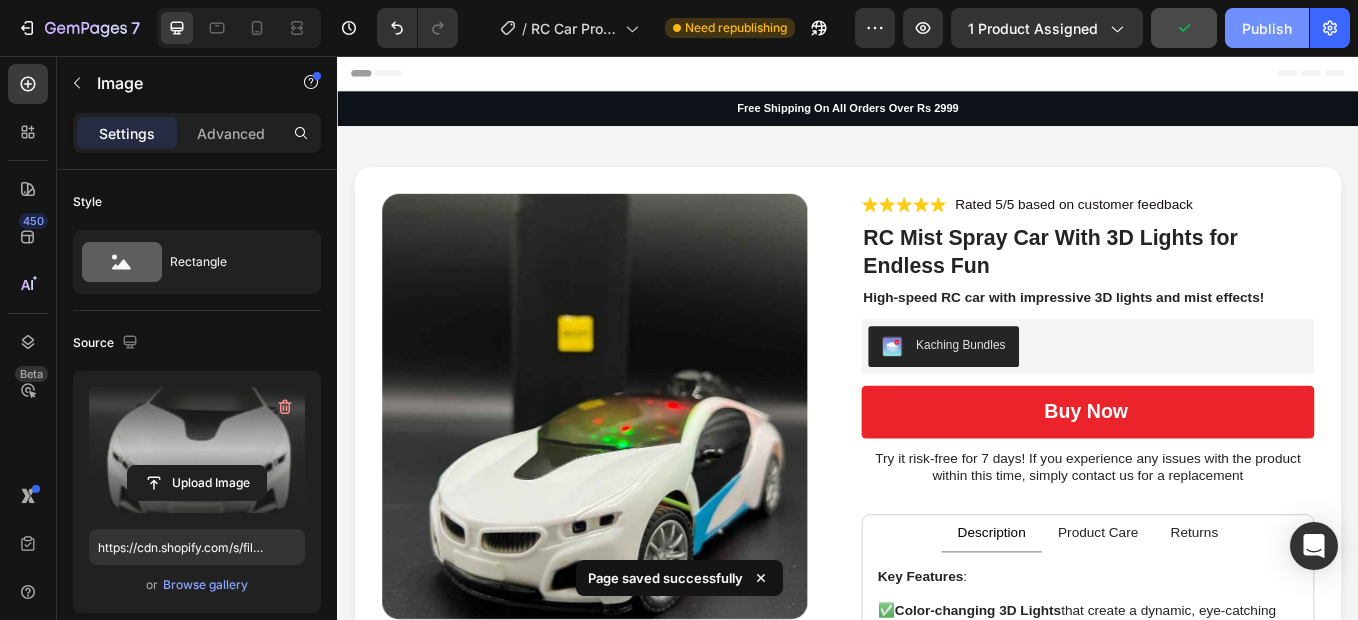 click on "Publish" at bounding box center (1267, 28) 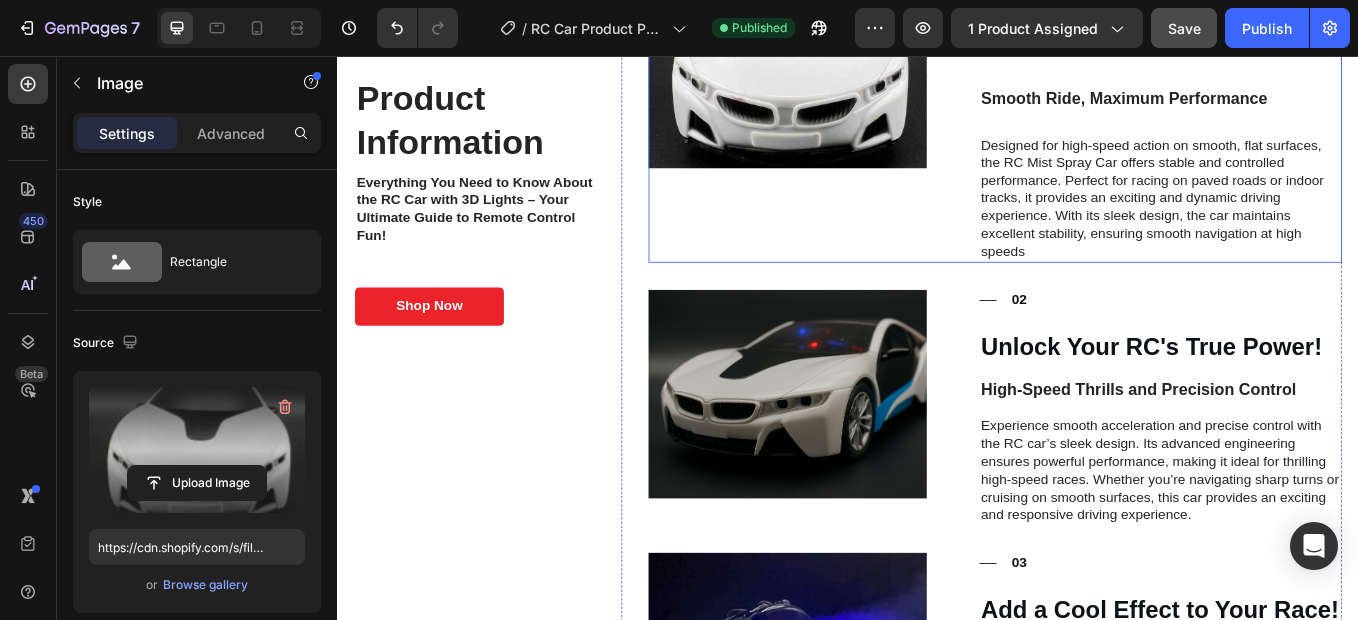 scroll, scrollTop: 1300, scrollLeft: 0, axis: vertical 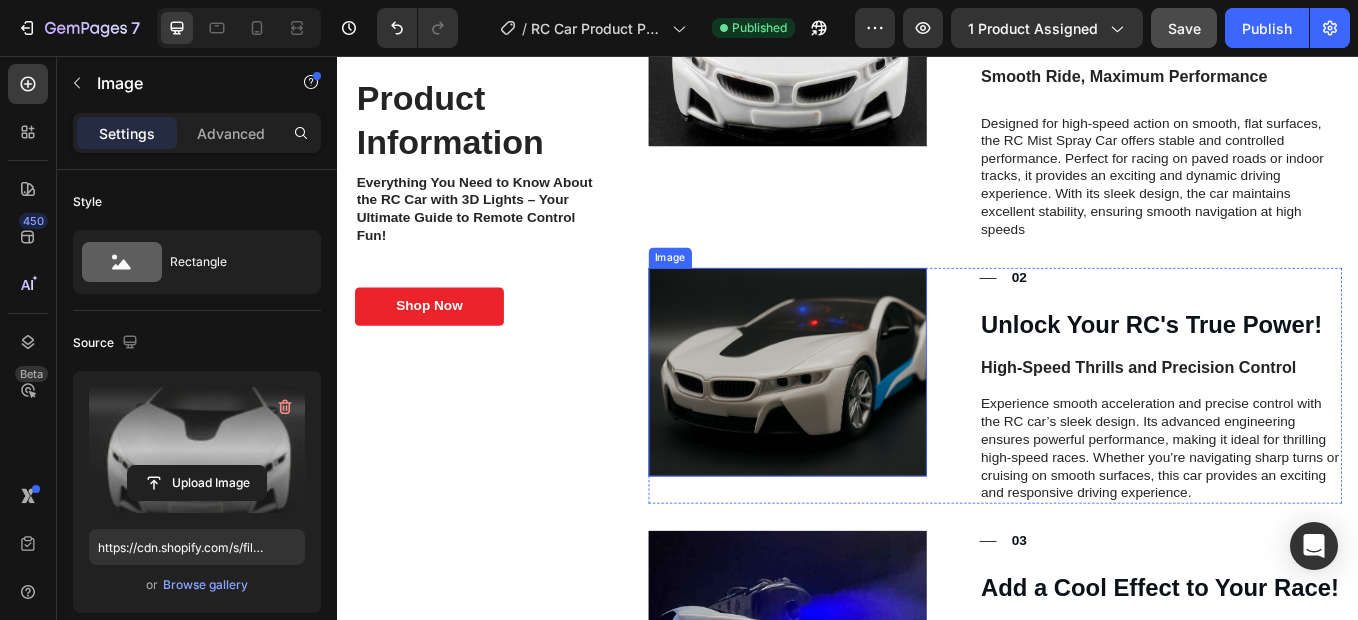 click at bounding box center (865, 427) 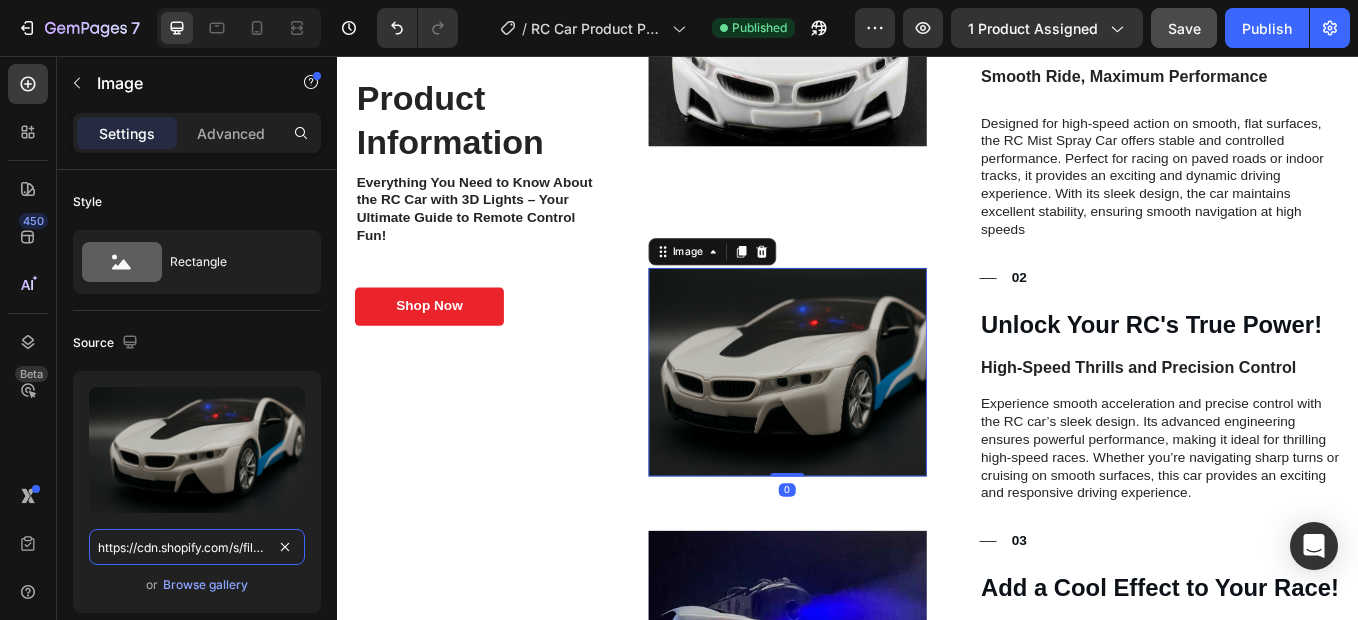 click on "https://cdn.shopify.com/s/files/1/0640/4620/2978/files/gempages_577994312537604882-b0988447-7566-4a78-9787-df660f9c248b.png" at bounding box center (197, 547) 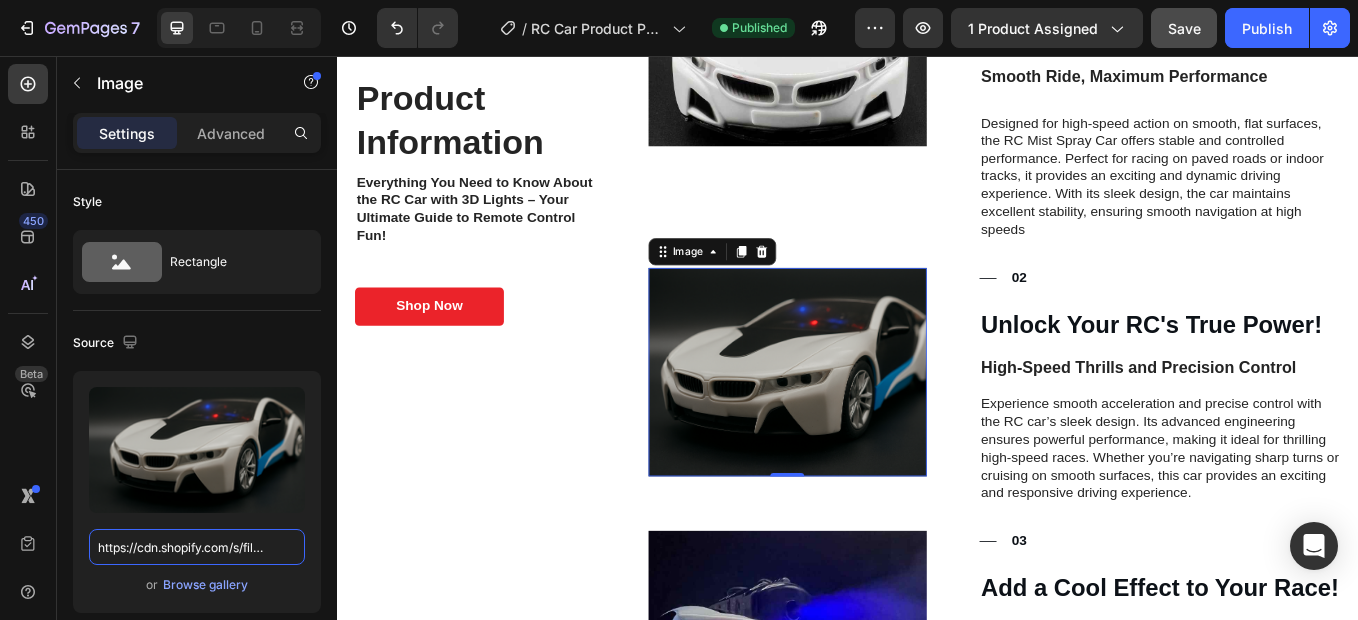 scroll, scrollTop: 1600, scrollLeft: 0, axis: vertical 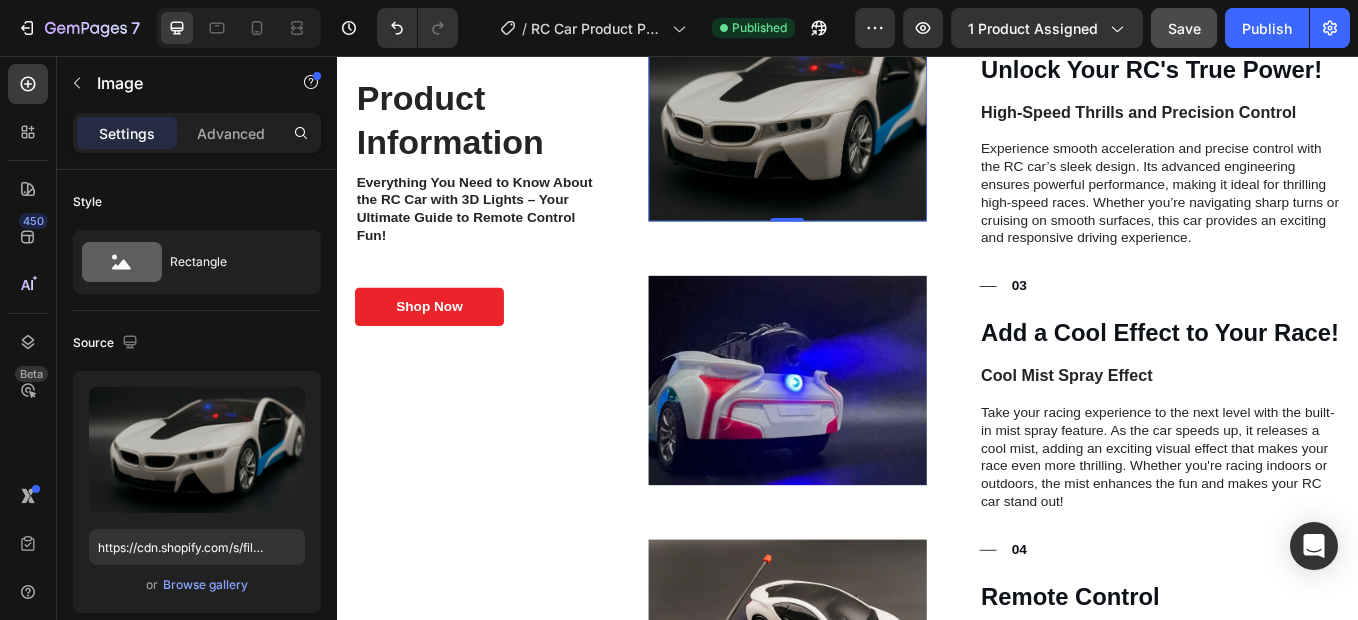 click at bounding box center [865, 436] 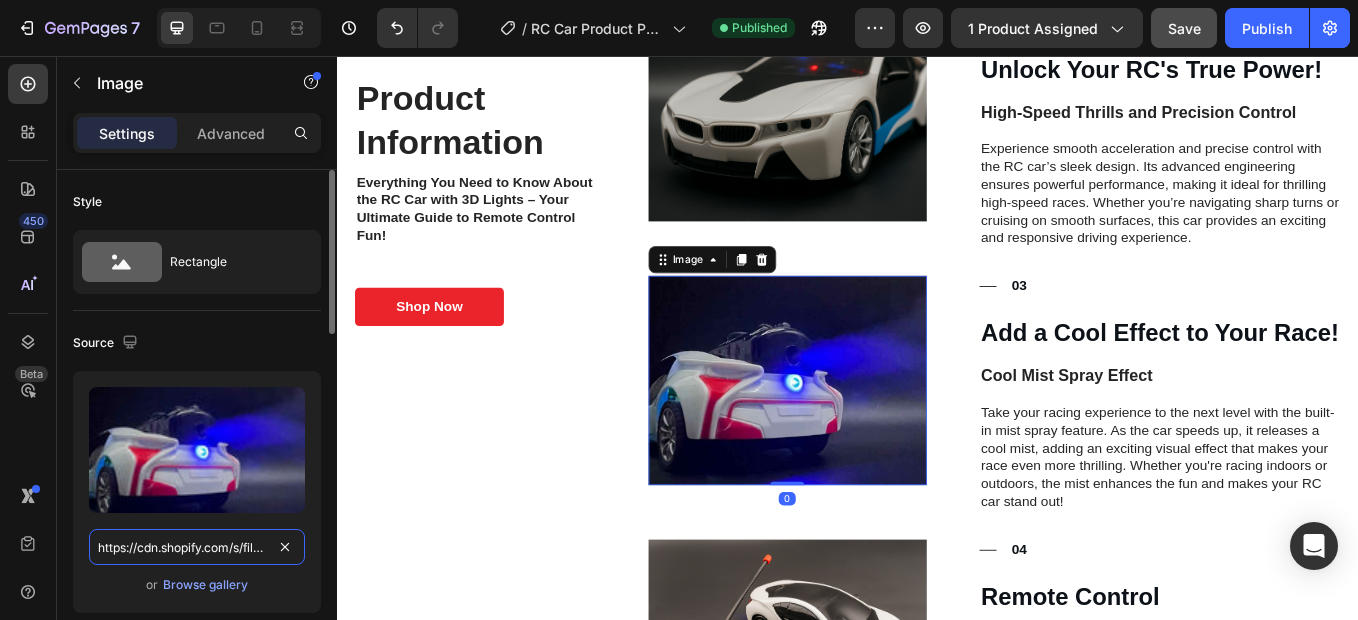 click on "https://cdn.shopify.com/s/files/1/0640/4620/2978/files/gempages_577994312537604882-5b26c411-bafb-49fa-b552-1f535e37d16a.jpg" at bounding box center (197, 547) 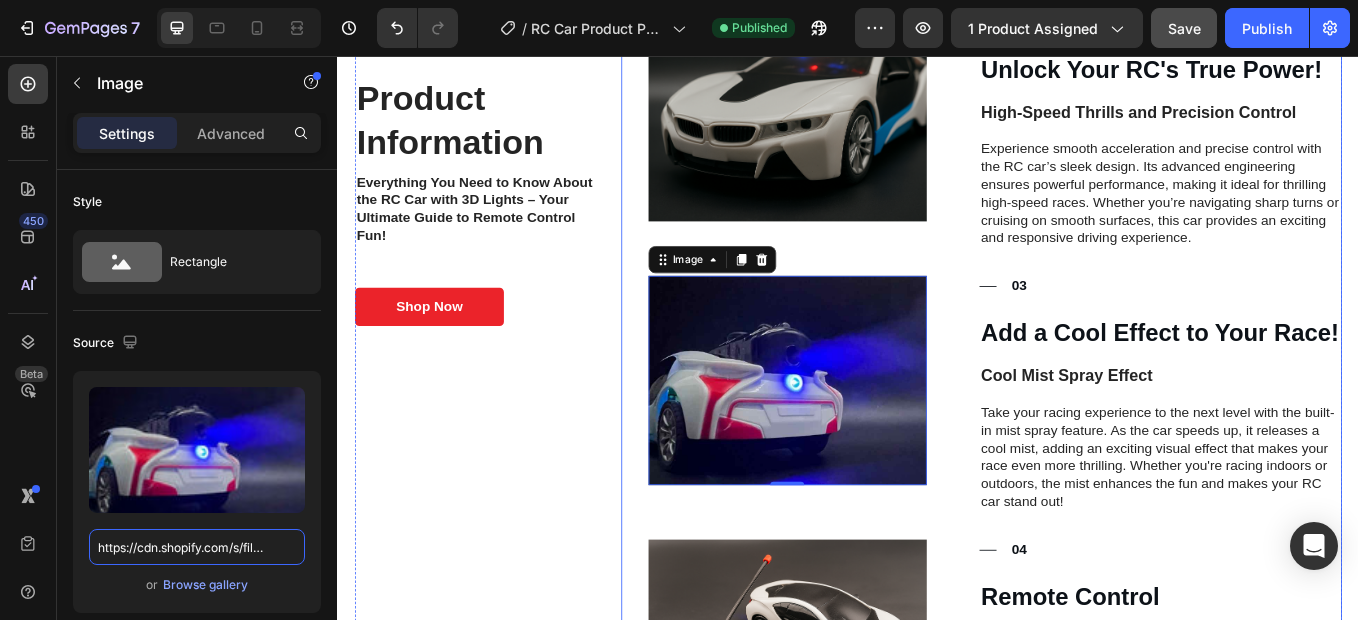 scroll, scrollTop: 1900, scrollLeft: 0, axis: vertical 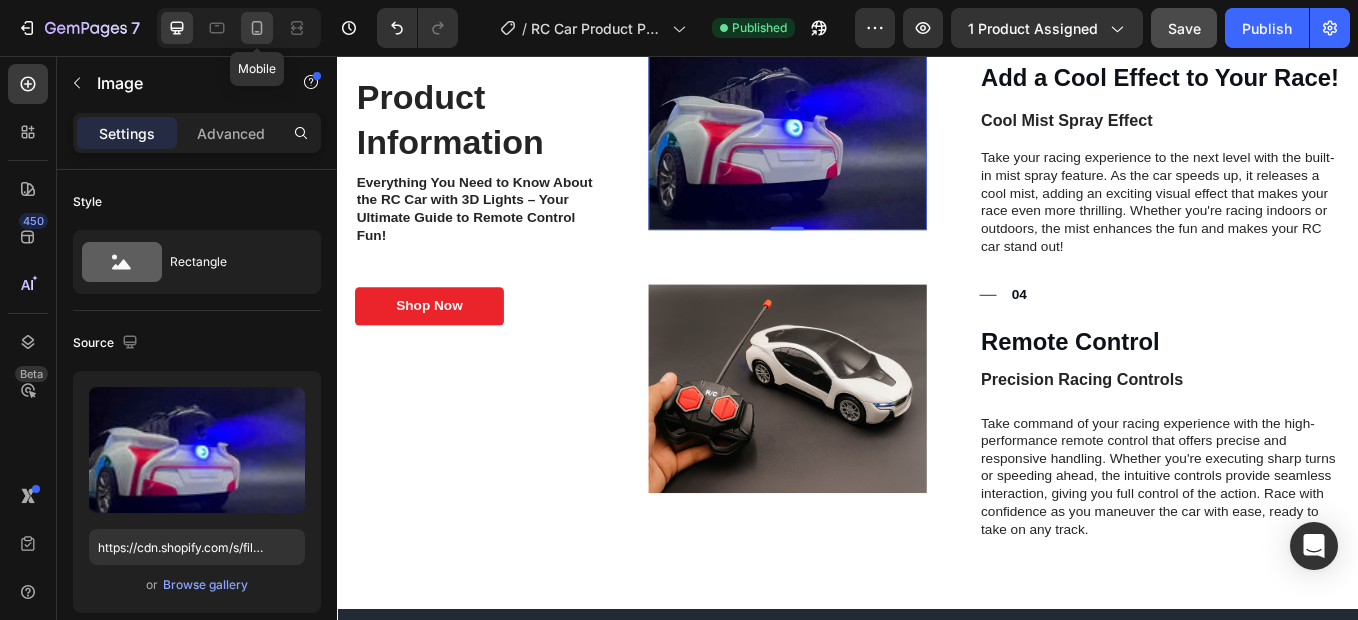 click 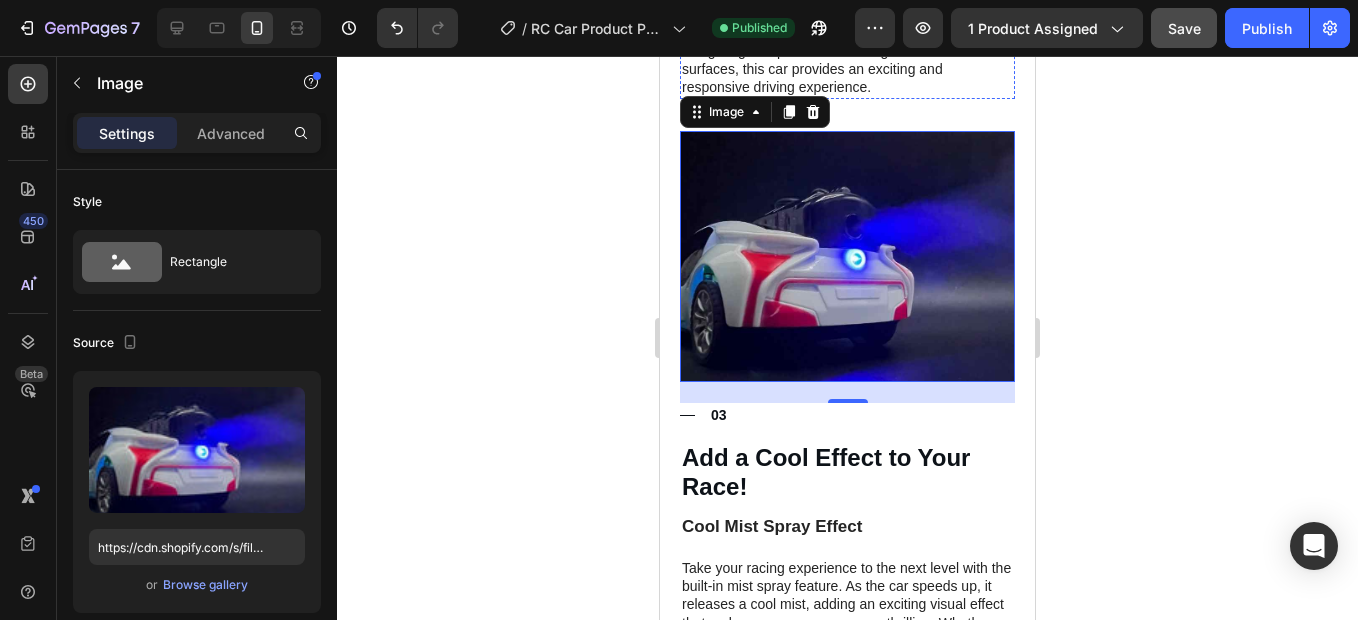 scroll, scrollTop: 1666, scrollLeft: 0, axis: vertical 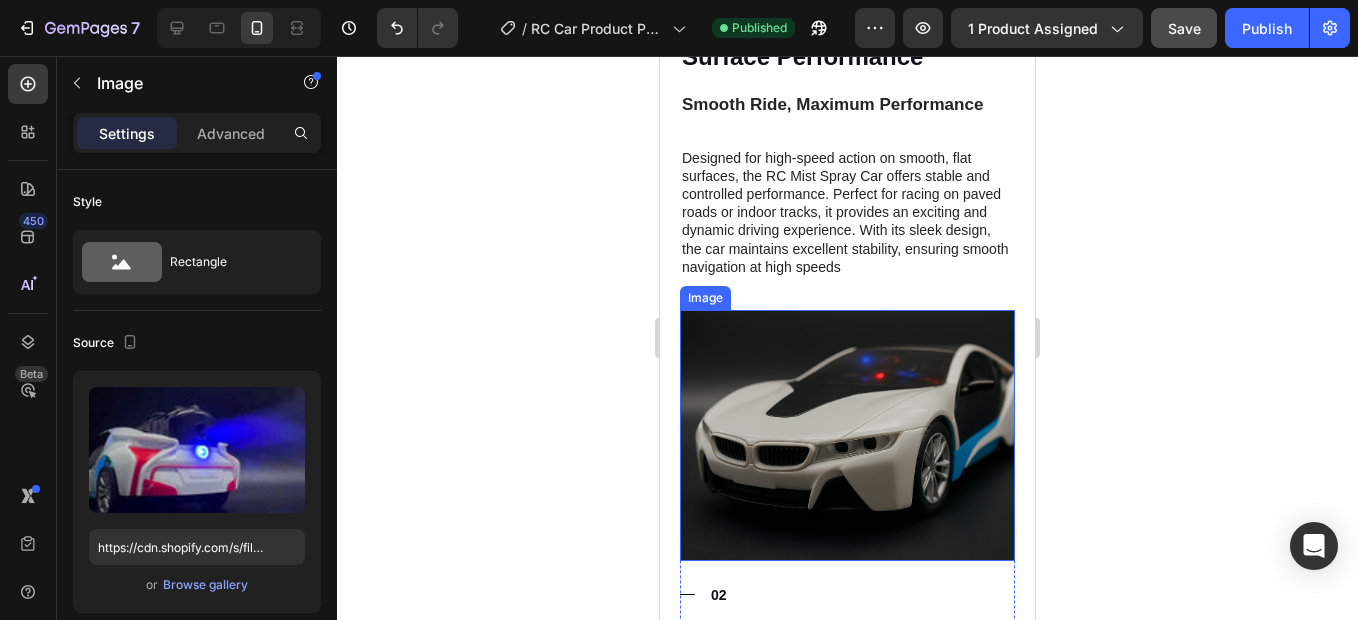 click at bounding box center (847, 435) 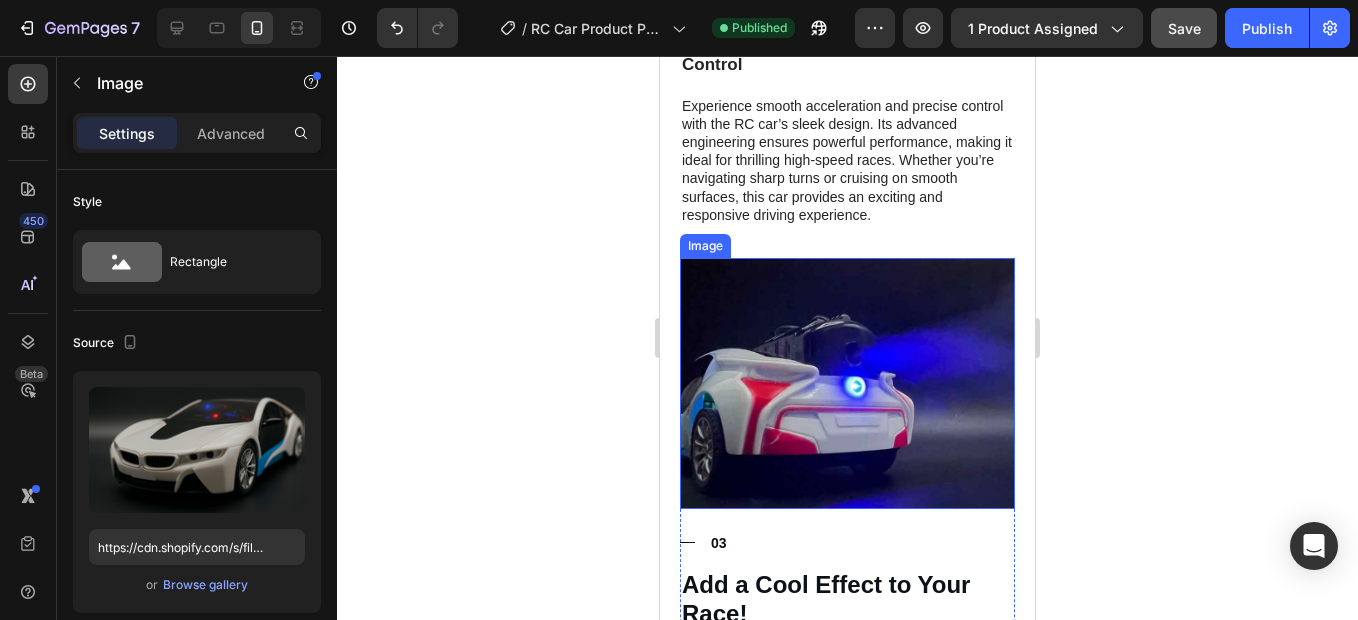 scroll, scrollTop: 3066, scrollLeft: 0, axis: vertical 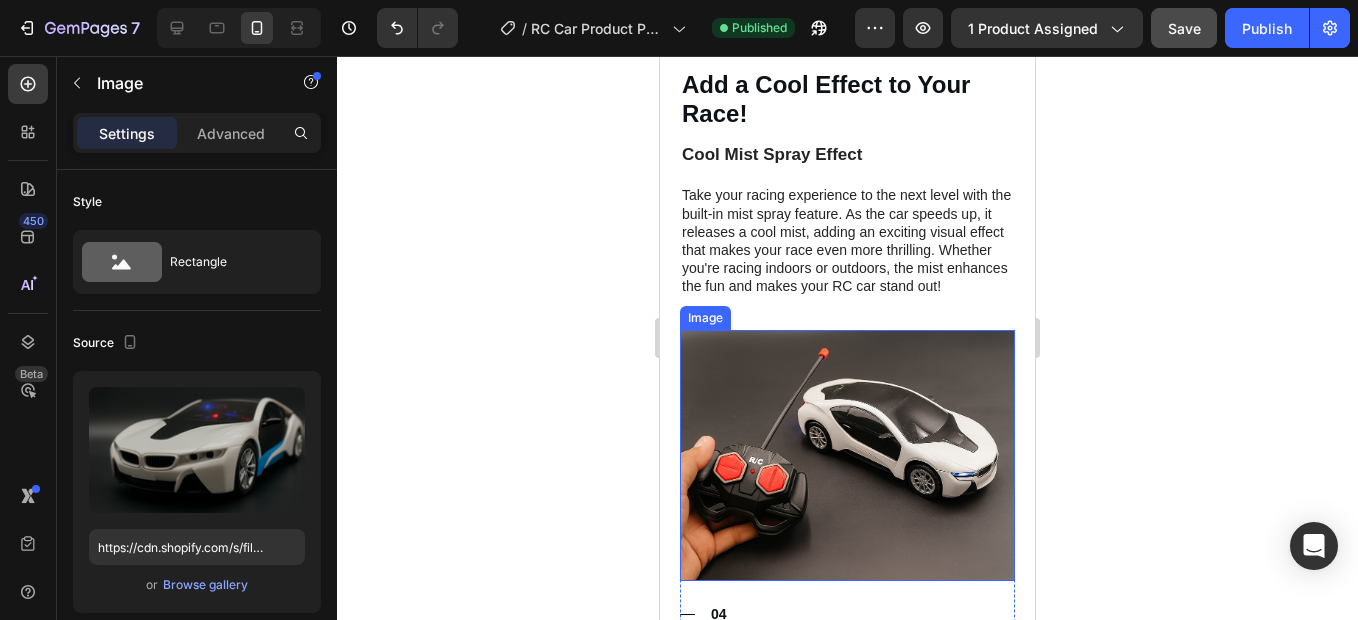 click at bounding box center [847, 455] 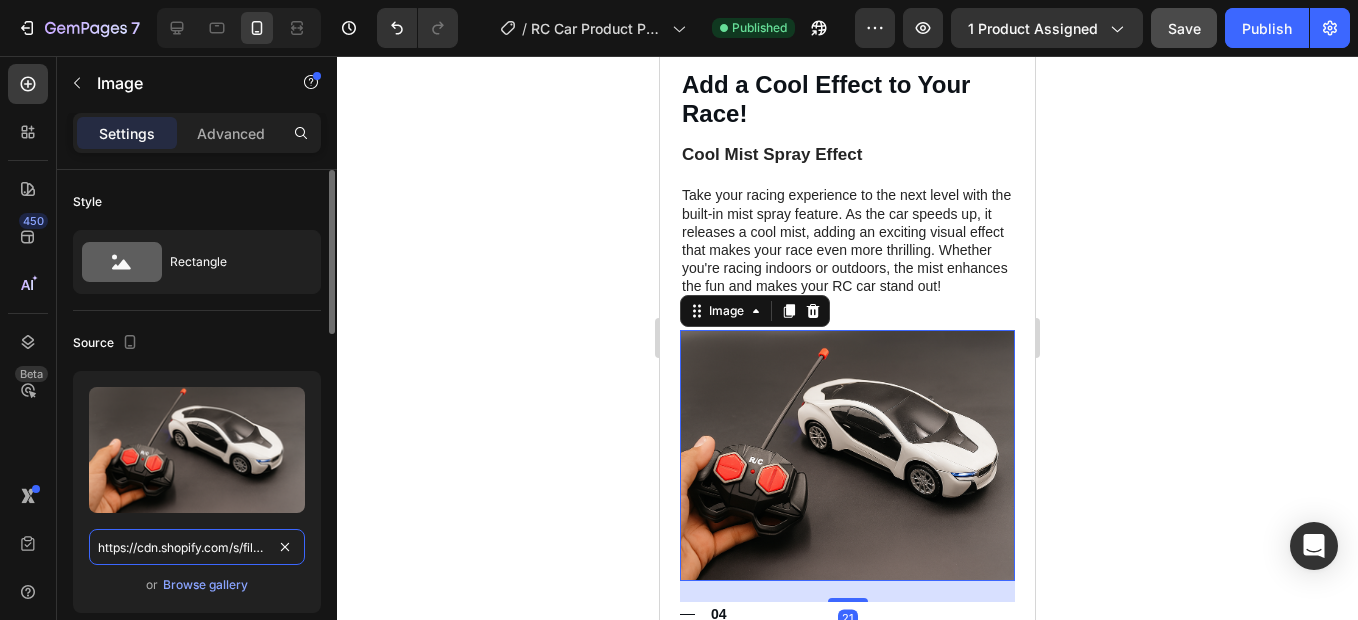 click on "https://cdn.shopify.com/s/files/1/0640/4620/2978/files/gempages_577994312537604882-e67622be-6a97-4b47-838b-8c8b1f559850.png" at bounding box center [197, 547] 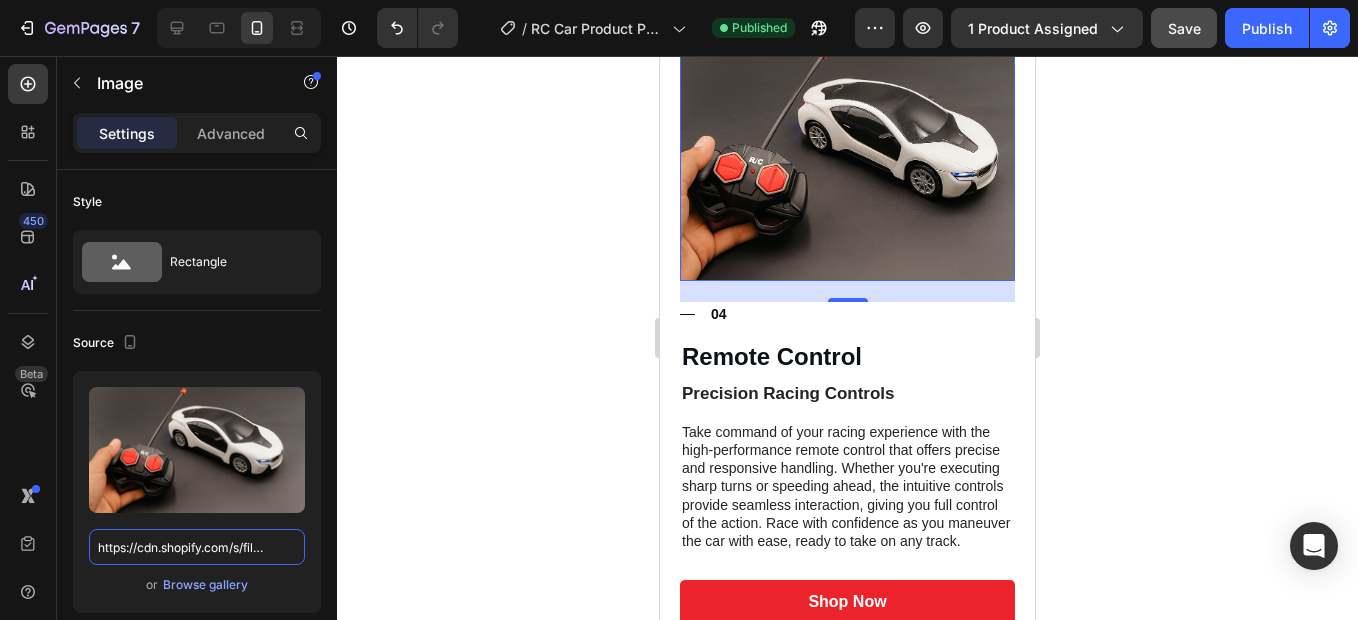 scroll, scrollTop: 3166, scrollLeft: 0, axis: vertical 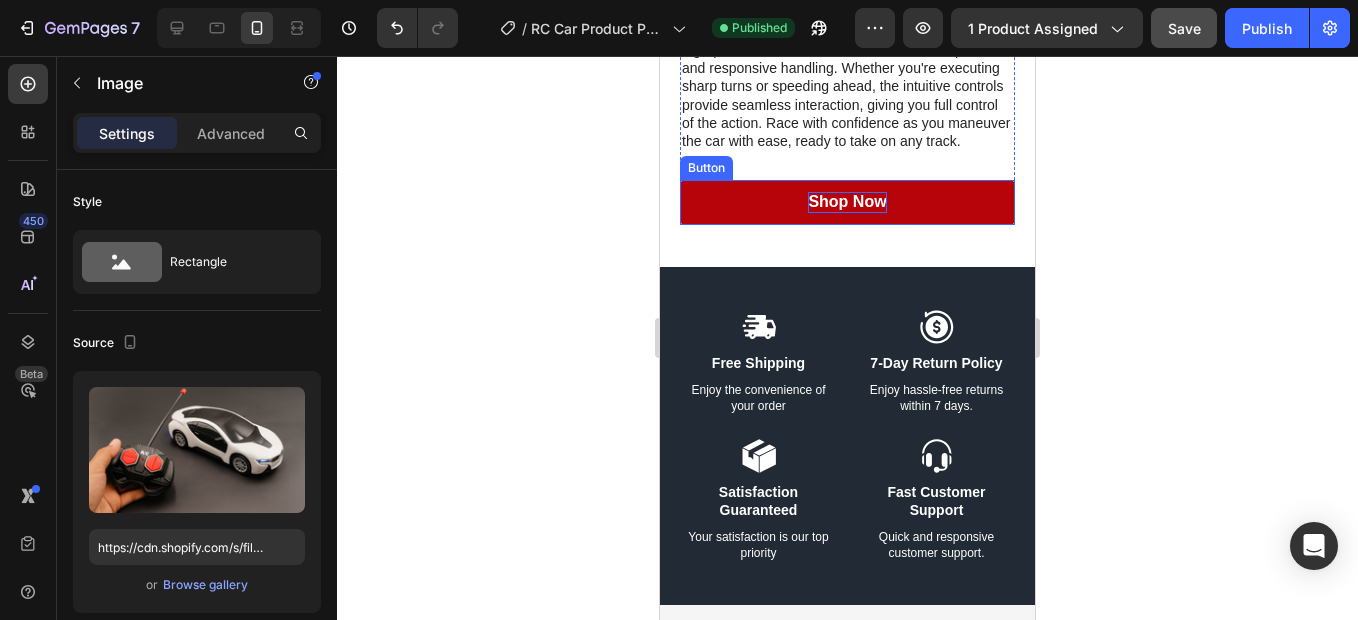 click on "Shop Now" at bounding box center [847, 202] 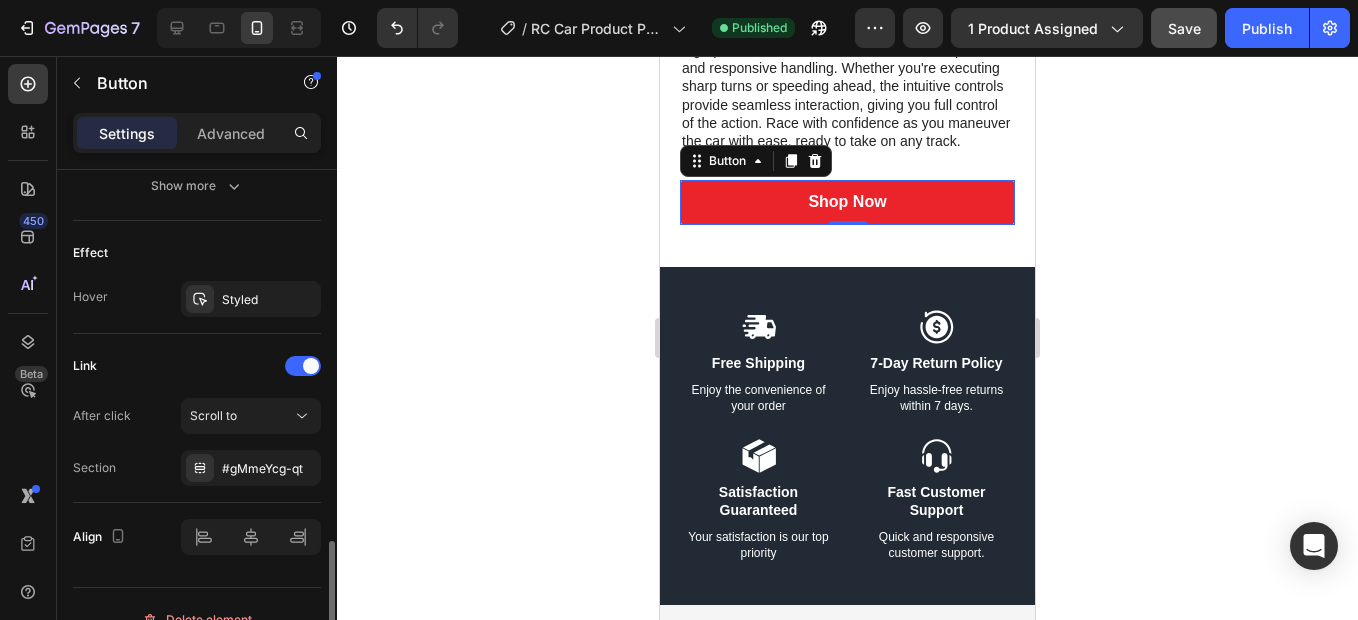 scroll, scrollTop: 1031, scrollLeft: 0, axis: vertical 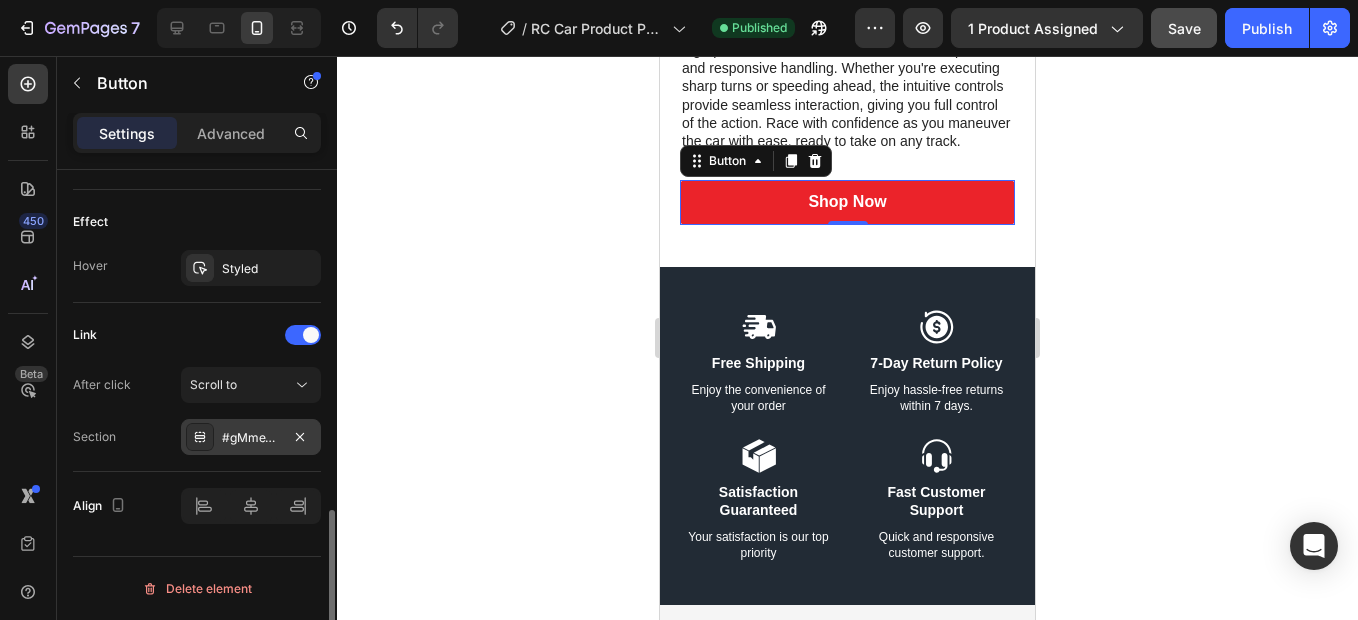 click on "#gMmeYcg-qt" at bounding box center [251, 438] 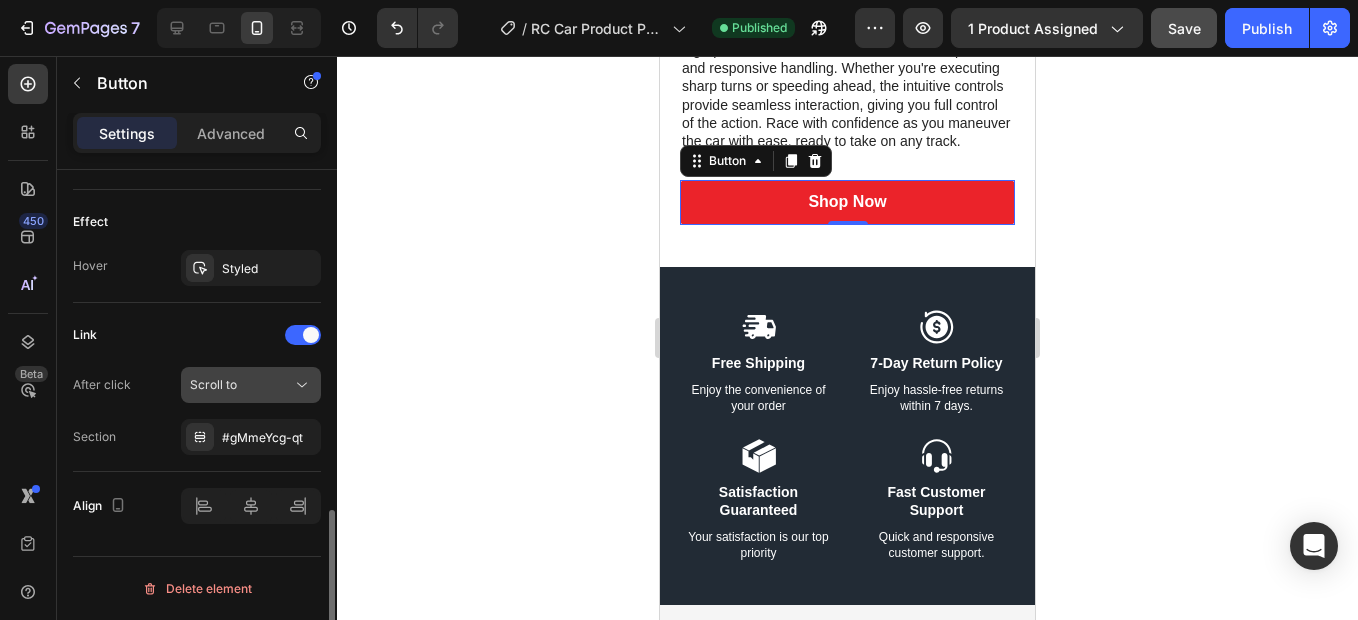 click on "Scroll to" at bounding box center [241, 385] 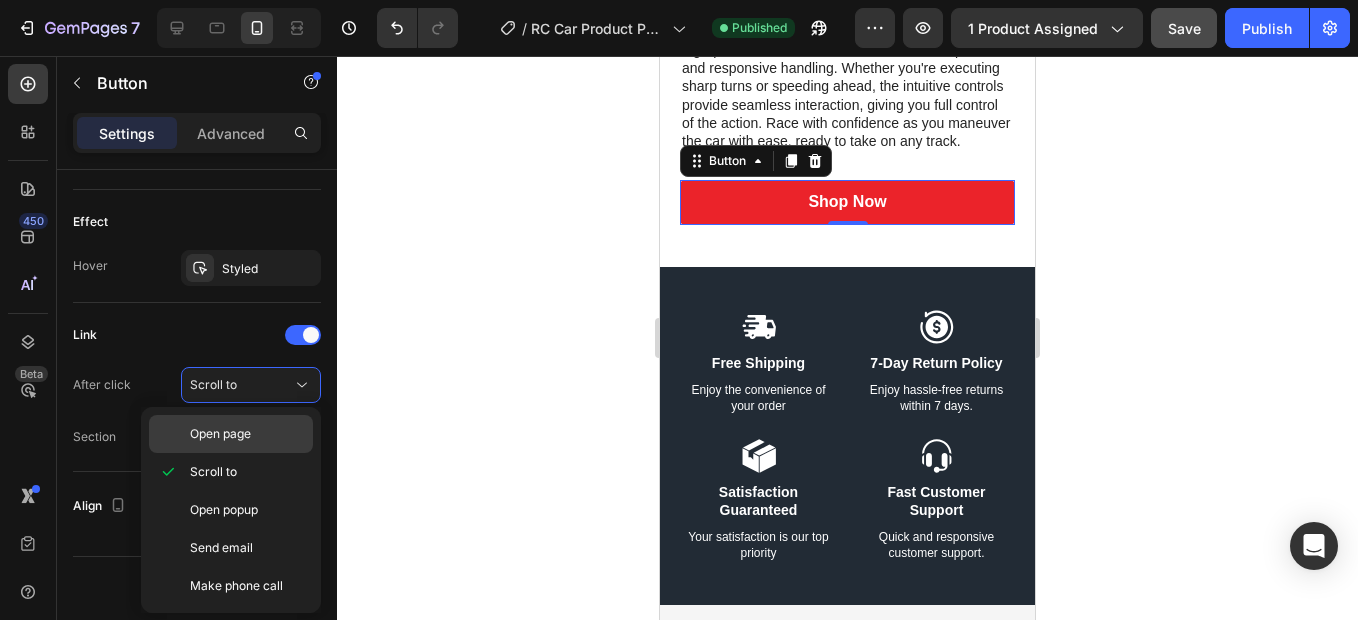 click on "Open page" at bounding box center (247, 434) 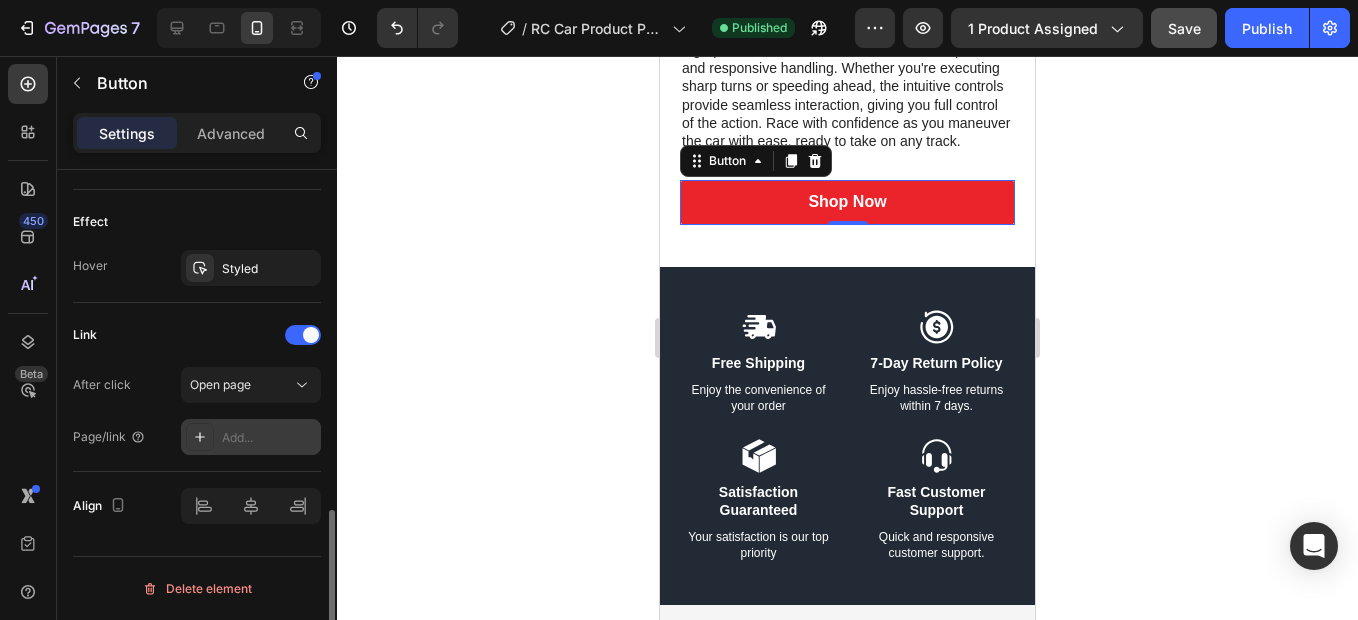 click on "Add..." at bounding box center [251, 437] 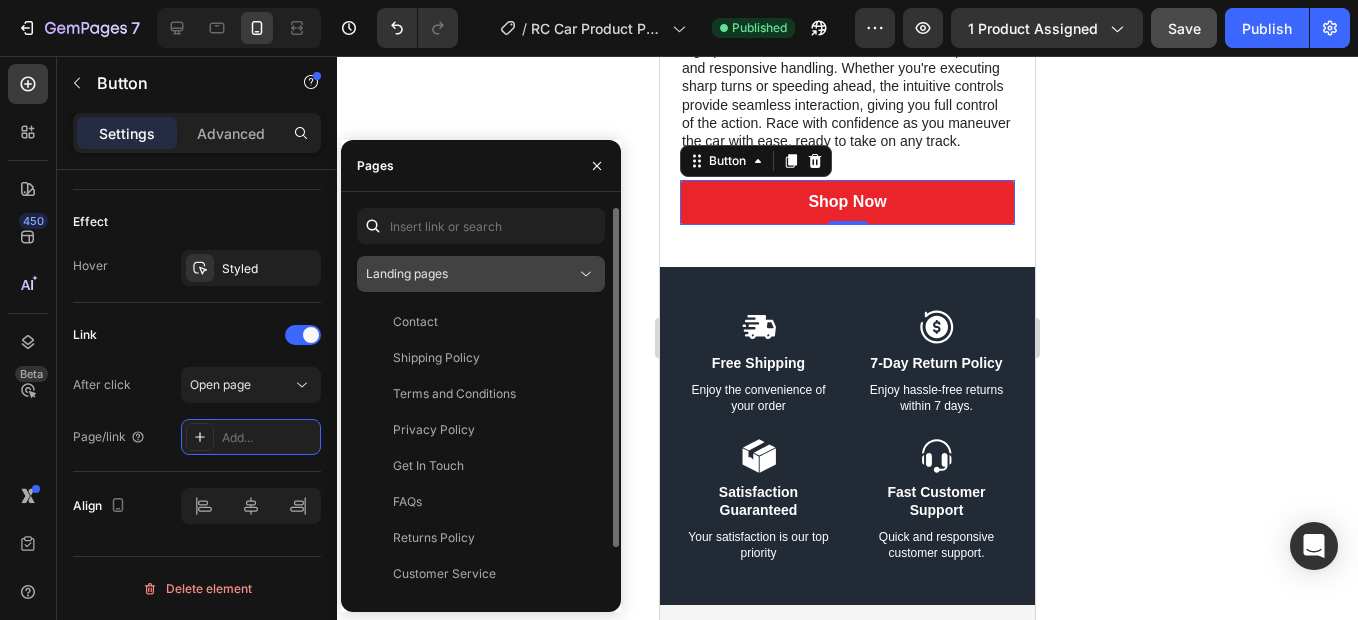 click on "Landing pages" 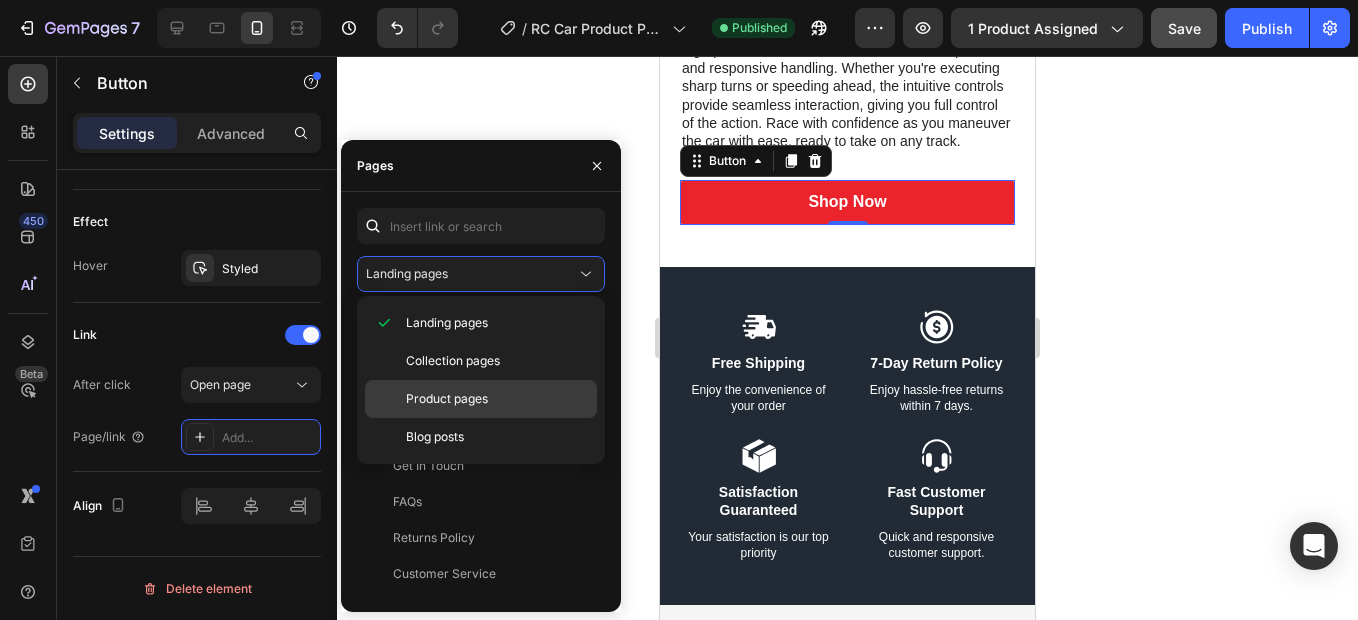 click on "Product pages" at bounding box center (447, 399) 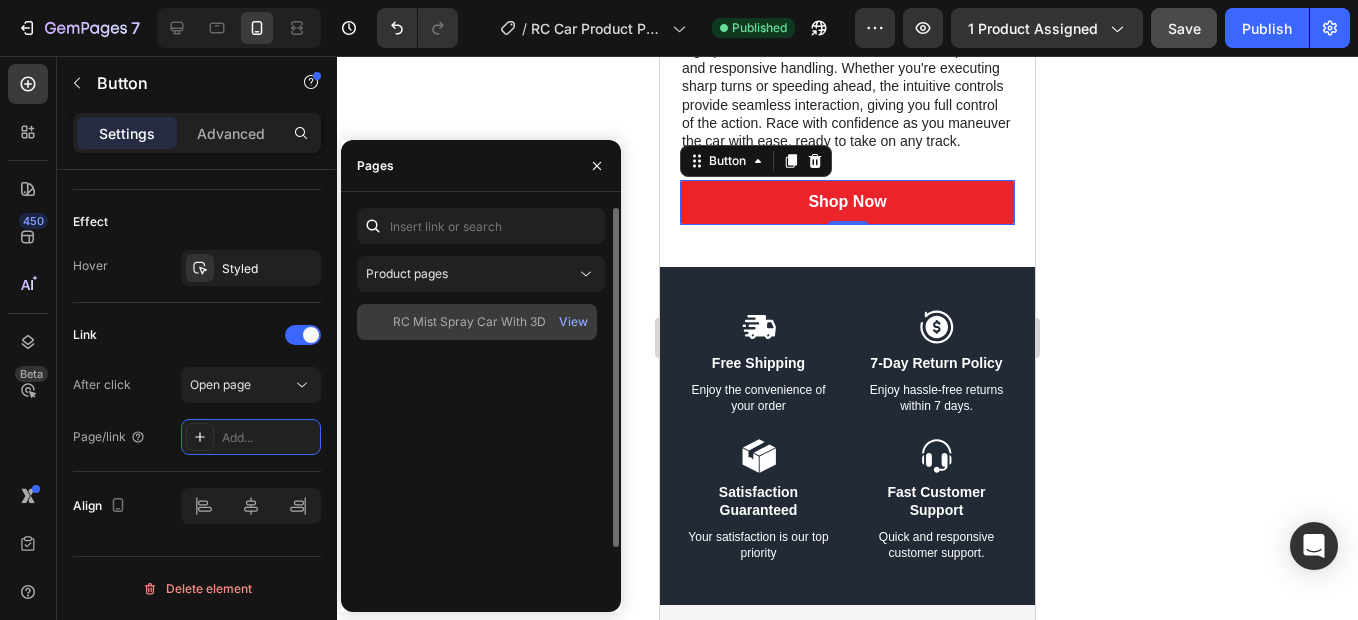 click on "RC Mist Spray Car With 3D Lights for Endless Fun" 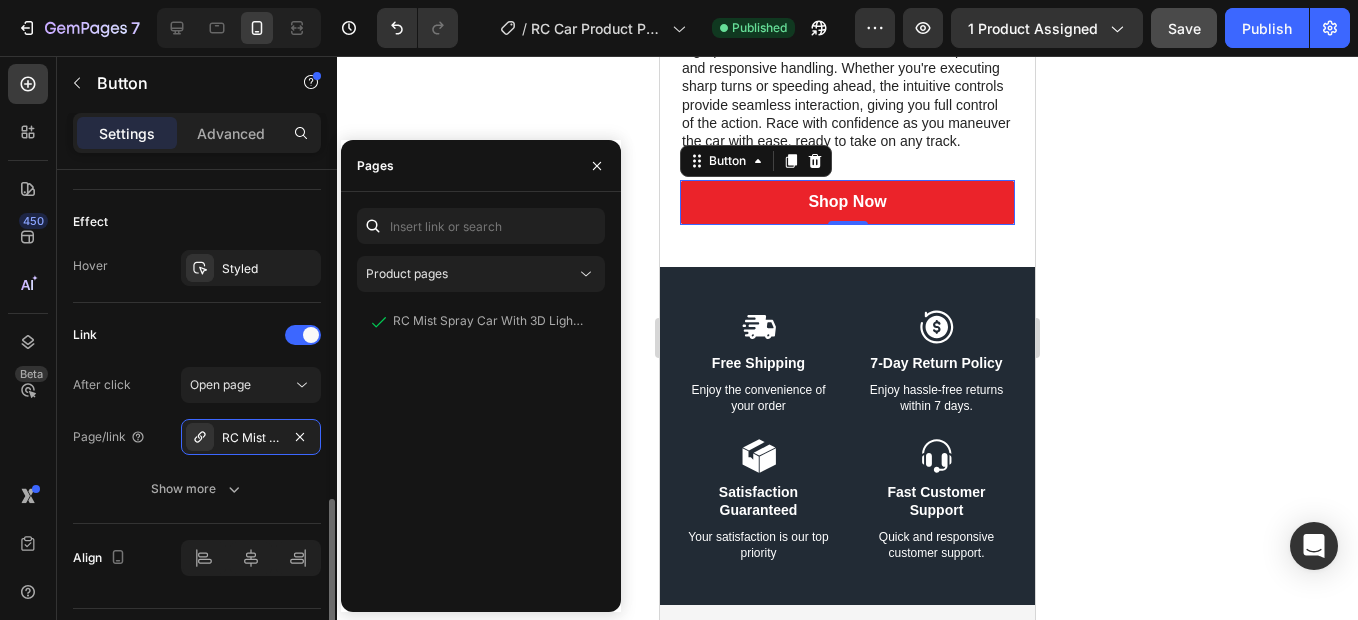 click on "After click" at bounding box center (102, 385) 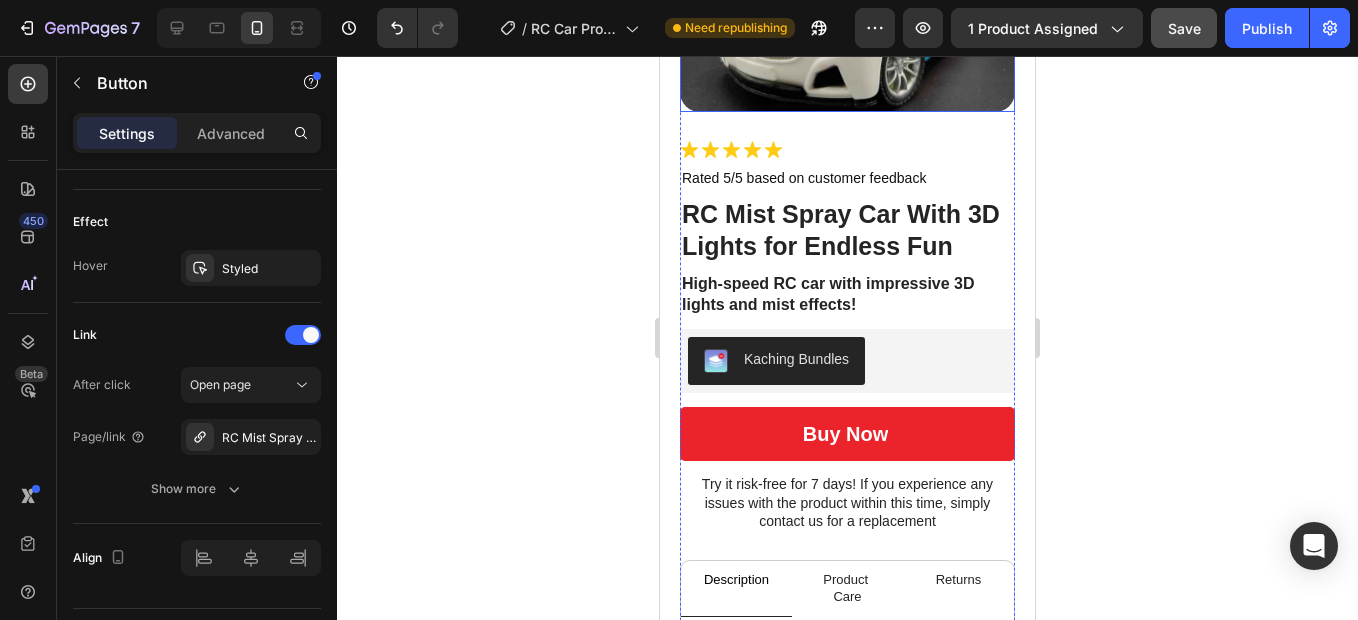 scroll, scrollTop: 500, scrollLeft: 0, axis: vertical 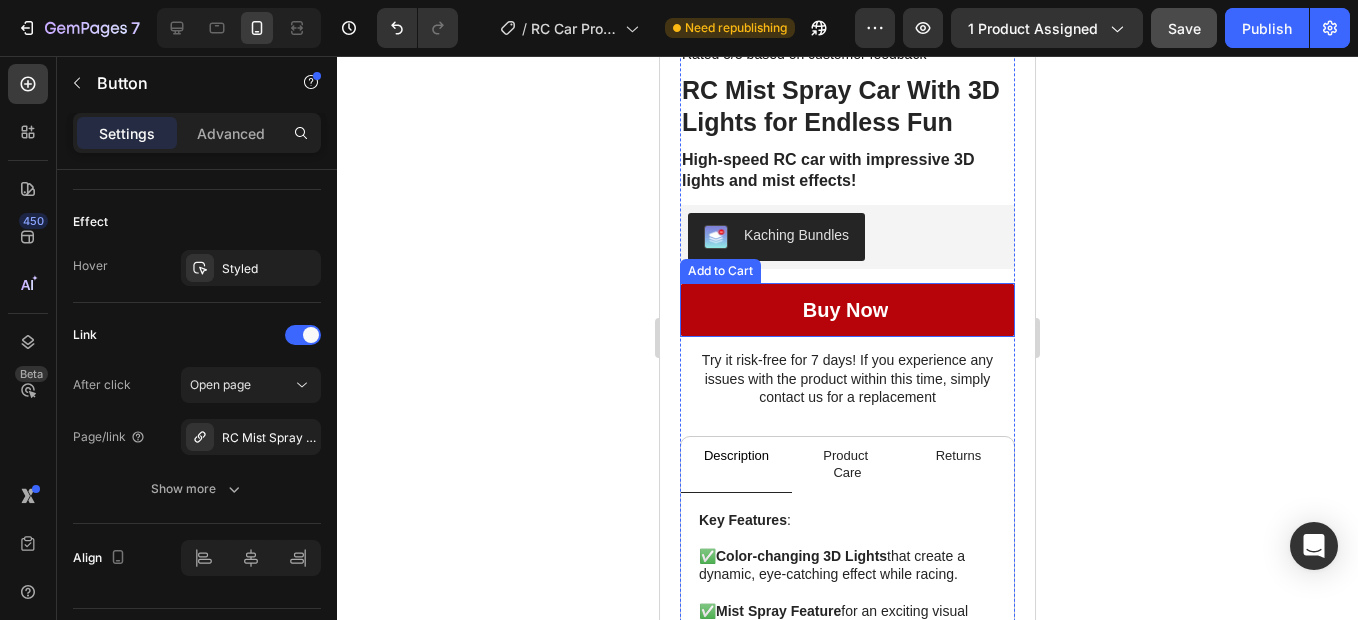 click on "Buy now" at bounding box center [847, 310] 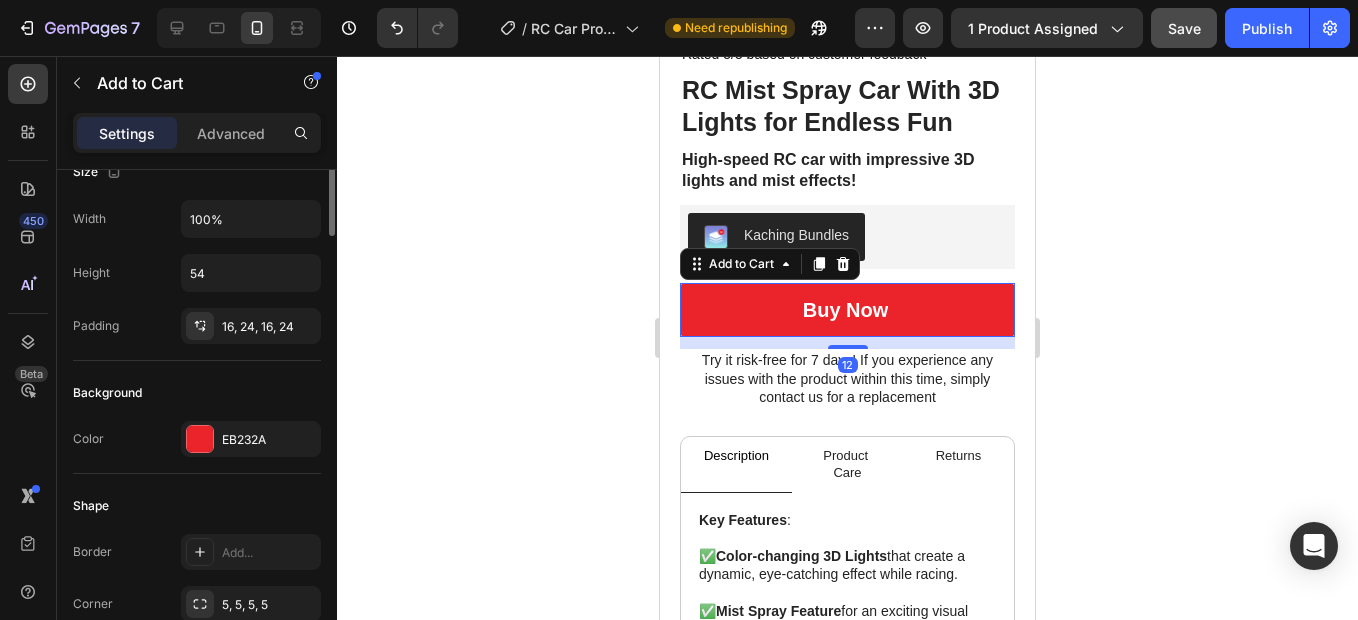 scroll, scrollTop: 0, scrollLeft: 0, axis: both 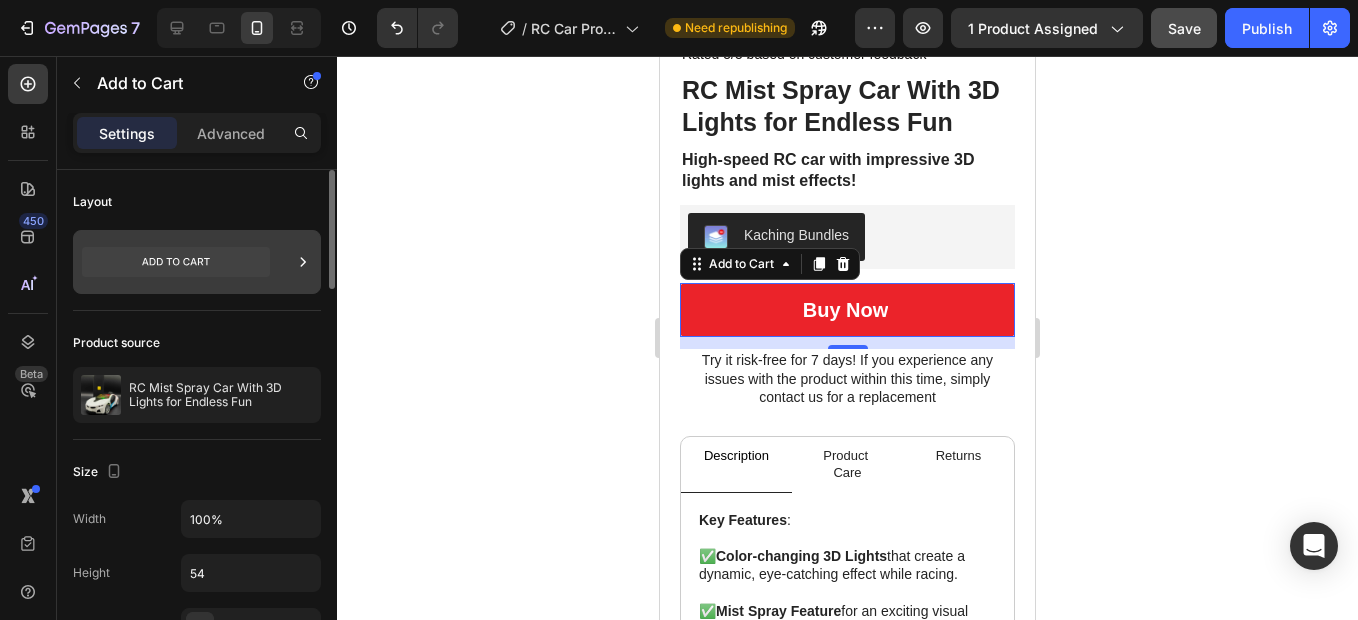 click 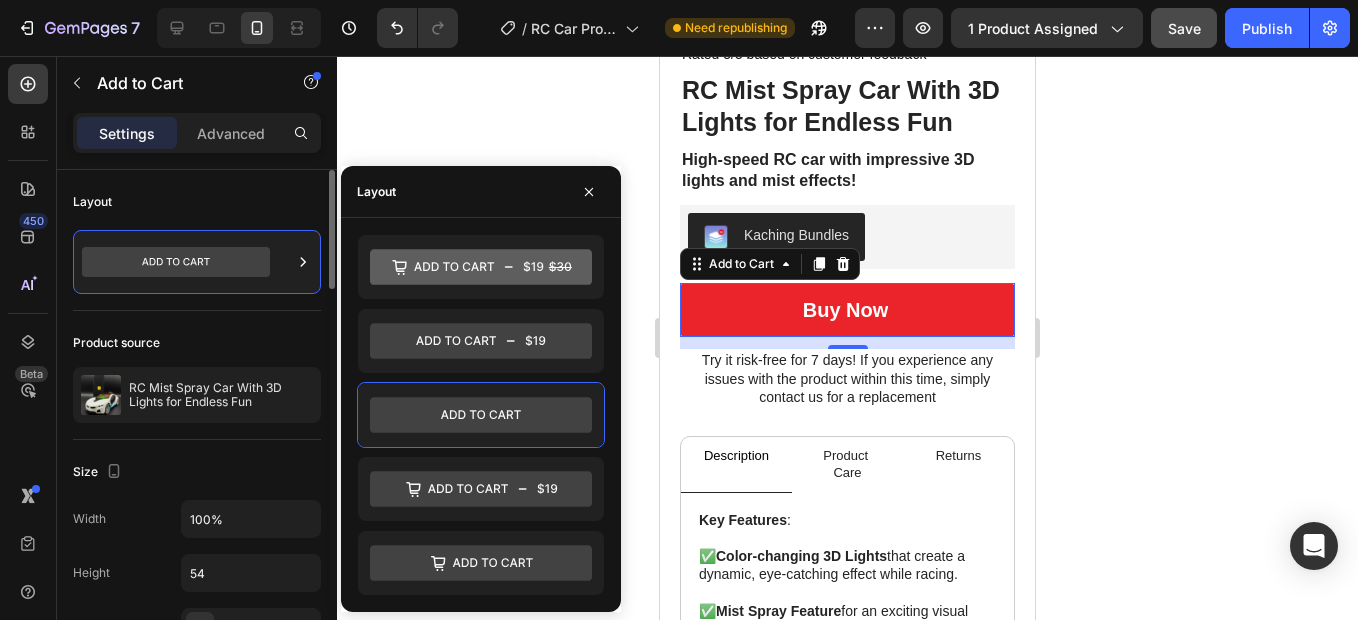 click on "Product source" at bounding box center [197, 343] 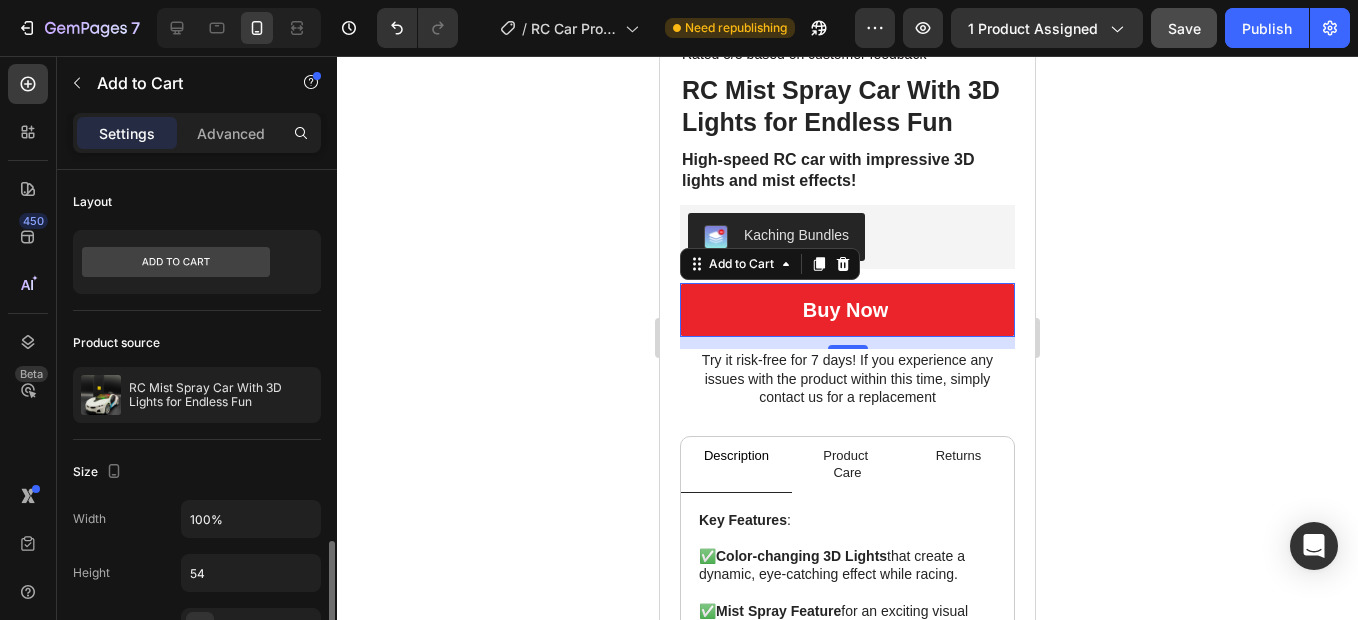 scroll, scrollTop: 500, scrollLeft: 0, axis: vertical 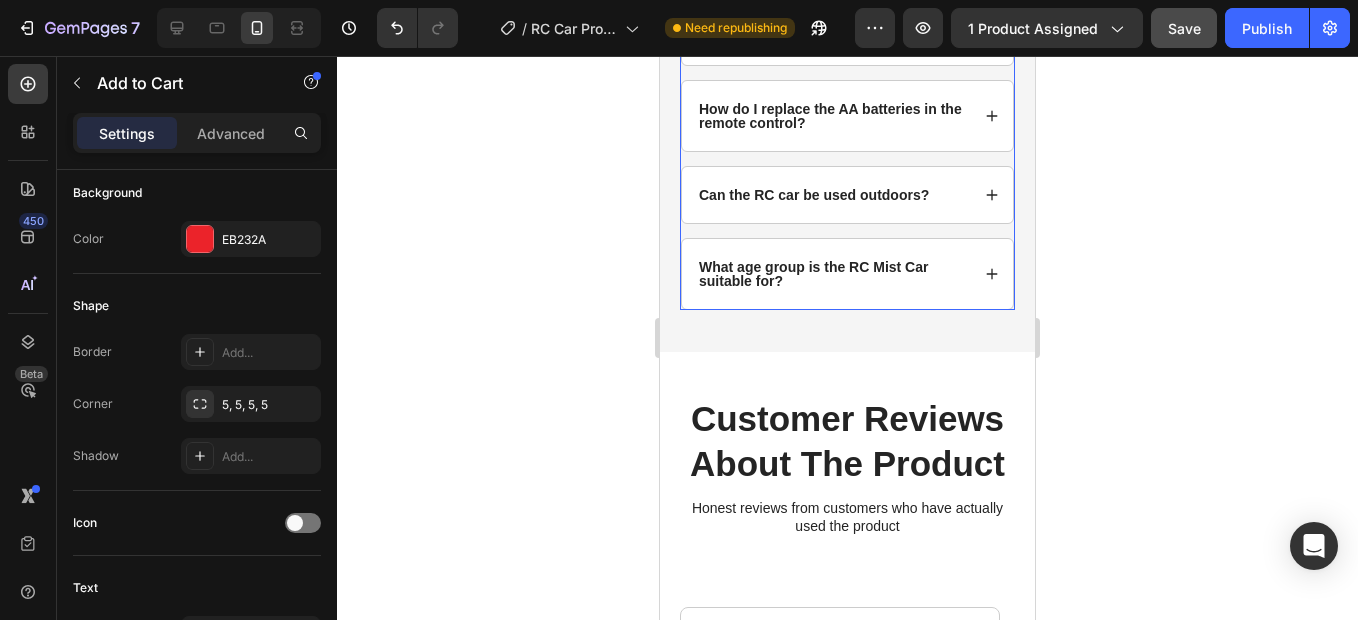 click on "What age group is the RC Mist Car suitable for?" at bounding box center [847, 274] 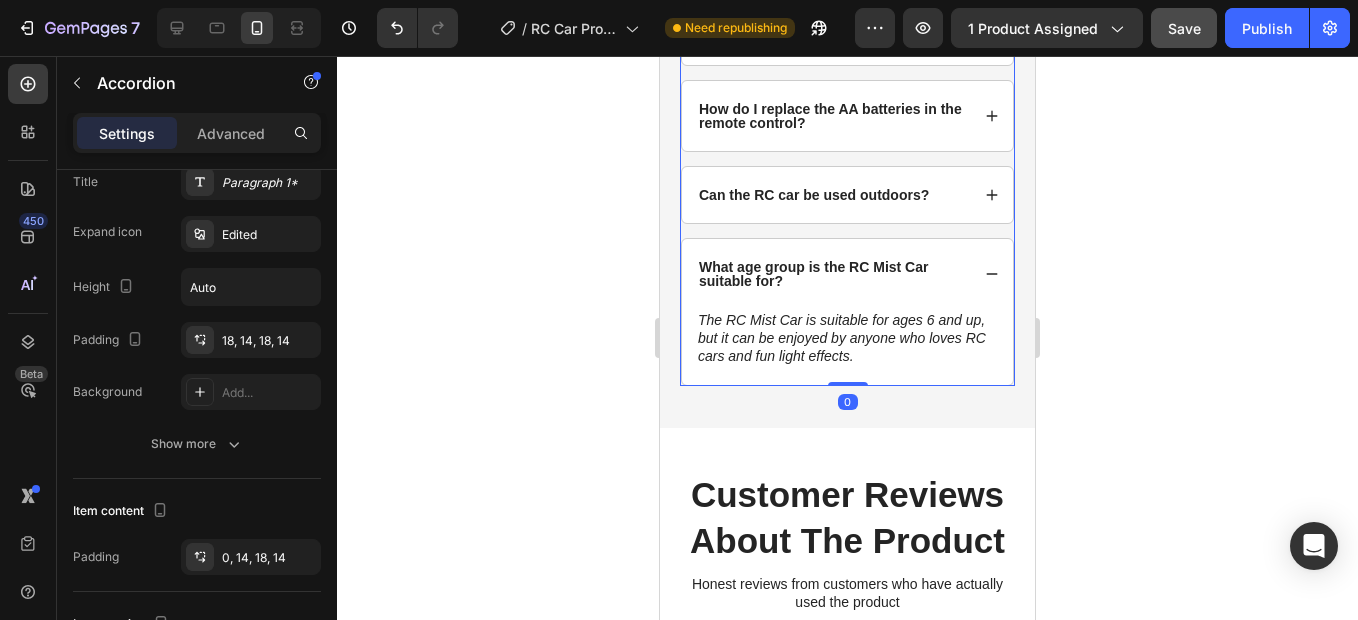 scroll, scrollTop: 0, scrollLeft: 0, axis: both 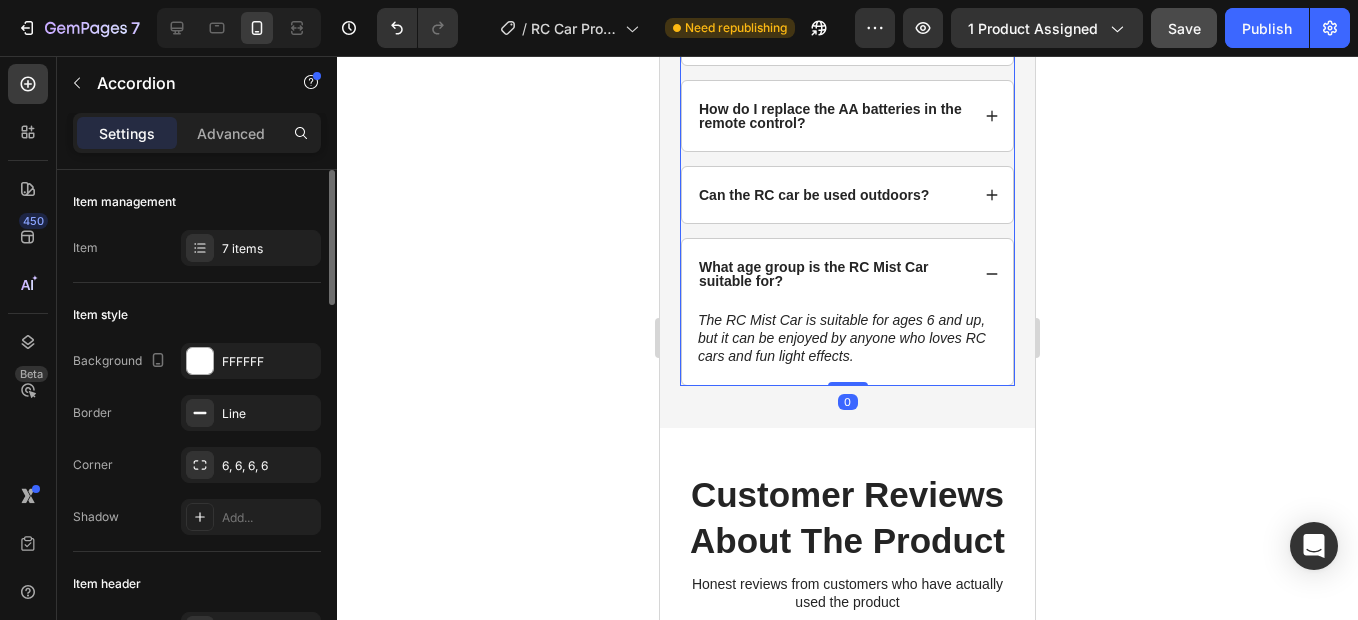 click on "What age group is the RC Mist Car suitable for?" at bounding box center (847, 274) 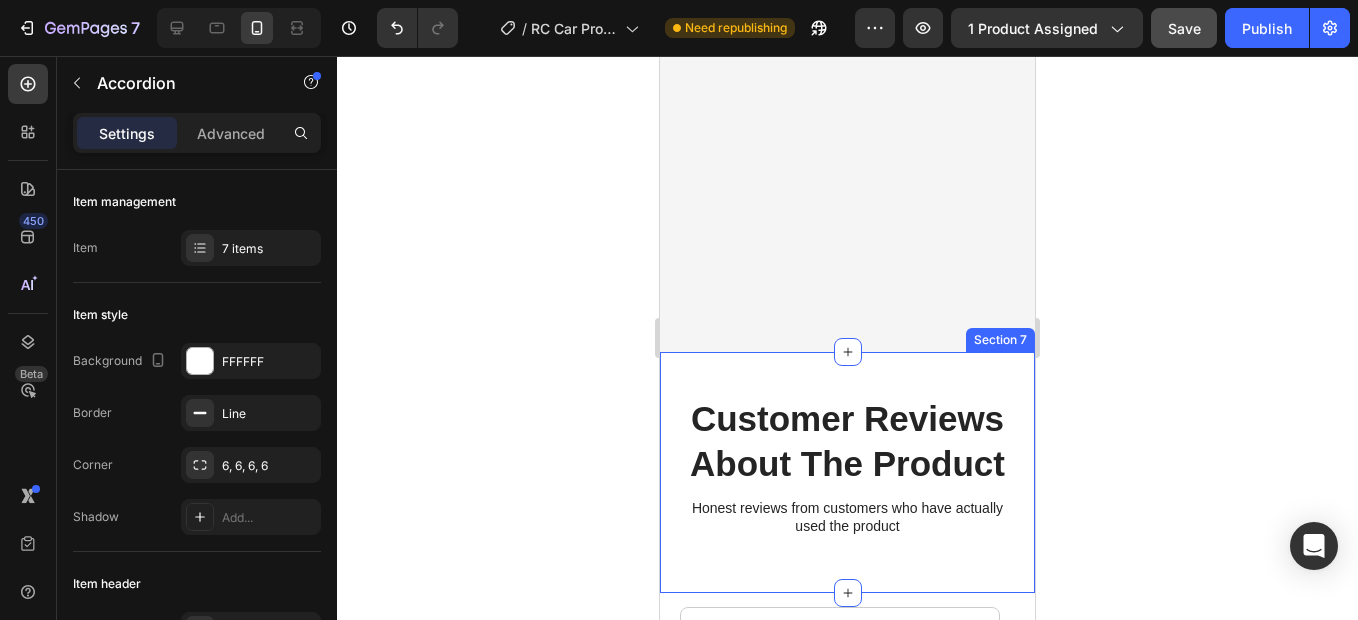 scroll, scrollTop: 8000, scrollLeft: 0, axis: vertical 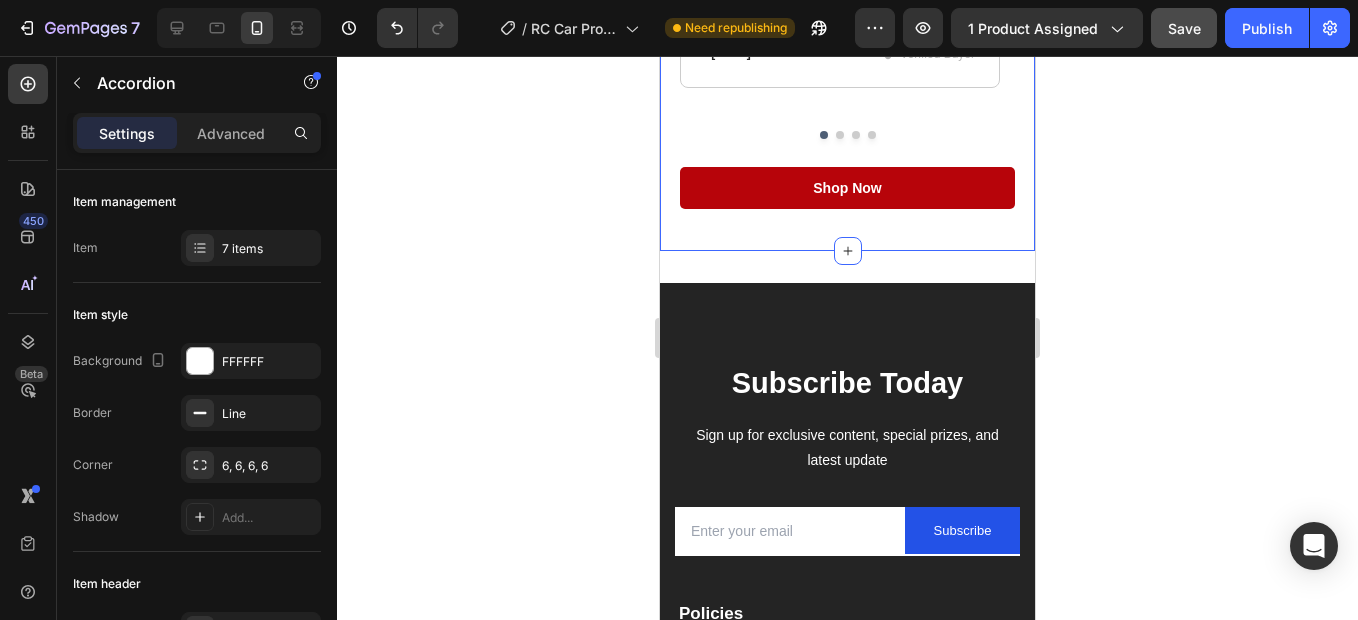 click on "Shop Now" at bounding box center [847, 188] 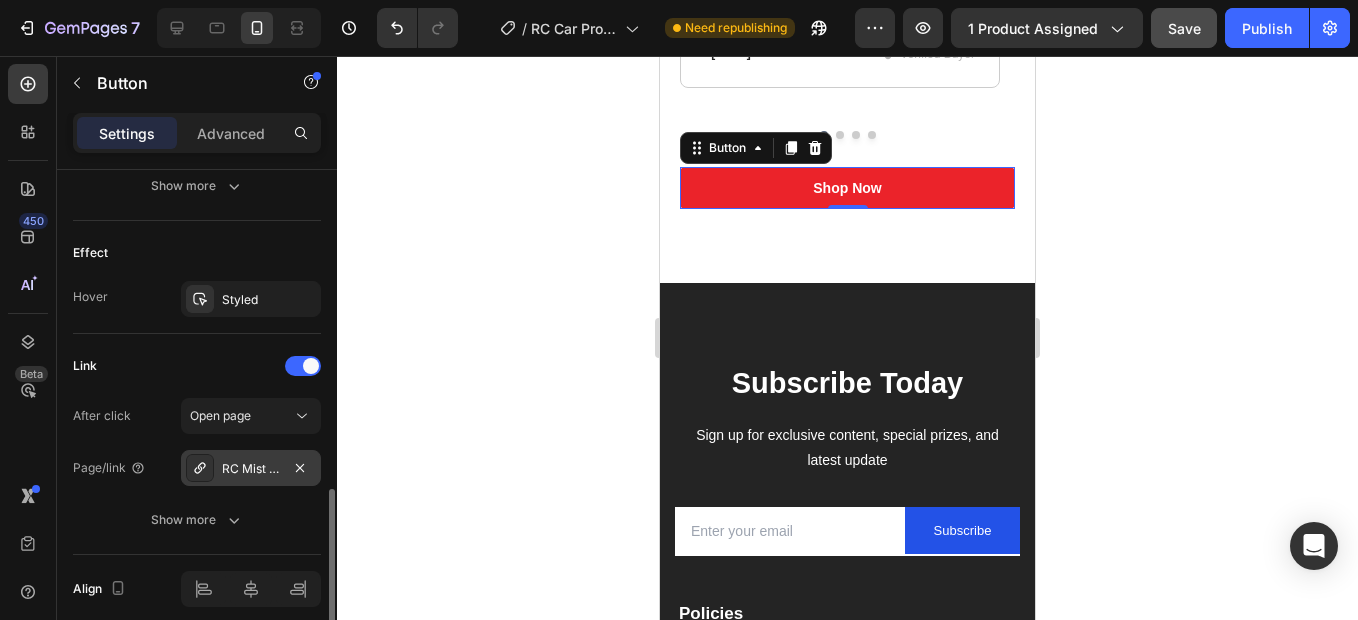 scroll, scrollTop: 1083, scrollLeft: 0, axis: vertical 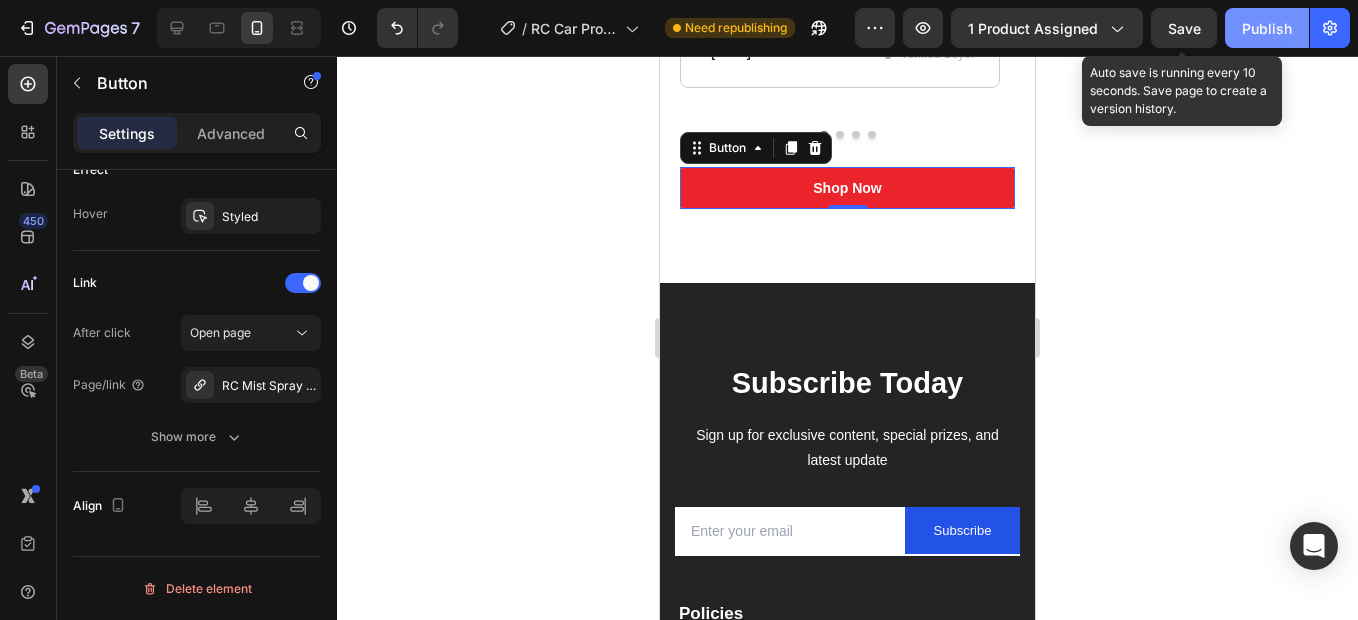 drag, startPoint x: 1179, startPoint y: 39, endPoint x: 1287, endPoint y: 32, distance: 108.226616 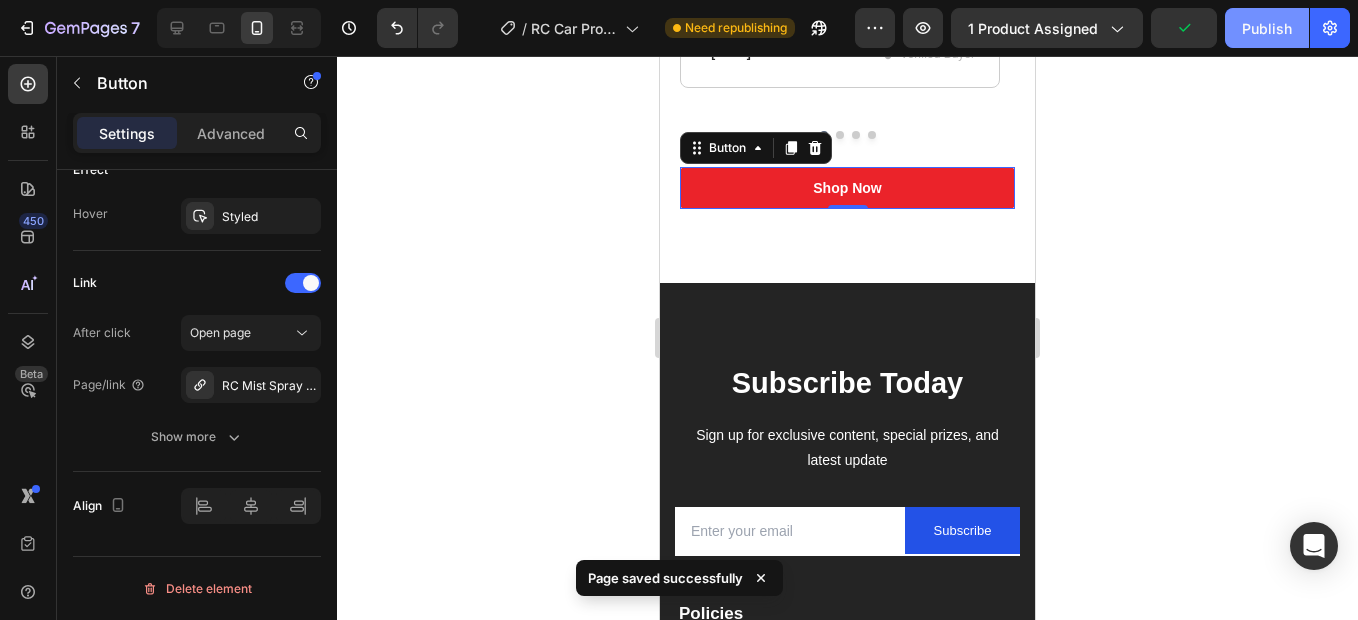 click on "Publish" at bounding box center [1267, 28] 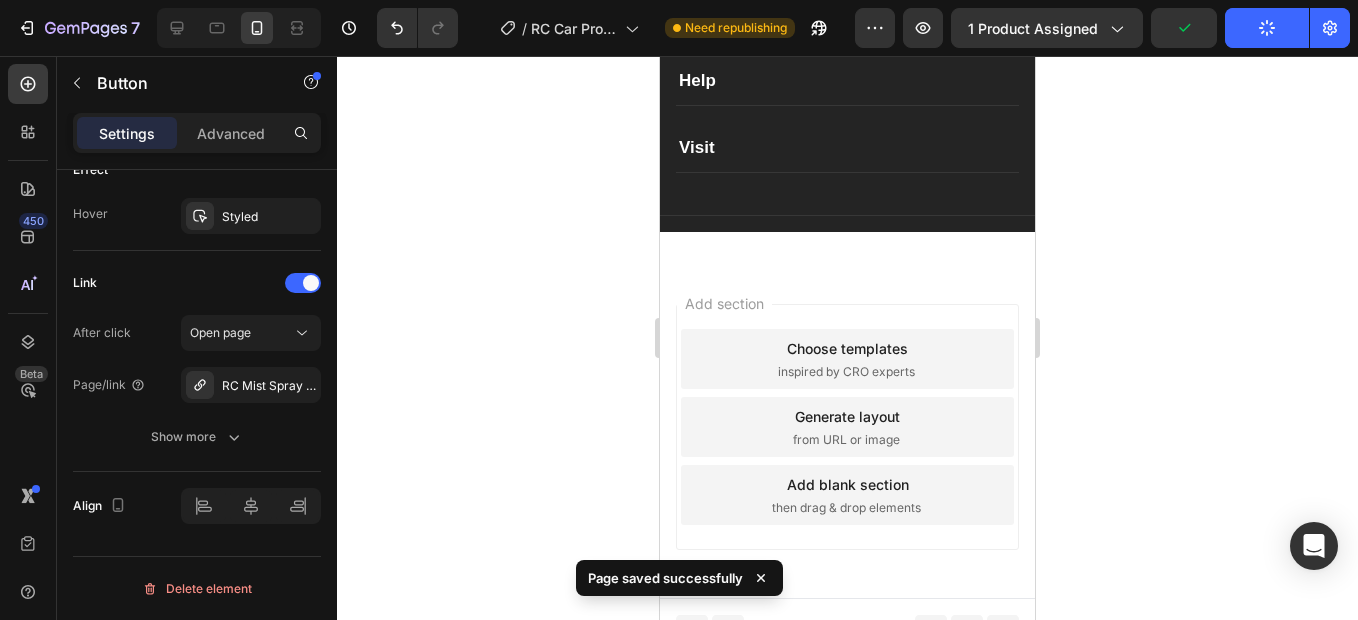 scroll, scrollTop: 8621, scrollLeft: 0, axis: vertical 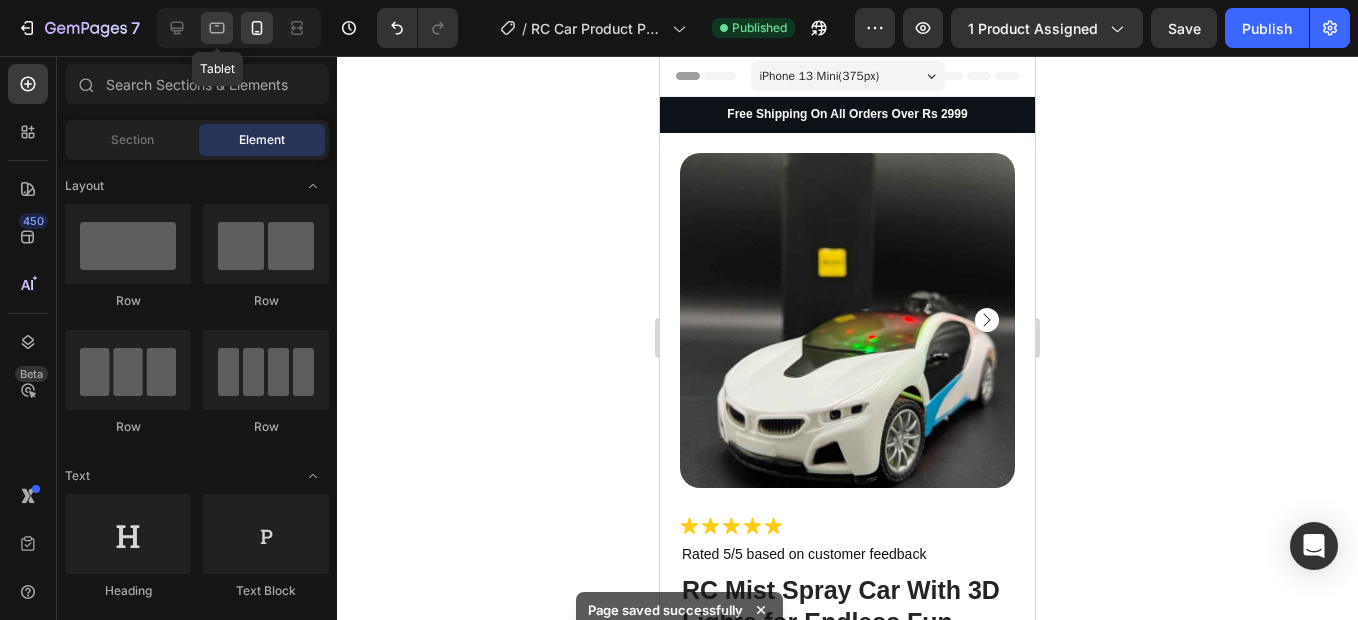 click 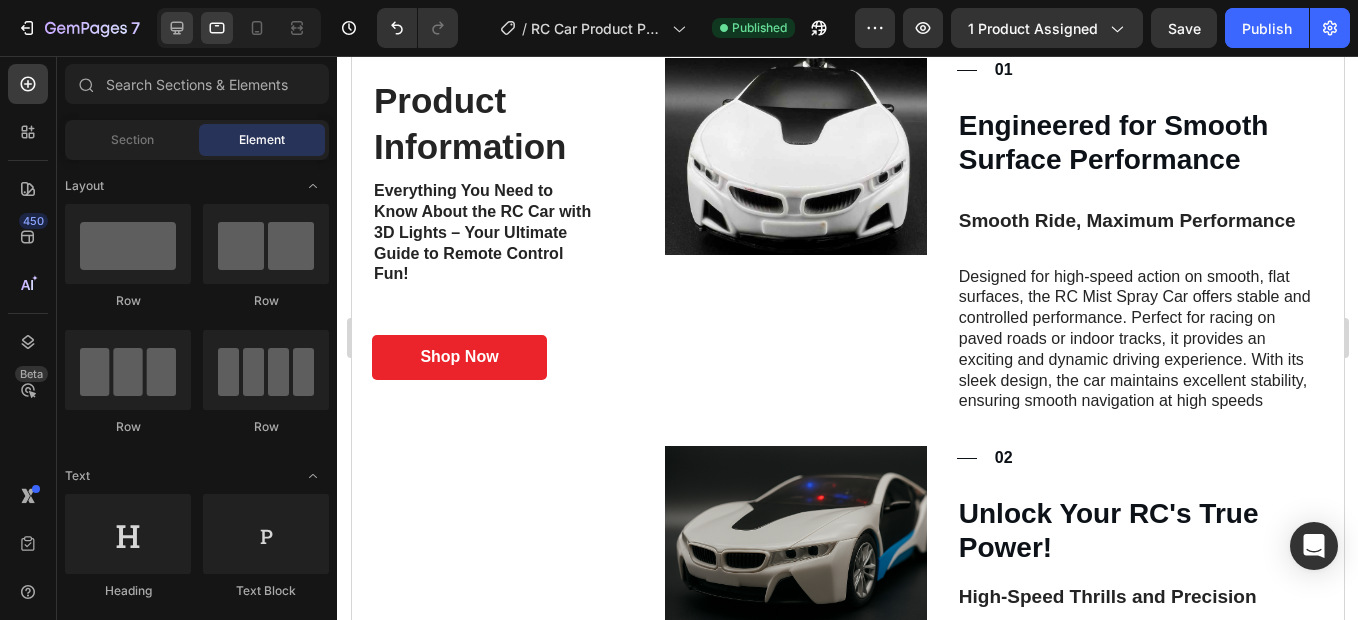 scroll, scrollTop: 800, scrollLeft: 0, axis: vertical 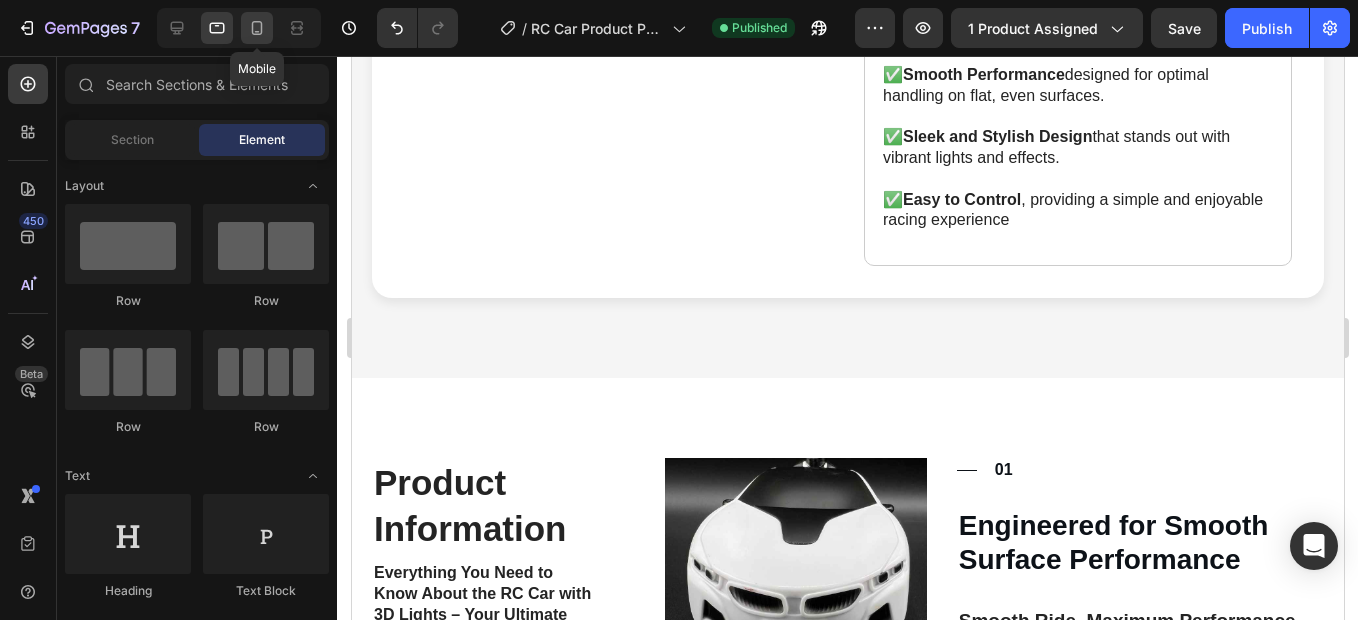 click 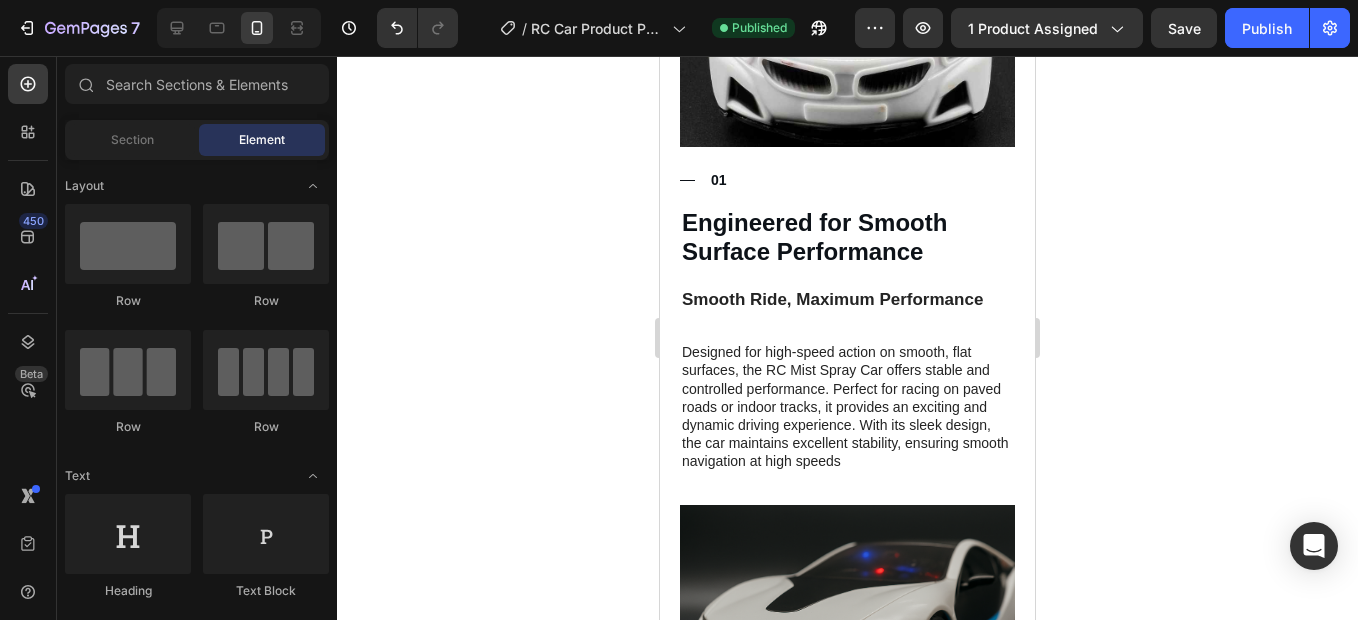 scroll, scrollTop: 1712, scrollLeft: 0, axis: vertical 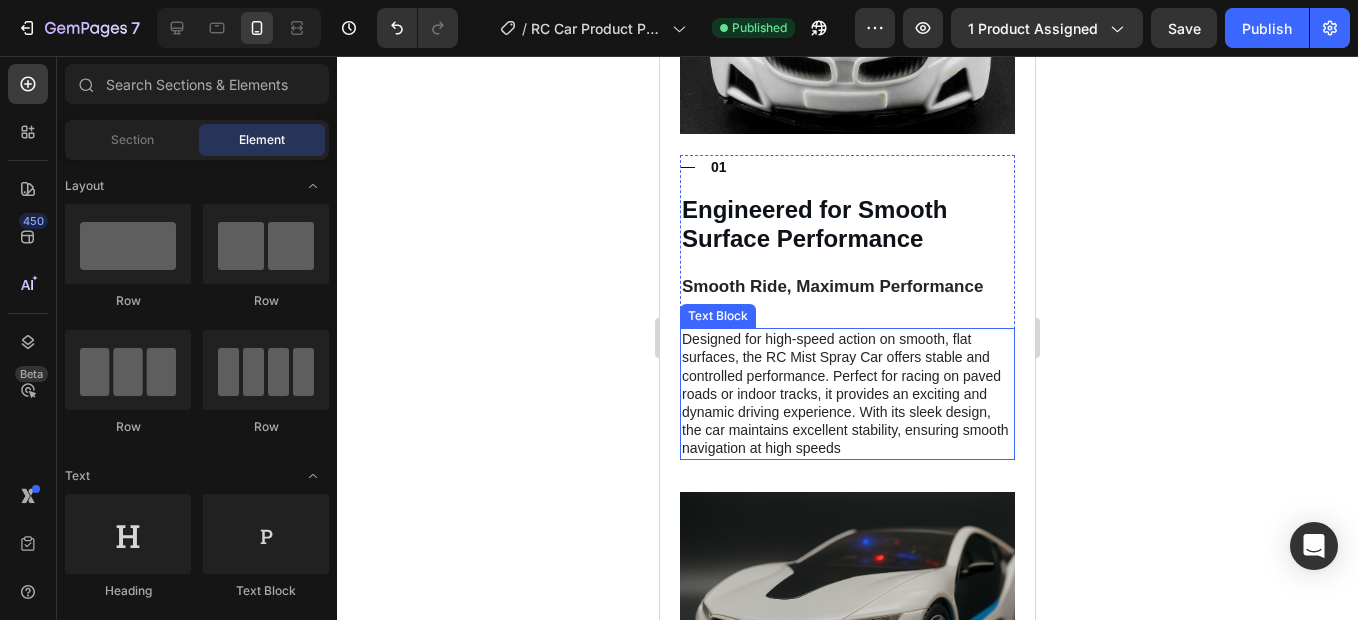 click on "Designed for high-speed action on smooth, flat surfaces, the RC Mist Spray Car offers stable and controlled performance. Perfect for racing on paved roads or indoor tracks, it provides an exciting and dynamic driving experience. With its sleek design, the car maintains excellent stability, ensuring smooth navigation at high speeds" at bounding box center (847, 393) 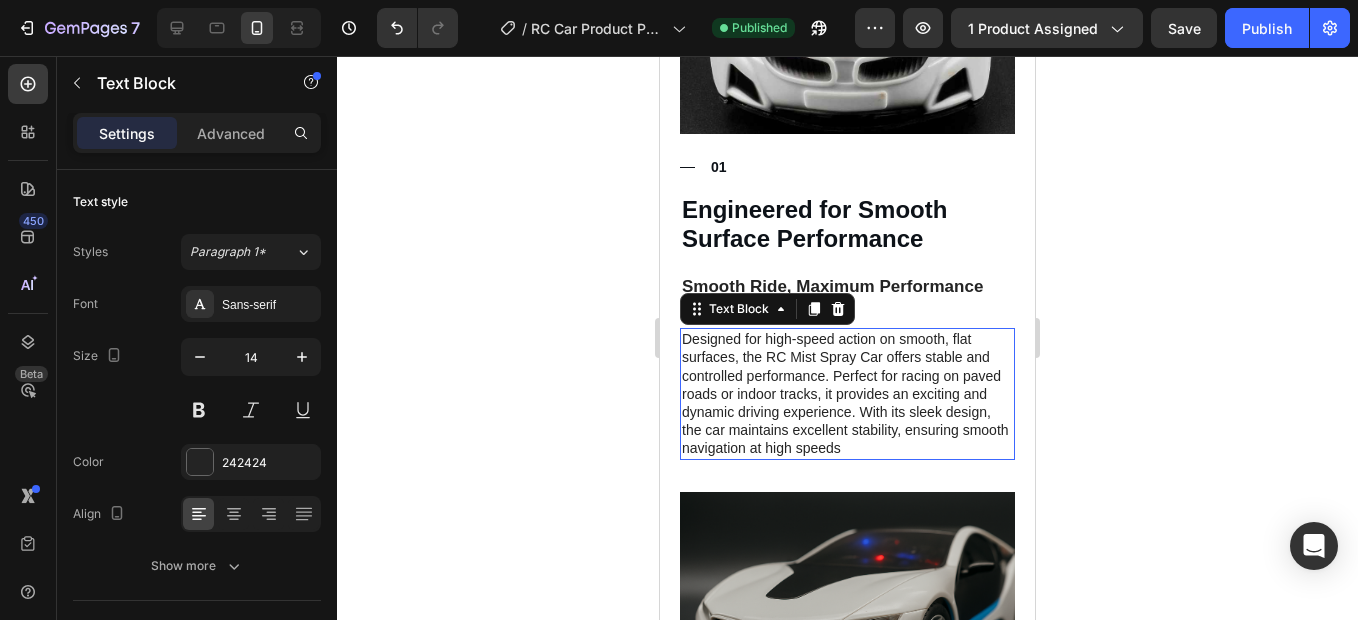 click on "Designed for high-speed action on smooth, flat surfaces, the RC Mist Spray Car offers stable and controlled performance. Perfect for racing on paved roads or indoor tracks, it provides an exciting and dynamic driving experience. With its sleek design, the car maintains excellent stability, ensuring smooth navigation at high speeds" at bounding box center [847, 393] 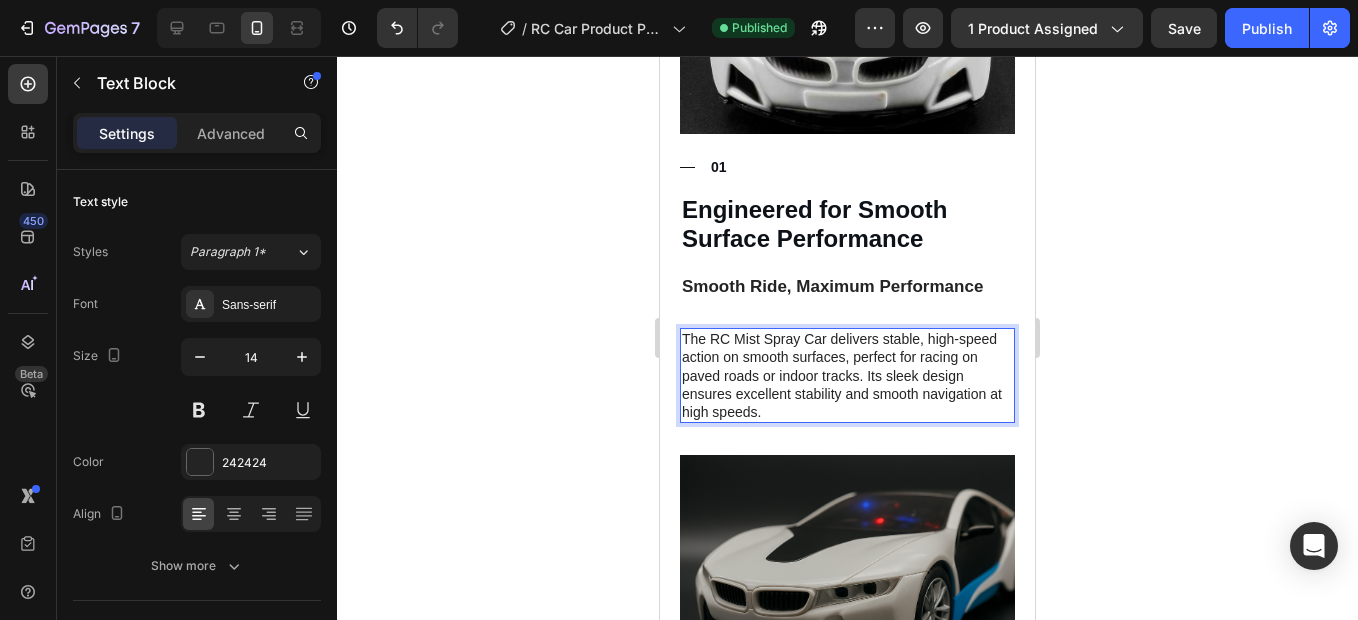 click 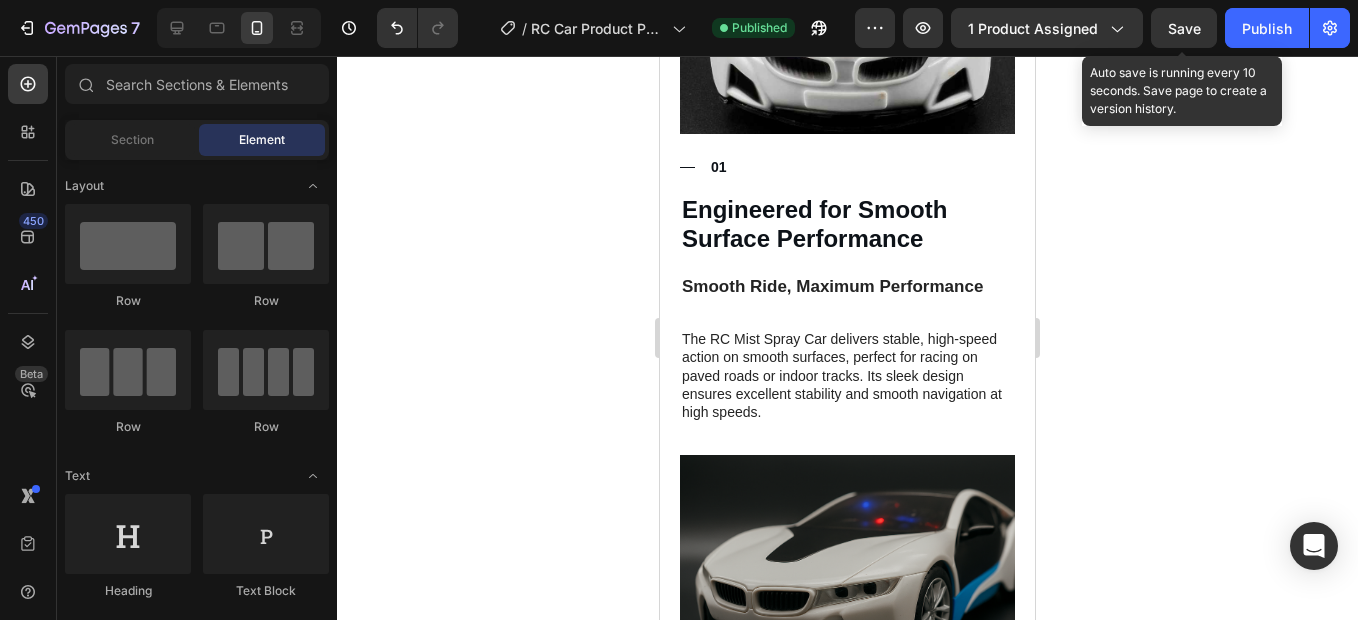 click on "Save" at bounding box center (1184, 28) 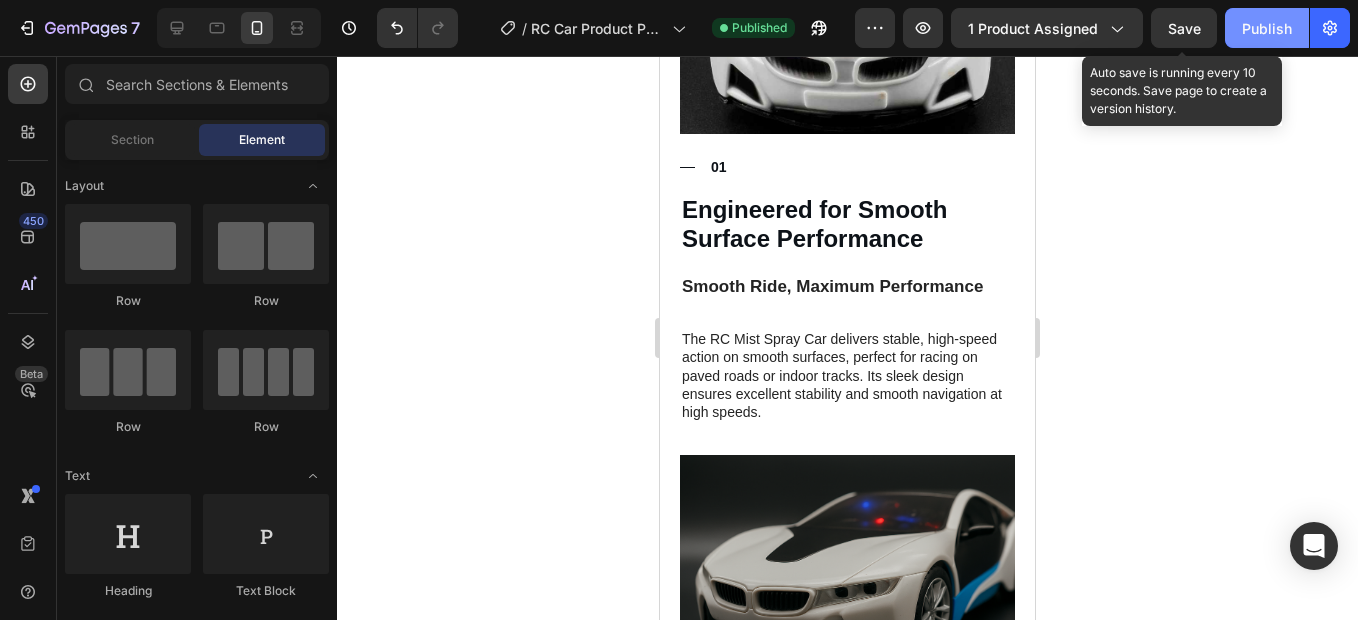 click on "Publish" 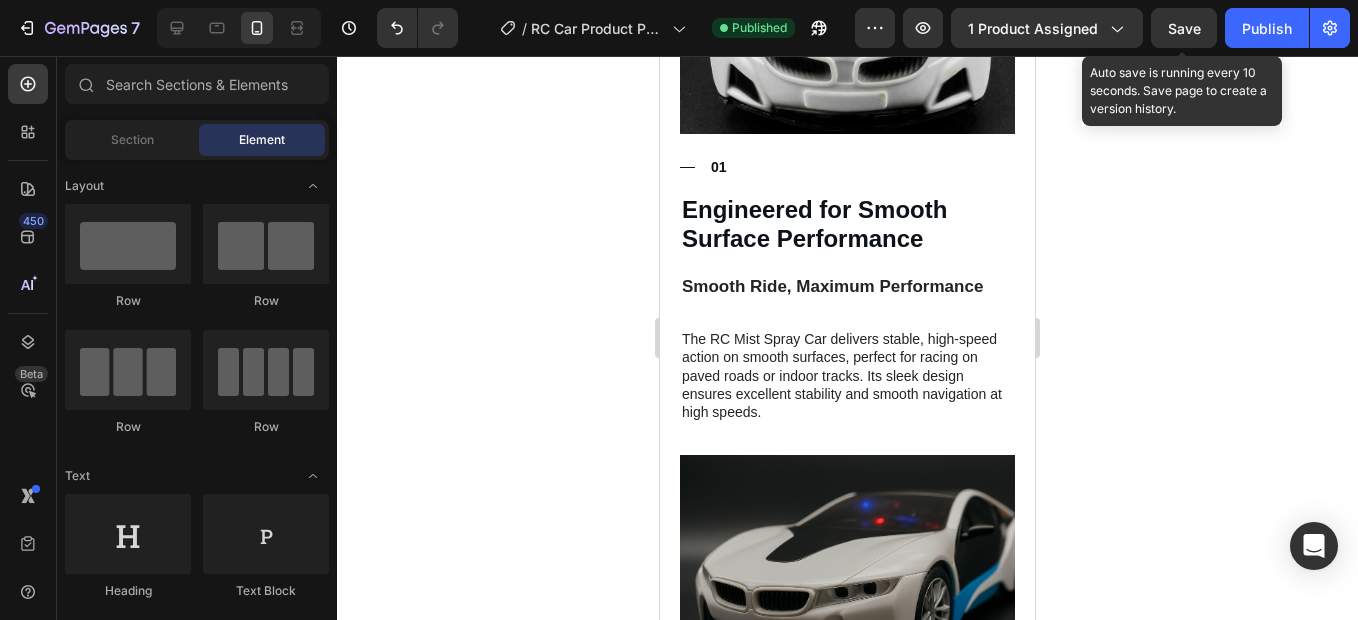 click 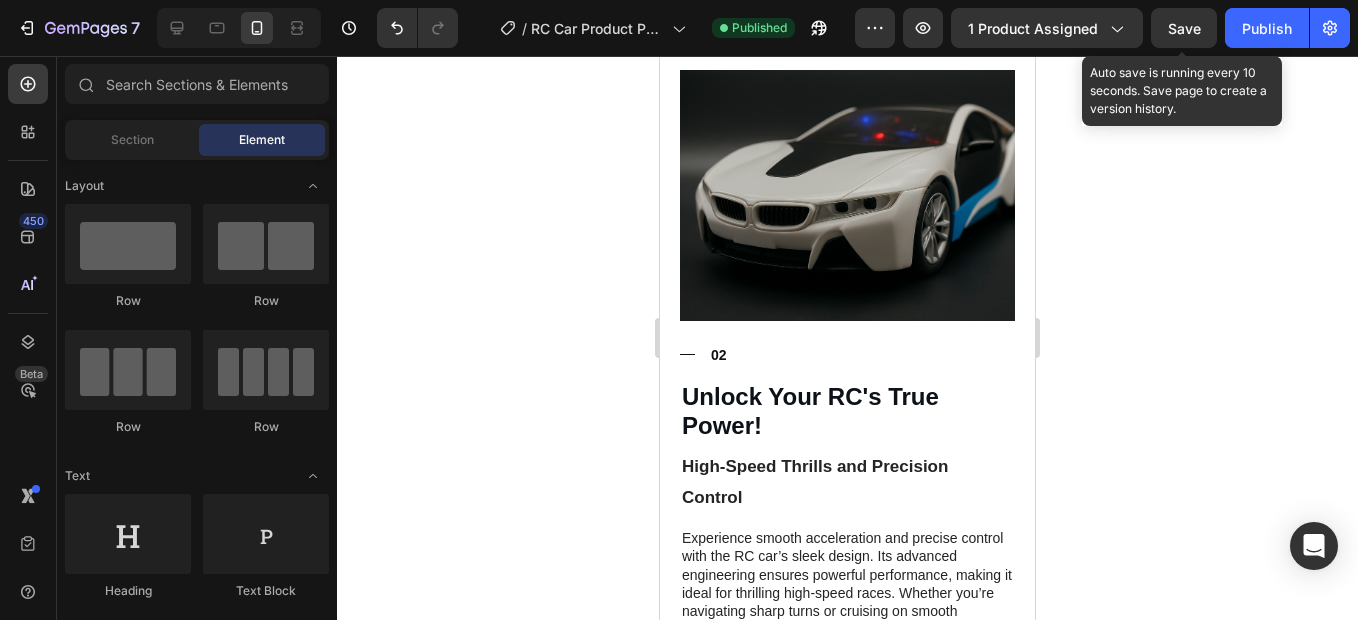 scroll, scrollTop: 2112, scrollLeft: 0, axis: vertical 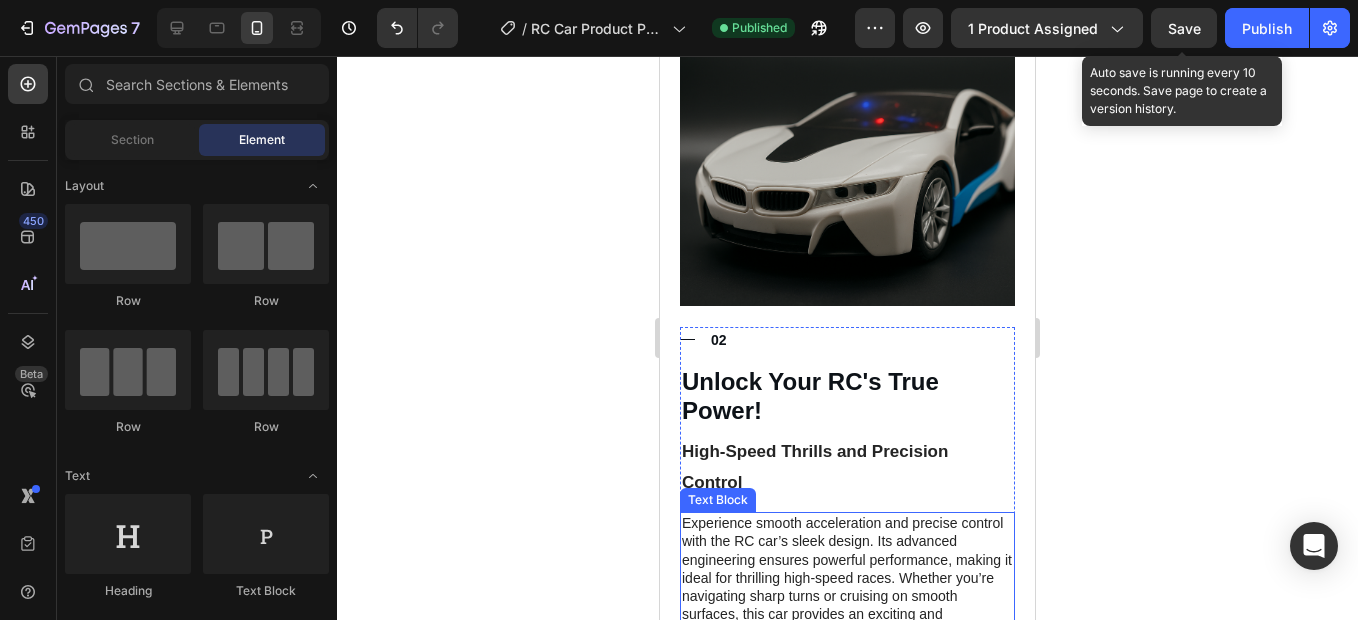click on "Experience smooth acceleration and precise control with the RC car’s sleek design. Its advanced engineering ensures powerful performance, making it ideal for thrilling high-speed races. Whether you’re navigating sharp turns or cruising on smooth surfaces, this car provides an exciting and responsive driving experience." at bounding box center [847, 577] 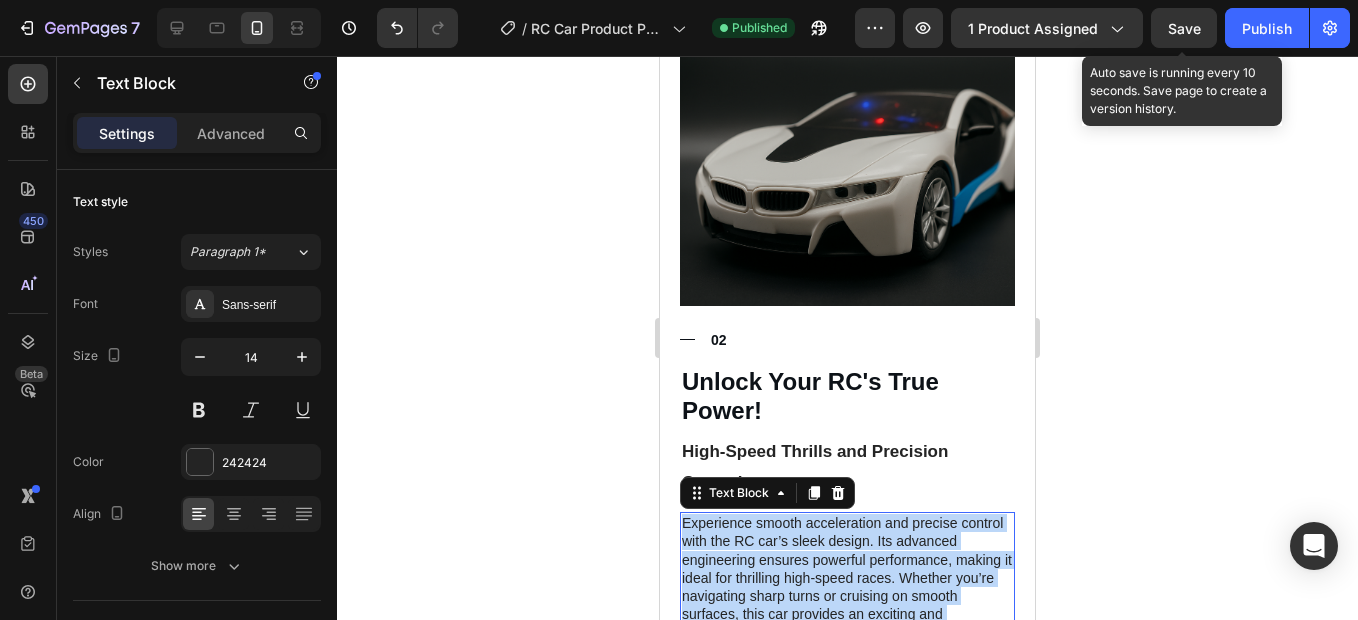 click on "Experience smooth acceleration and precise control with the RC car’s sleek design. Its advanced engineering ensures powerful performance, making it ideal for thrilling high-speed races. Whether you’re navigating sharp turns or cruising on smooth surfaces, this car provides an exciting and responsive driving experience." at bounding box center [847, 577] 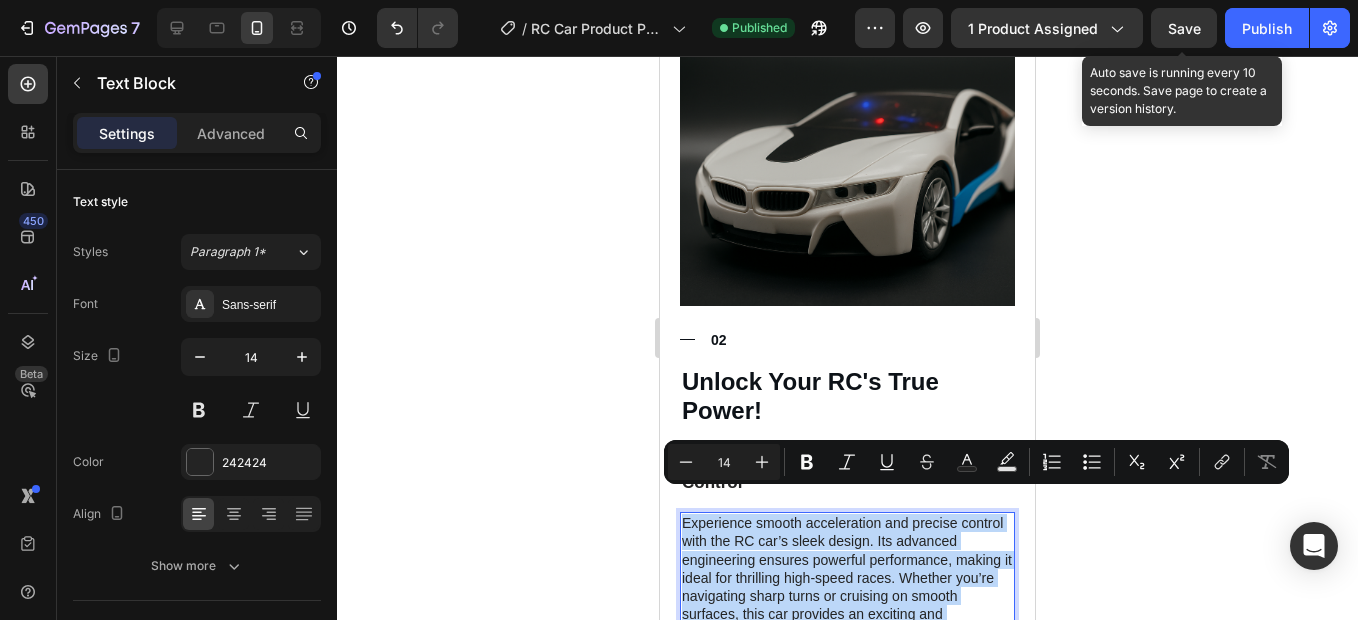 copy on "Experience smooth acceleration and precise control with the RC car’s sleek design. Its advanced engineering ensures powerful performance, making it ideal for thrilling high-speed races. Whether you’re navigating sharp turns or cruising on smooth surfaces, this car provides an exciting and responsive driving experience." 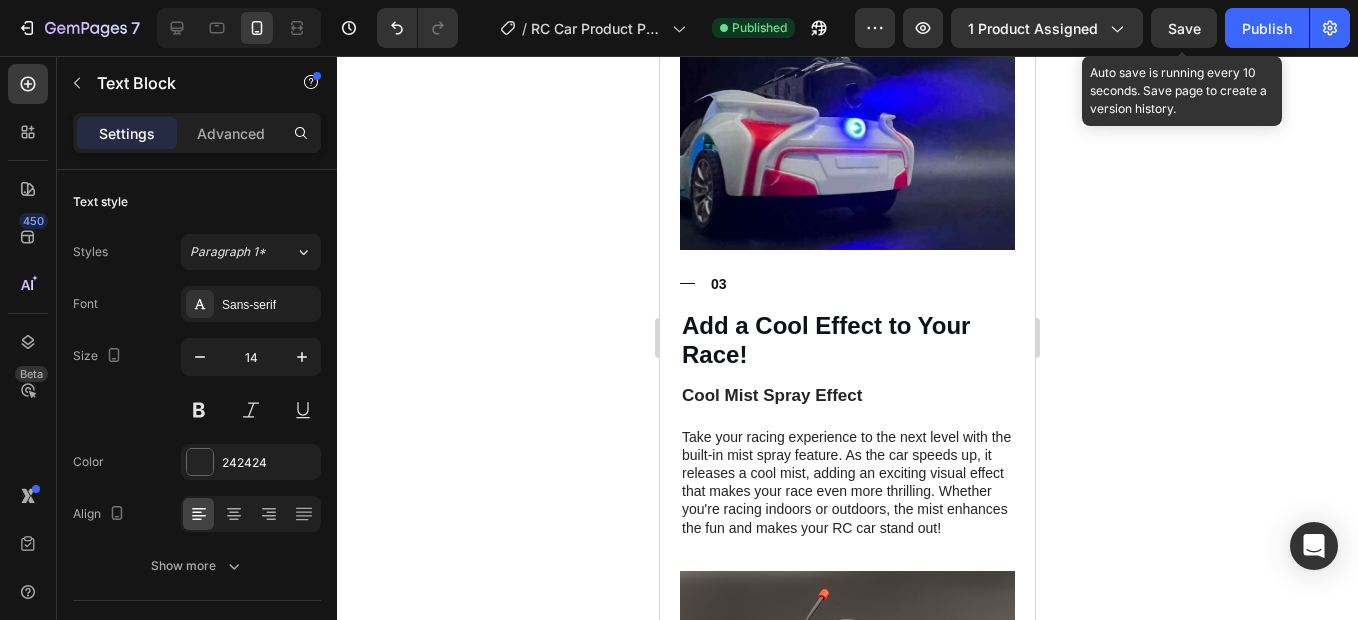scroll, scrollTop: 2949, scrollLeft: 0, axis: vertical 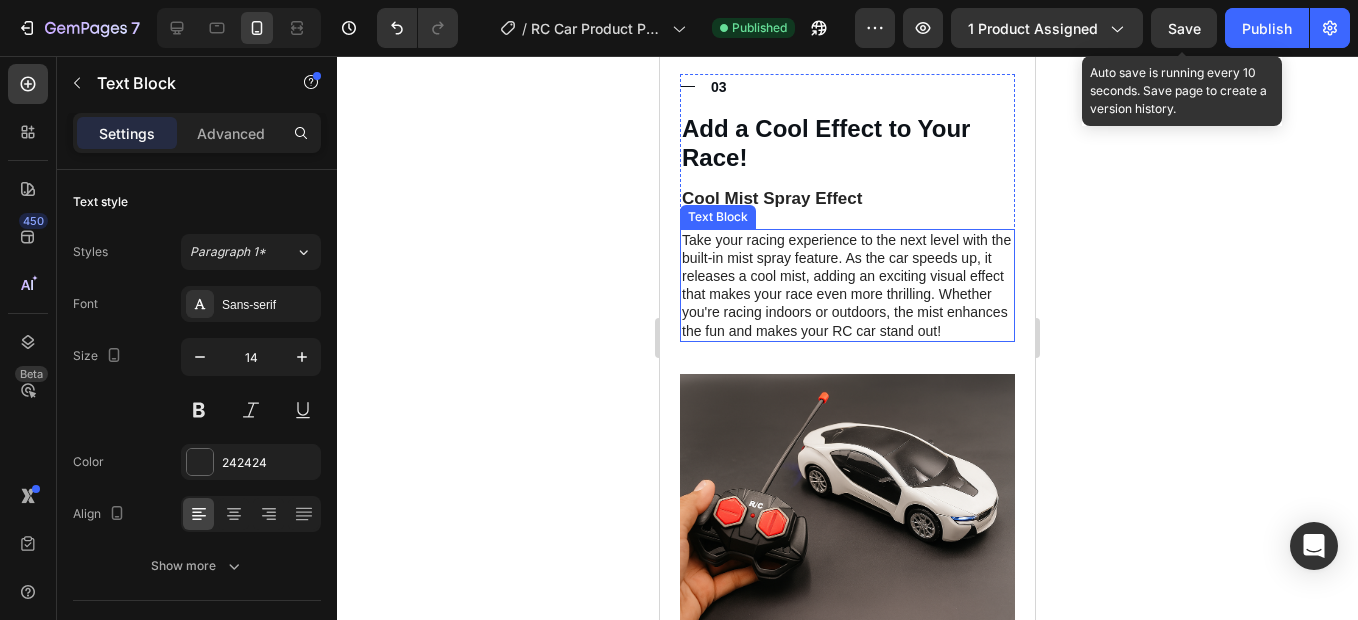 click on "Take your racing experience to the next level with the built-in mist spray feature. As the car speeds up, it releases a cool mist, adding an exciting visual effect that makes your race even more thrilling. Whether you're racing indoors or outdoors, the mist enhances the fun and makes your RC car stand out!" at bounding box center (847, 285) 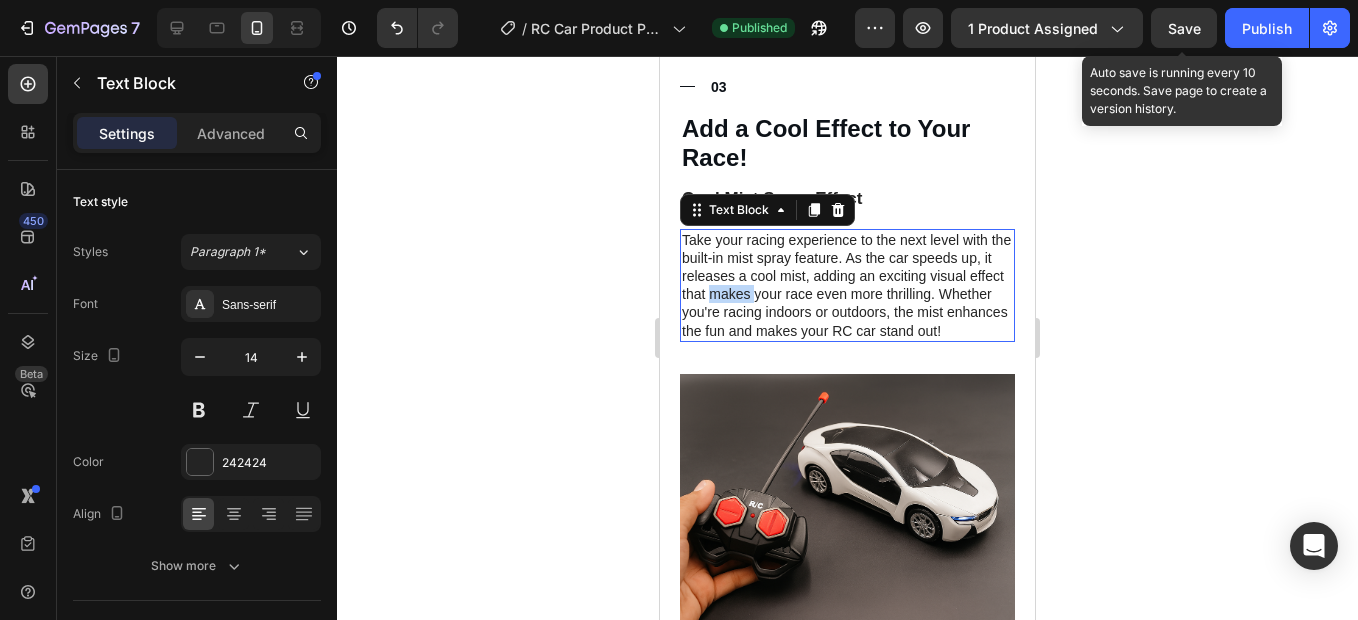 click on "Take your racing experience to the next level with the built-in mist spray feature. As the car speeds up, it releases a cool mist, adding an exciting visual effect that makes your race even more thrilling. Whether you're racing indoors or outdoors, the mist enhances the fun and makes your RC car stand out!" at bounding box center (847, 285) 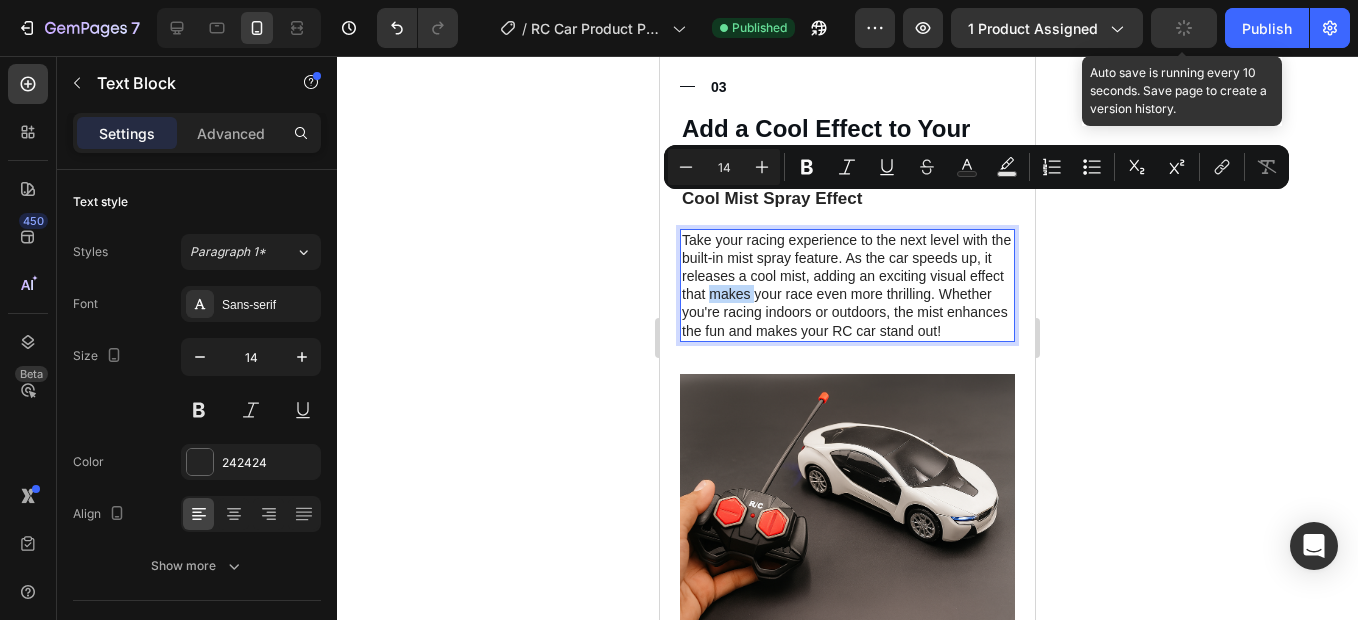 scroll, scrollTop: 678, scrollLeft: 0, axis: vertical 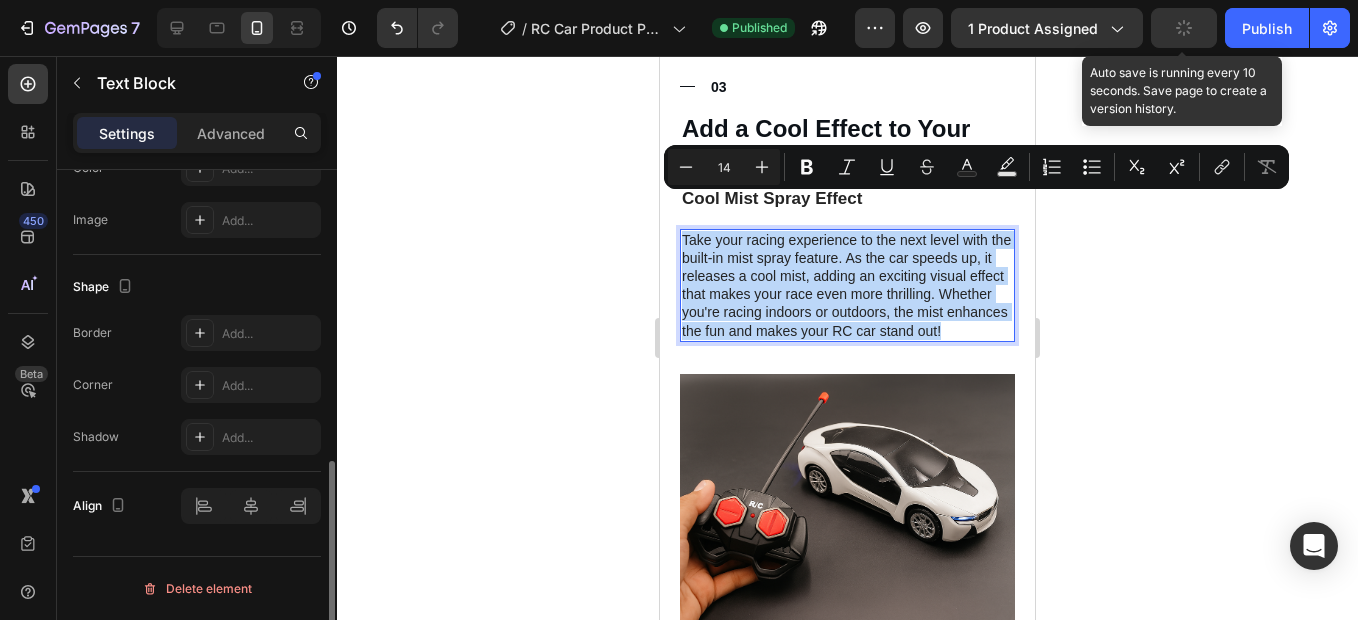 copy on "Take your racing experience to the next level with the built-in mist spray feature. As the car speeds up, it releases a cool mist, adding an exciting visual effect that makes your race even more thrilling. Whether you're racing indoors or outdoors, the mist enhances the fun and makes your RC car stand out!" 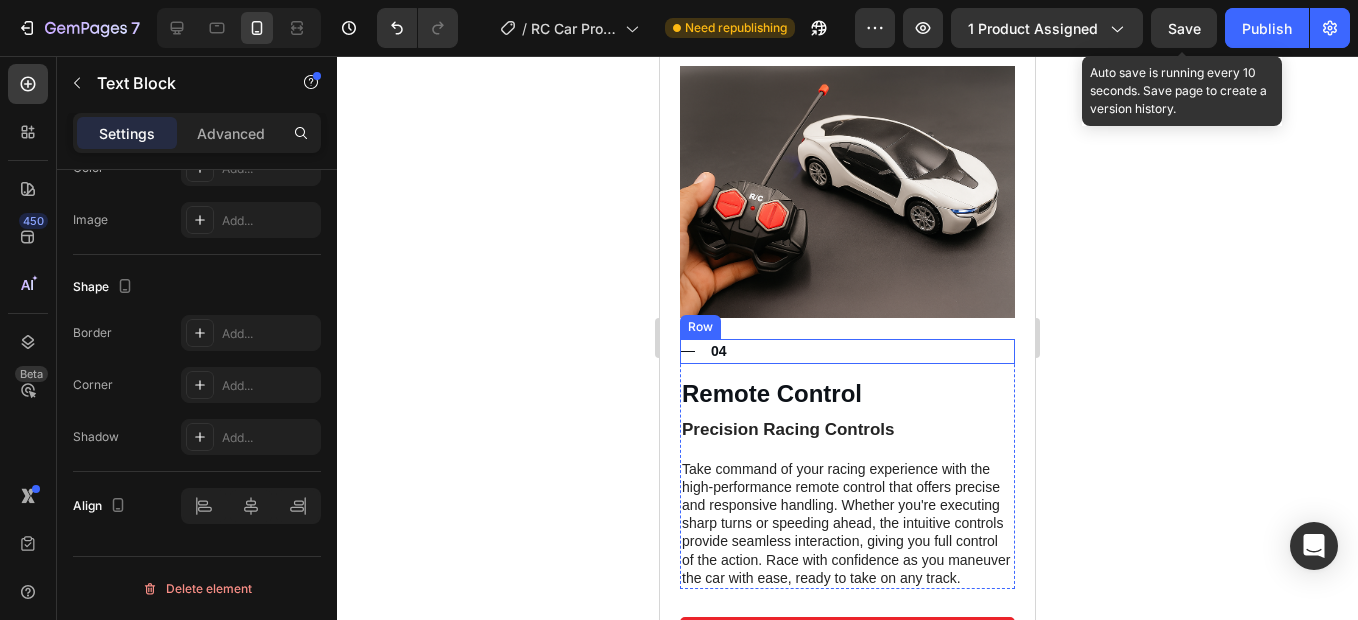 scroll, scrollTop: 3249, scrollLeft: 0, axis: vertical 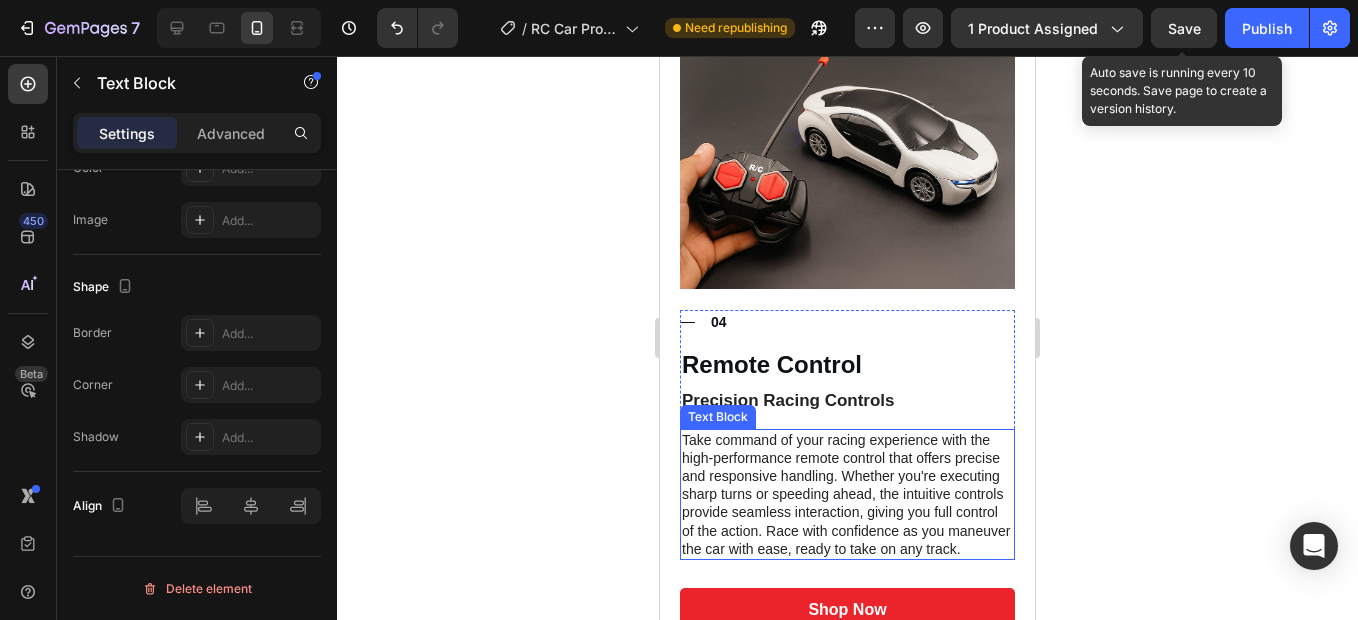 click on "Take command of your racing experience with the high-performance remote control that offers precise and responsive handling. Whether you're executing sharp turns or speeding ahead, the intuitive controls provide seamless interaction, giving you full control of the action. Race with confidence as you maneuver the car with ease, ready to take on any track." at bounding box center [847, 494] 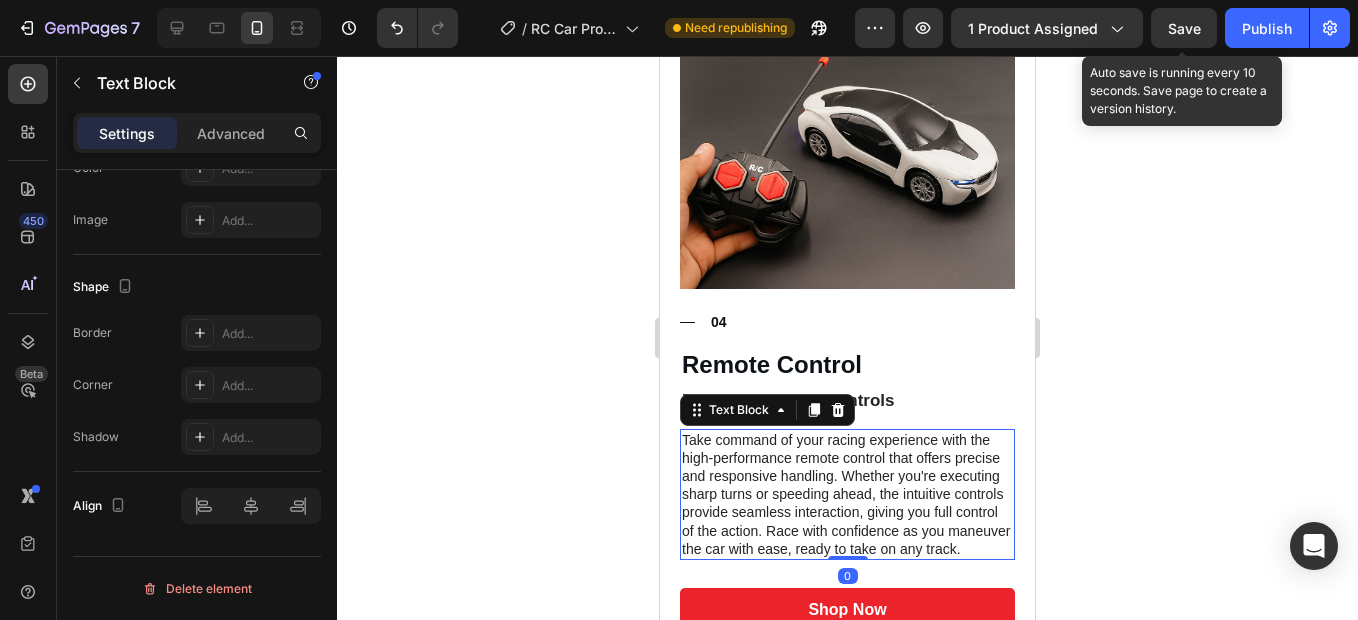 click on "Take command of your racing experience with the high-performance remote control that offers precise and responsive handling. Whether you're executing sharp turns or speeding ahead, the intuitive controls provide seamless interaction, giving you full control of the action. Race with confidence as you maneuver the car with ease, ready to take on any track." at bounding box center (847, 494) 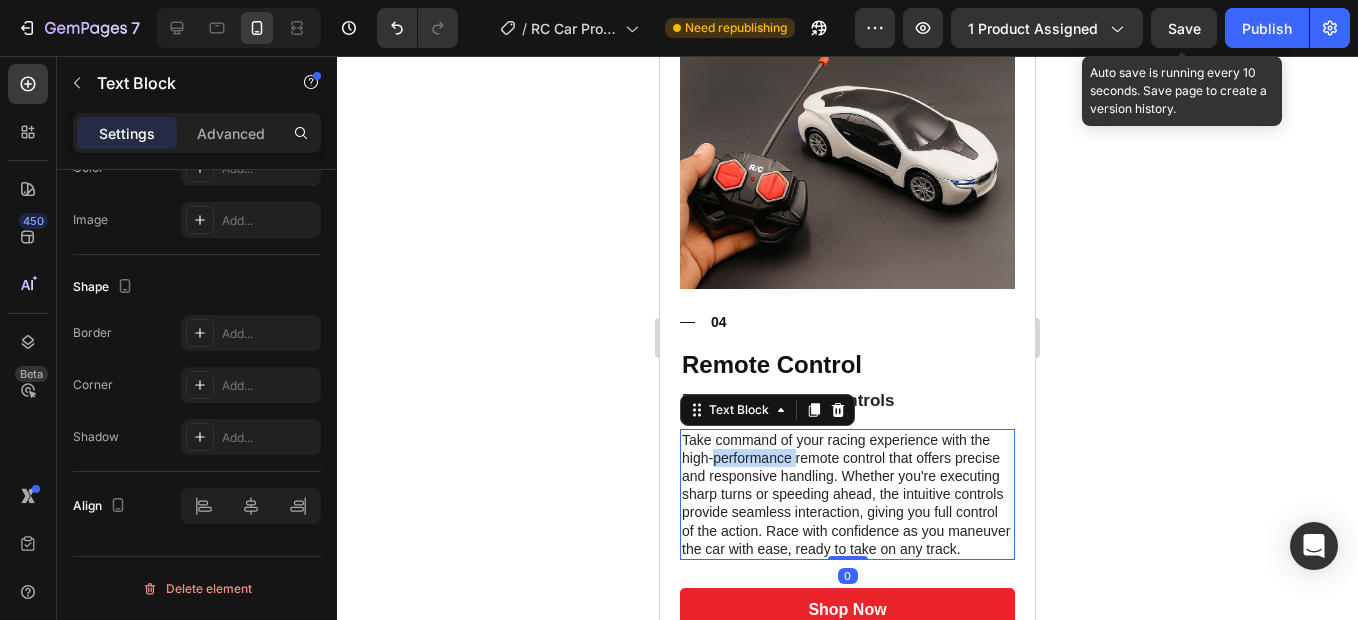click on "Take command of your racing experience with the high-performance remote control that offers precise and responsive handling. Whether you're executing sharp turns or speeding ahead, the intuitive controls provide seamless interaction, giving you full control of the action. Race with confidence as you maneuver the car with ease, ready to take on any track." at bounding box center (847, 494) 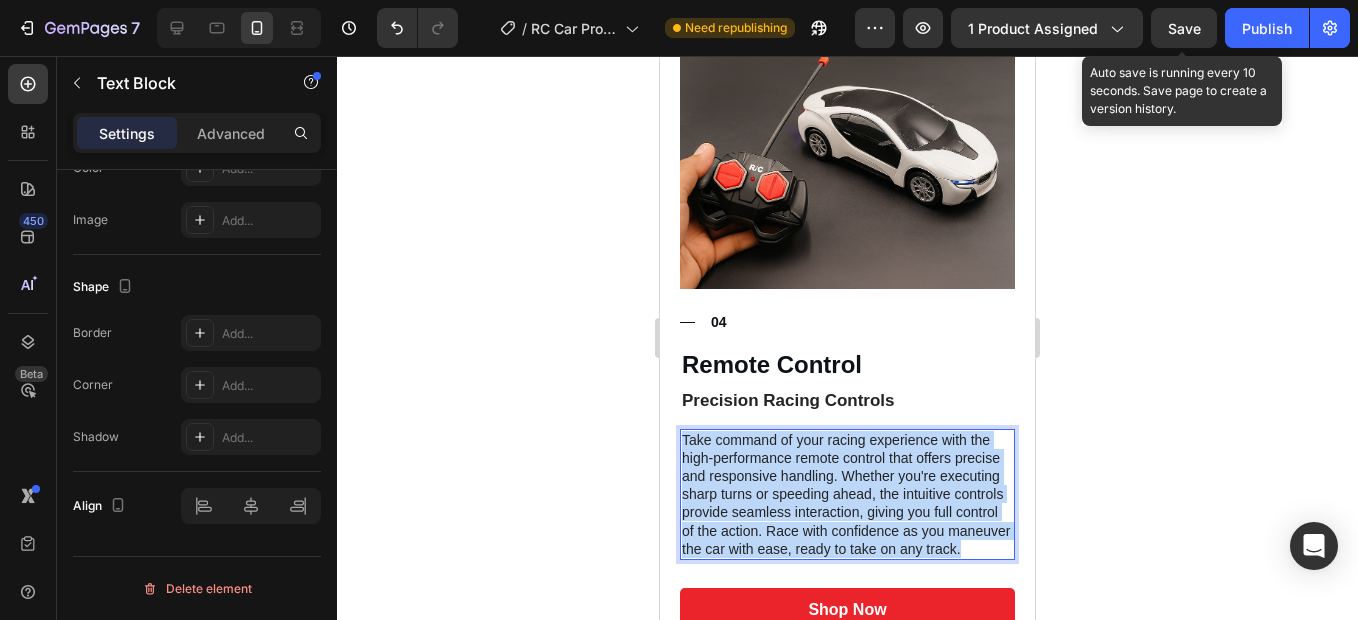 click on "Take command of your racing experience with the high-performance remote control that offers precise and responsive handling. Whether you're executing sharp turns or speeding ahead, the intuitive controls provide seamless interaction, giving you full control of the action. Race with confidence as you maneuver the car with ease, ready to take on any track." at bounding box center [847, 494] 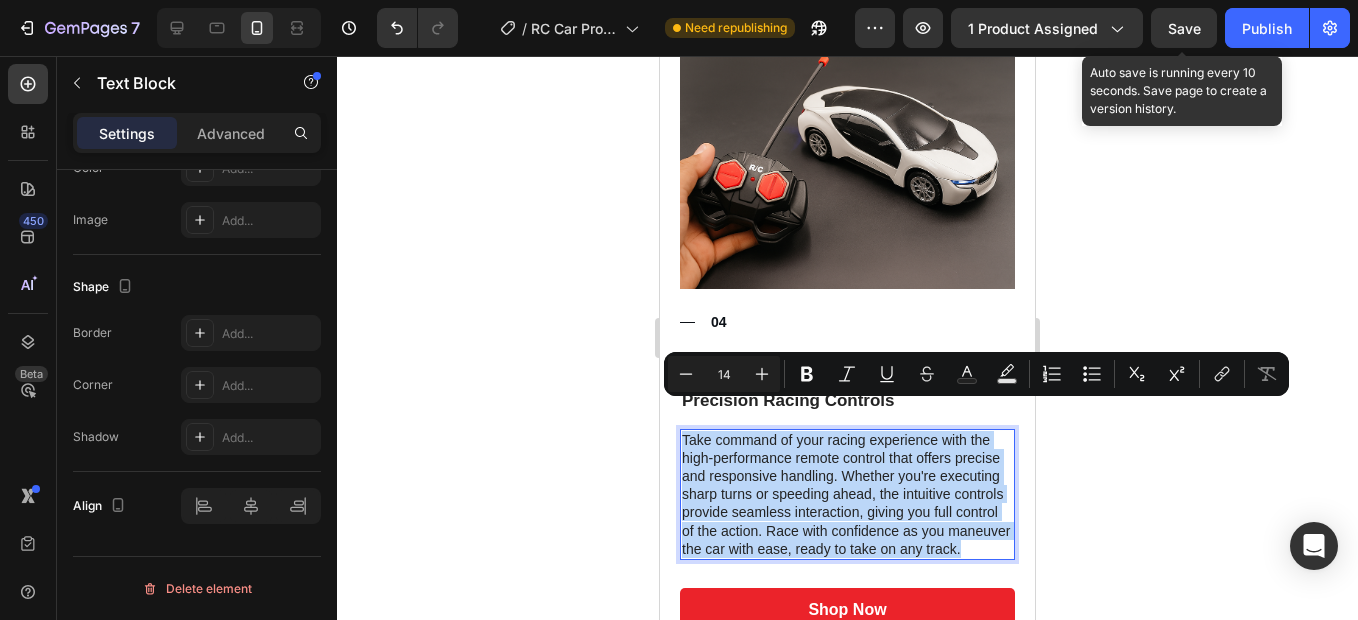 copy on "Take command of your racing experience with the high-performance remote control that offers precise and responsive handling. Whether you're executing sharp turns or speeding ahead, the intuitive controls provide seamless interaction, giving you full control of the action. Race with confidence as you maneuver the car with ease, ready to take on any track." 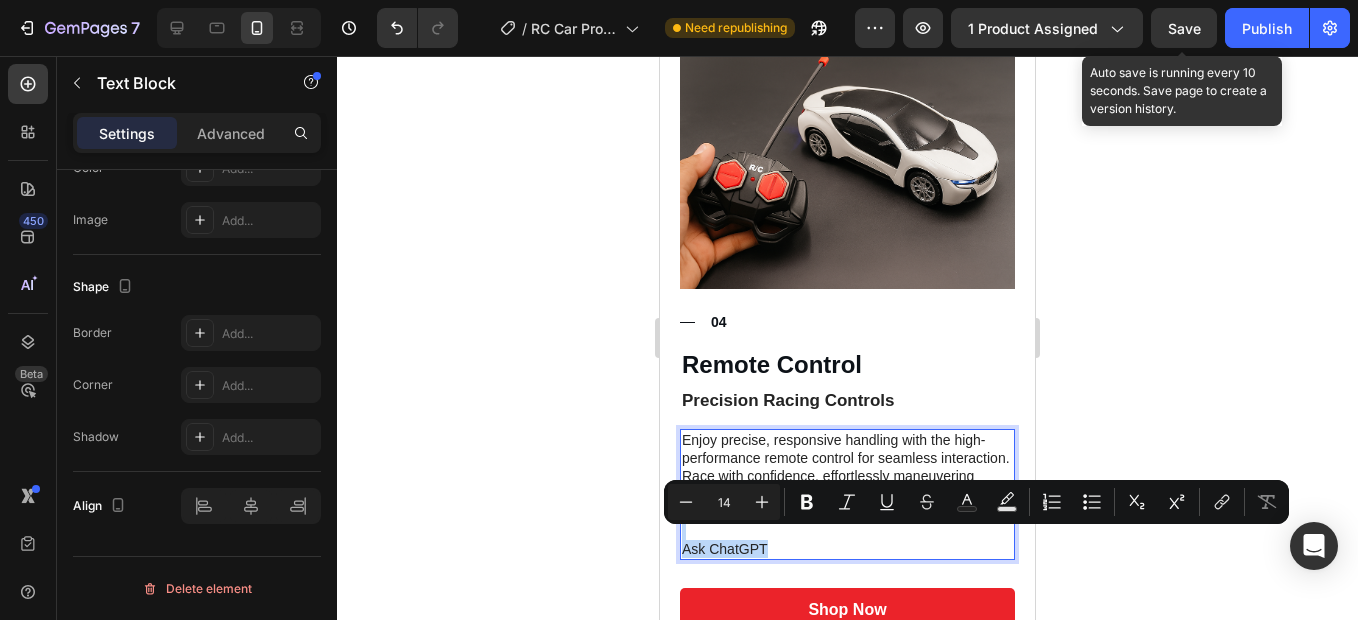 drag, startPoint x: 798, startPoint y: 542, endPoint x: 1357, endPoint y: 575, distance: 559.9732 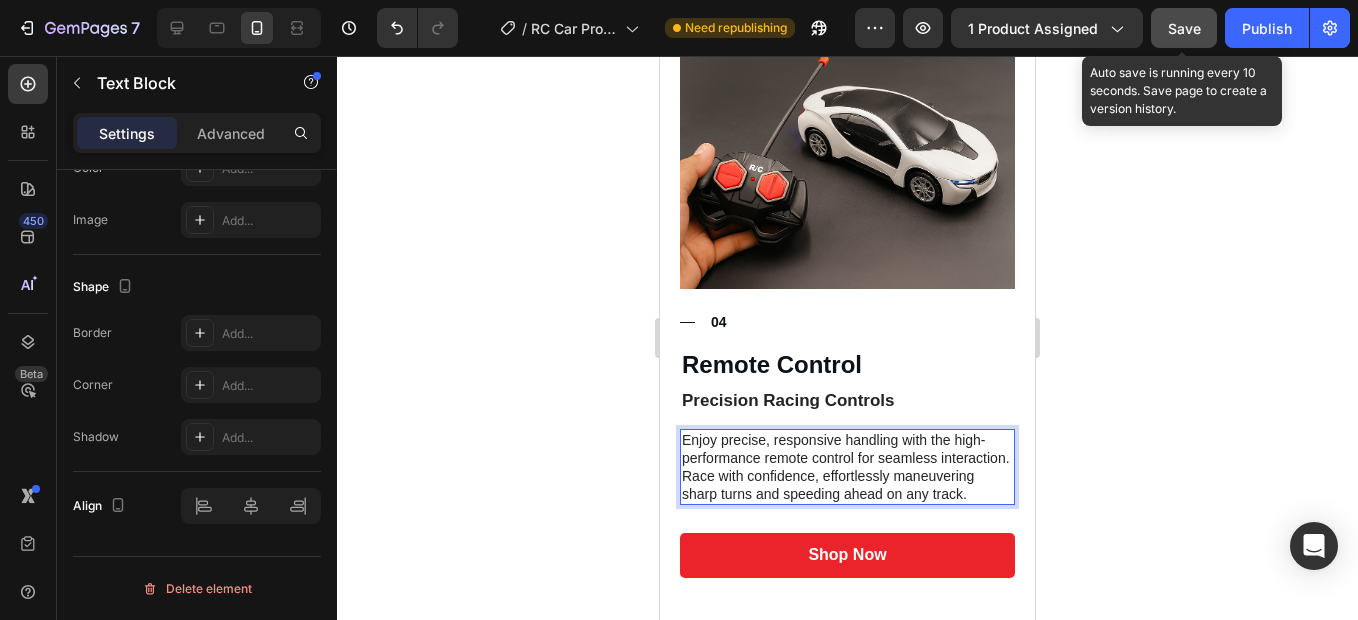 click on "Save" 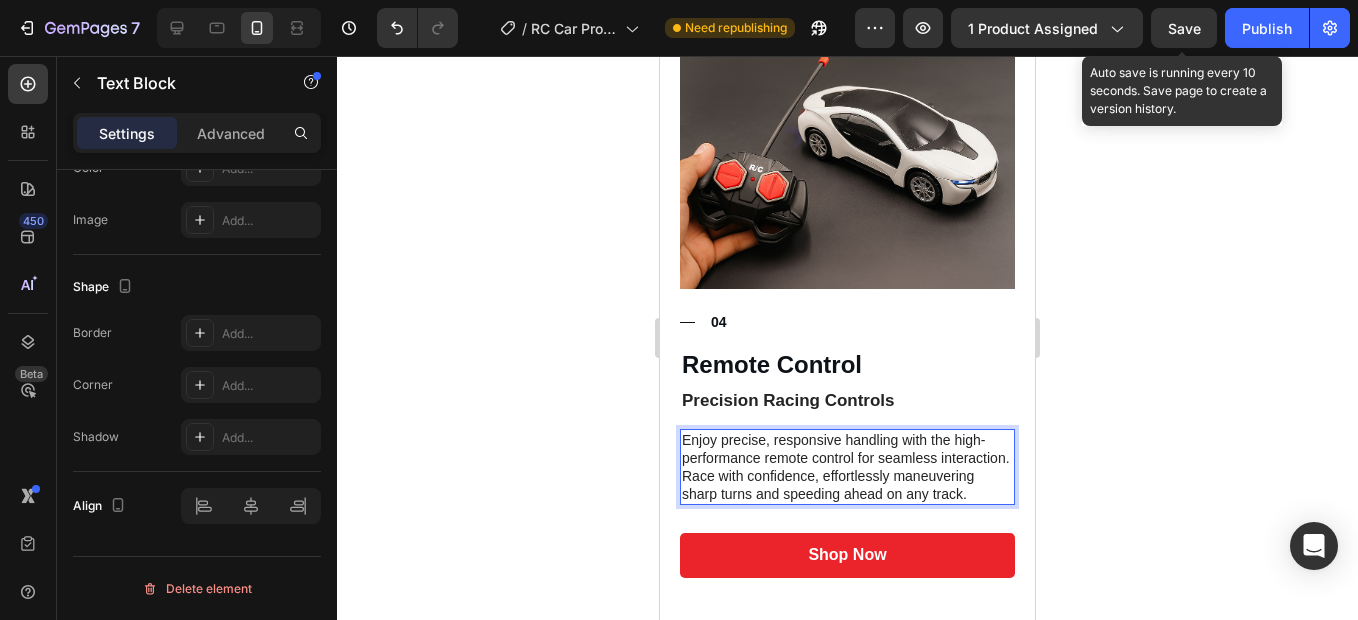 click on "Publish" 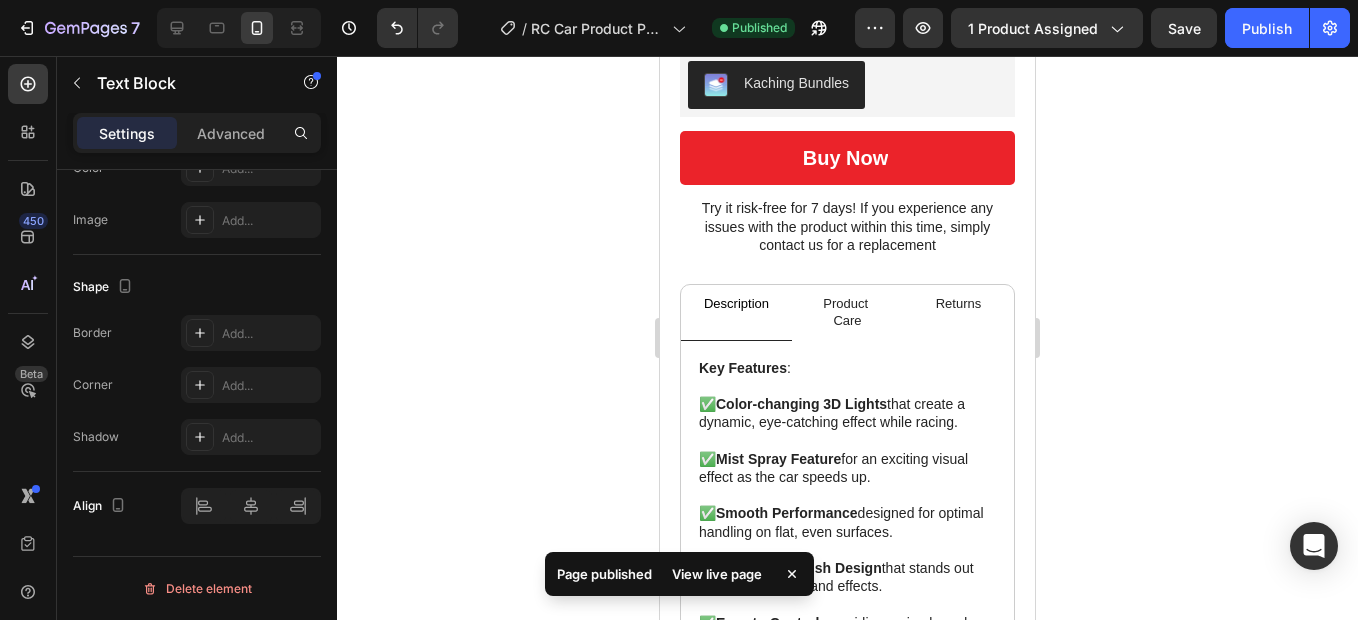 scroll, scrollTop: 752, scrollLeft: 0, axis: vertical 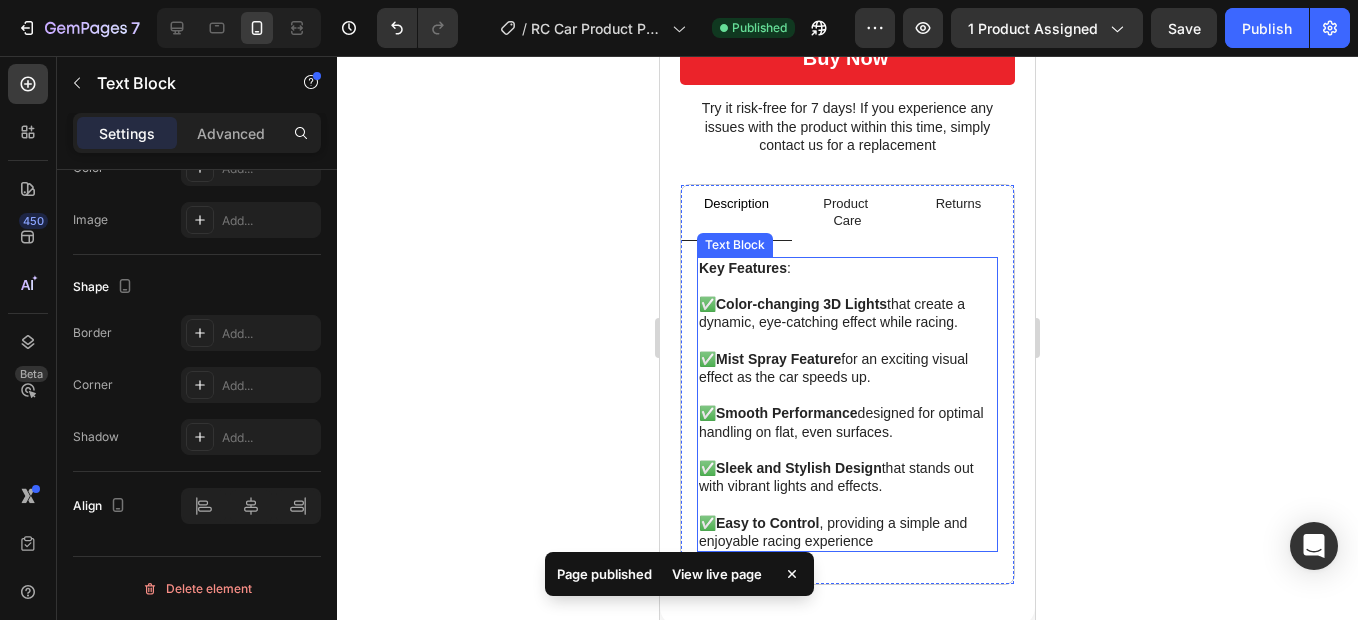 click at bounding box center [847, 286] 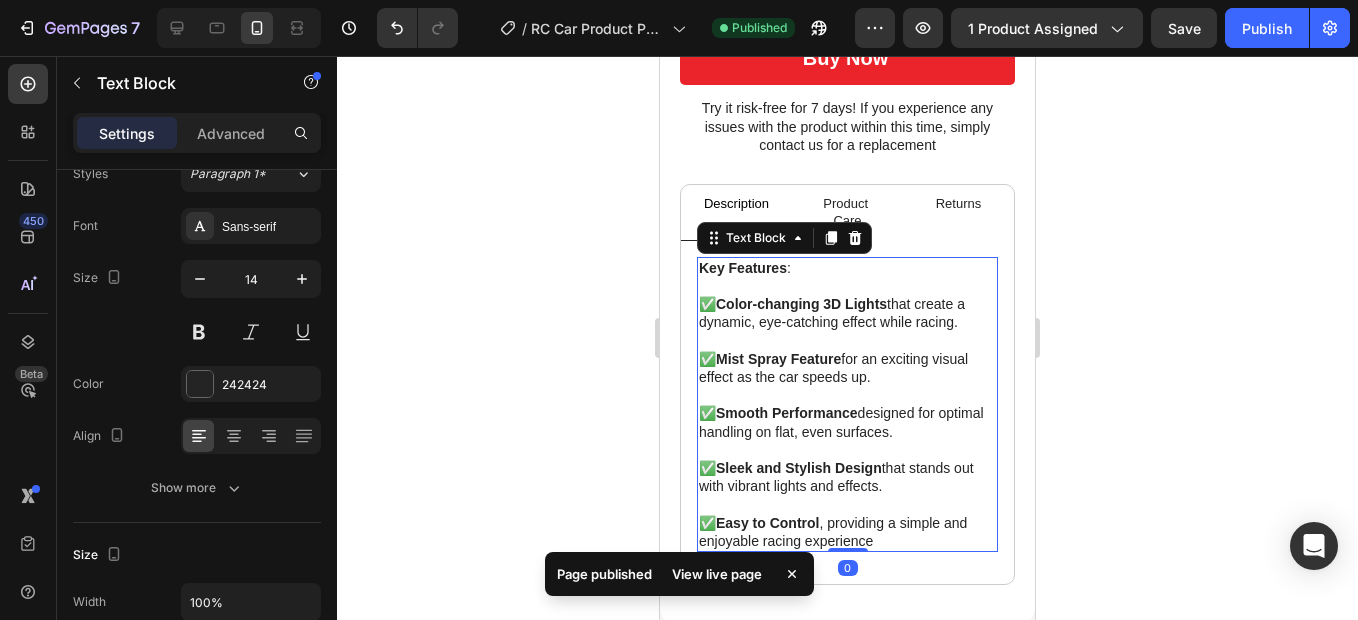 scroll, scrollTop: 0, scrollLeft: 0, axis: both 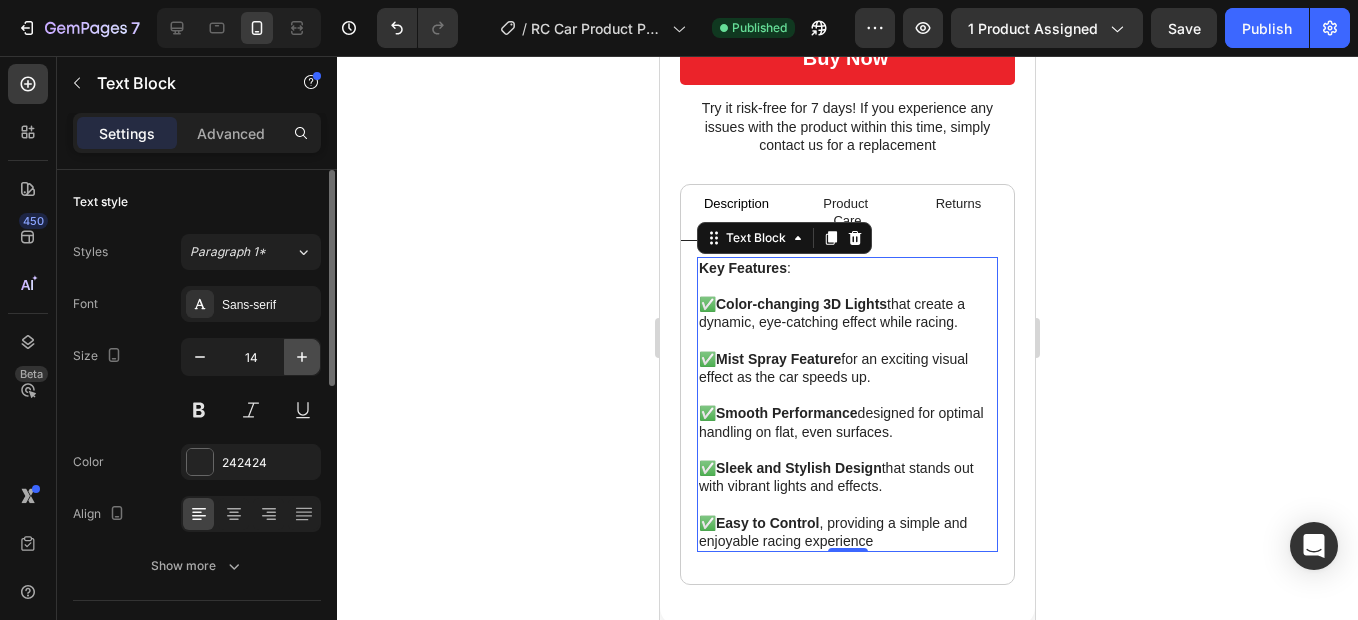 click 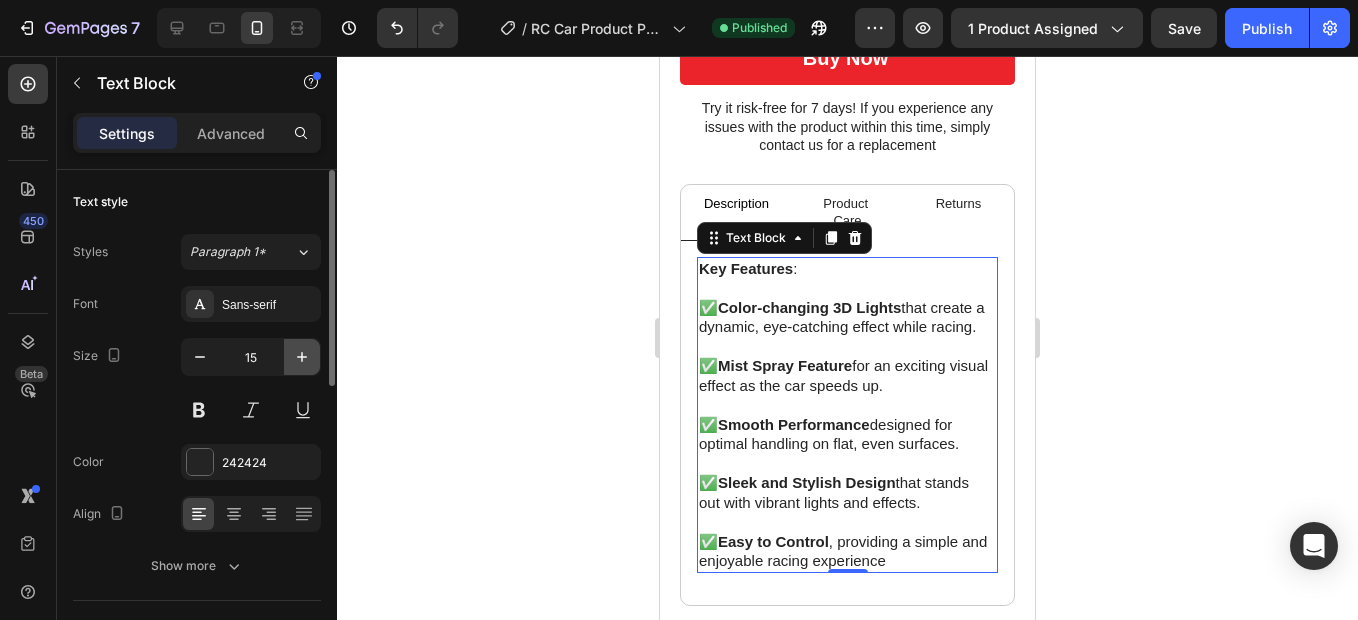 click 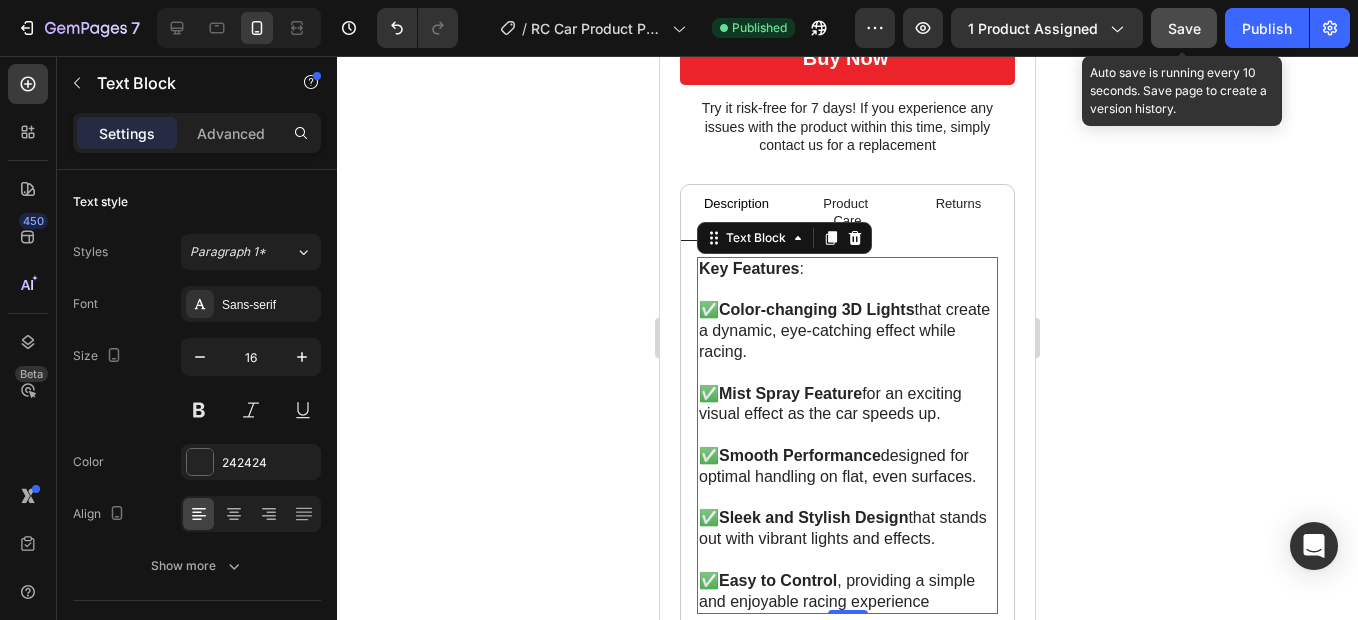 click on "Save" at bounding box center (1184, 28) 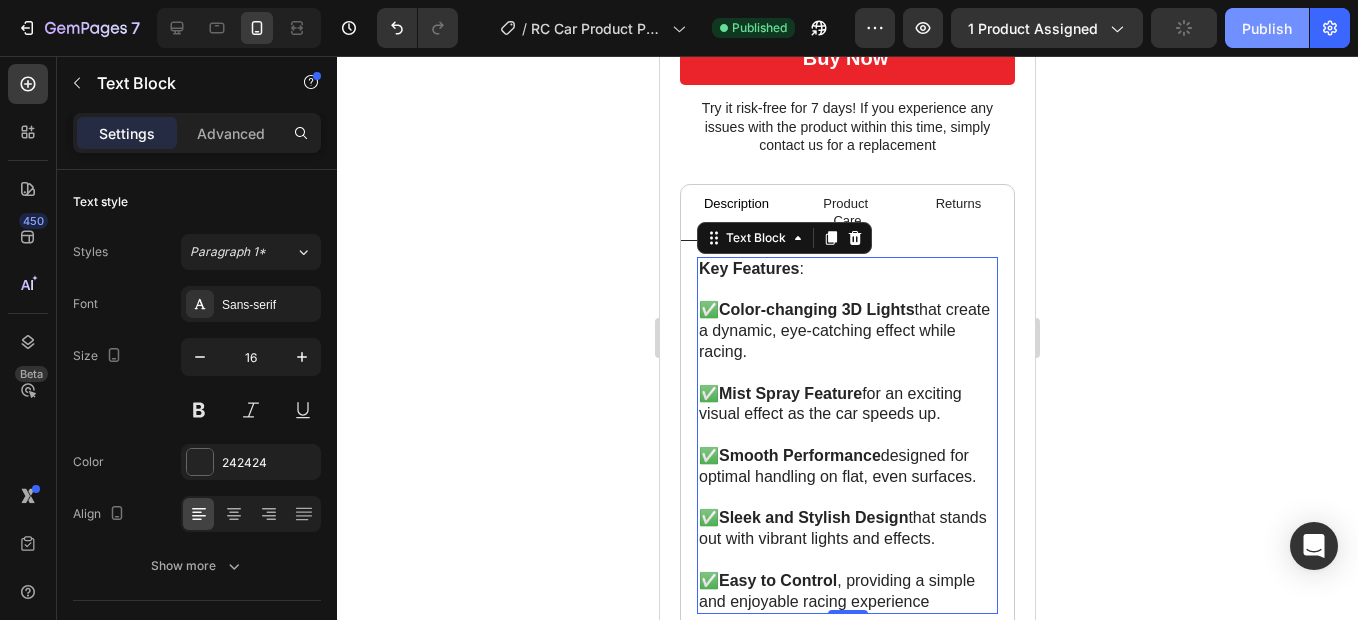 click on "Publish" 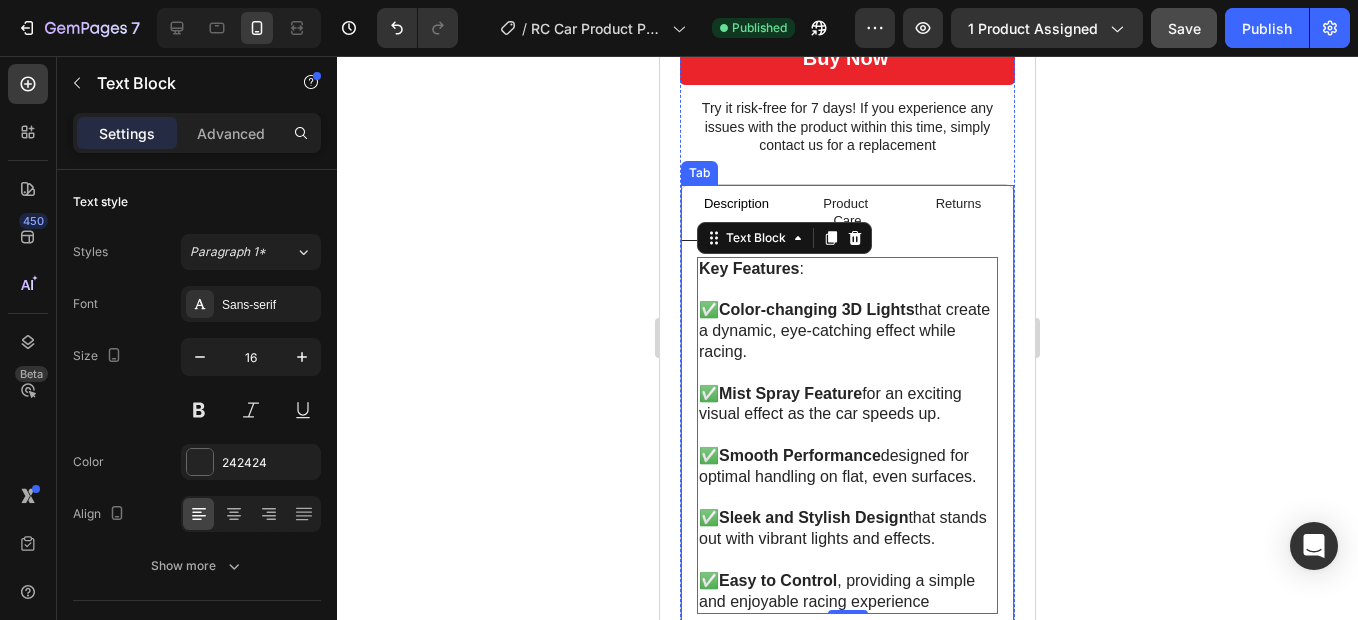 click on "Product Care" at bounding box center [847, 213] 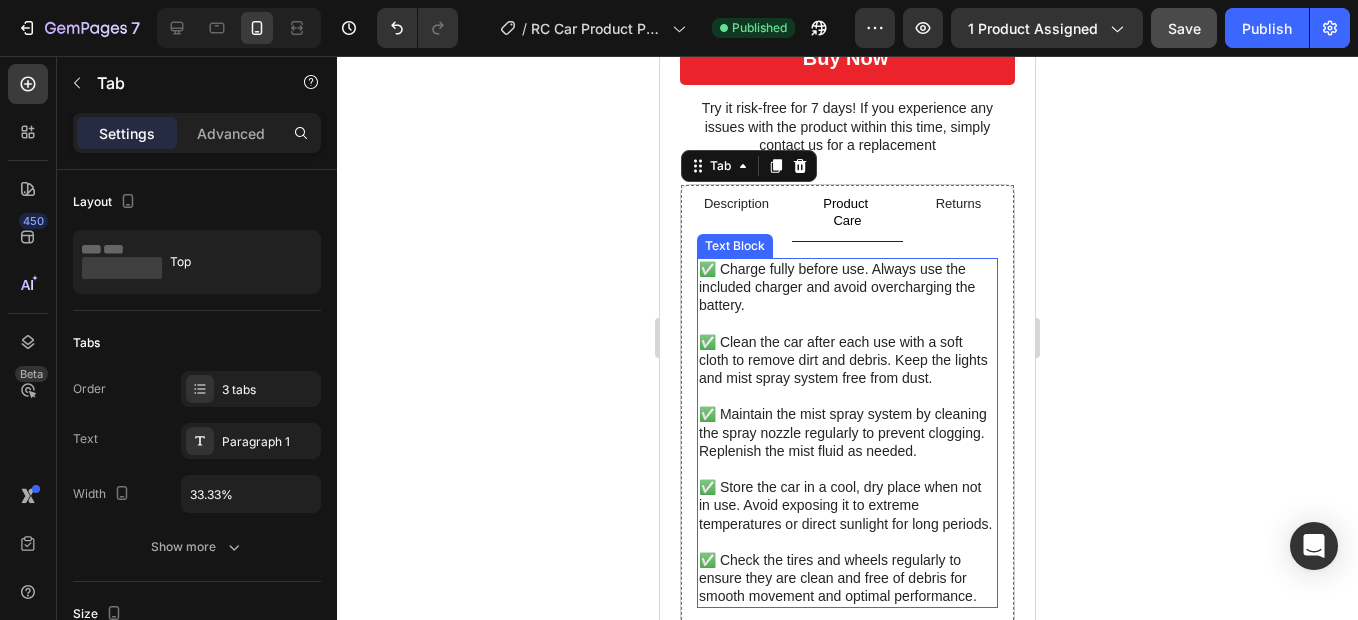 click on "✅ Charge fully before use. Always use the included charger and avoid overcharging the battery." at bounding box center [847, 287] 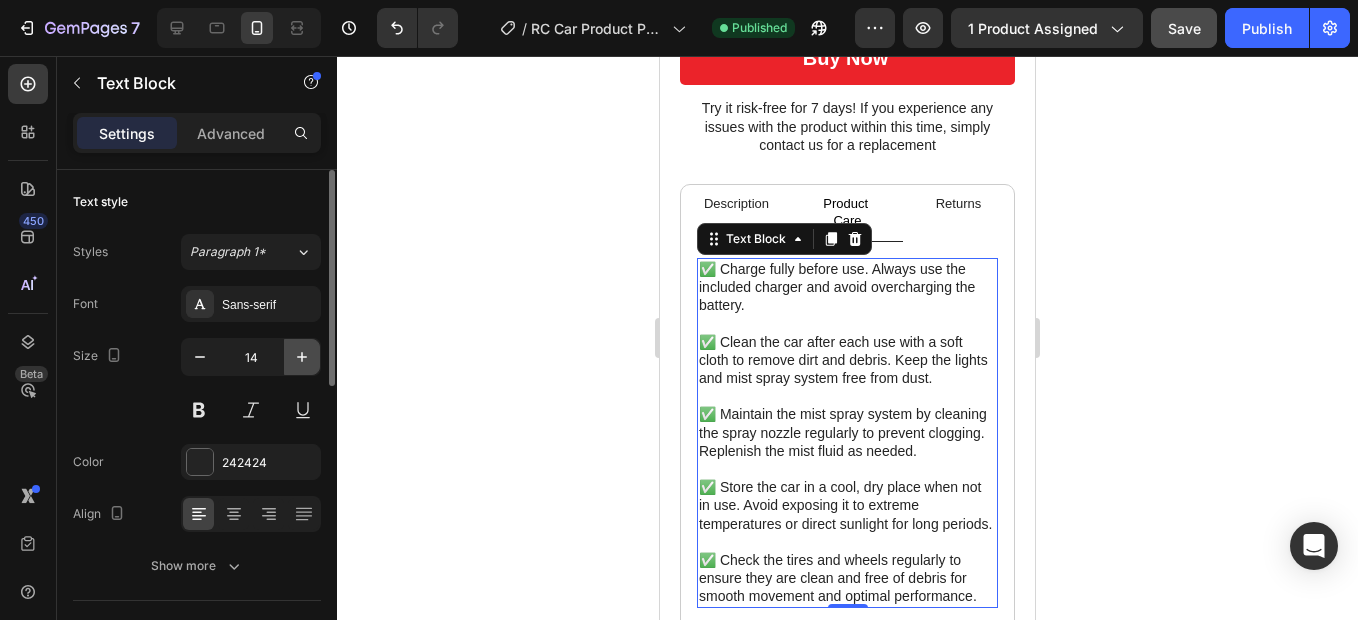 click 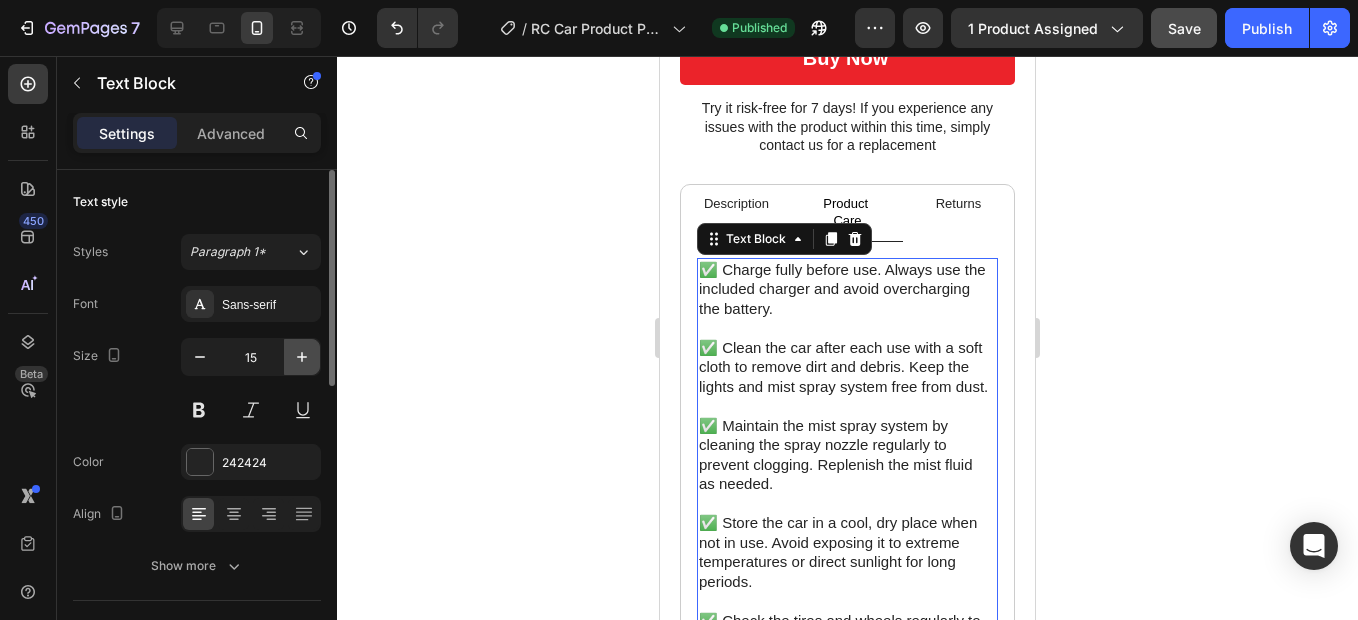 click 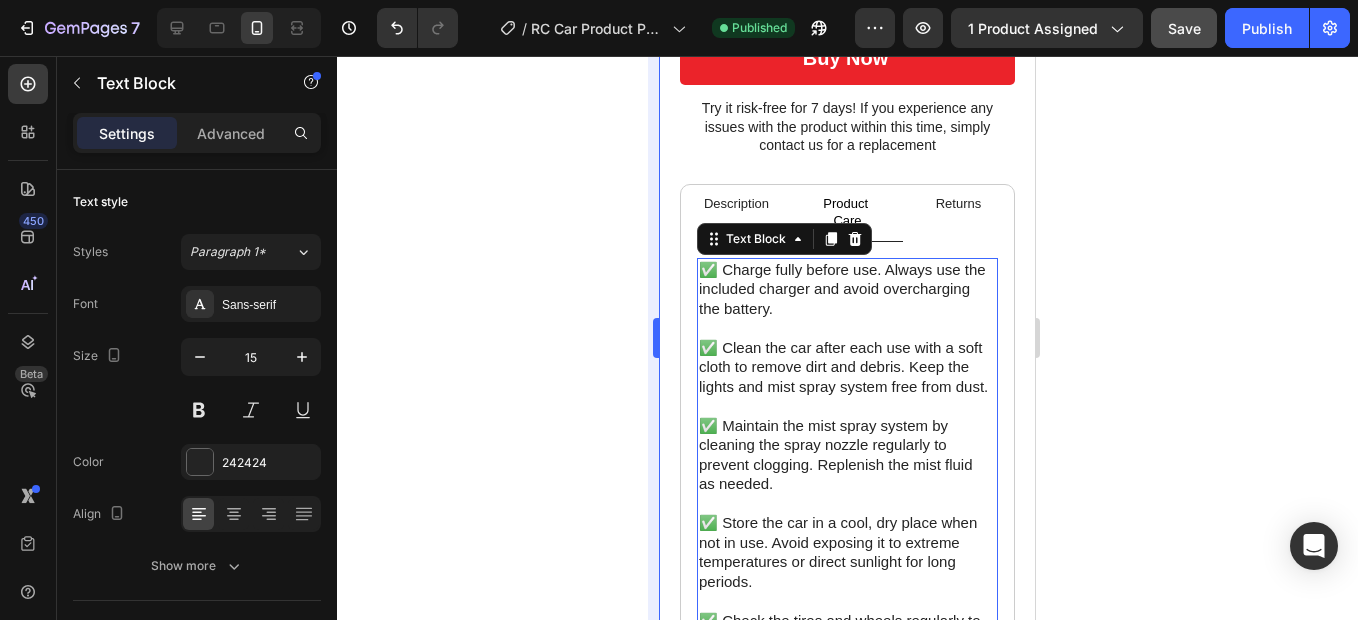 type on "16" 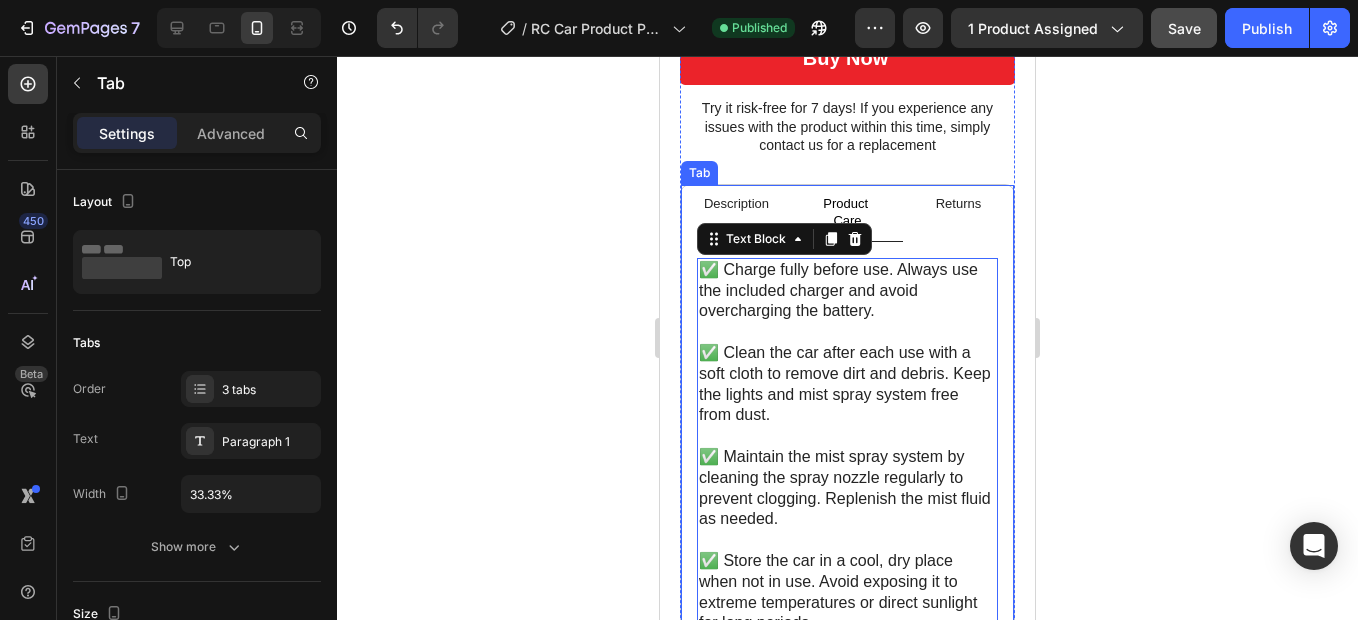 click on "Returns" at bounding box center (959, 204) 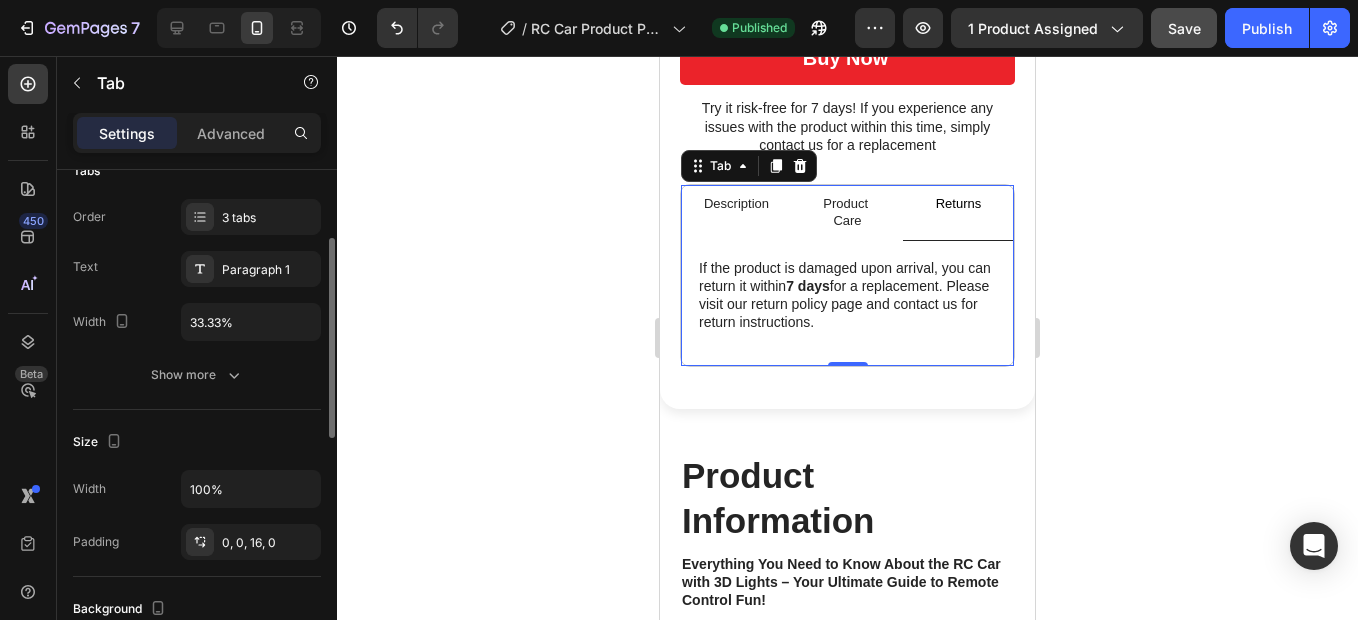 scroll, scrollTop: 0, scrollLeft: 0, axis: both 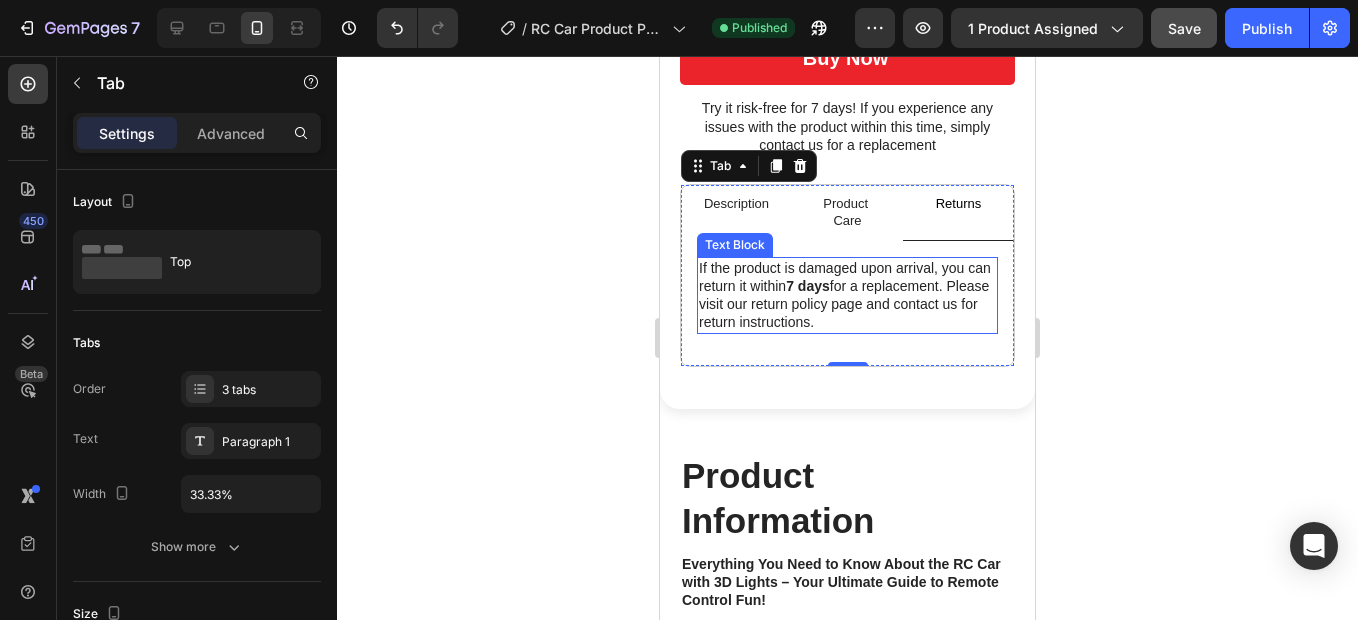click on "If the product is damaged upon arrival, you can return it within 7 days for a replacement. Please visit our return policy page and contact us for return instructions." at bounding box center (847, 295) 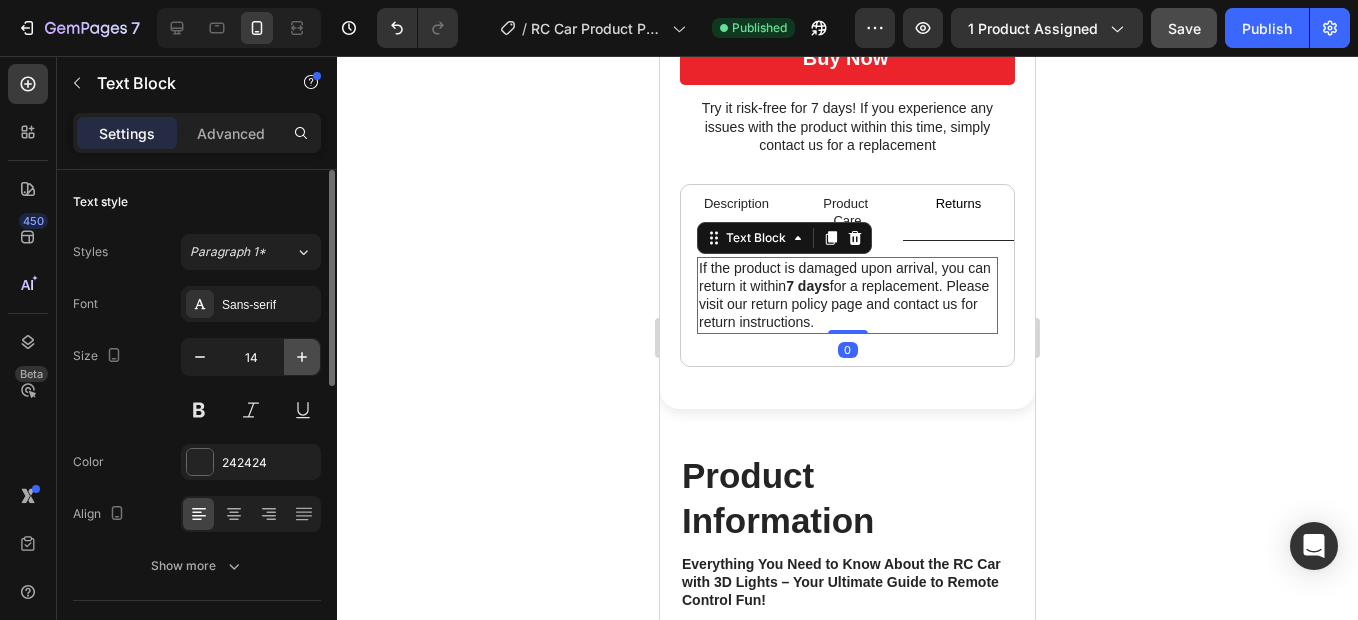 click at bounding box center (302, 357) 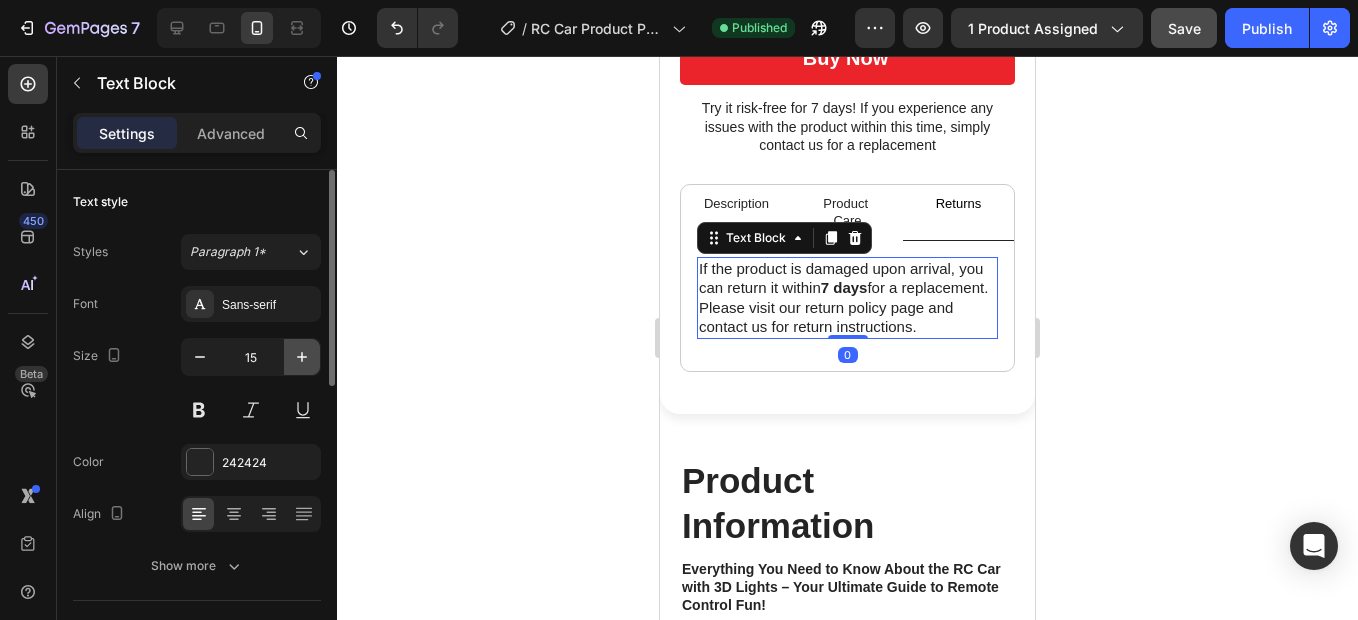 click at bounding box center [302, 357] 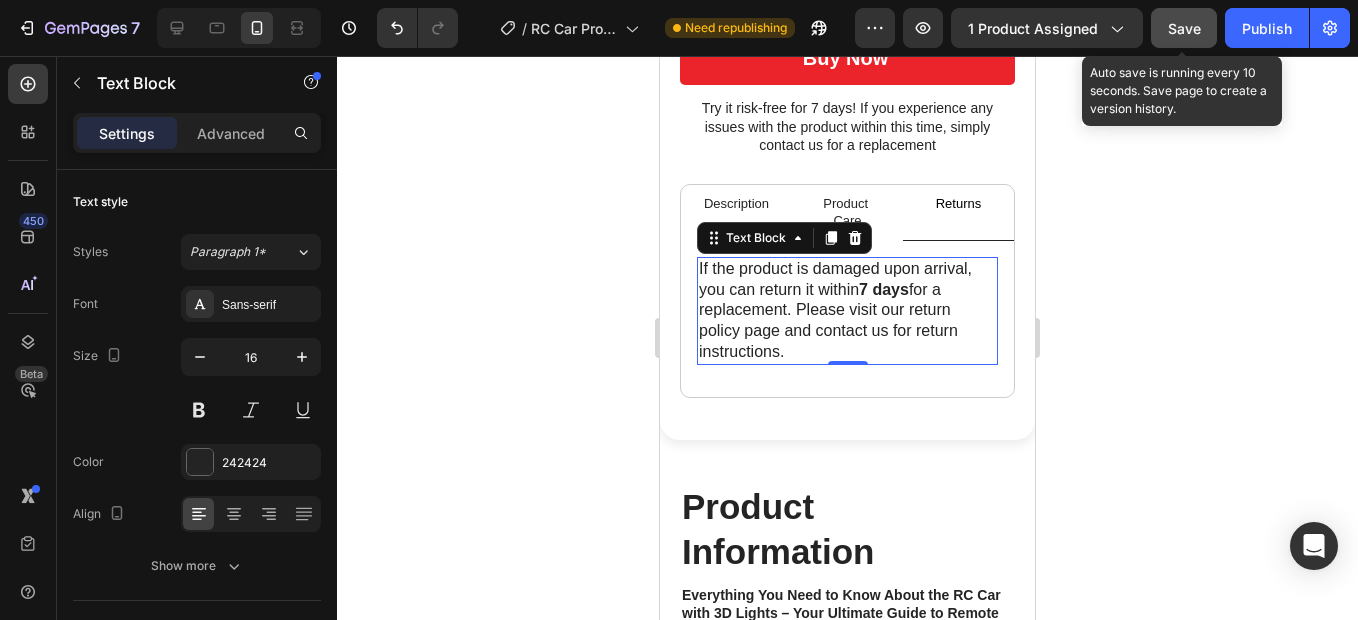click on "Save" 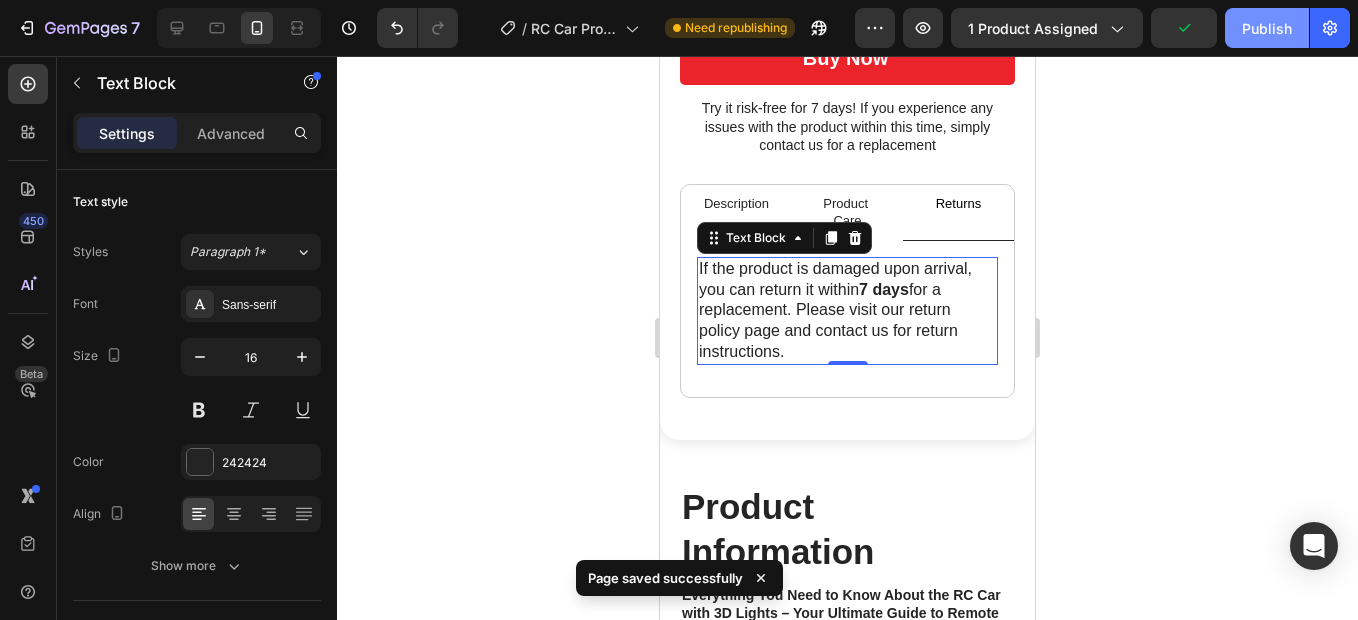 click on "Publish" at bounding box center [1267, 28] 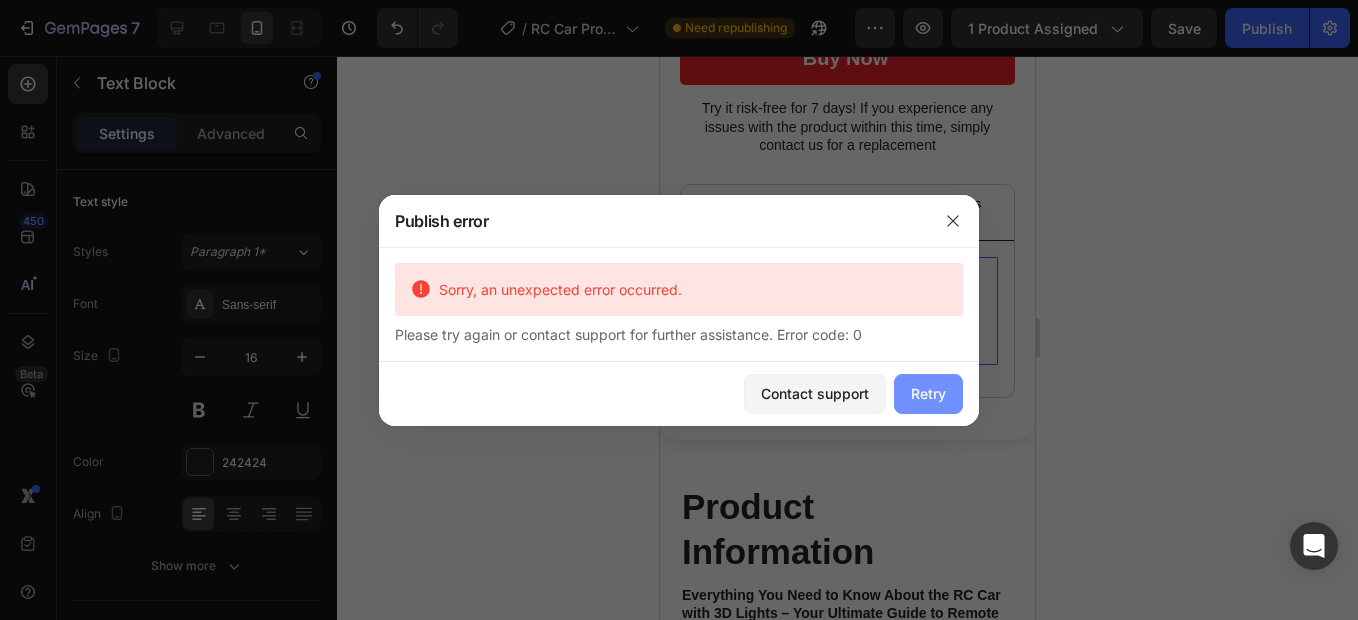 click on "Retry" at bounding box center (928, 393) 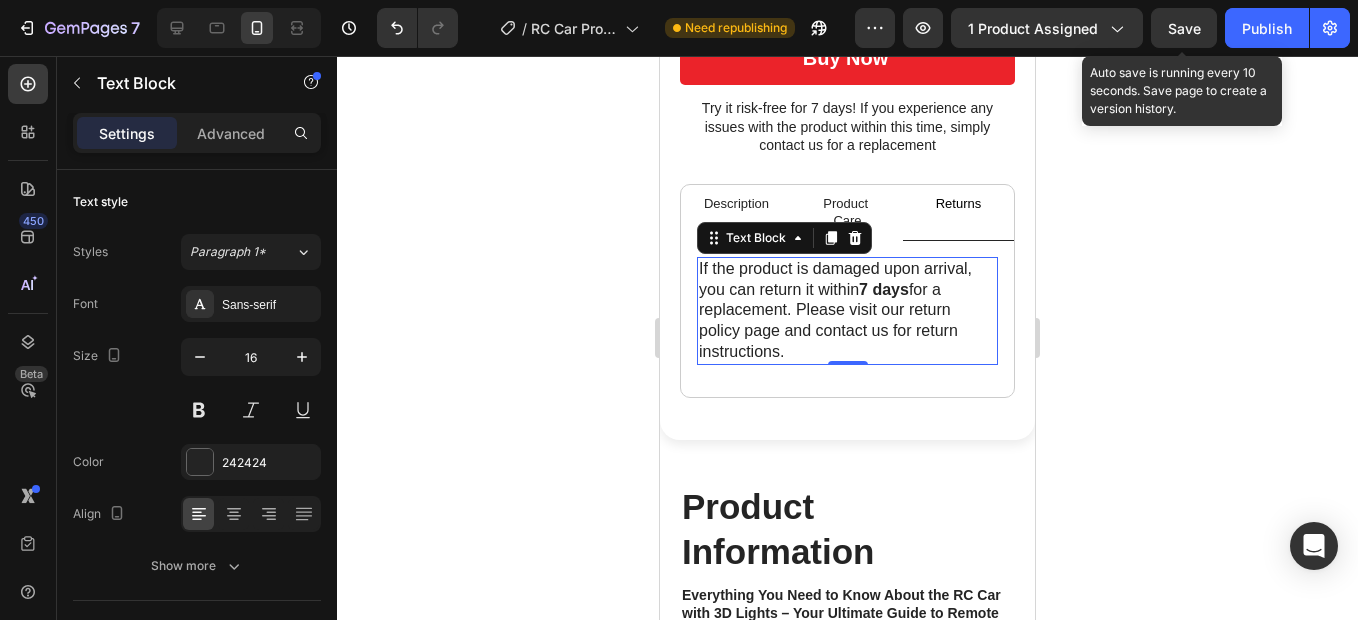 click on "Save" at bounding box center [1184, 28] 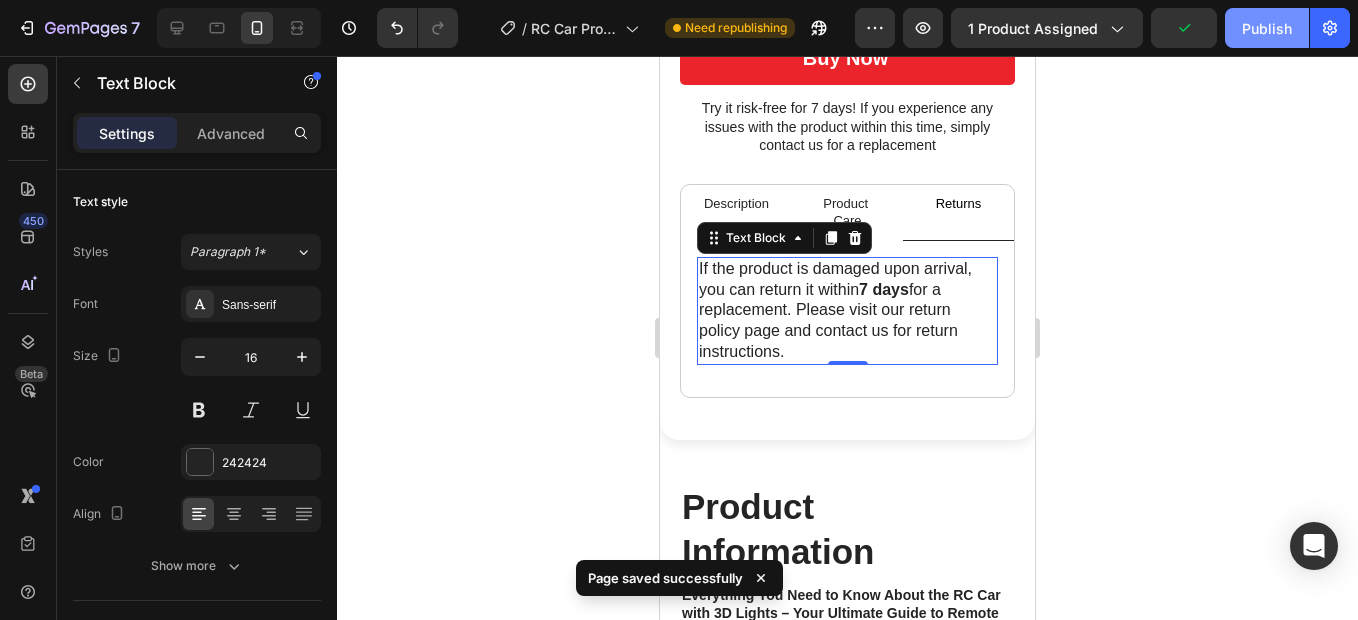 click on "Publish" at bounding box center (1267, 28) 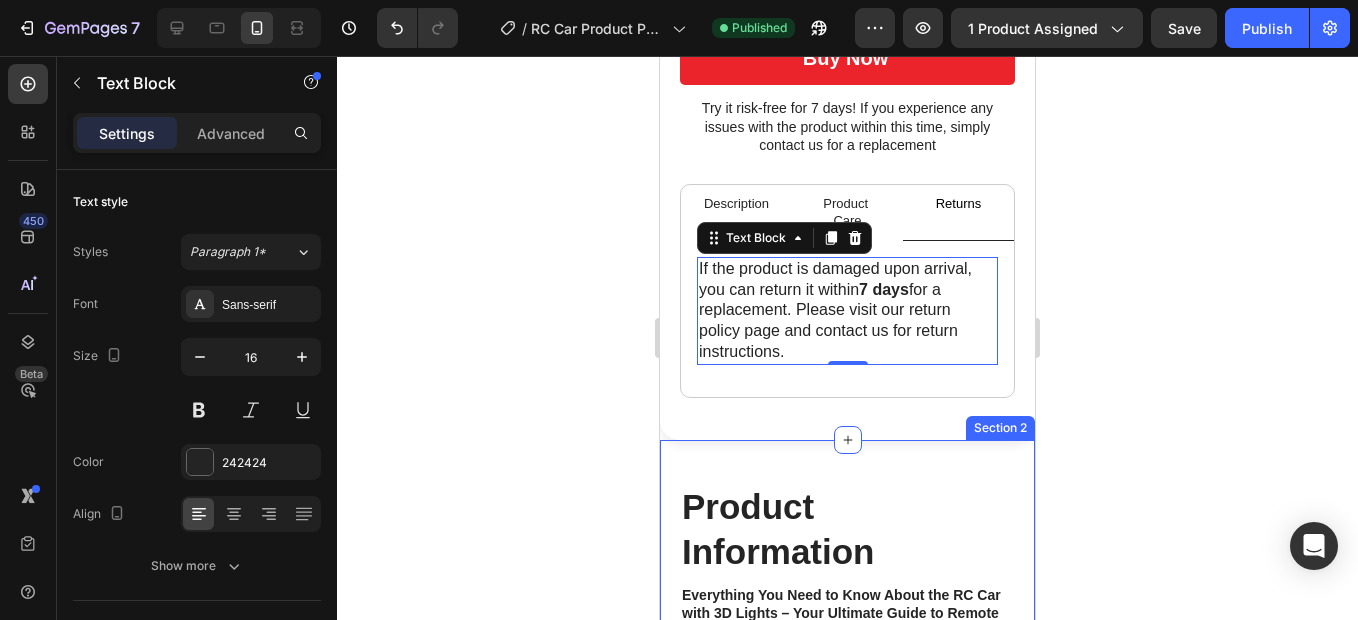 click on "Product Images
Icon
Icon
Icon
Icon
Icon Icon List Rated 5/5 based on customer feedback Text Block Row RC Mist Spray Car With 3D Lights for Endless Fun Product Title High-speed RC car with impressive 3D lights and mist effects! Text Block Kaching Bundles Kaching Bundles Buy now Add to Cart Try it risk-free for 7 days! If you experience any issues with the product within this time, simply contact us for a replacement Text Block Description Product Care Returns Key Features : ✅Color-changing 3D Lights that create a dynamic, eye-catching effect while racing. ✅Mist Spray Feature for an exciting visual effect as the car speeds up. ✅Smooth Performance designed for optimal handling on flat, even surfaces. ✅Sleek and Stylish Design that stands out with vibrant lights and effects. ✅Easy to Control , providing a simple and enjoyable racing experience Text Block Text Block If the product is damaged upon arrival, you can return it within 7 days 0 Tab" at bounding box center (847, -90) 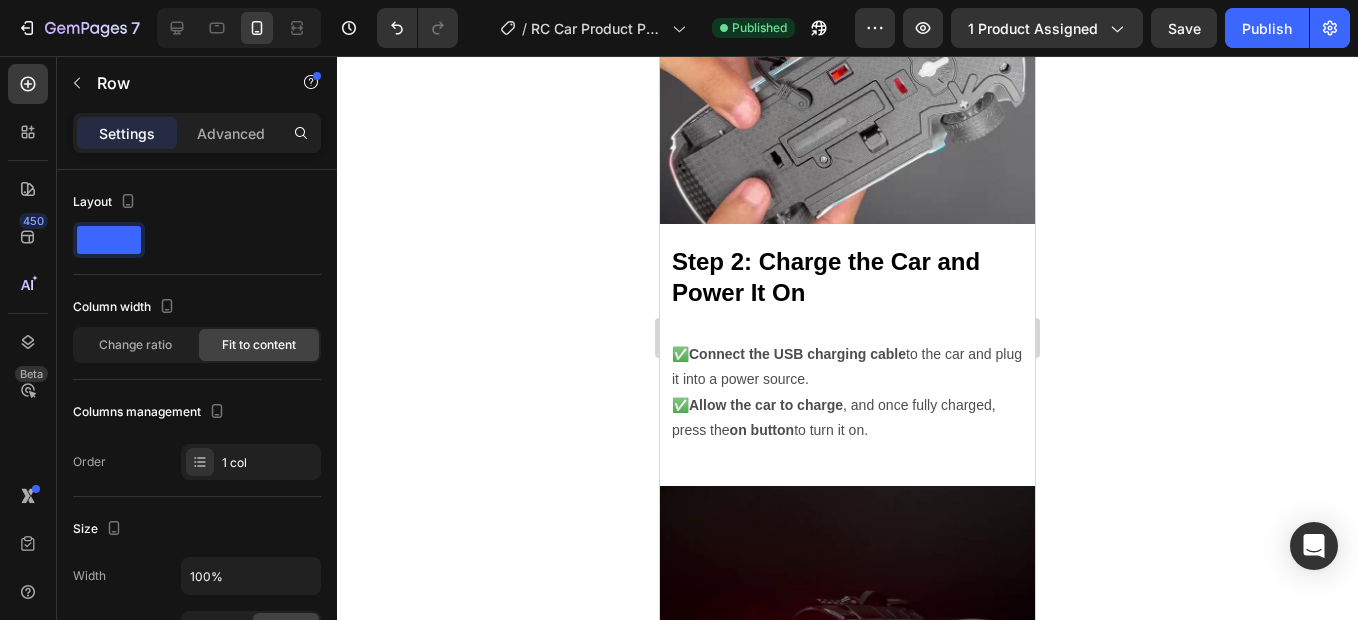 scroll, scrollTop: 4852, scrollLeft: 0, axis: vertical 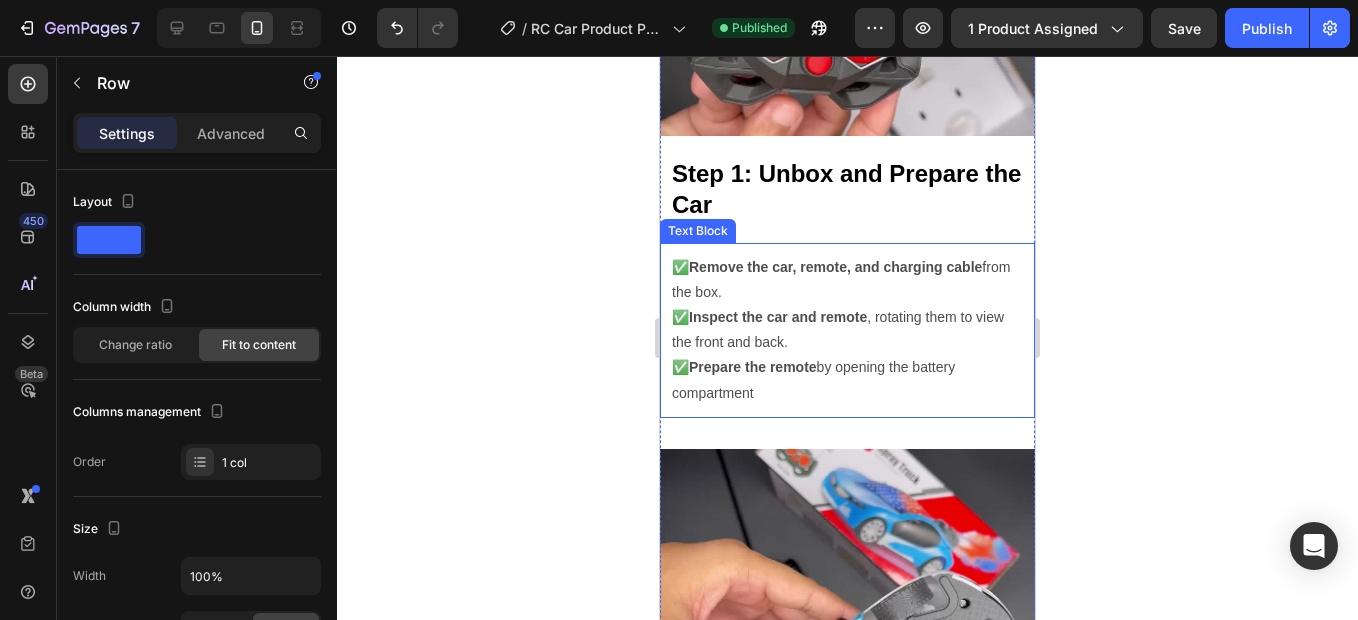 click on "✅ Remove the car, remote, and charging cable from the box. ✅ Inspect the car and remote , rotating them to view the front and back. ✅ Prepare the remote by opening the battery compartment" at bounding box center (847, 330) 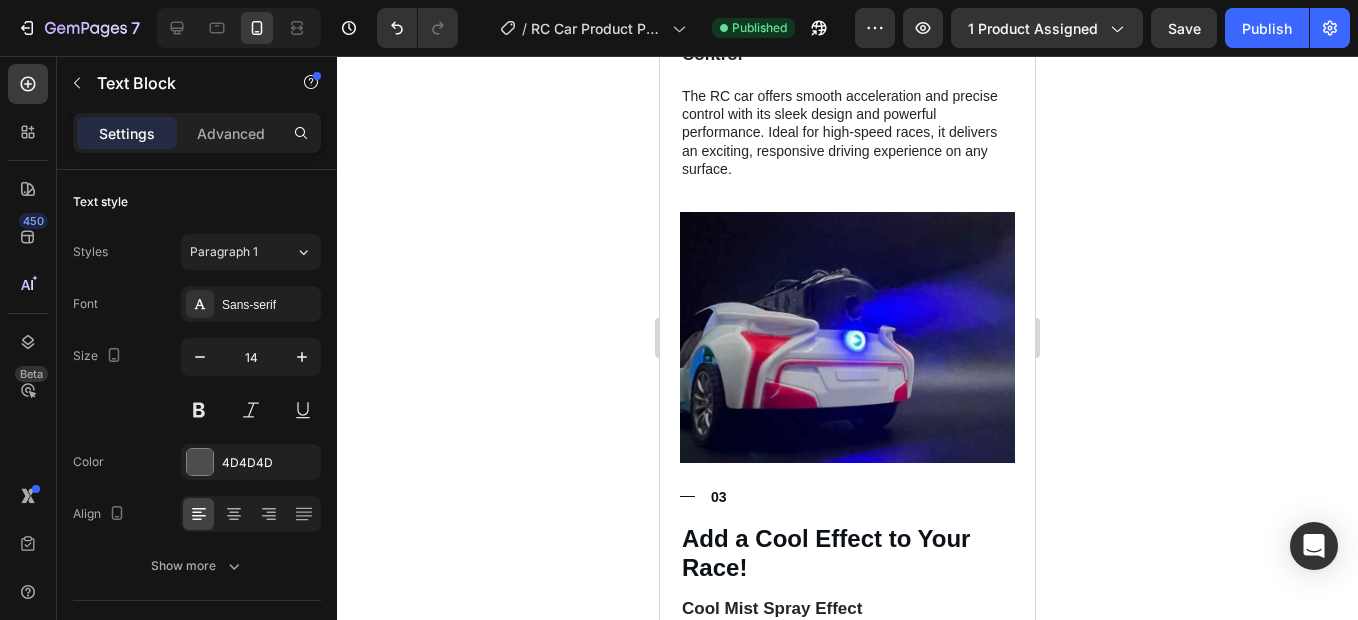 scroll, scrollTop: 2852, scrollLeft: 0, axis: vertical 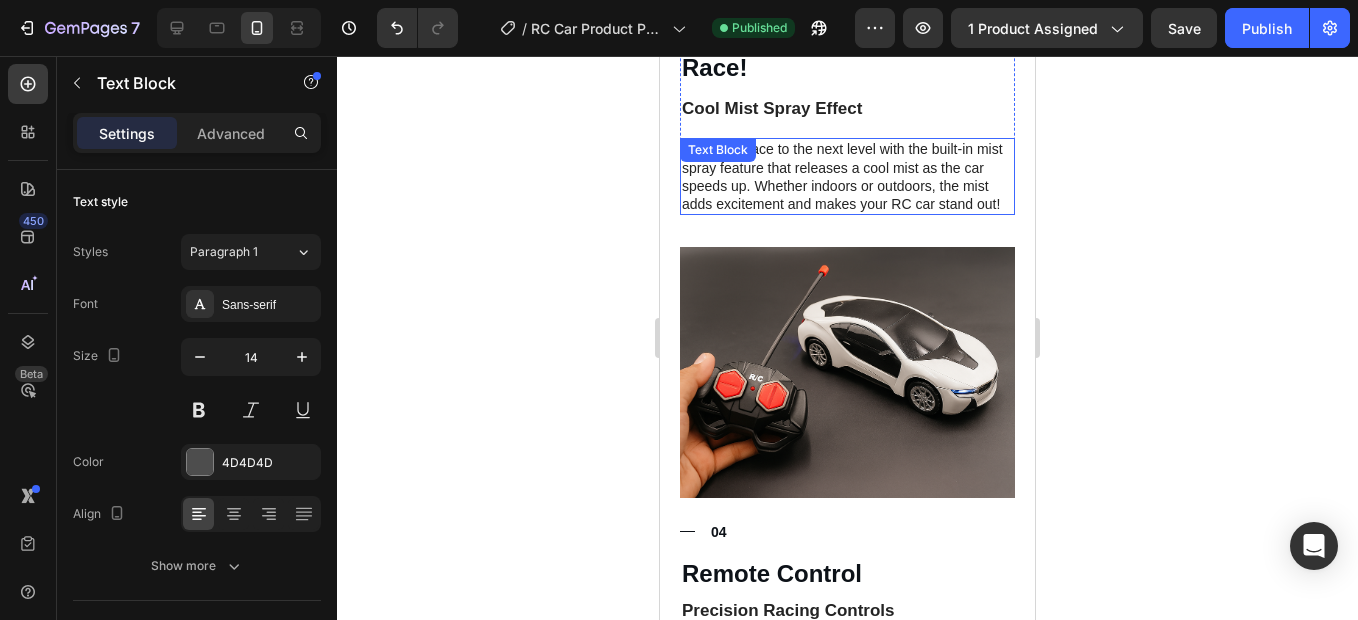 click on "Take your race to the next level with the built-in mist spray feature that releases a cool mist as the car speeds up. Whether indoors or outdoors, the mist adds excitement and makes your RC car stand out!" at bounding box center (847, 176) 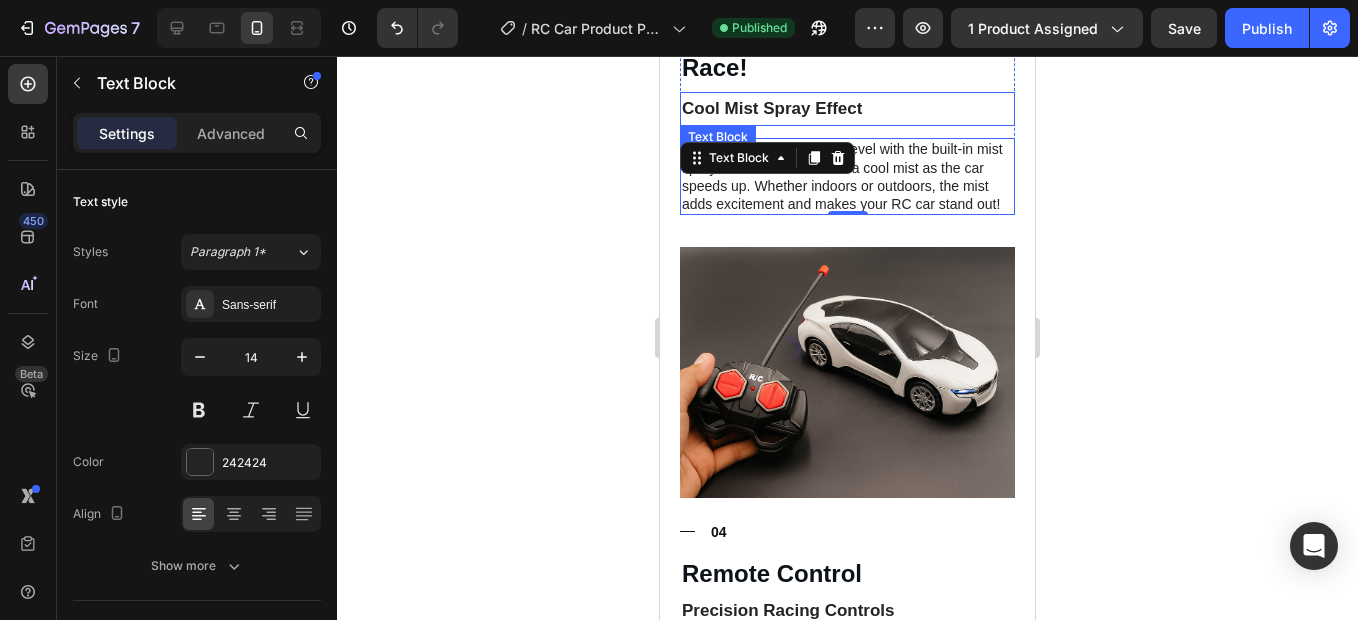 click on "Cool Mist Spray Effect" at bounding box center (772, 108) 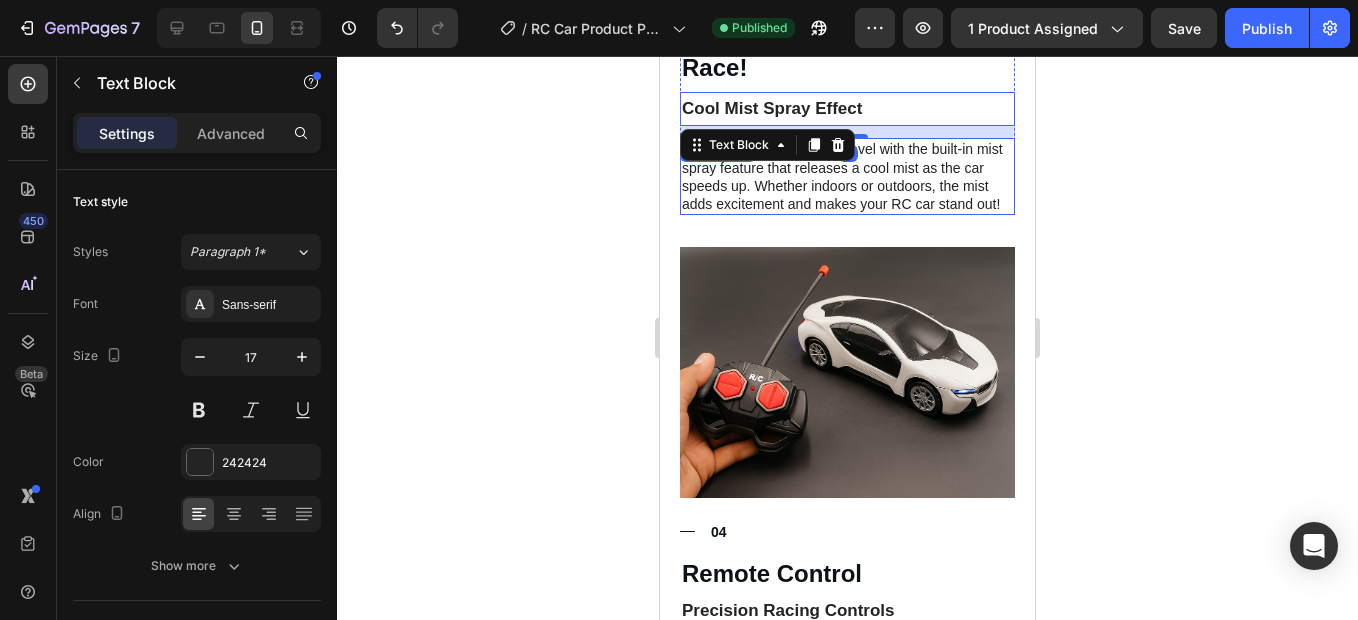 click on "Take your race to the next level with the built-in mist spray feature that releases a cool mist as the car speeds up. Whether indoors or outdoors, the mist adds excitement and makes your RC car stand out!" at bounding box center (847, 176) 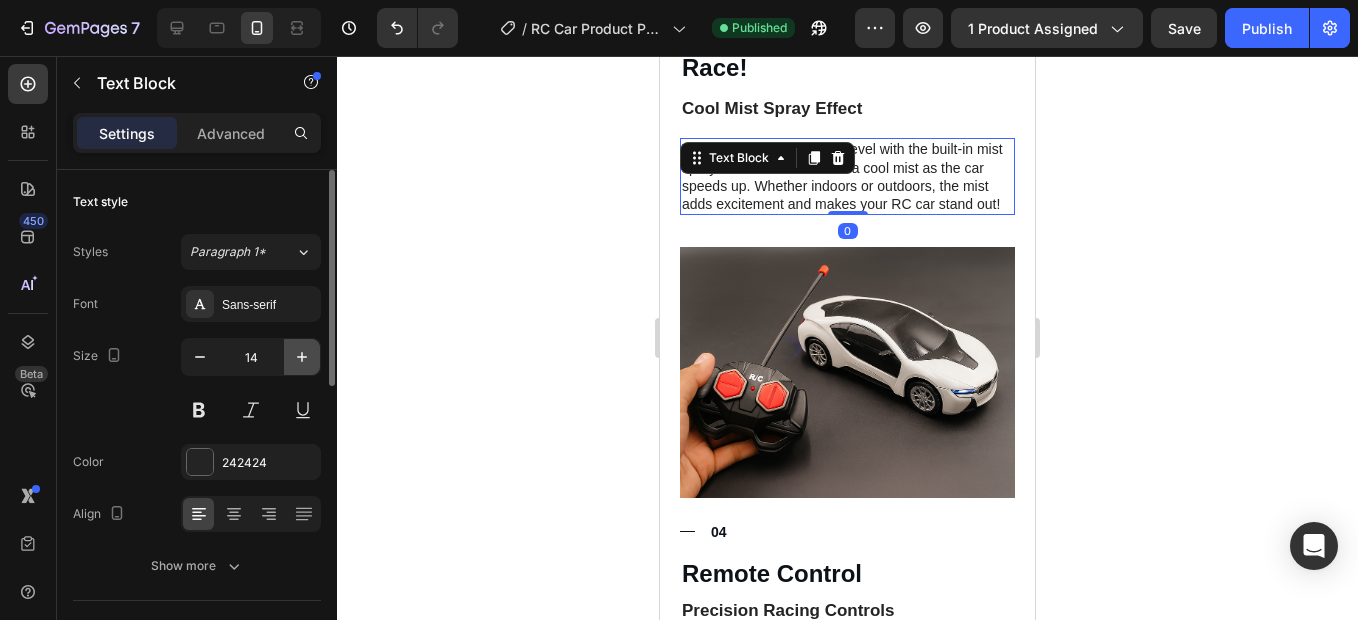 click 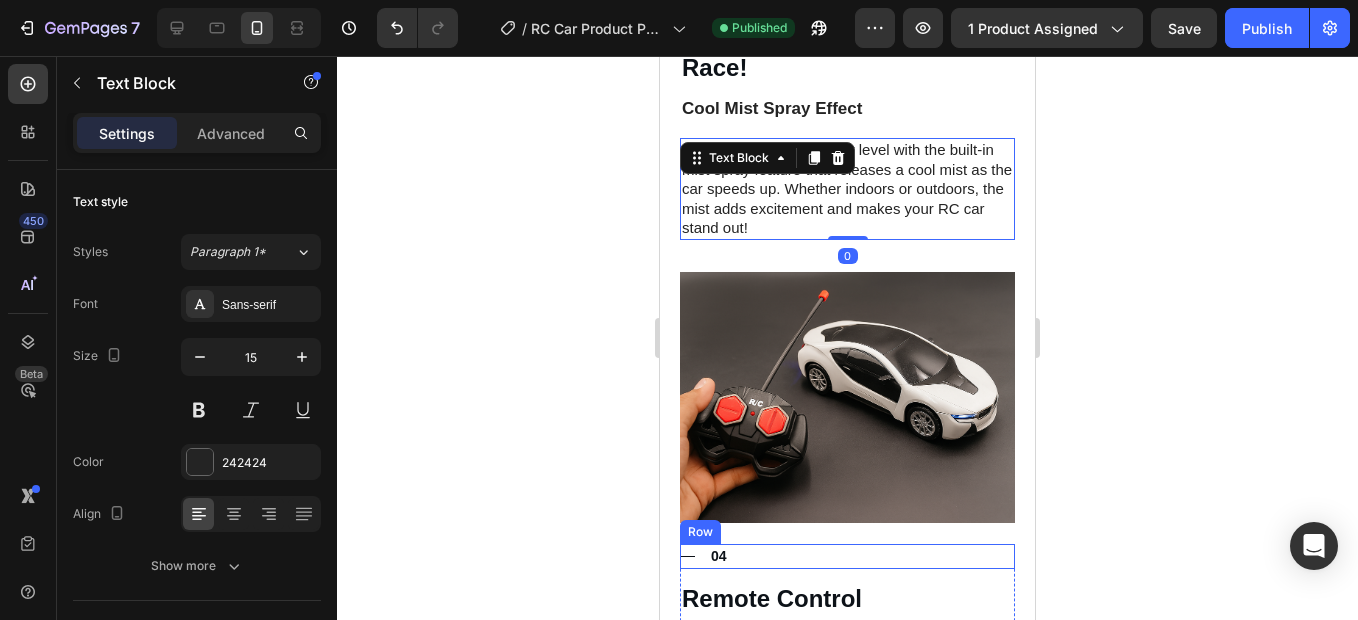 scroll, scrollTop: 3052, scrollLeft: 0, axis: vertical 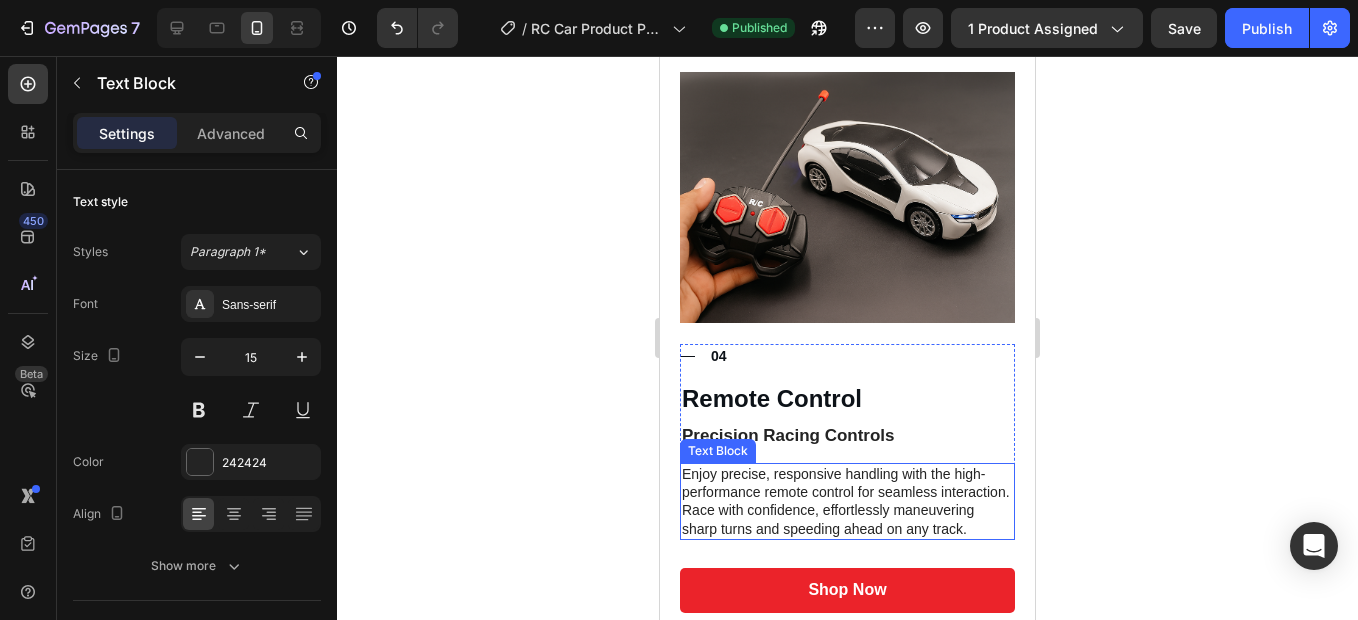 click on "Enjoy precise, responsive handling with the high-performance remote control for seamless interaction. Race with confidence, effortlessly maneuvering sharp turns and speeding ahead on any track." at bounding box center [847, 501] 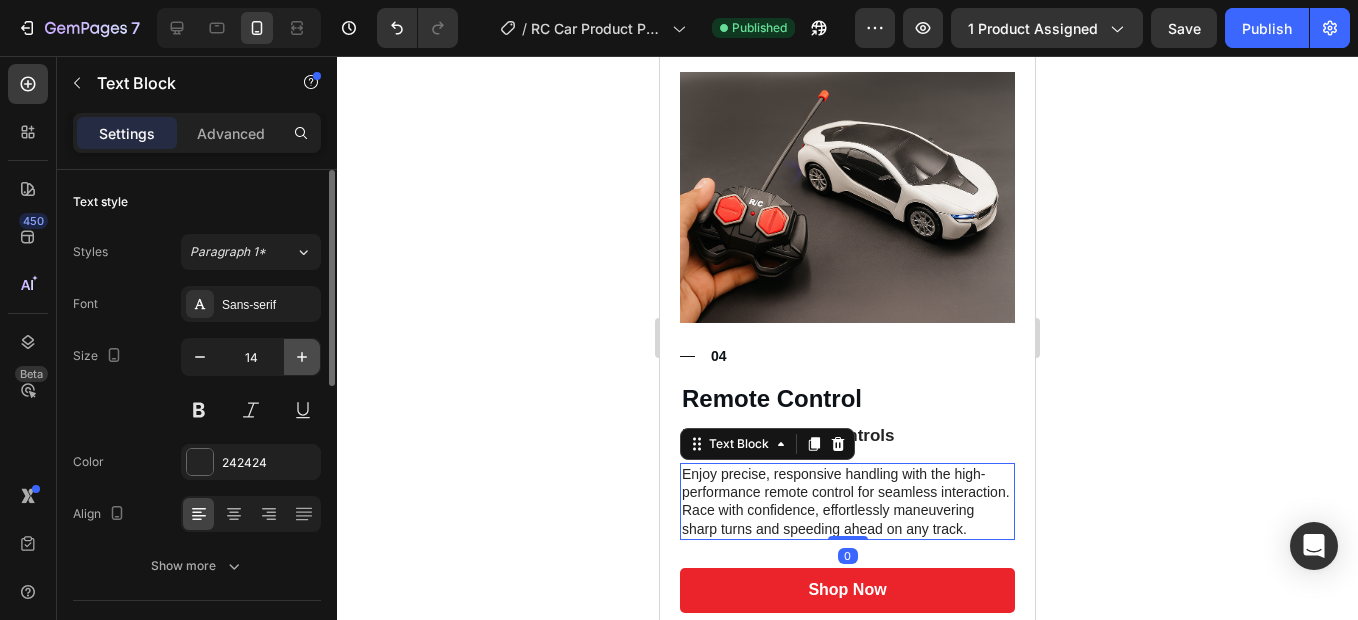 click 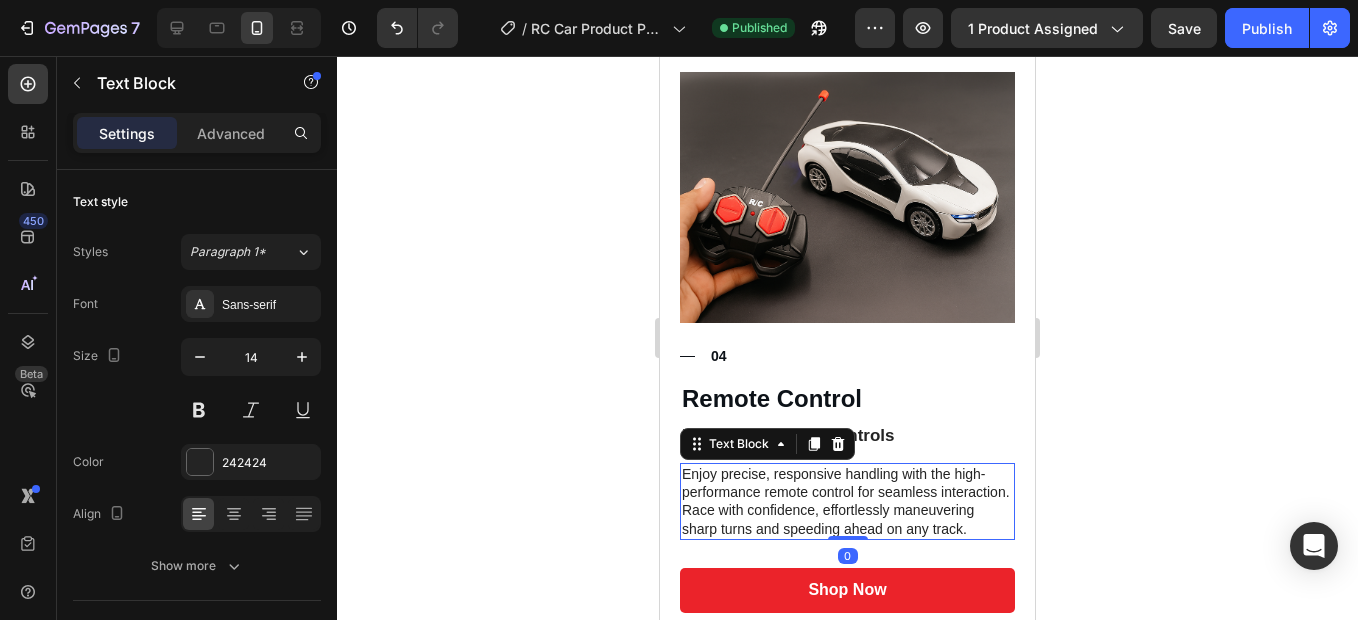 type on "15" 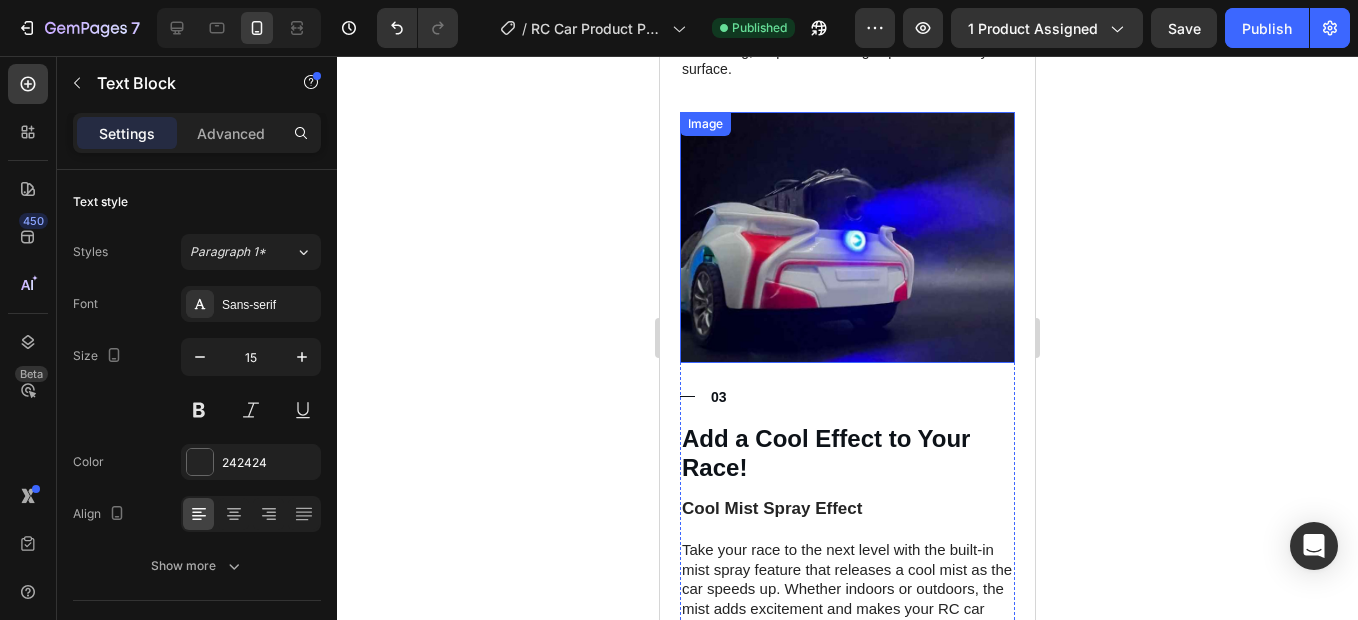 scroll, scrollTop: 2152, scrollLeft: 0, axis: vertical 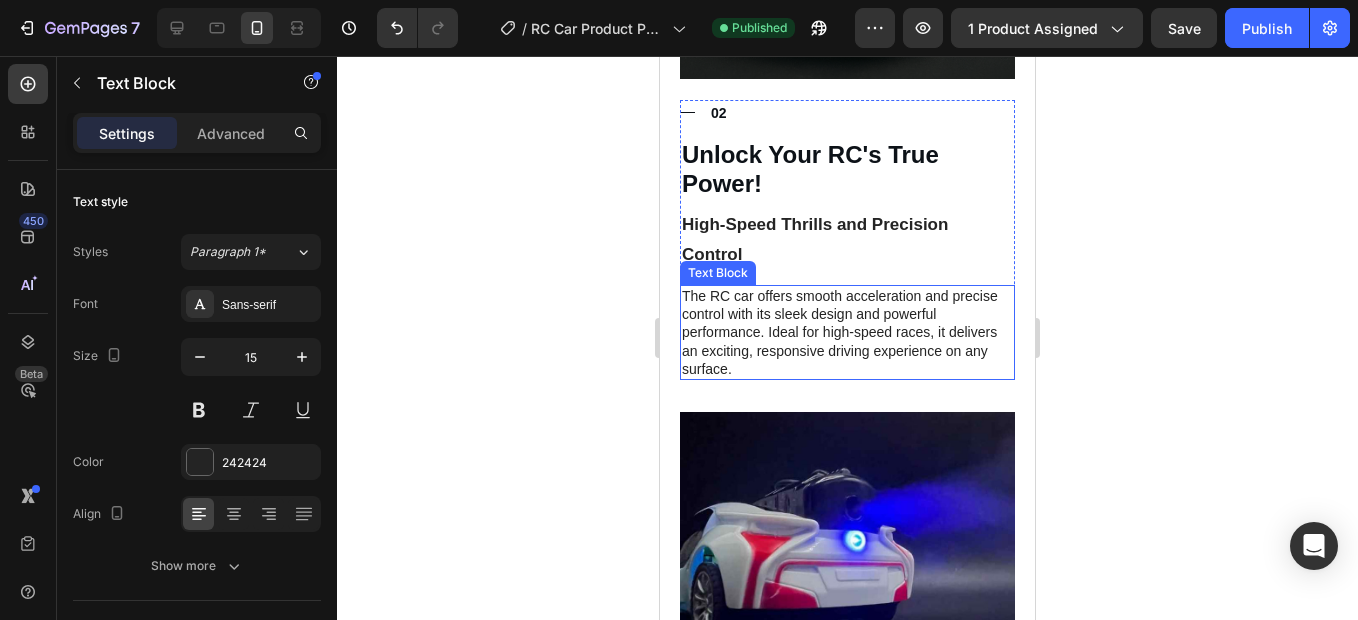 click on "The RC car offers smooth acceleration and precise control with its sleek design and powerful performance. Ideal for high-speed races, it delivers an exciting, responsive driving experience on any surface." at bounding box center [847, 332] 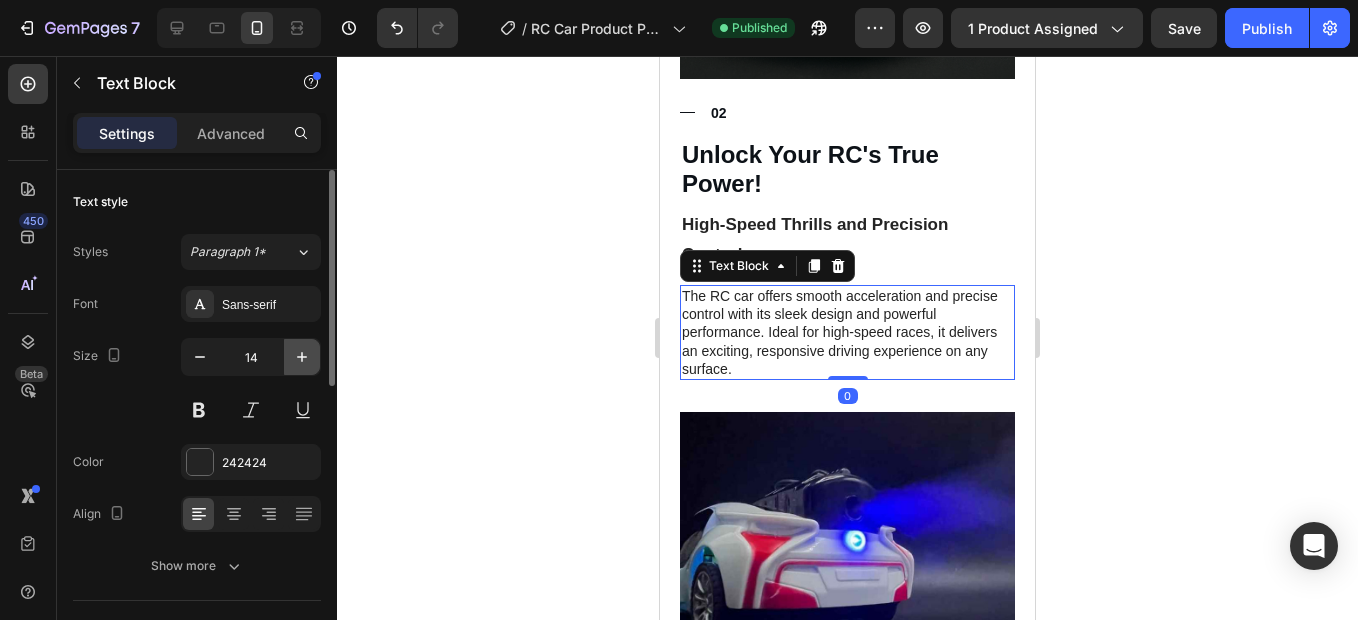 click at bounding box center [302, 357] 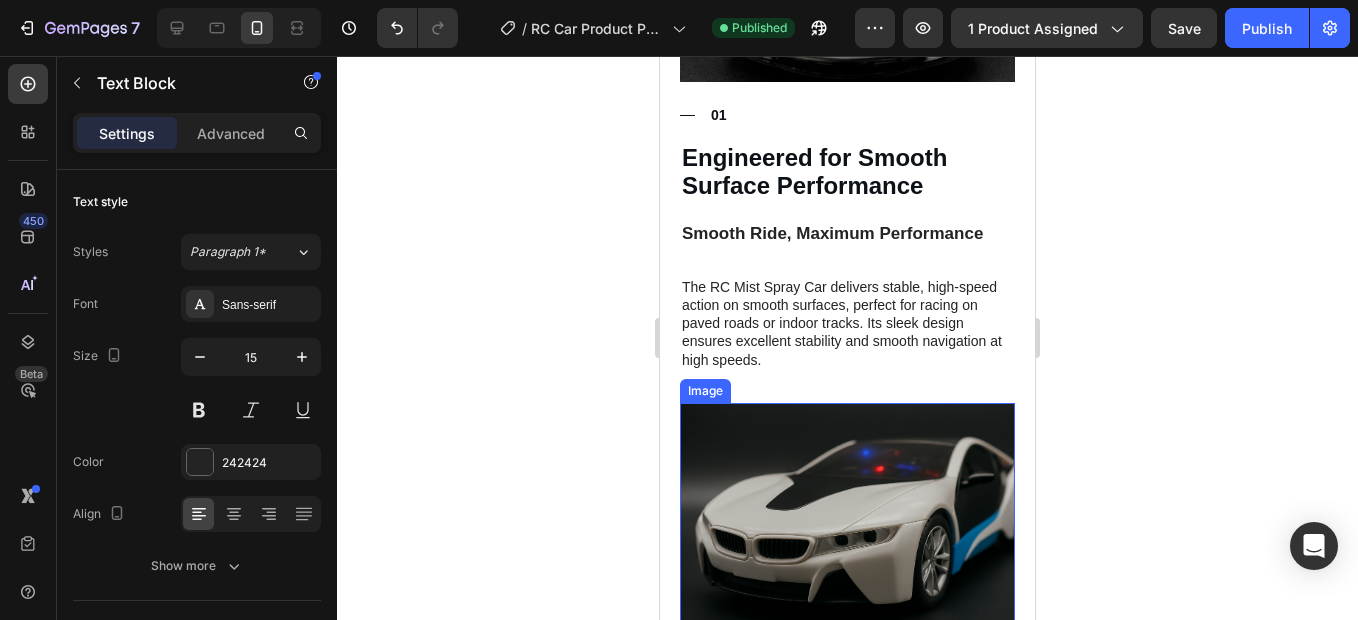 scroll, scrollTop: 1552, scrollLeft: 0, axis: vertical 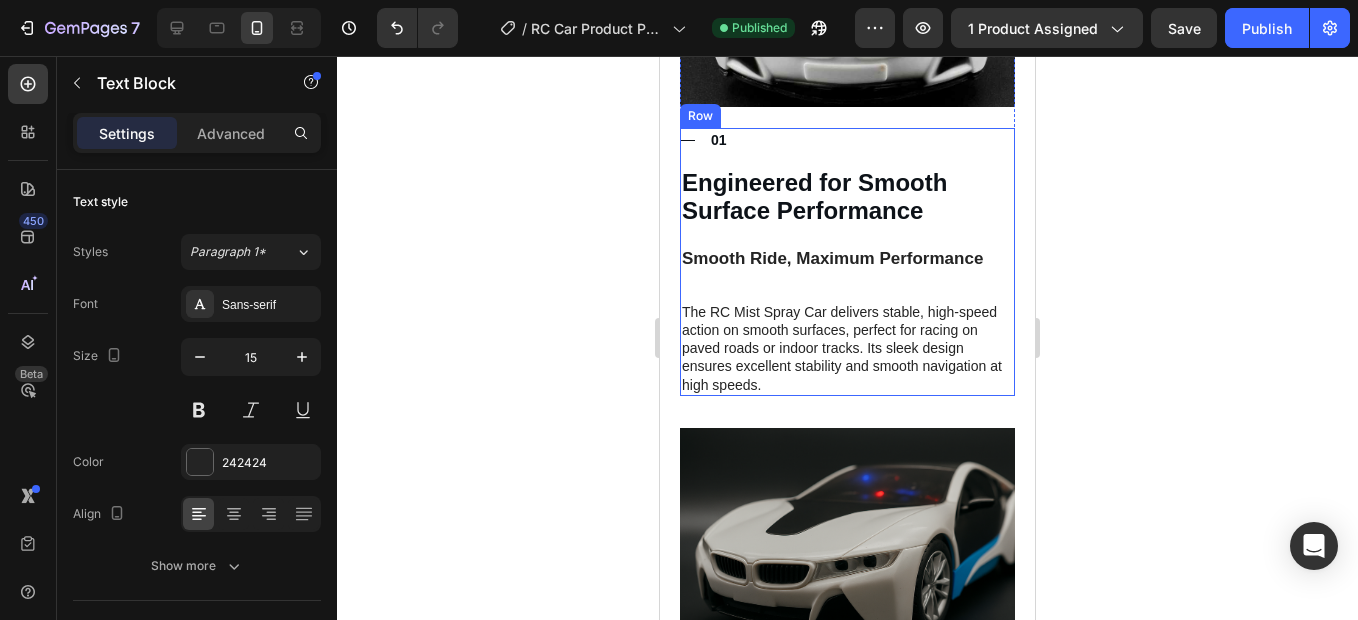 click on "The RC Mist Spray Car delivers stable, high-speed action on smooth surfaces, perfect for racing on paved roads or indoor tracks. Its sleek design ensures excellent stability and smooth navigation at high speeds." at bounding box center [847, 348] 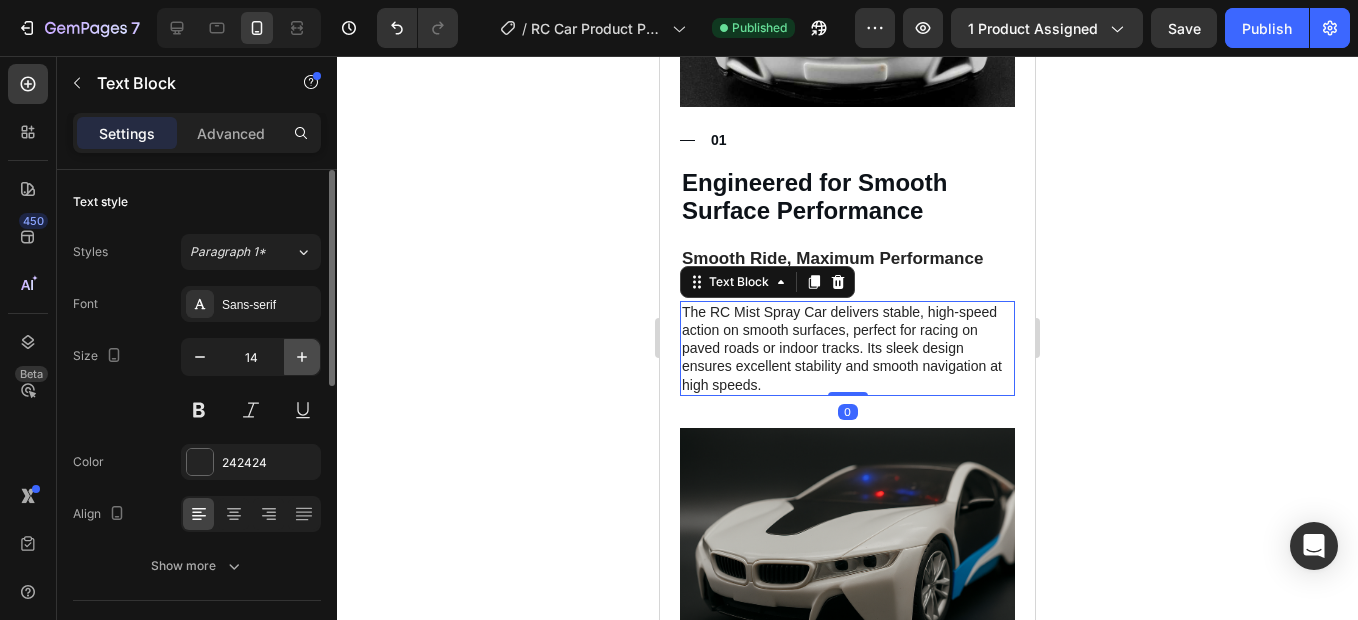 click 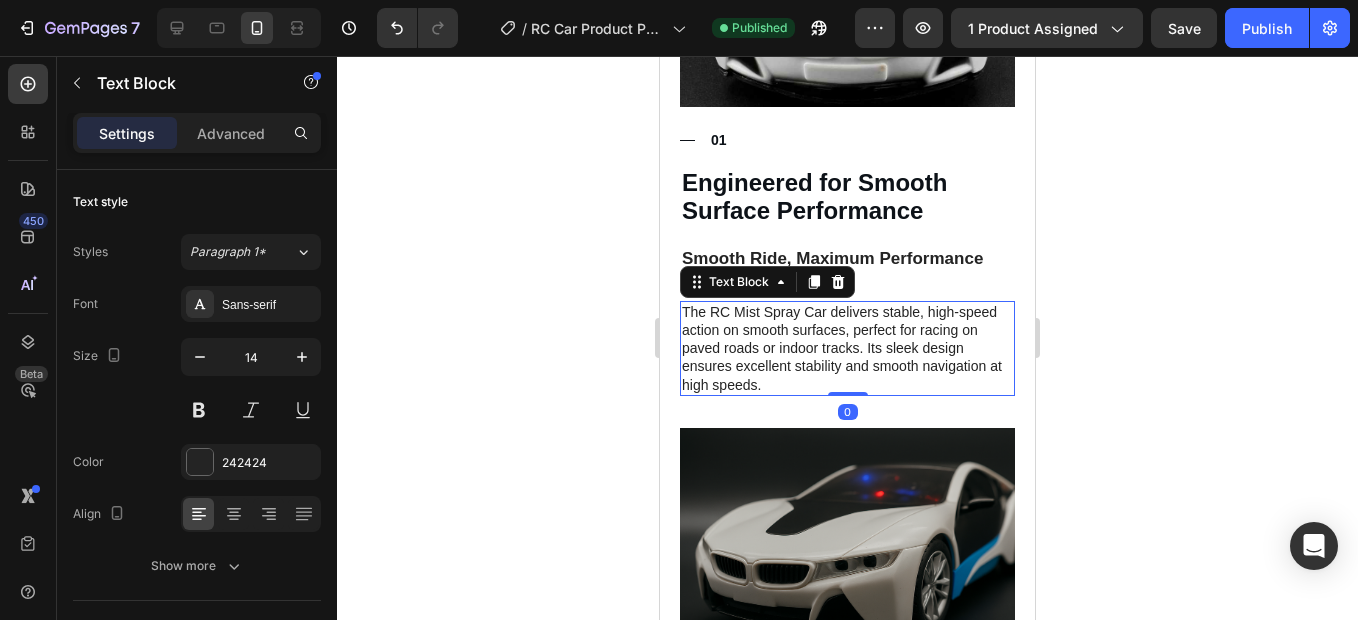 type on "15" 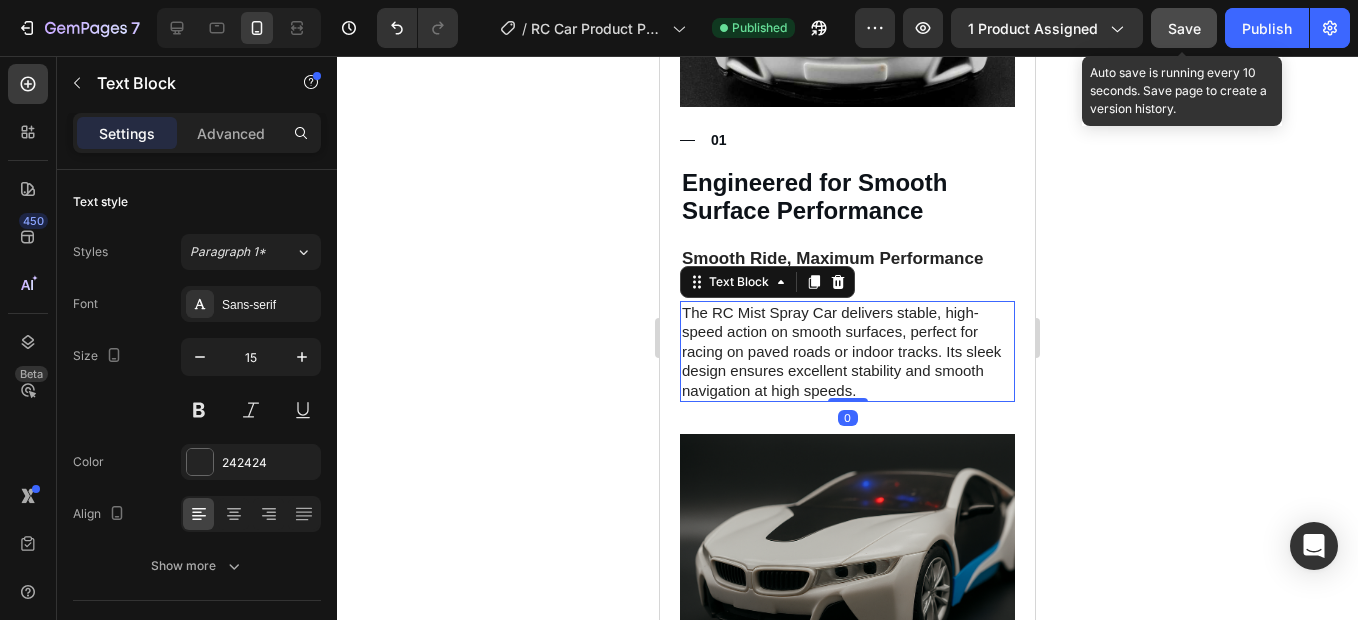 click on "Save" 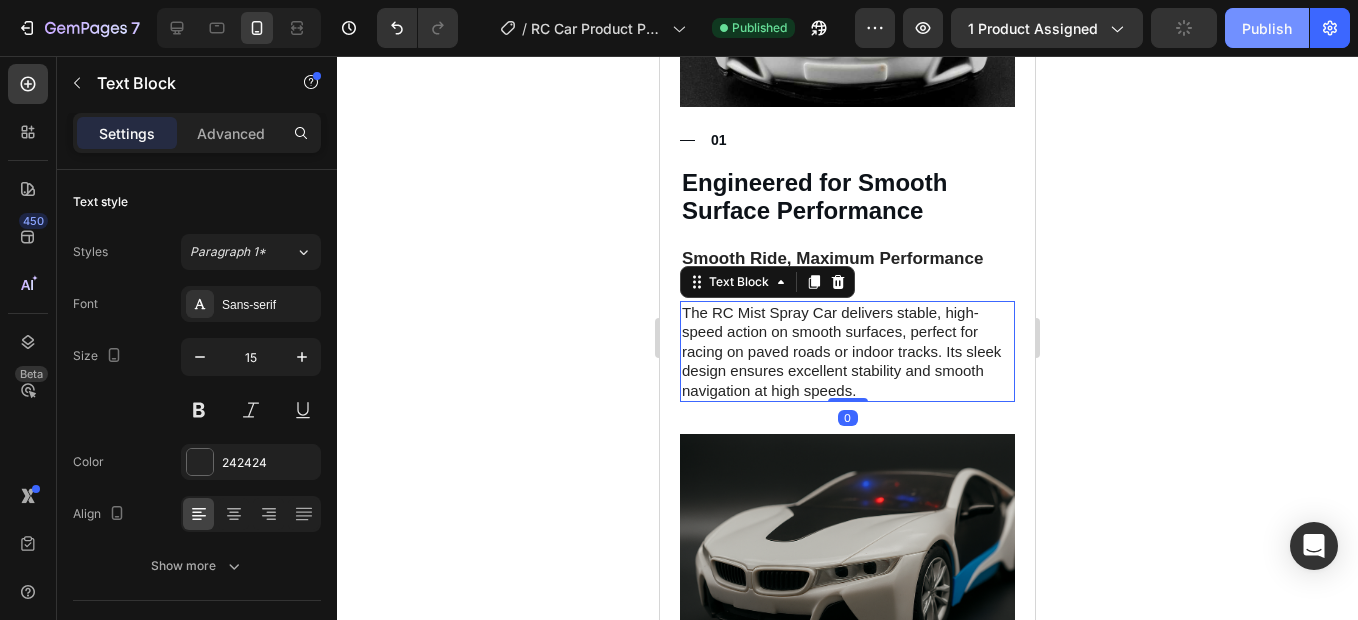 click on "Publish" at bounding box center (1267, 28) 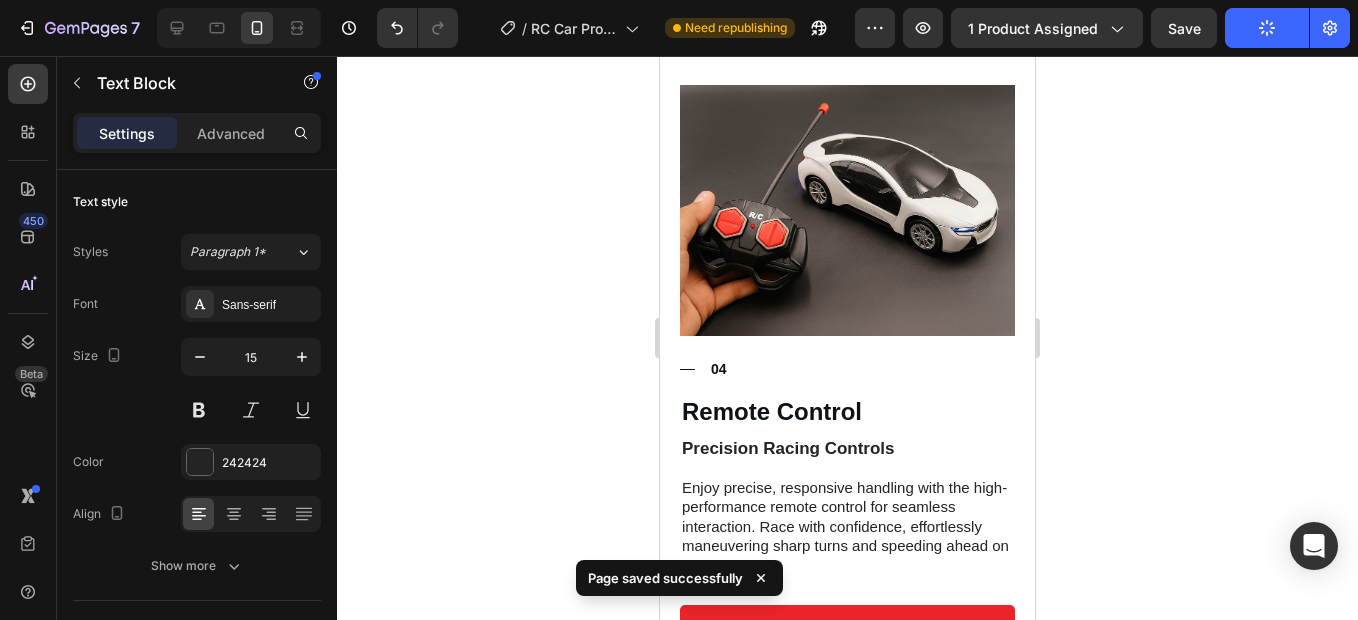 scroll, scrollTop: 2752, scrollLeft: 0, axis: vertical 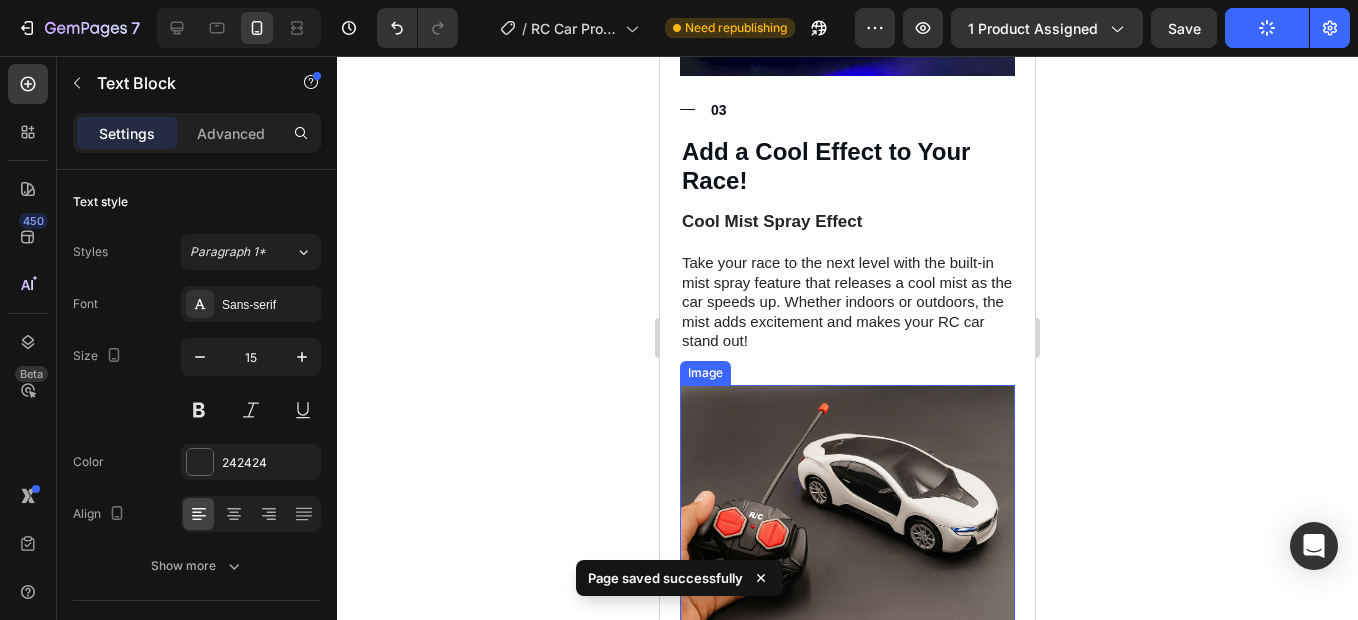 click at bounding box center [847, 510] 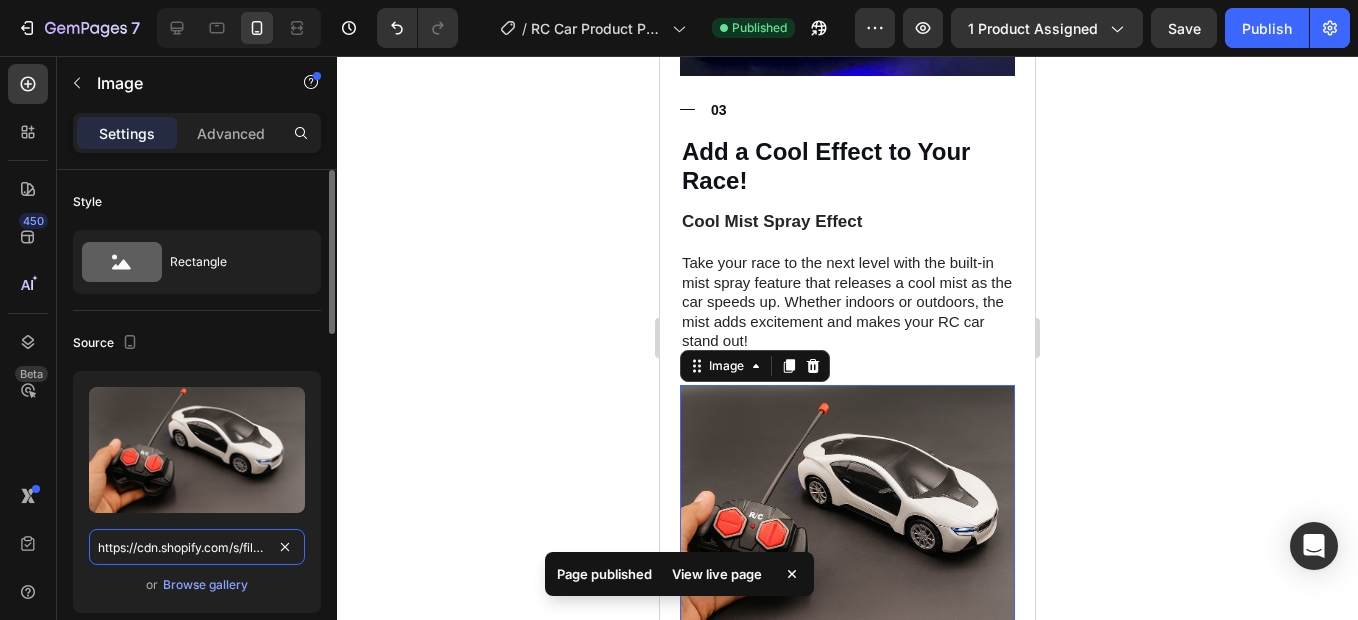 click on "https://cdn.shopify.com/s/files/1/0640/4620/2978/files/gempages_577994312537604882-e67622be-6a97-4b47-838b-8c8b1f559850.png" at bounding box center [197, 547] 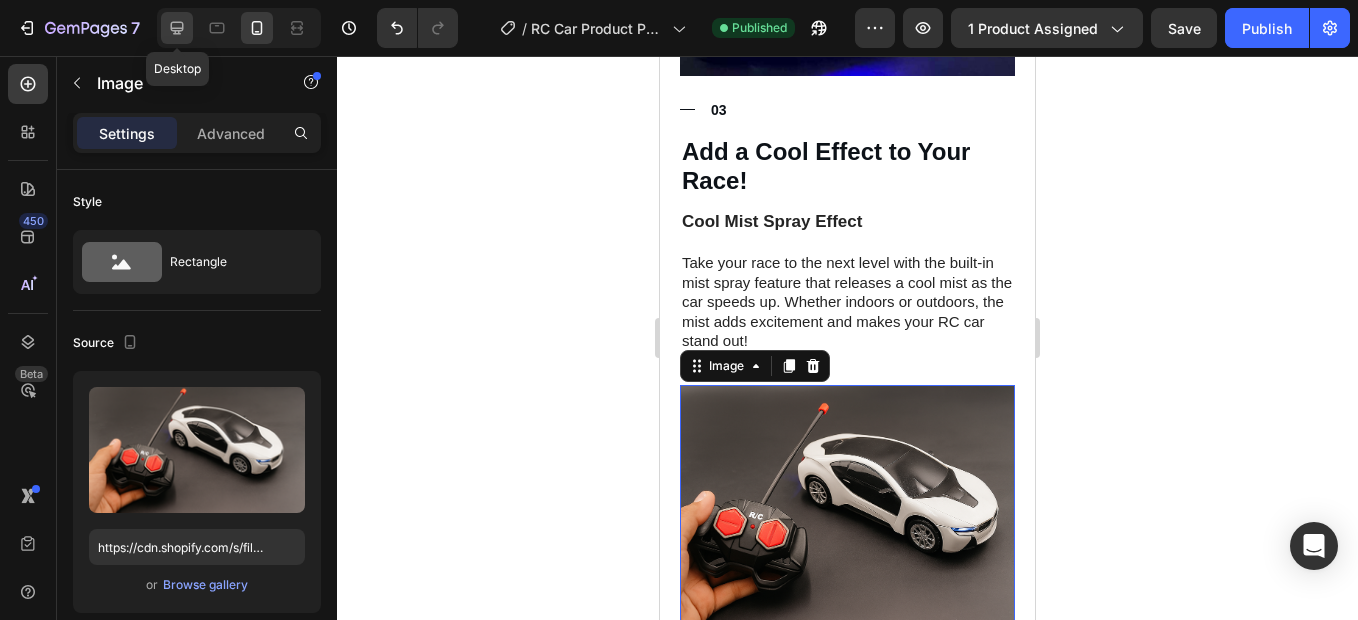 click 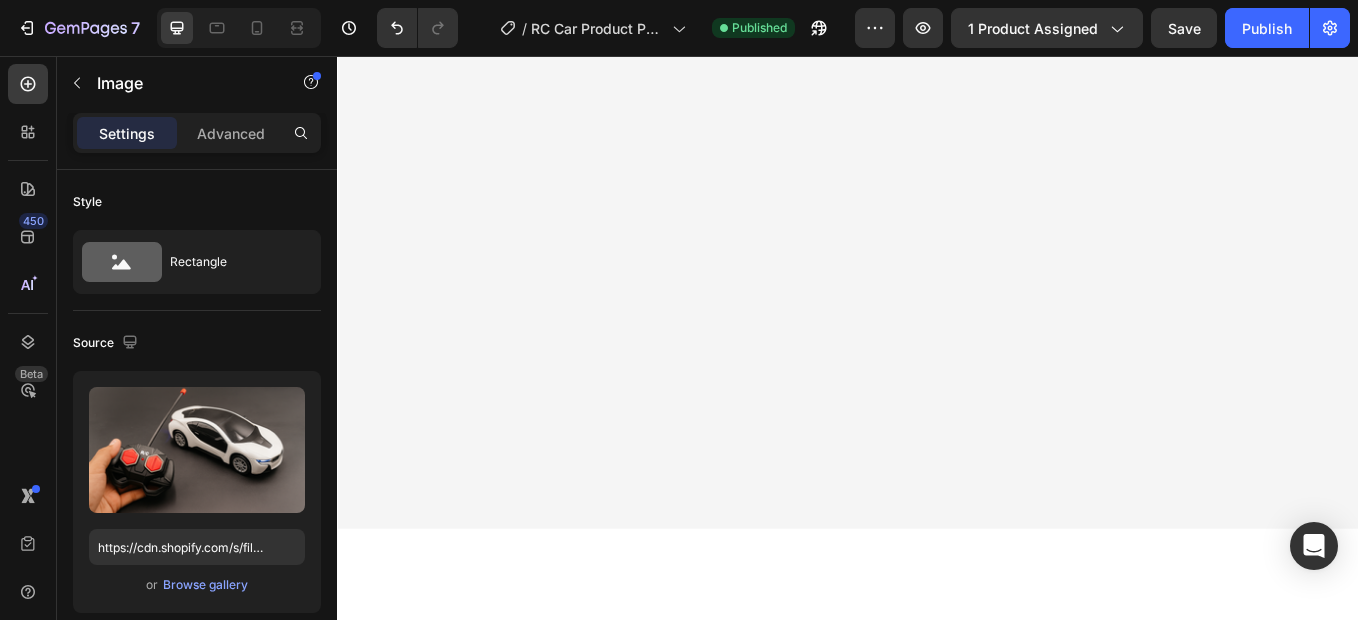 scroll, scrollTop: 3028, scrollLeft: 0, axis: vertical 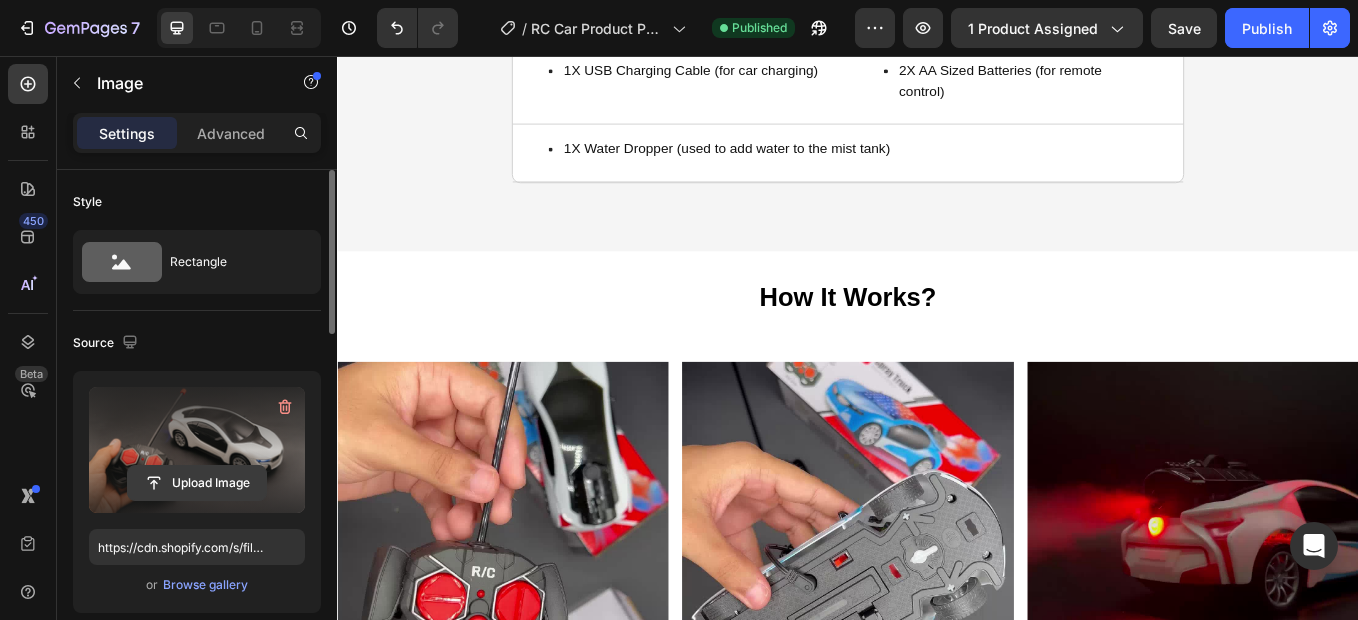 click 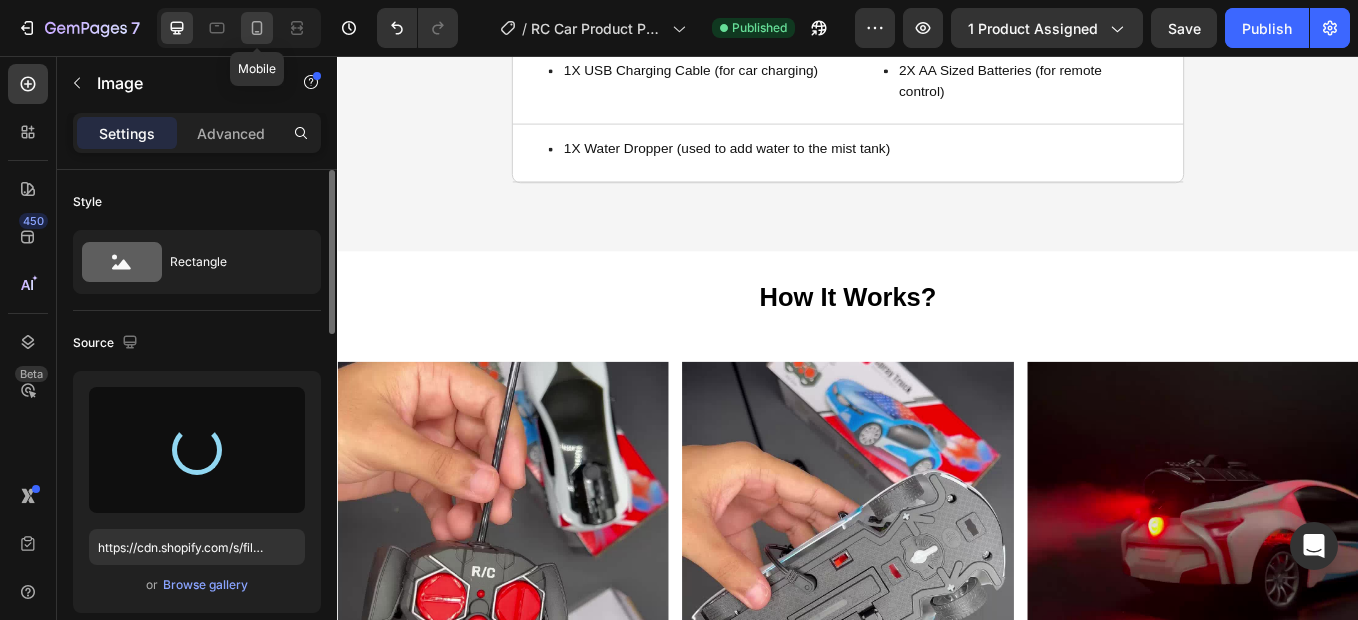 type on "https://cdn.shopify.com/s/files/1/0640/4620/2978/files/gempages_577994312537604882-ab5a9e5b-d80a-476b-96cd-6cc2b0b889cf.jpg" 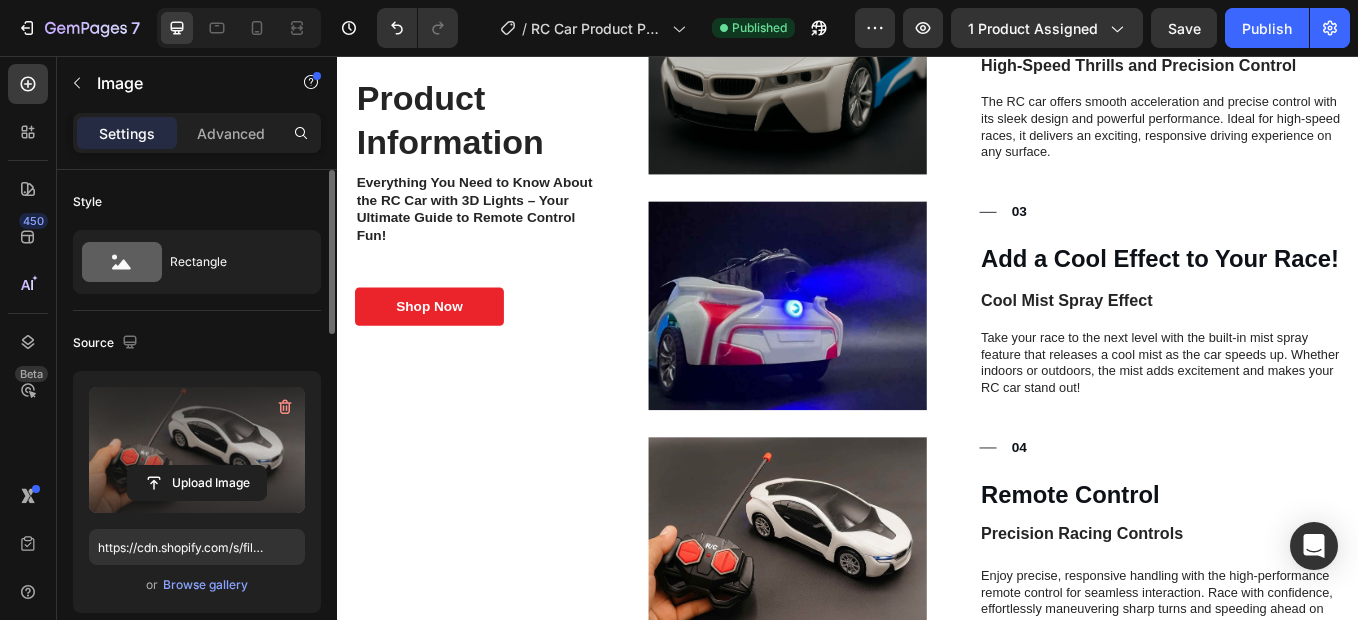 scroll, scrollTop: 1828, scrollLeft: 0, axis: vertical 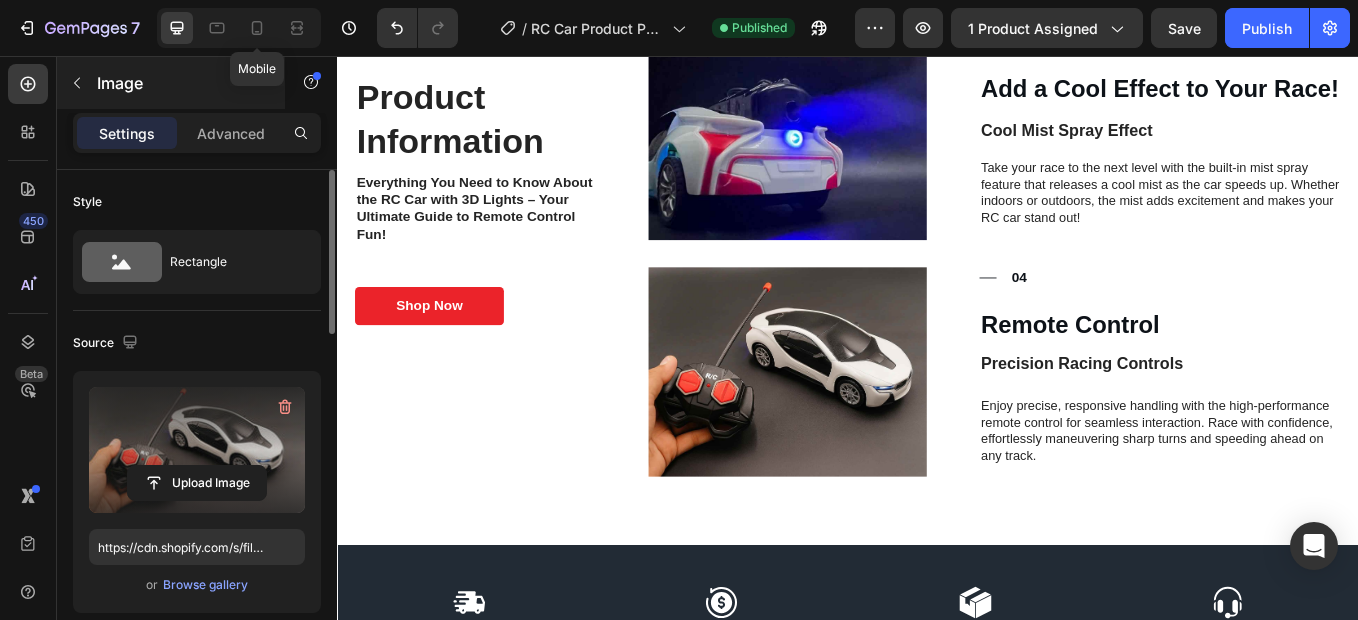drag, startPoint x: 253, startPoint y: 33, endPoint x: 249, endPoint y: 63, distance: 30.265491 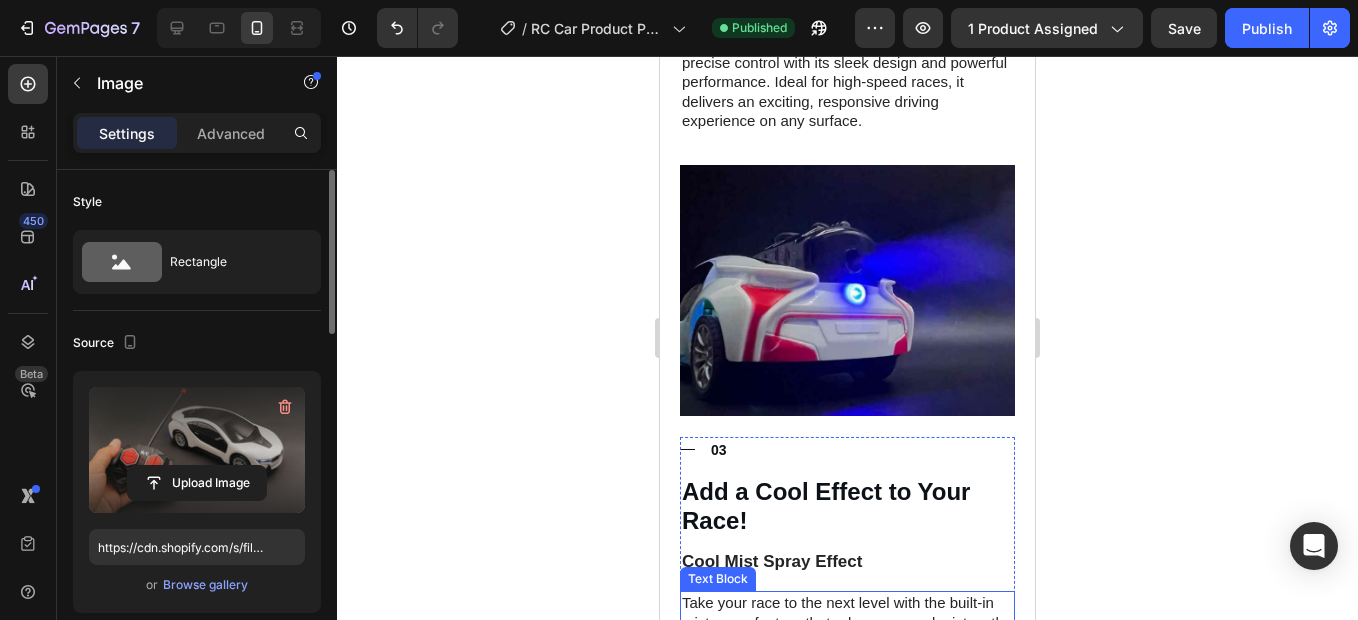 scroll, scrollTop: 2977, scrollLeft: 0, axis: vertical 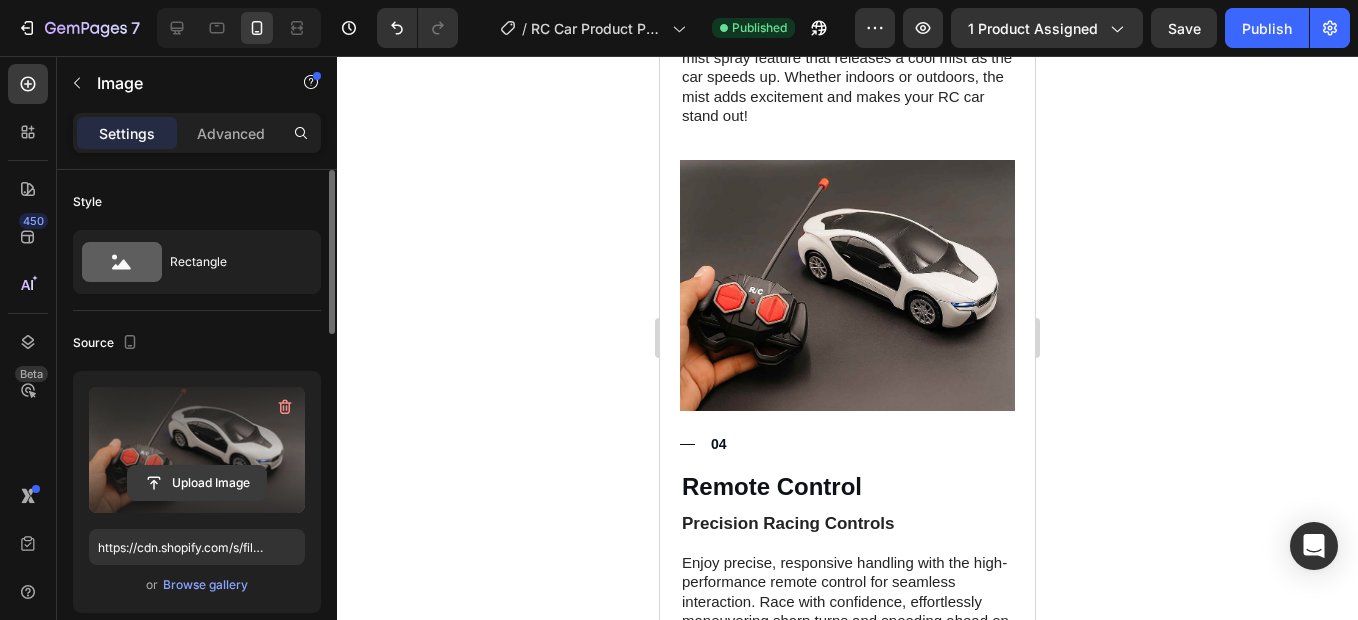 click 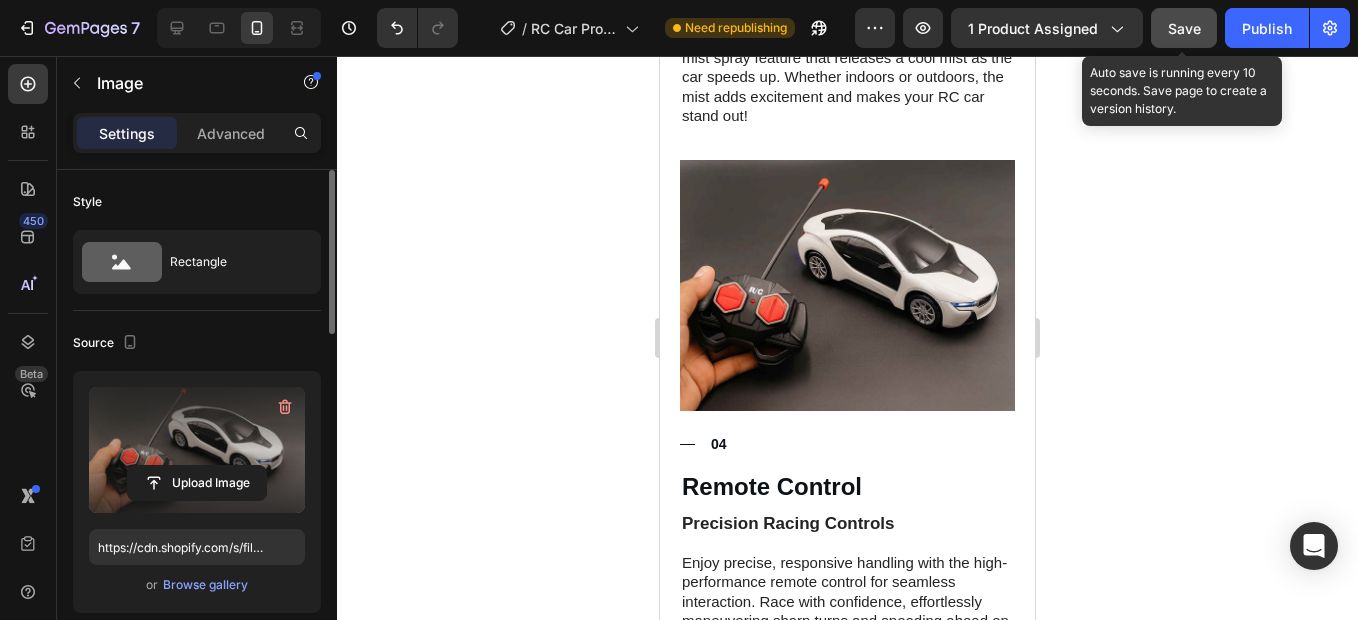 click on "Save" 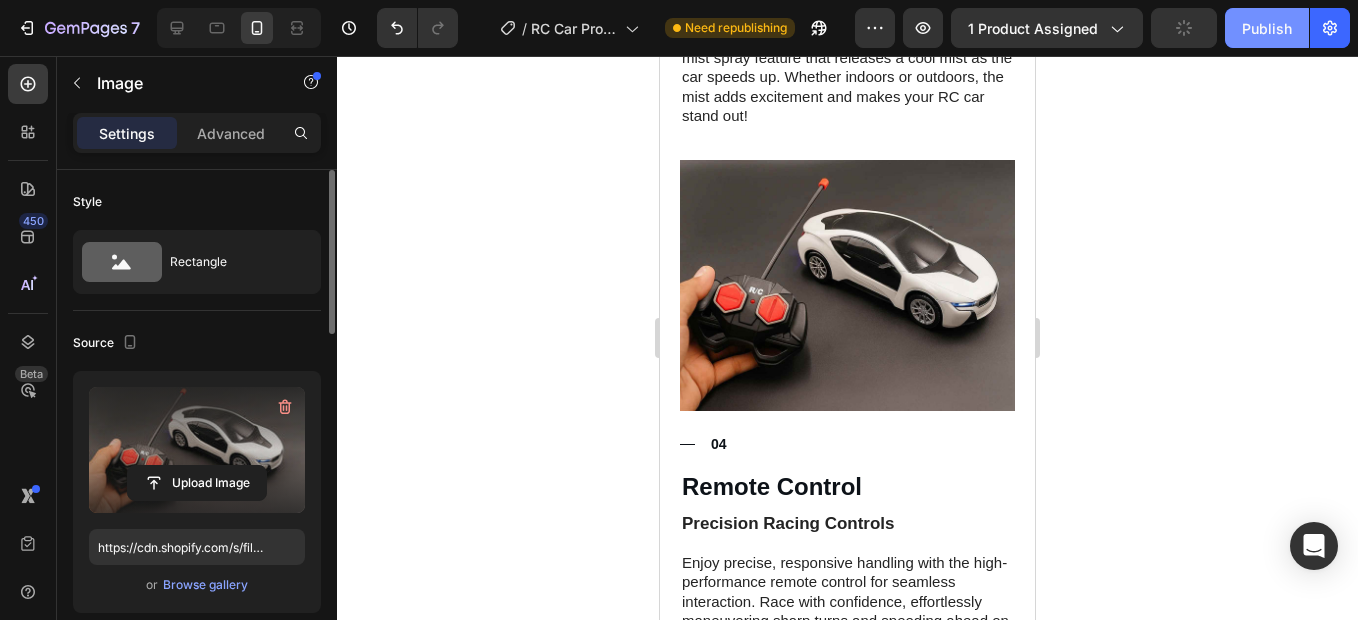 click on "Publish" at bounding box center [1267, 28] 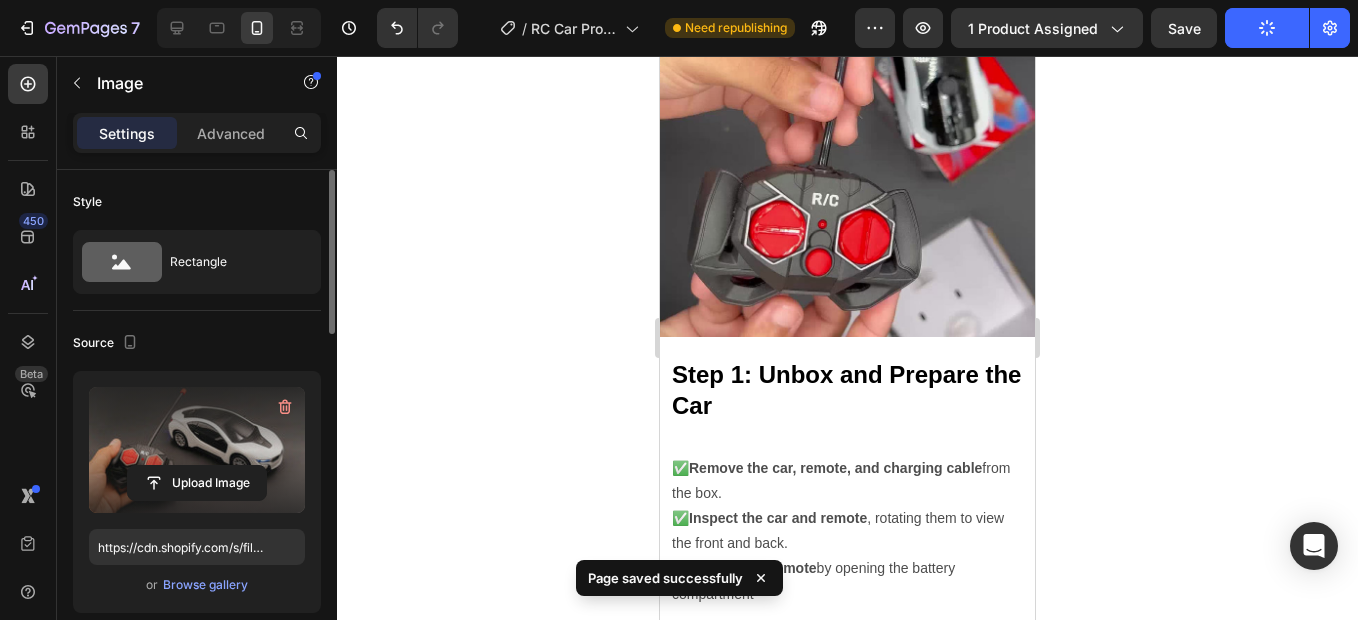 scroll, scrollTop: 4577, scrollLeft: 0, axis: vertical 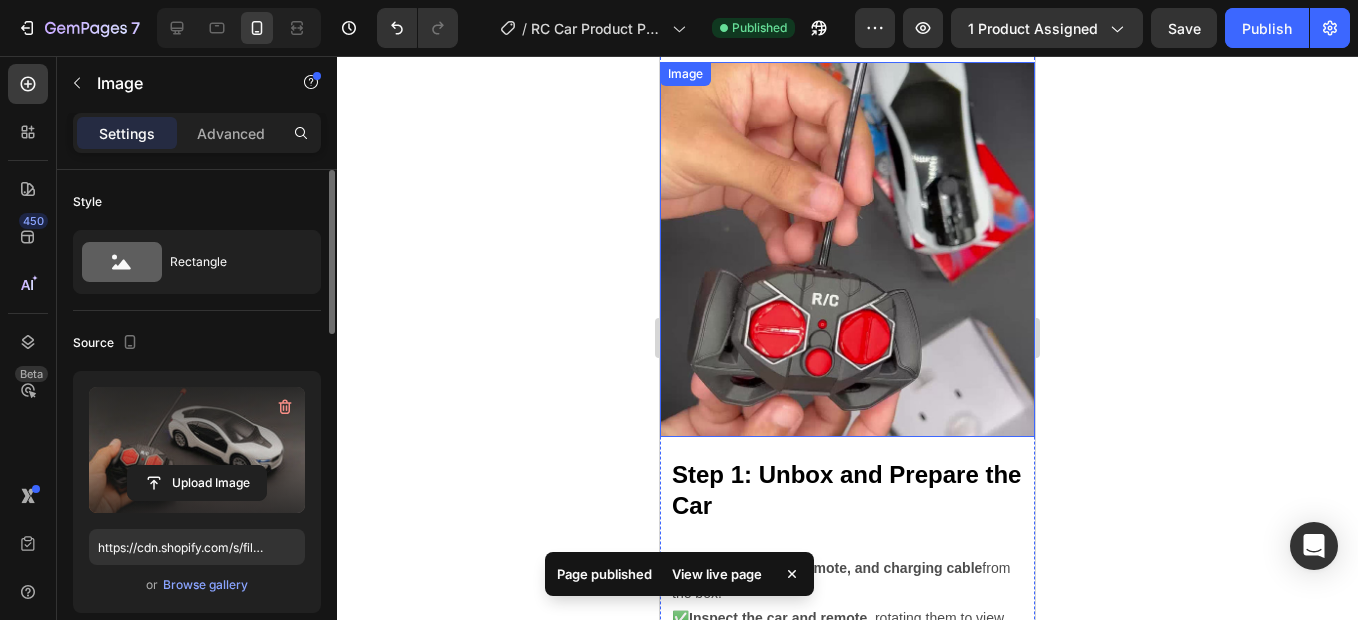 click at bounding box center [847, 249] 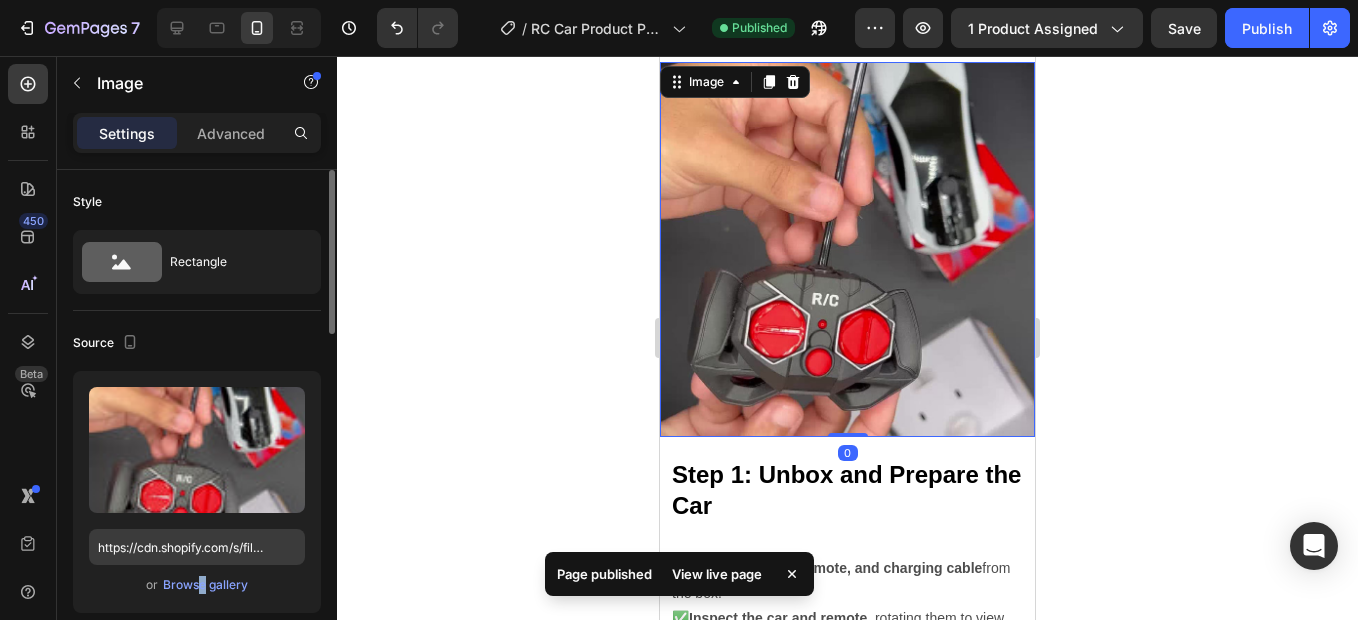 drag, startPoint x: 188, startPoint y: 573, endPoint x: 201, endPoint y: 563, distance: 16.40122 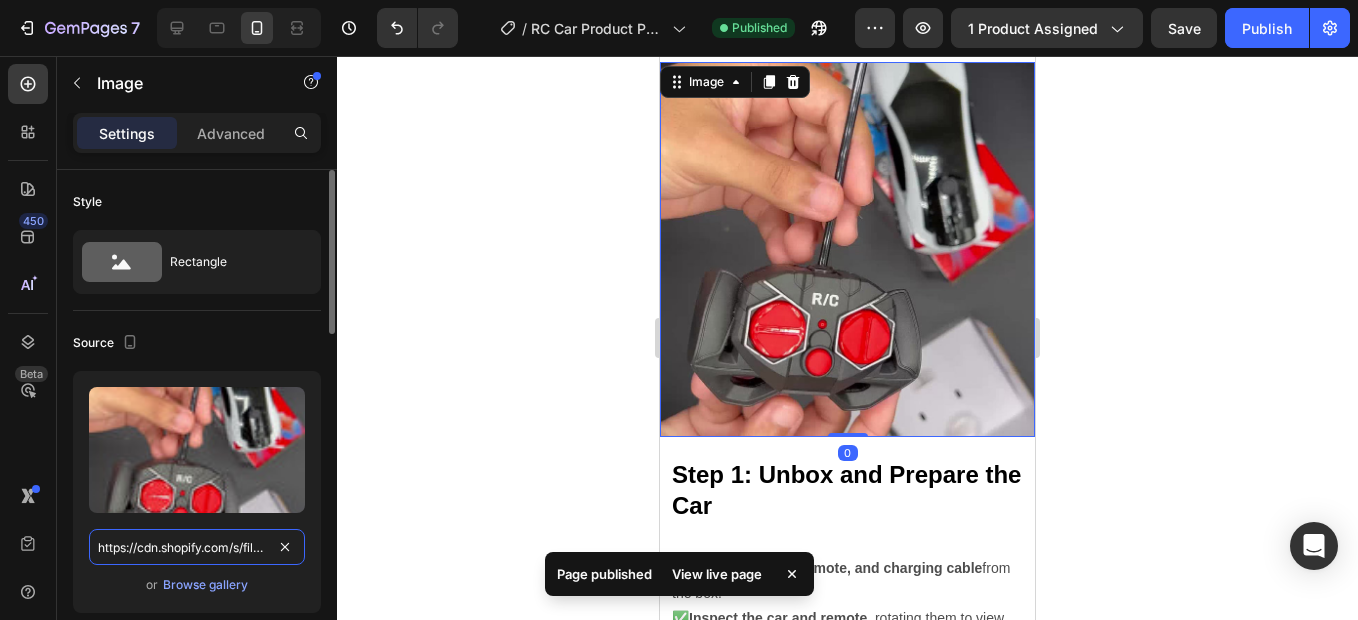click on "https://cdn.shopify.com/s/files/1/0655/5530/0546/files/gempages_556041553856955314-5412ab8c-4f24-4d36-82f1-ec360c492a3c.jpg" at bounding box center (197, 547) 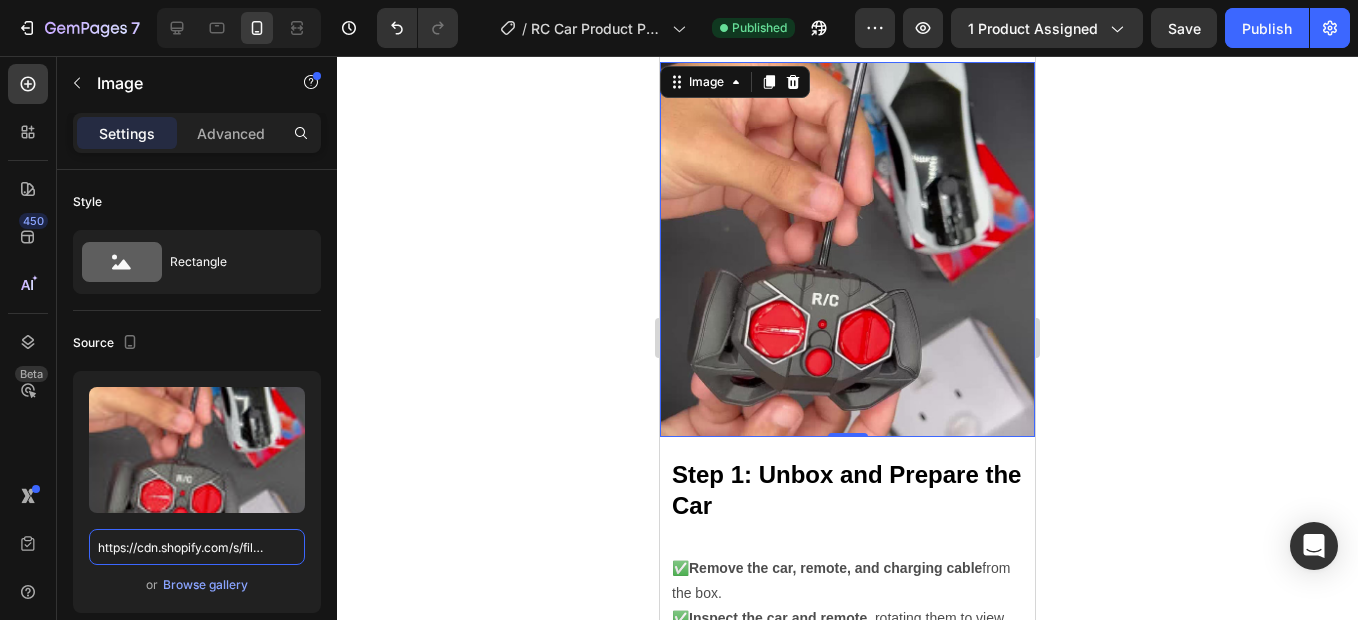 scroll, scrollTop: 4877, scrollLeft: 0, axis: vertical 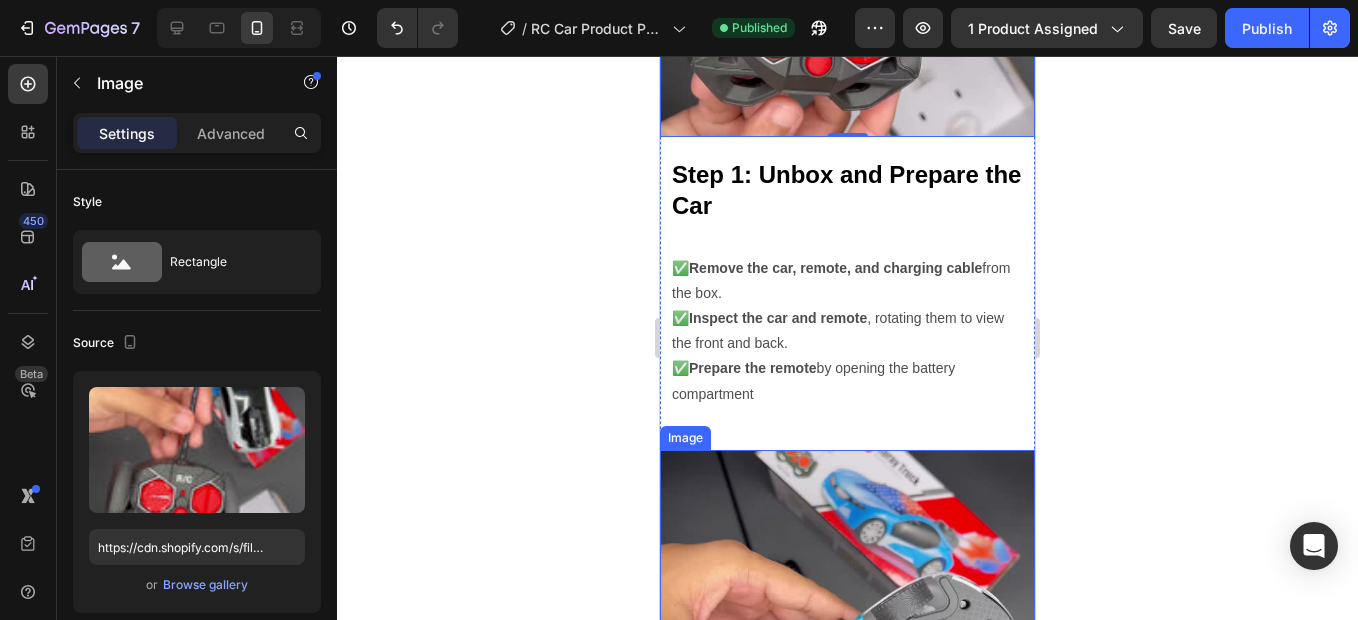 click at bounding box center (847, 637) 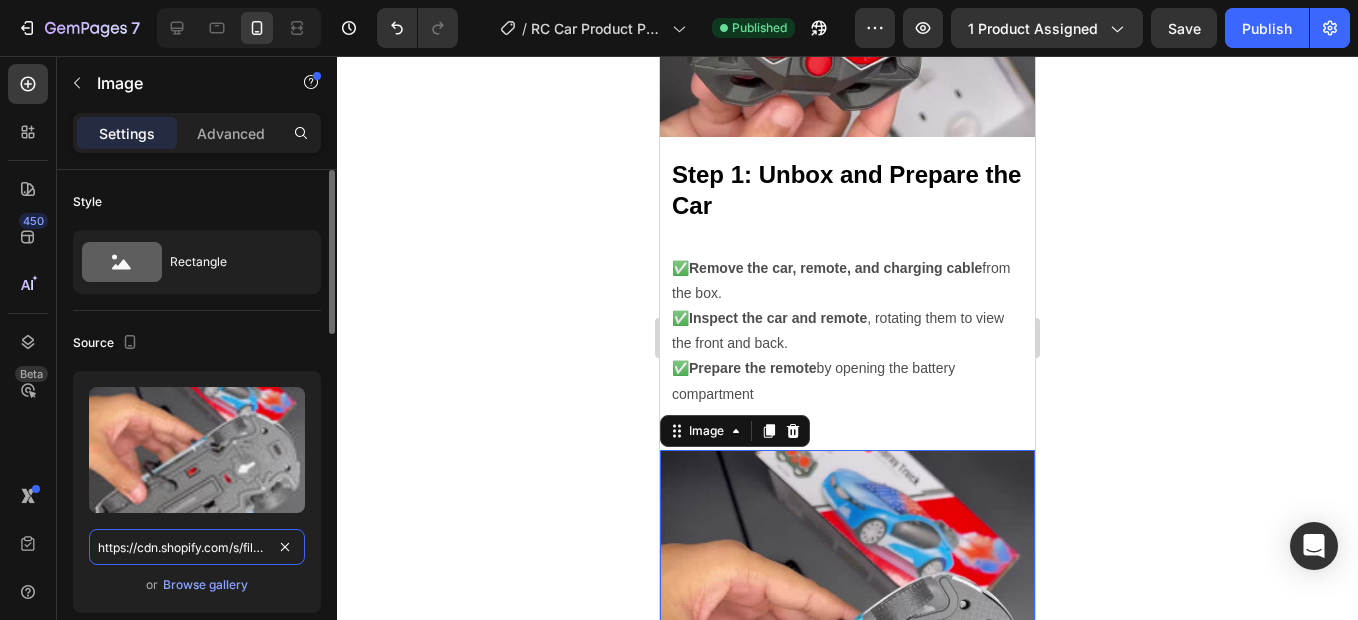 click on "https://cdn.shopify.com/s/files/1/0655/5530/0546/files/gempages_556041553856955314-4f4688d0-8451-42b5-b527-0933a6bed51a.jpg" at bounding box center (197, 547) 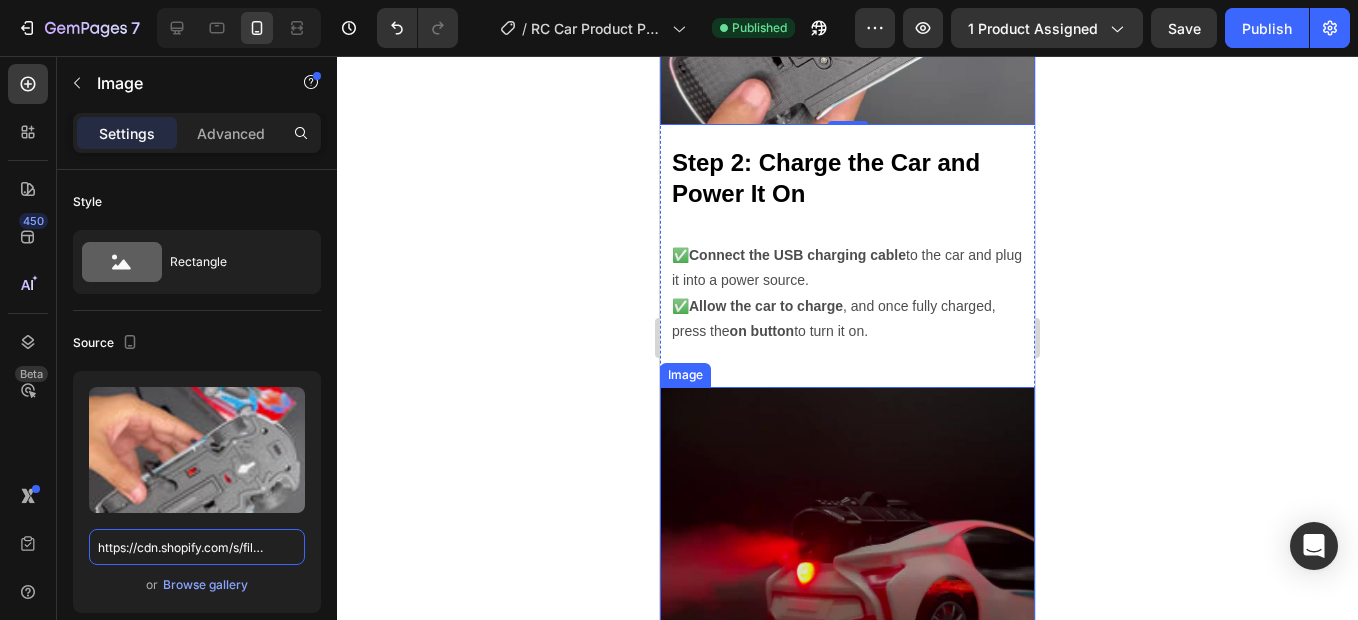 scroll, scrollTop: 5677, scrollLeft: 0, axis: vertical 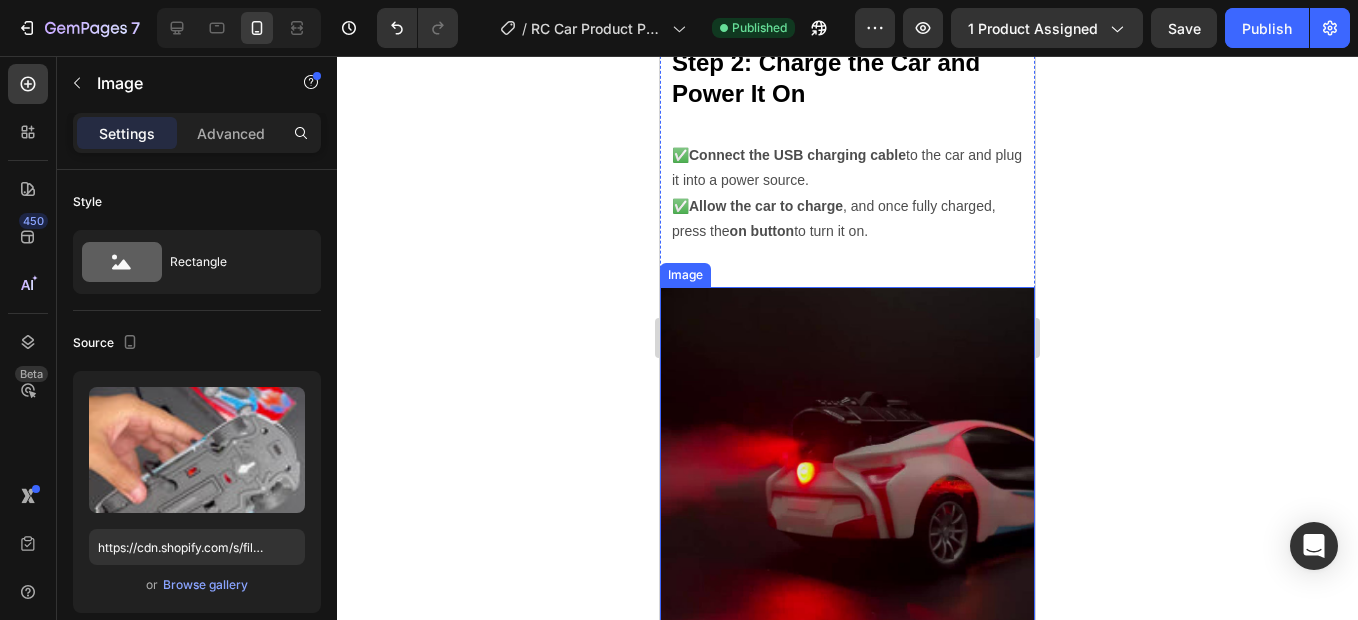 click at bounding box center (847, 474) 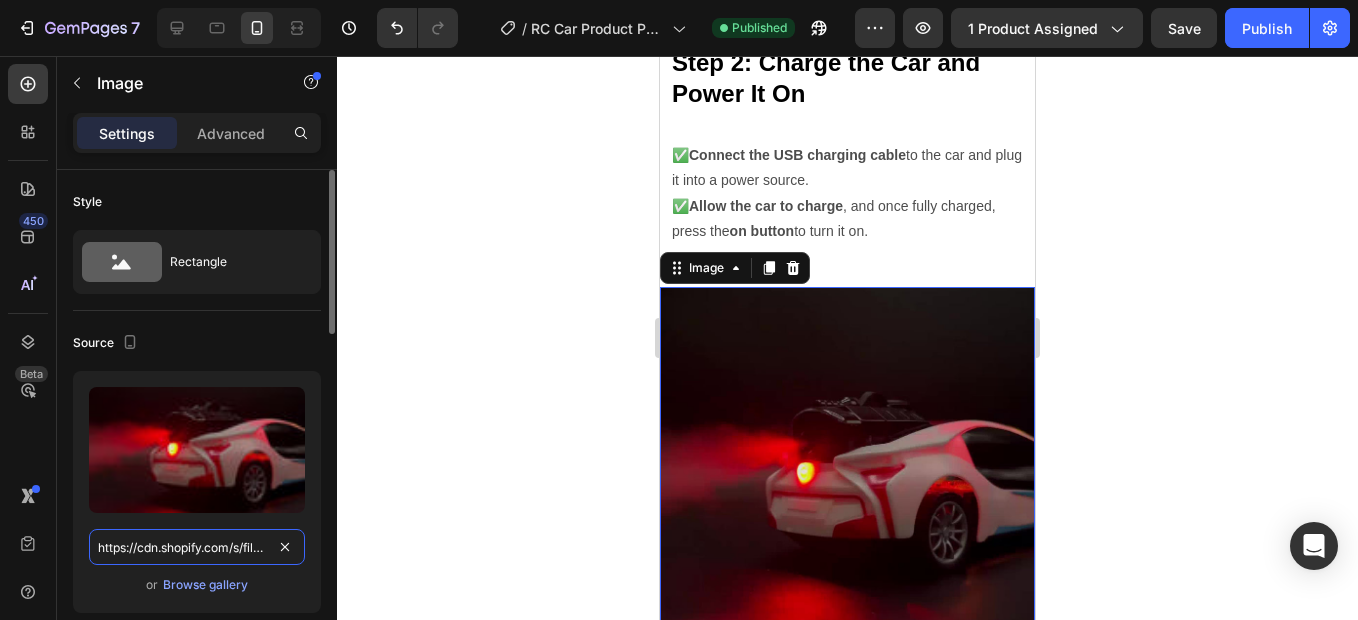 click on "https://cdn.shopify.com/s/files/1/0655/5530/0546/files/gempages_556041553856955314-9c50b550-bc24-473f-9179-74f68227d8e5.jpg" at bounding box center [197, 547] 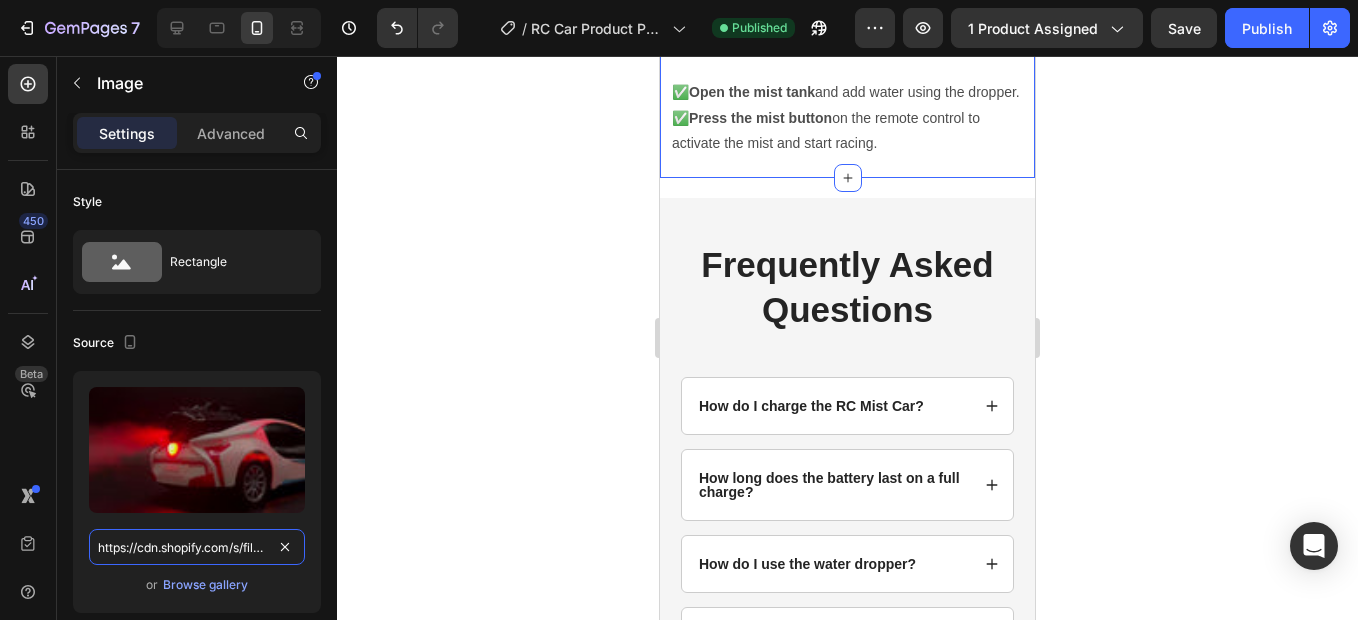 scroll, scrollTop: 5977, scrollLeft: 0, axis: vertical 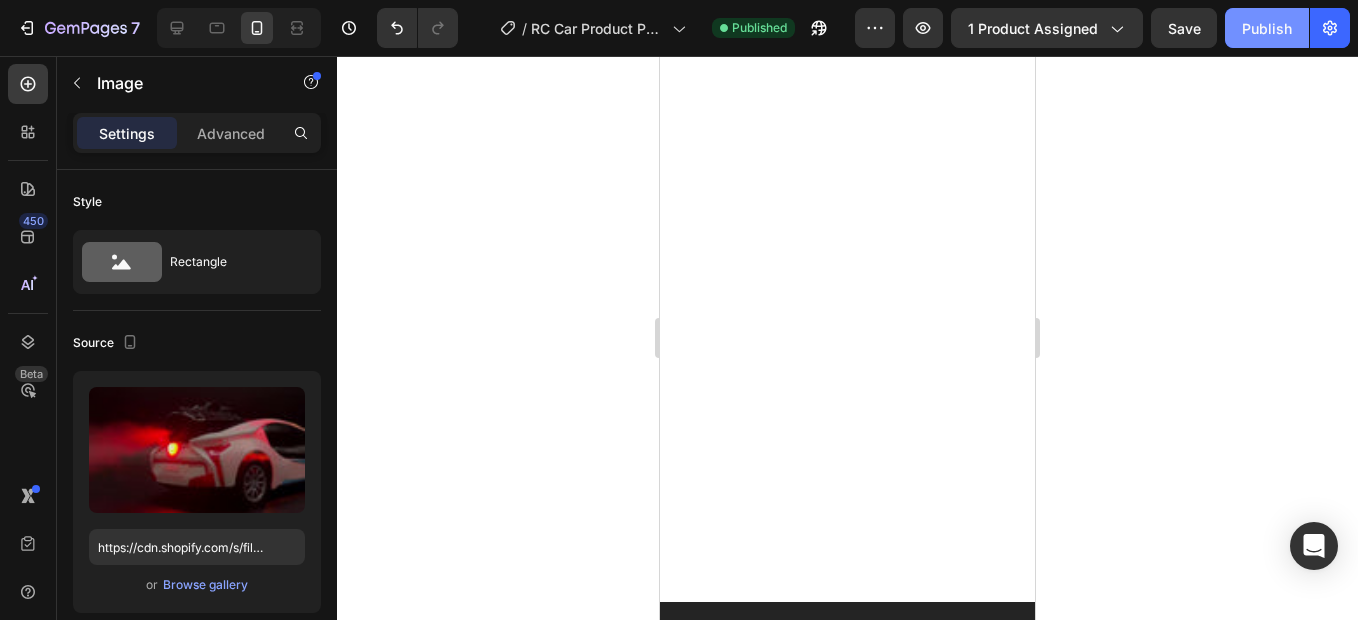 click on "Save" 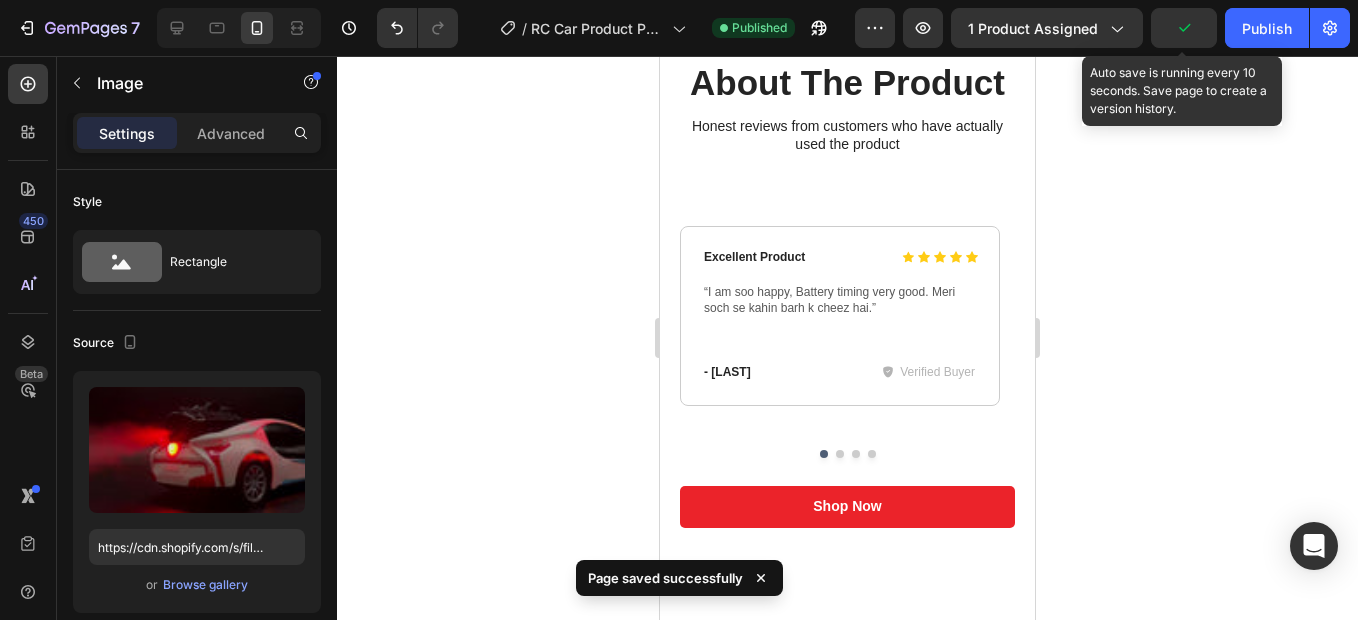 scroll, scrollTop: 7177, scrollLeft: 0, axis: vertical 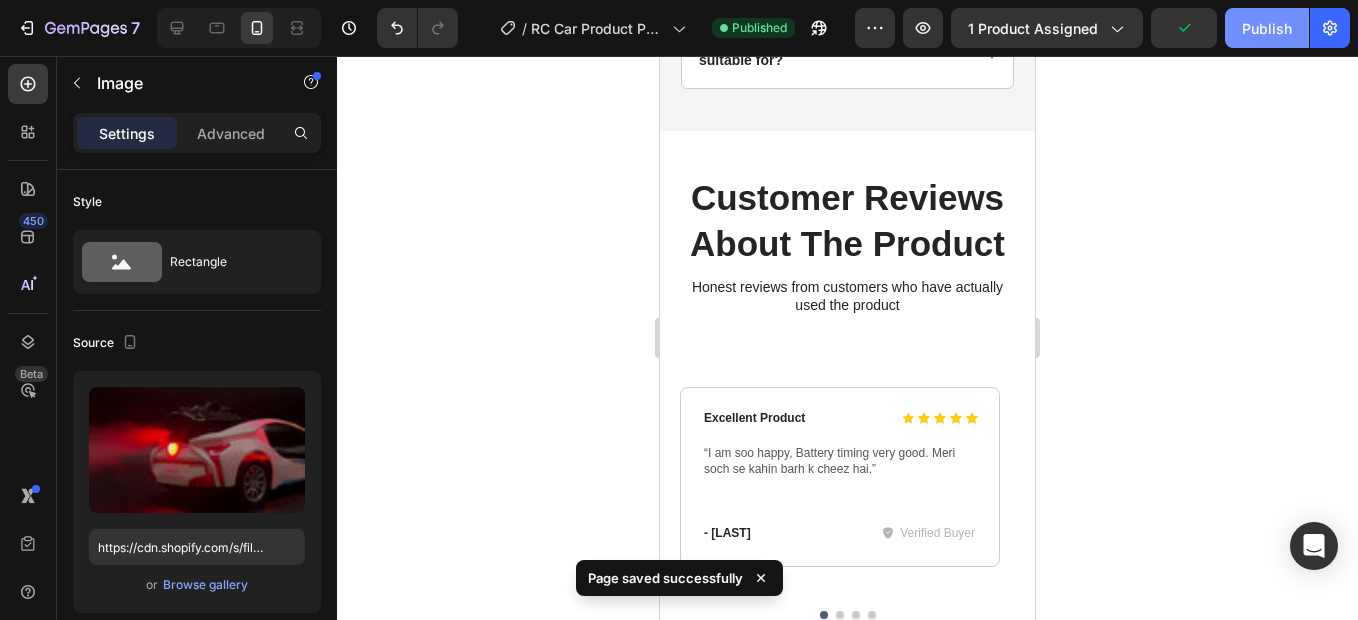 click on "Publish" at bounding box center [1267, 28] 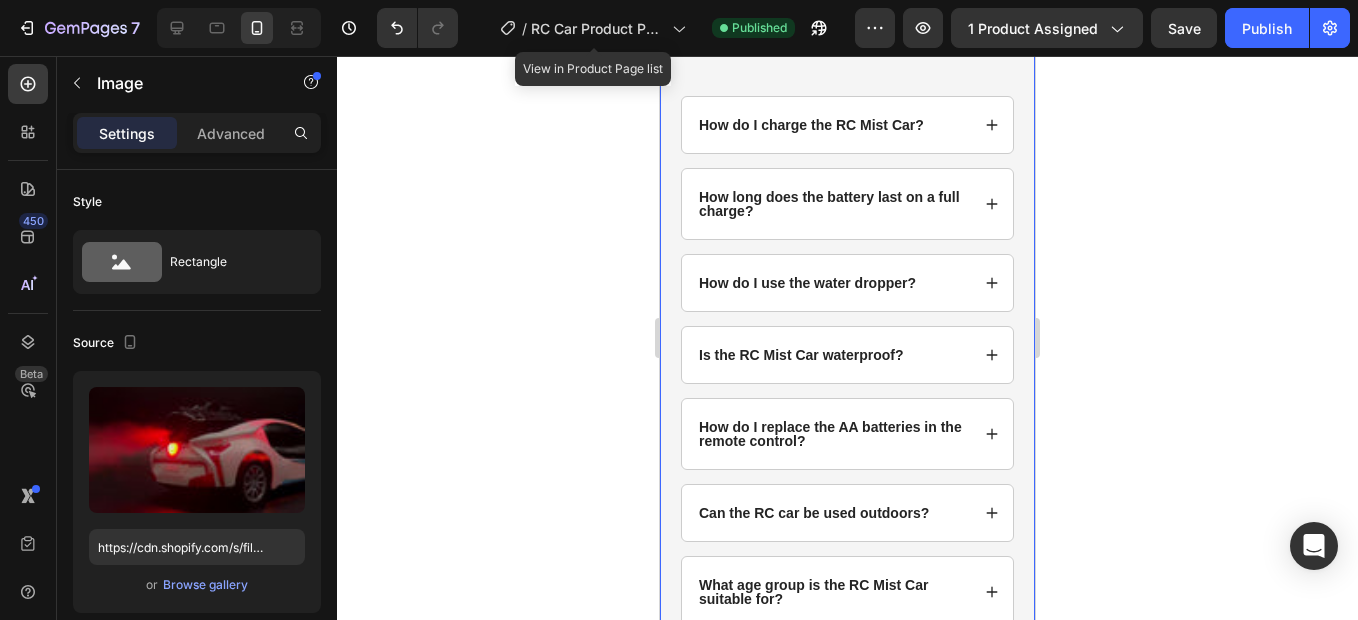 scroll, scrollTop: 6377, scrollLeft: 0, axis: vertical 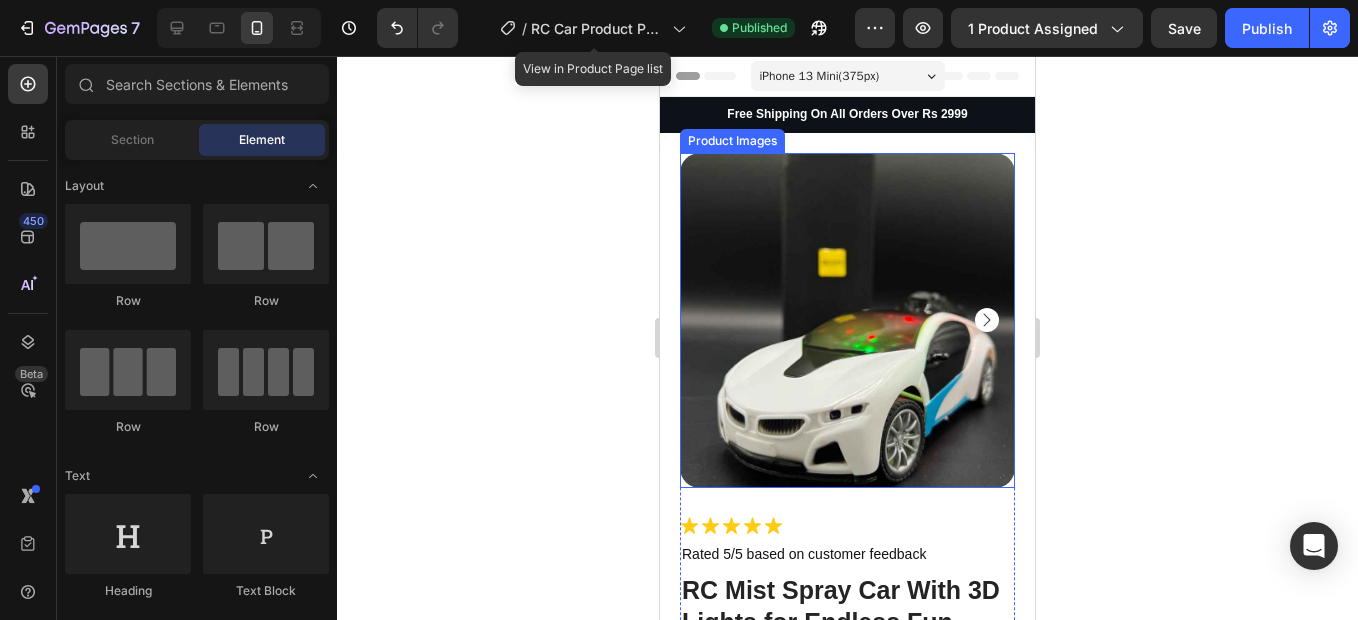 click at bounding box center (847, 320) 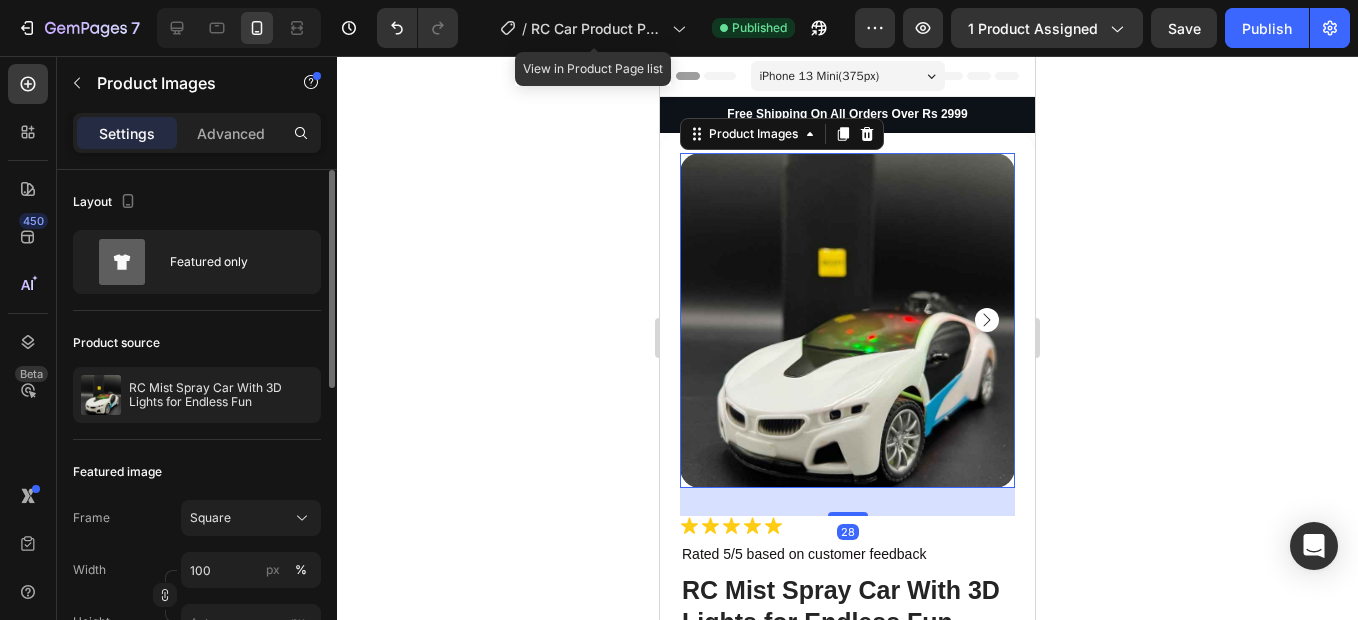 scroll, scrollTop: 669, scrollLeft: 0, axis: vertical 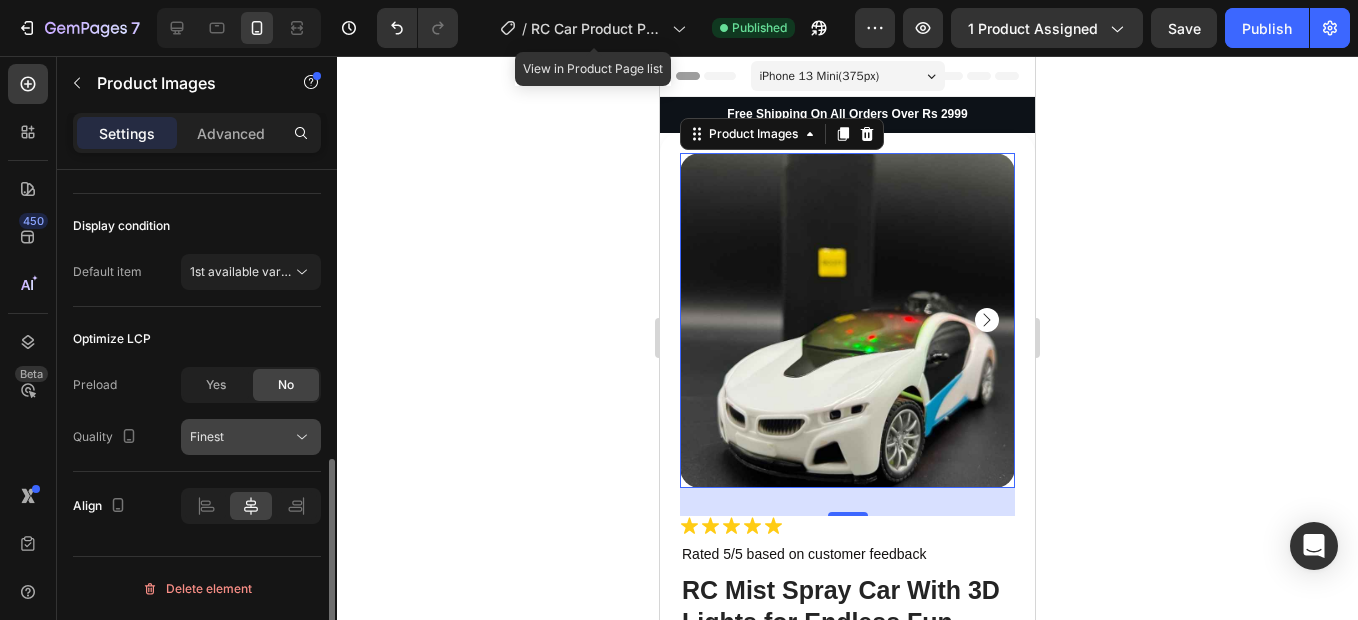 click on "Finest" 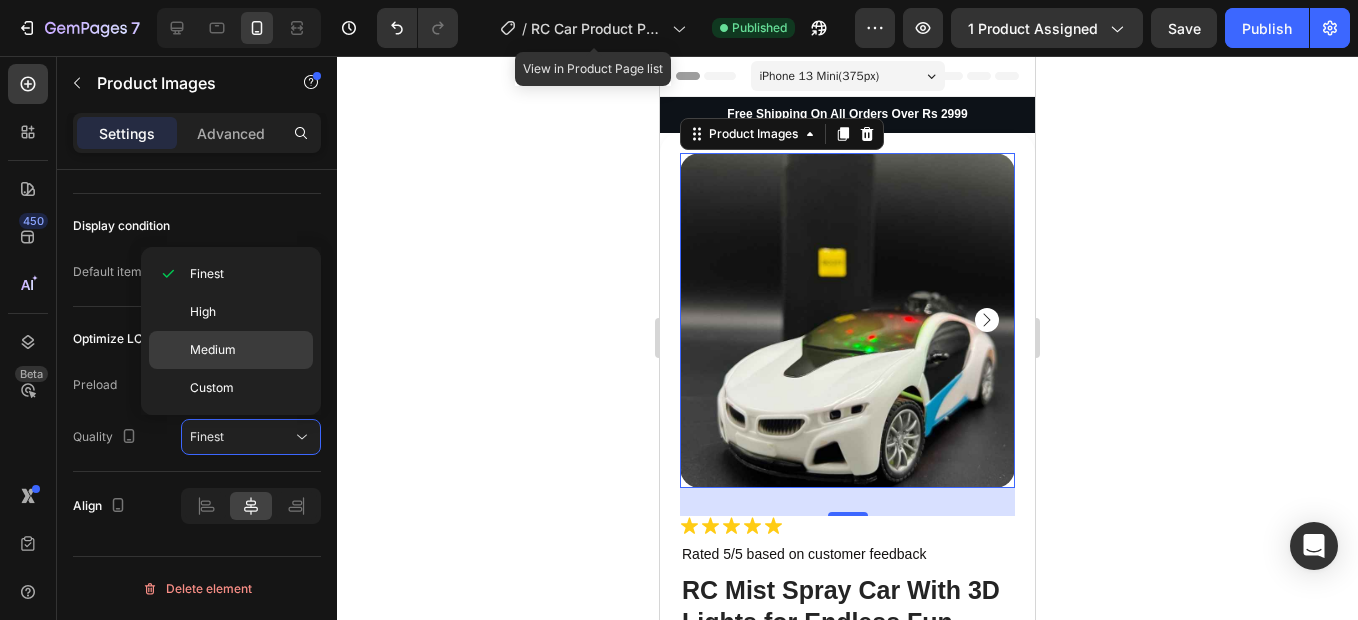 click on "Medium" at bounding box center (247, 350) 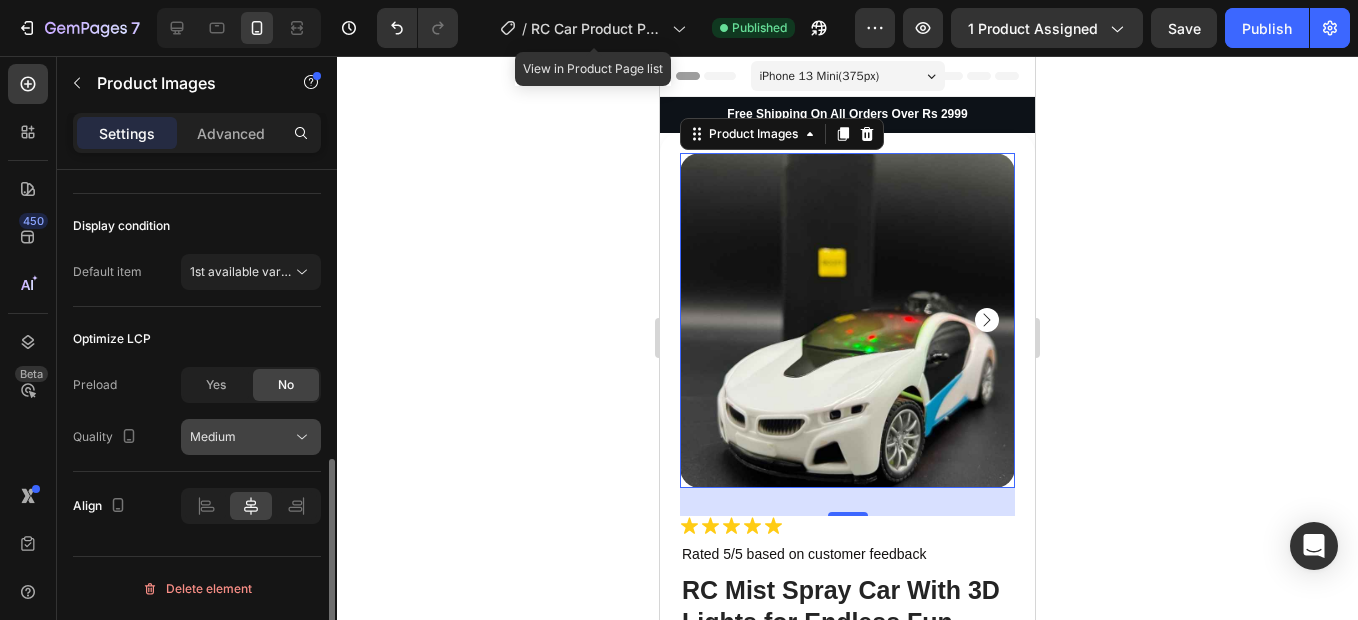 click on "Medium" at bounding box center [241, 437] 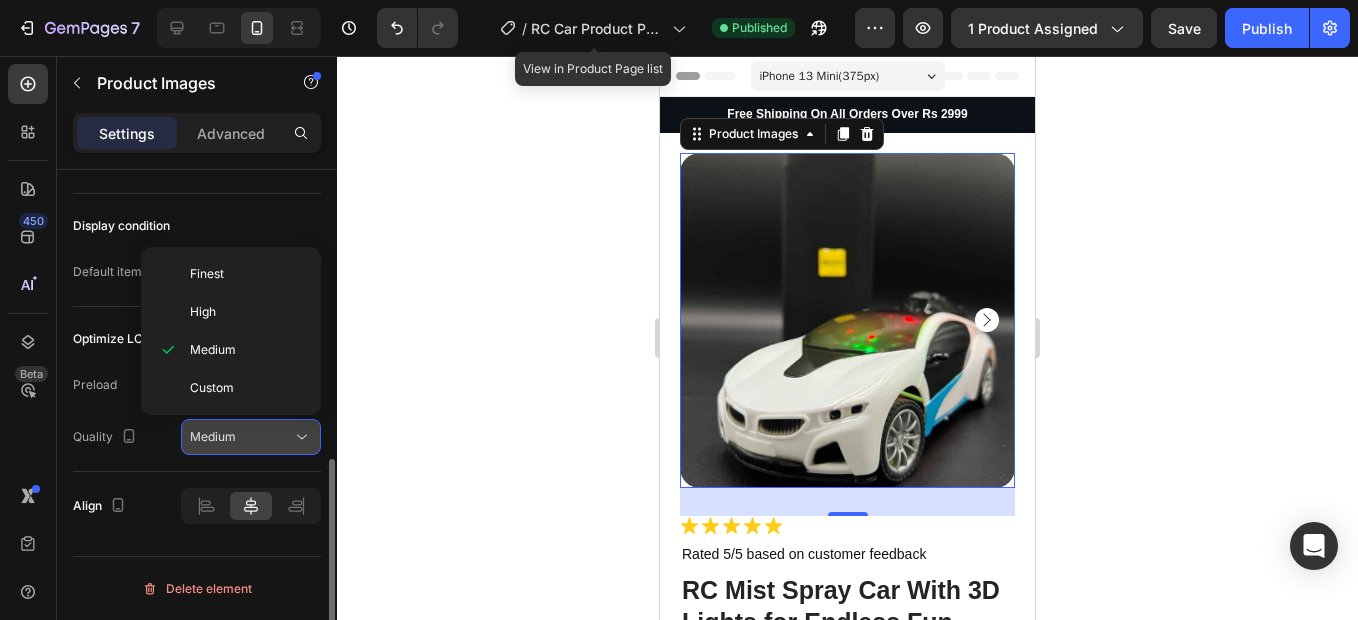 click on "Medium" at bounding box center (241, 437) 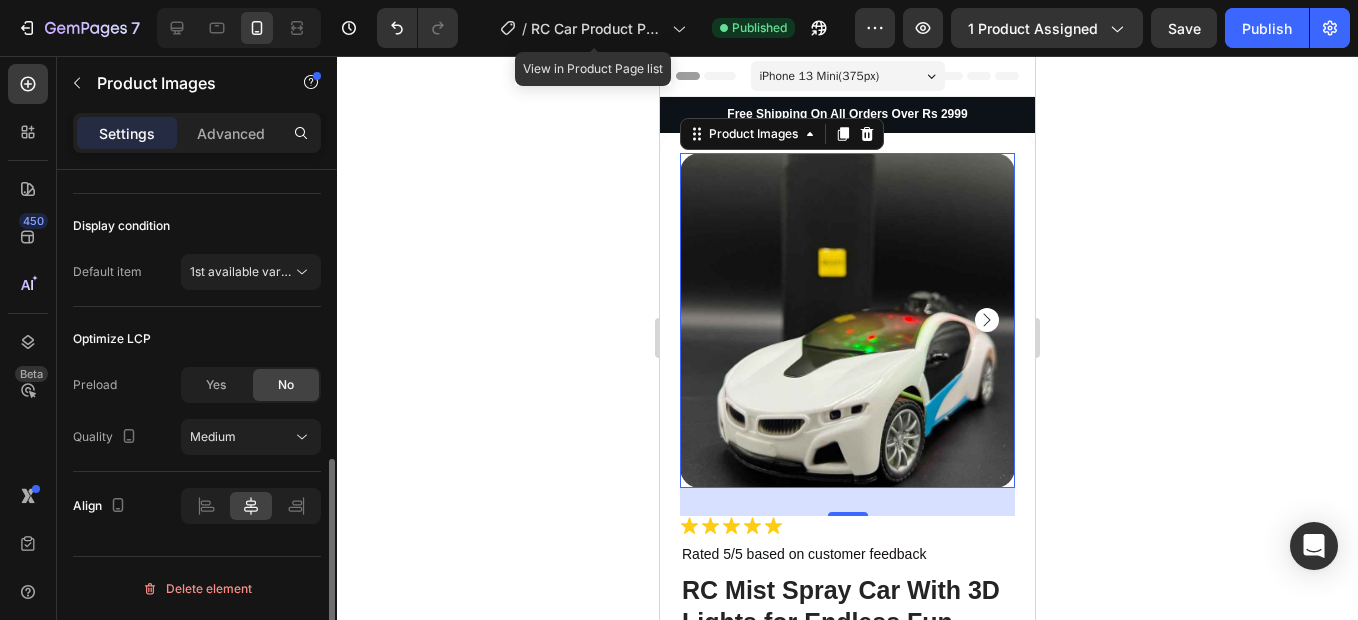 click on "Quality Medium" at bounding box center [197, 437] 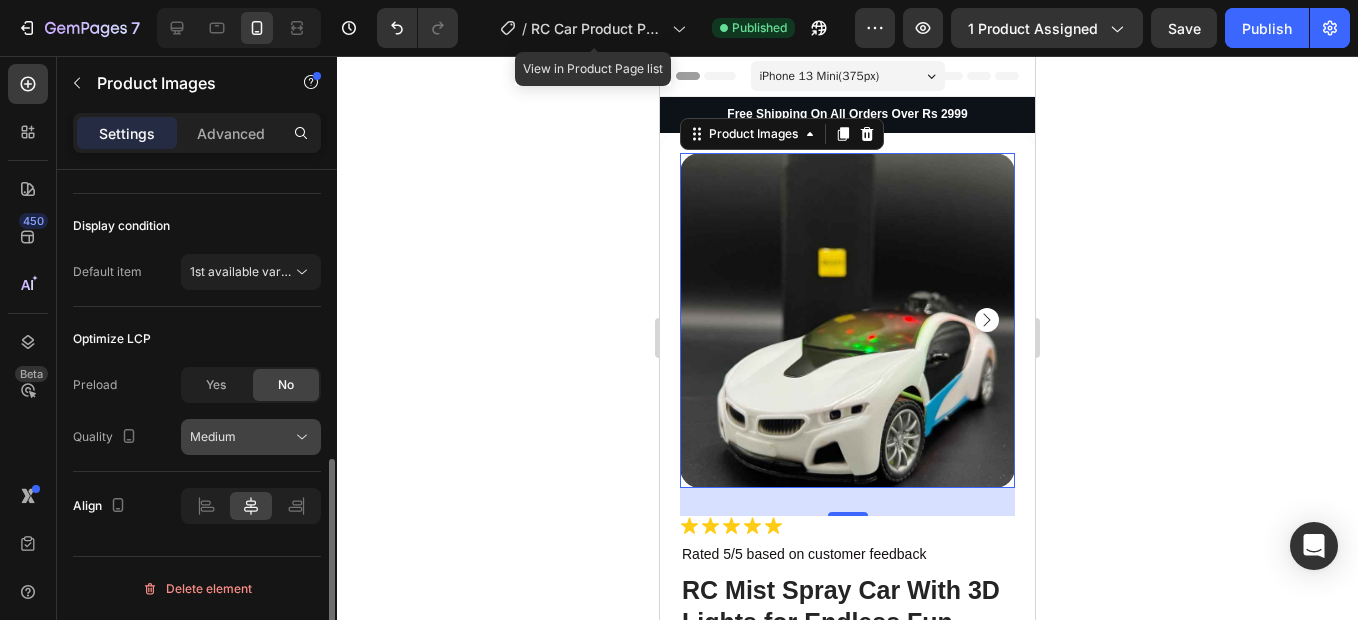 click on "Medium" at bounding box center [251, 437] 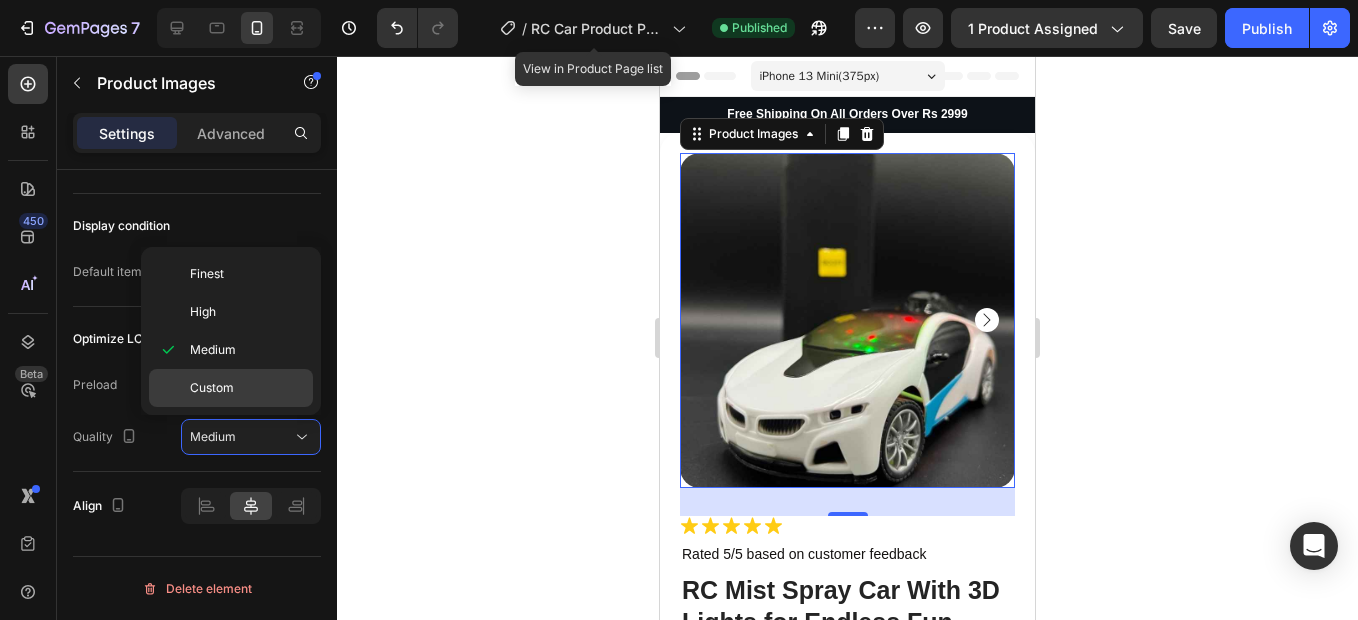 click on "Custom" at bounding box center (247, 388) 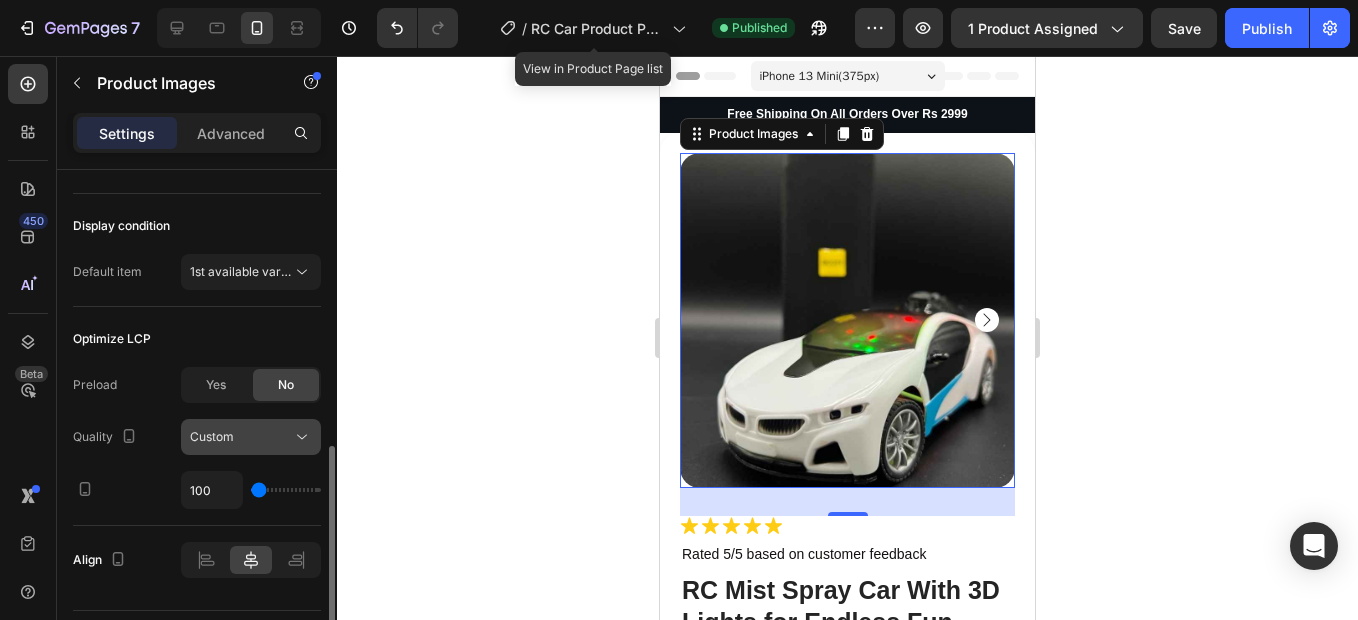 click on "Custom" at bounding box center [241, 437] 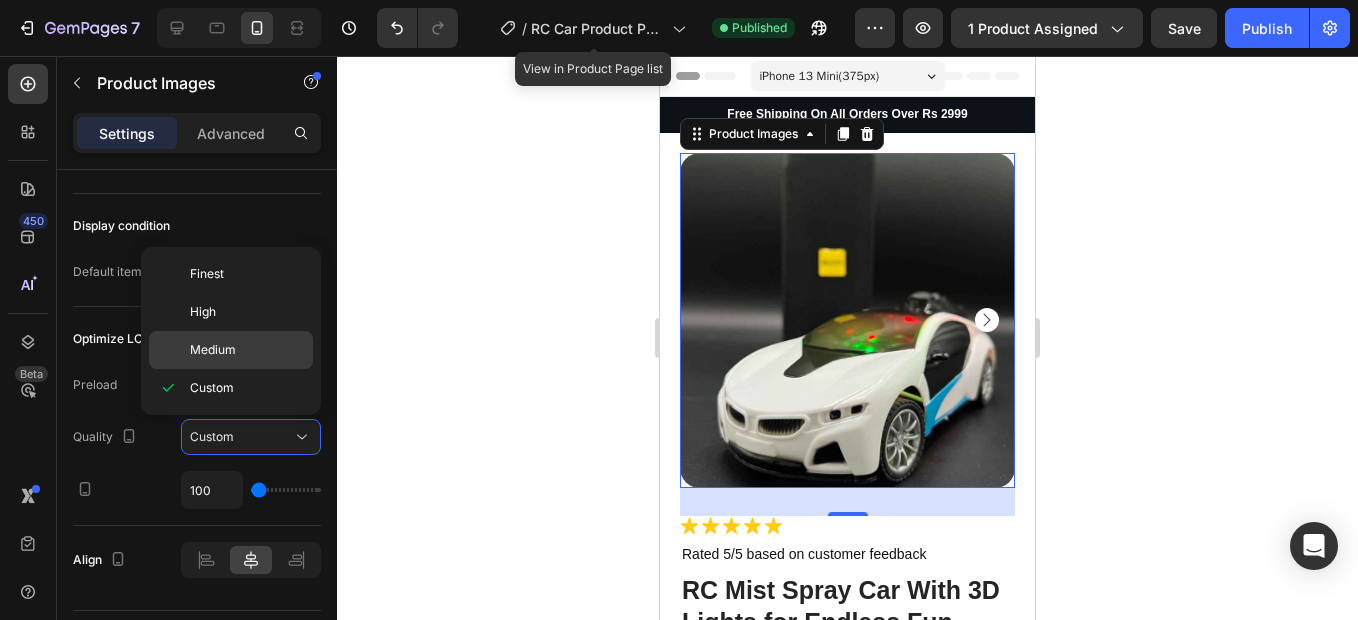 click on "Medium" 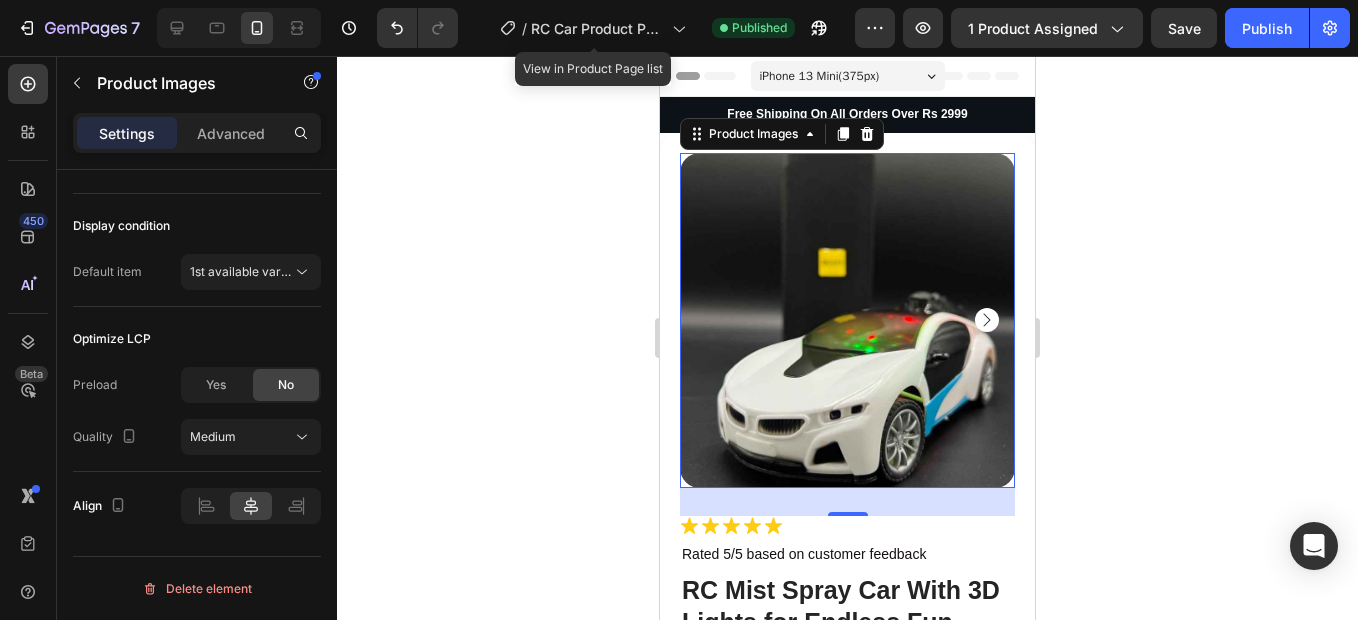 click on "Preload Yes No" at bounding box center (197, 385) 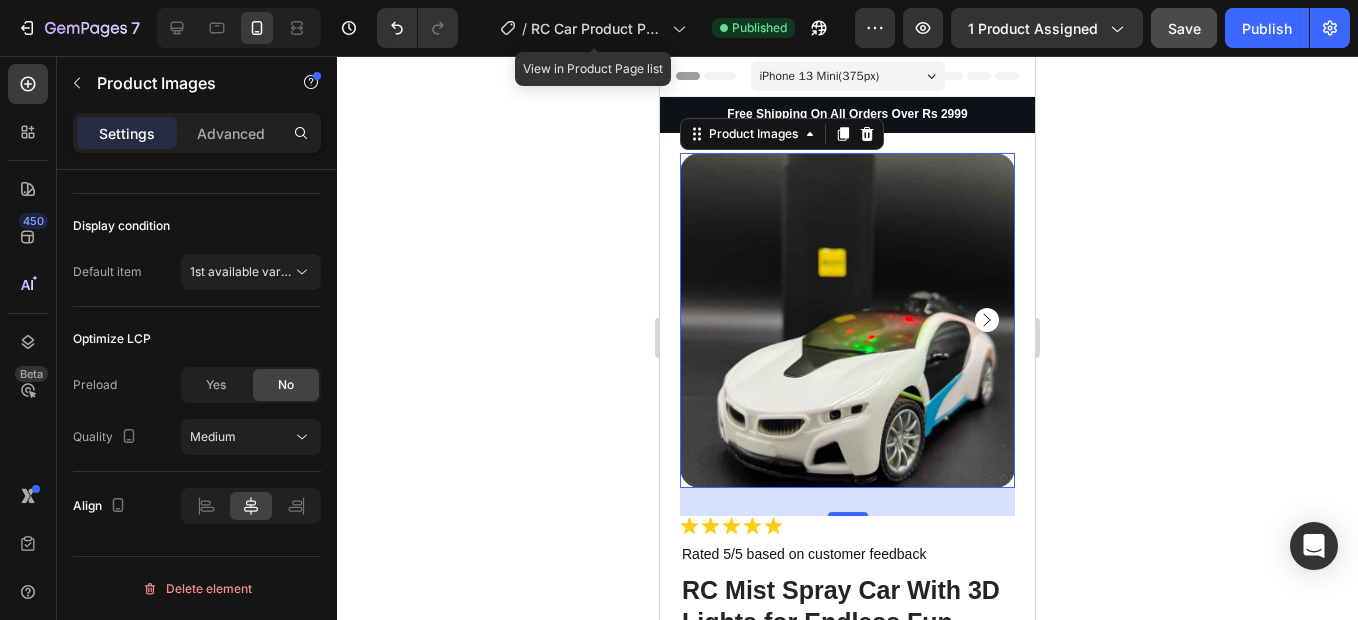click on "Save" 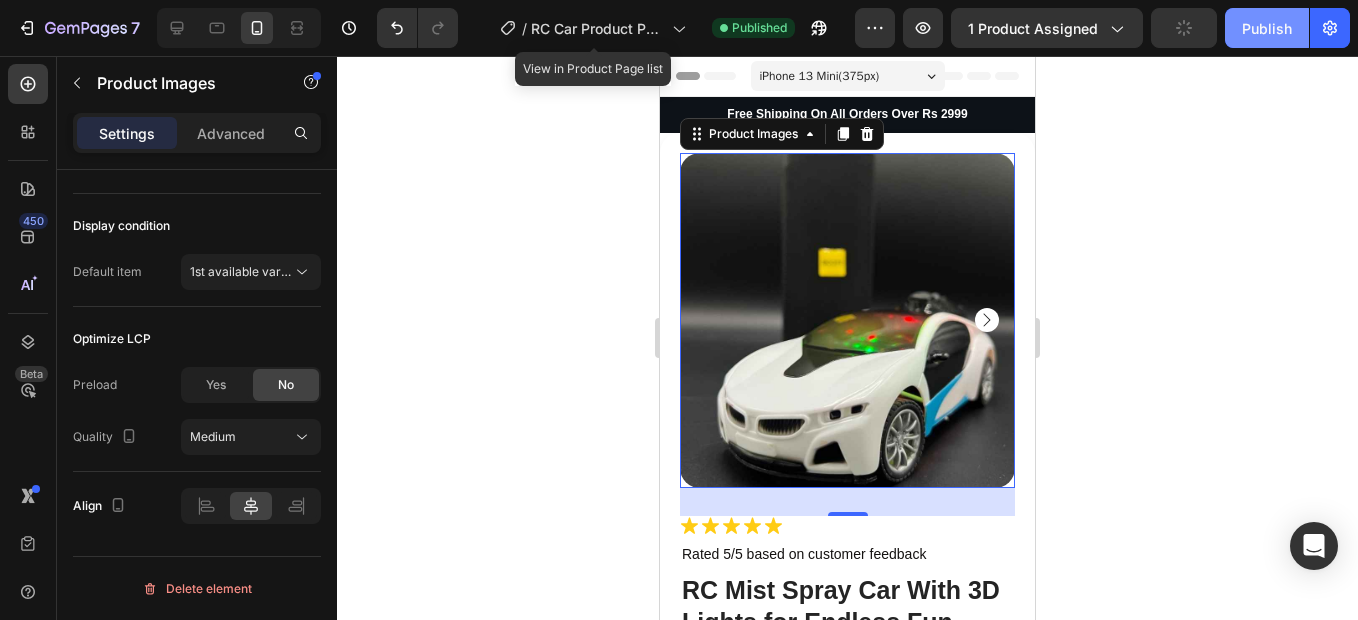 click on "Publish" at bounding box center [1267, 28] 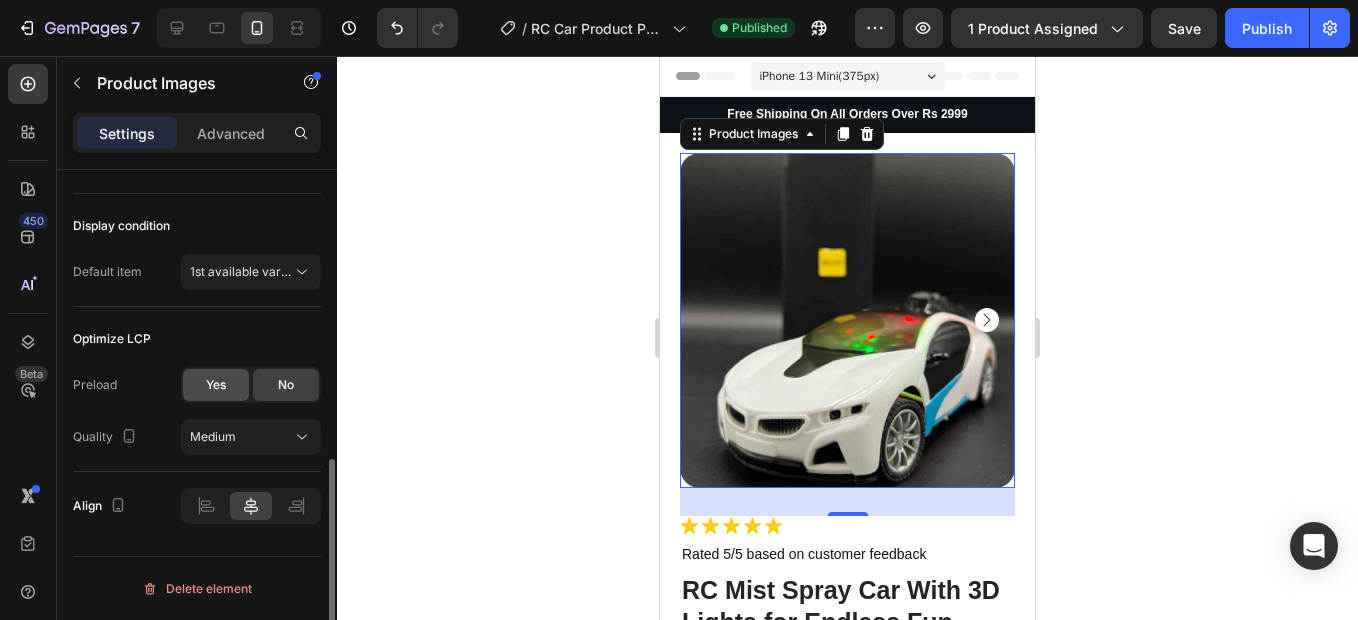 click on "Yes" 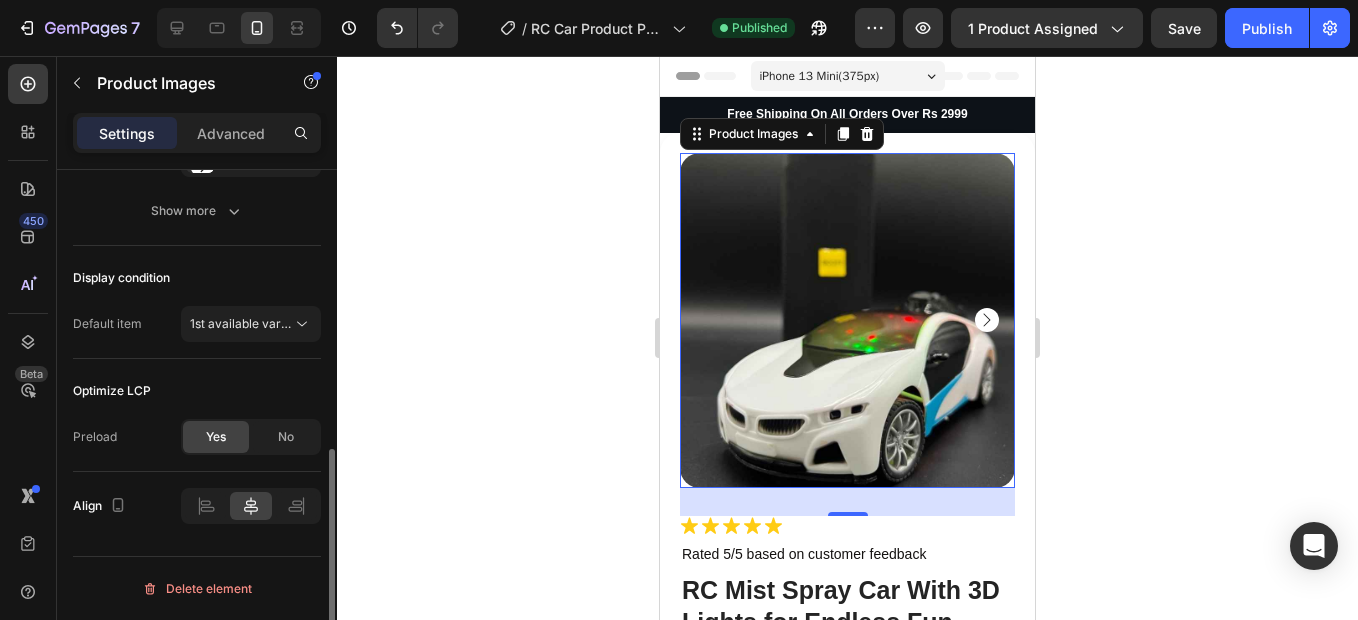 scroll, scrollTop: 617, scrollLeft: 0, axis: vertical 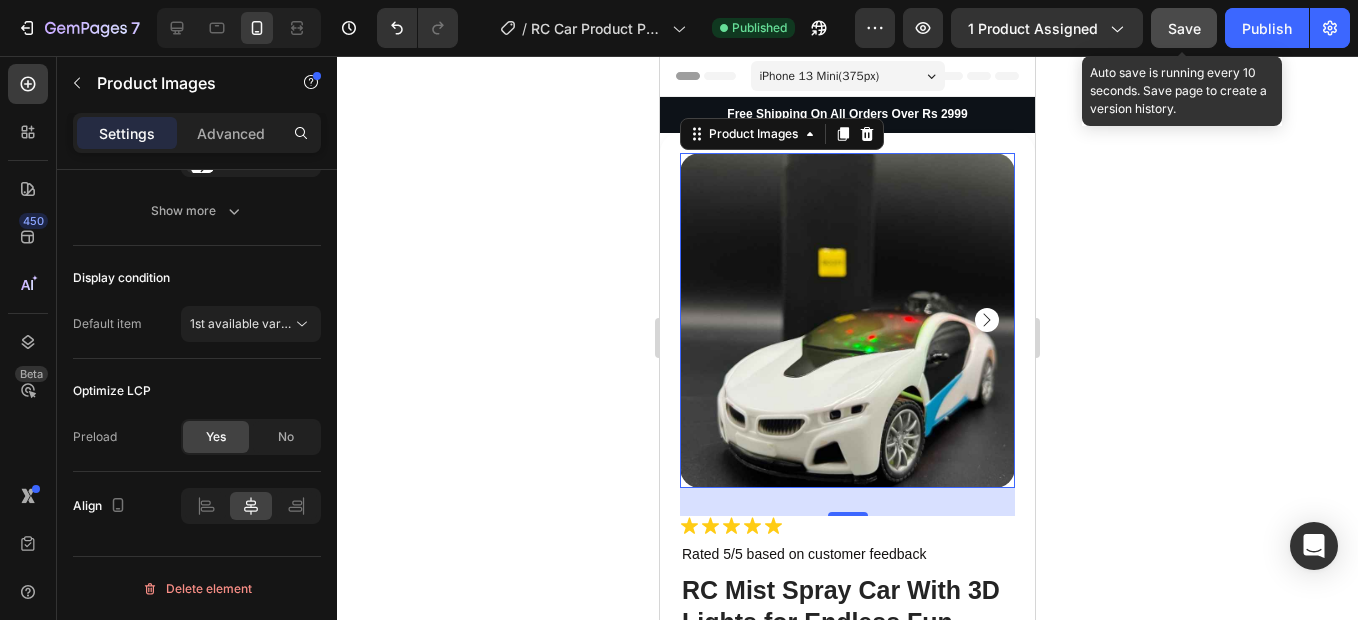 click on "Save" 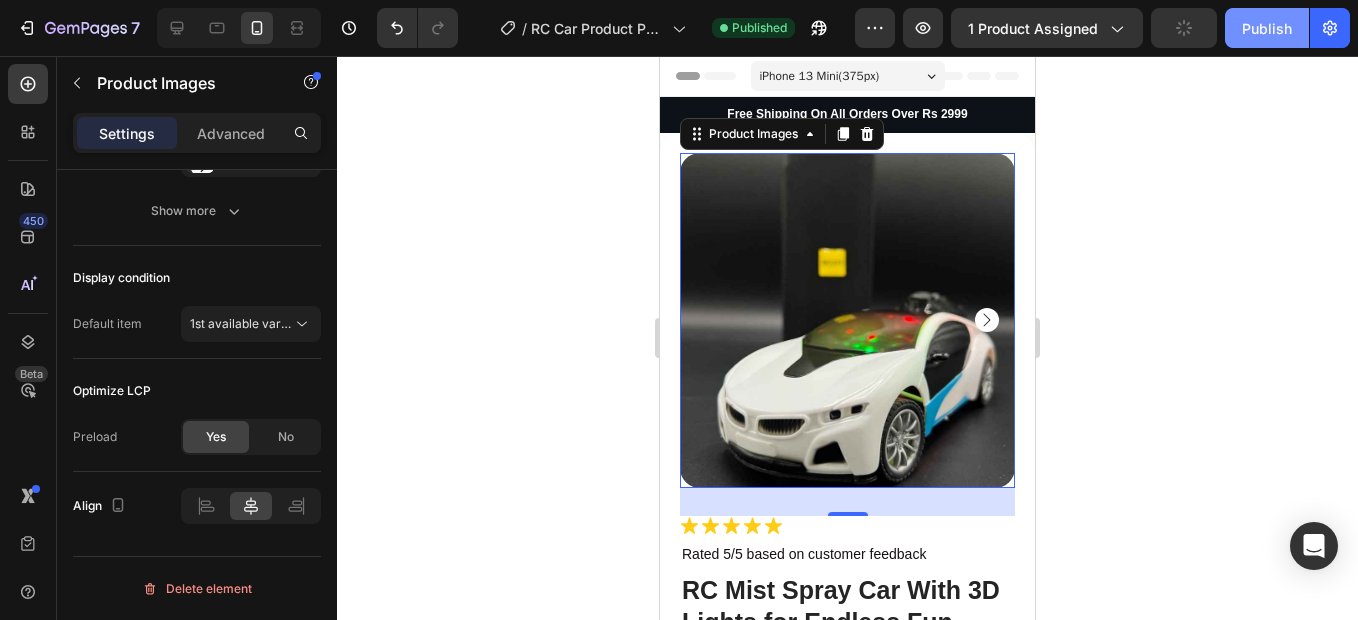 click on "Publish" at bounding box center [1267, 28] 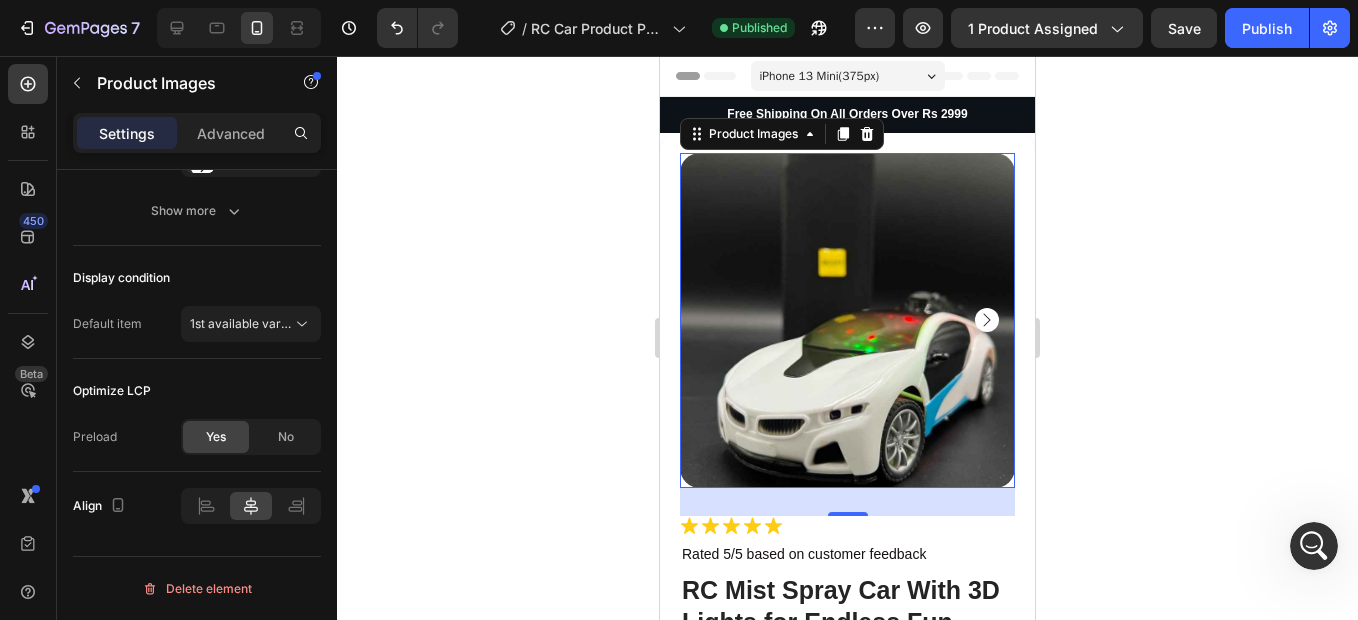 scroll, scrollTop: 0, scrollLeft: 0, axis: both 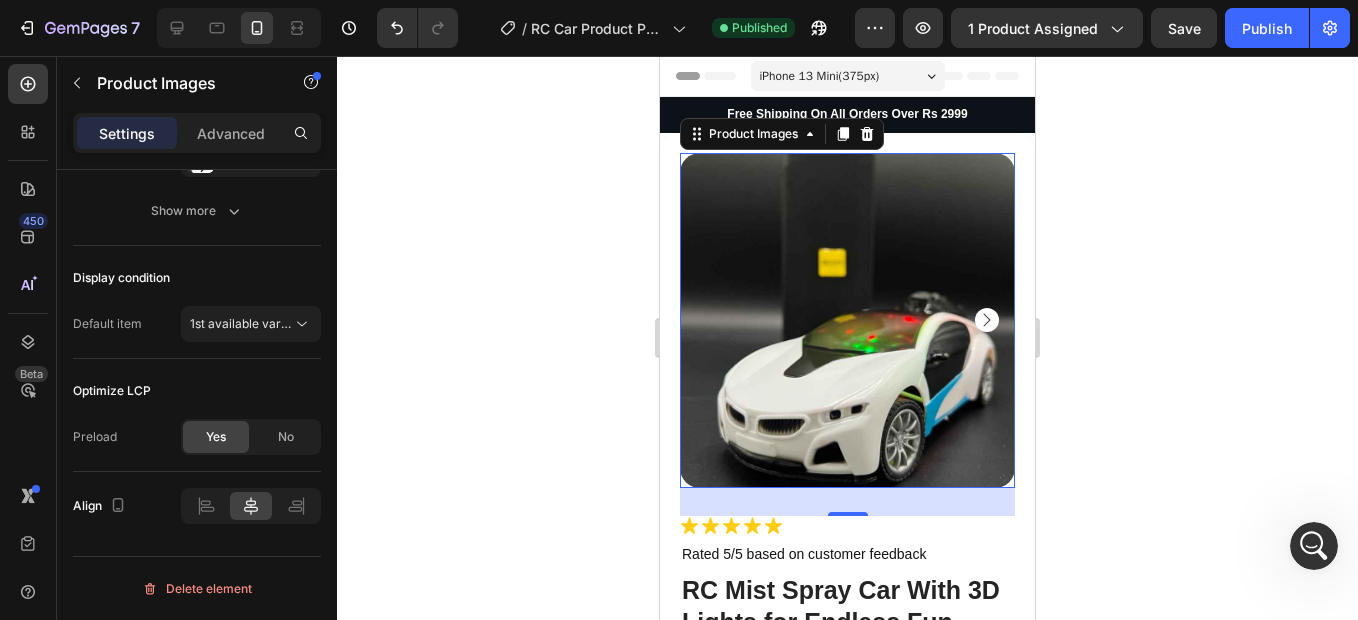 click 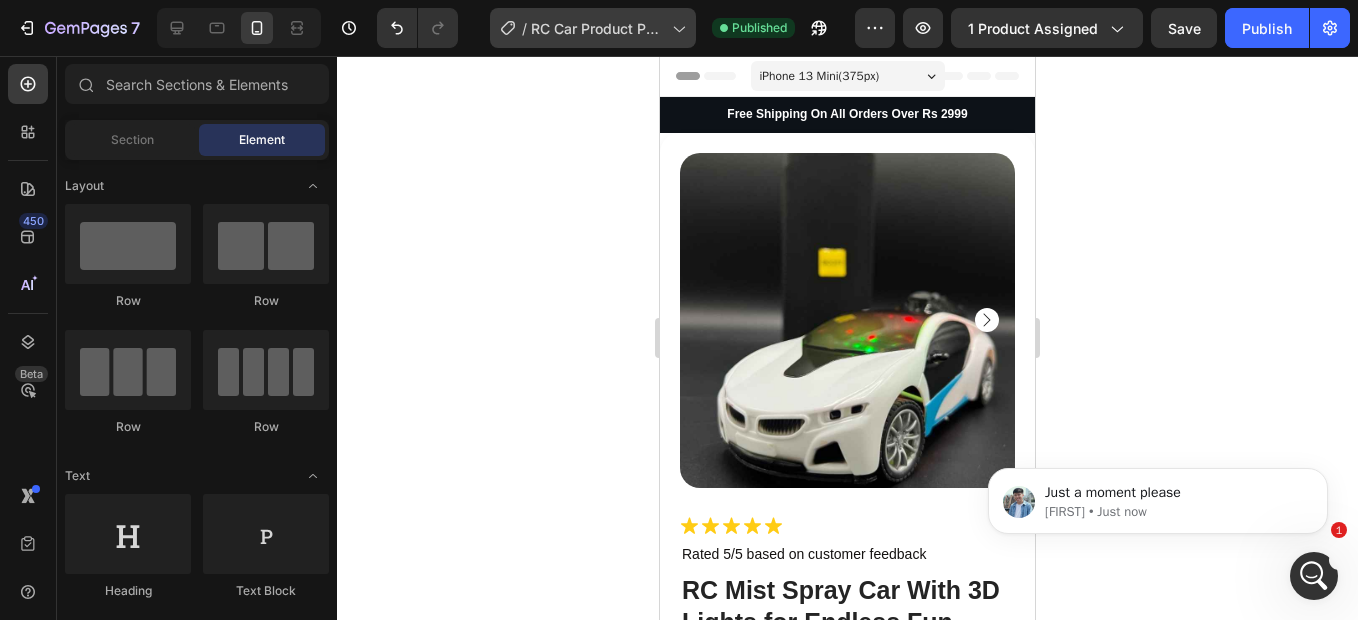 scroll, scrollTop: 0, scrollLeft: 0, axis: both 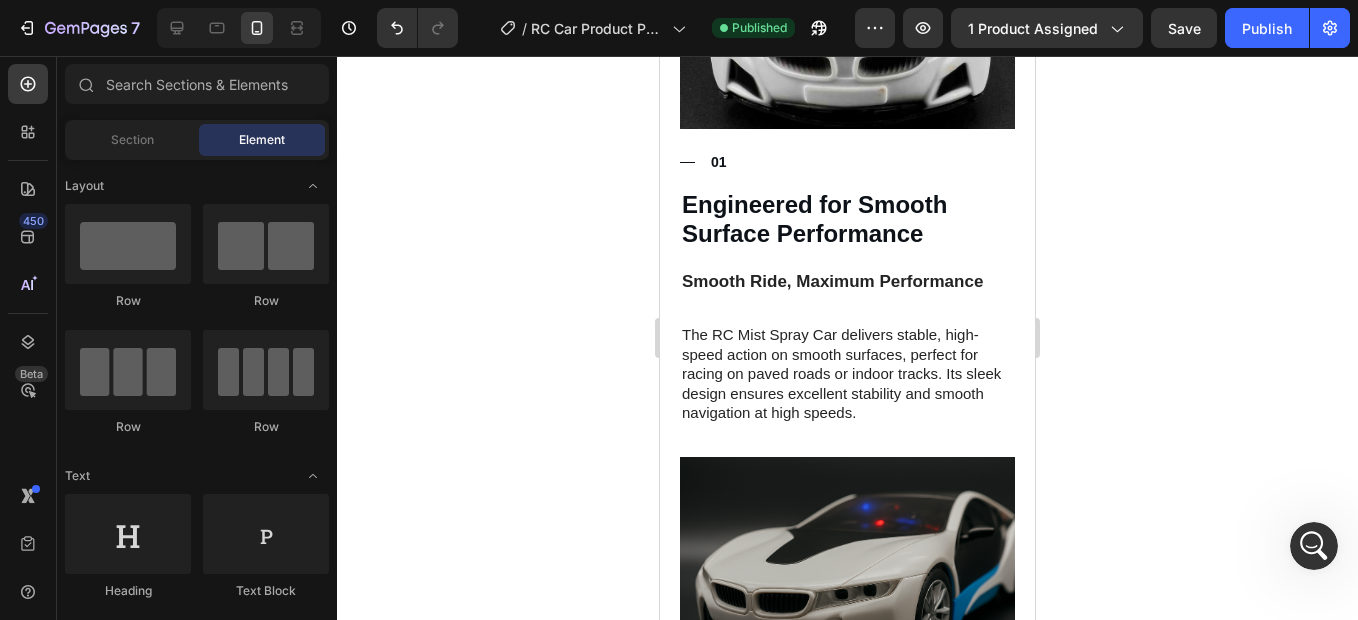 drag, startPoint x: 1027, startPoint y: 196, endPoint x: 1019, endPoint y: 140, distance: 56.568542 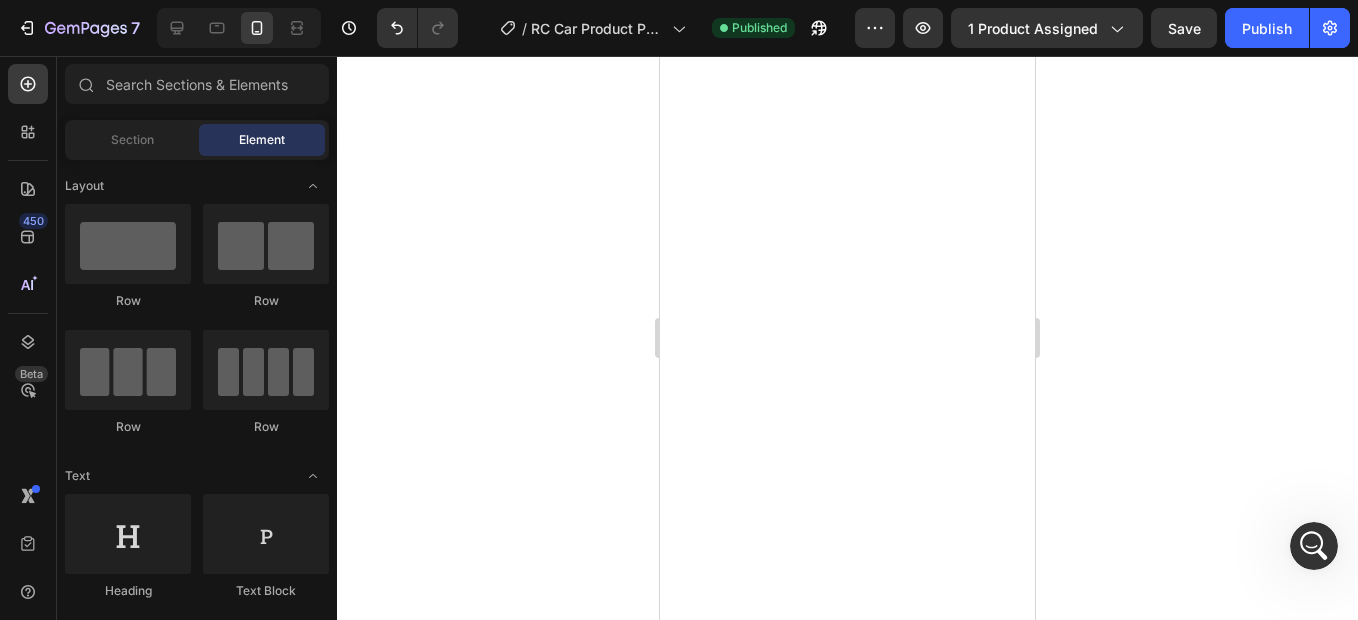 scroll, scrollTop: 0, scrollLeft: 0, axis: both 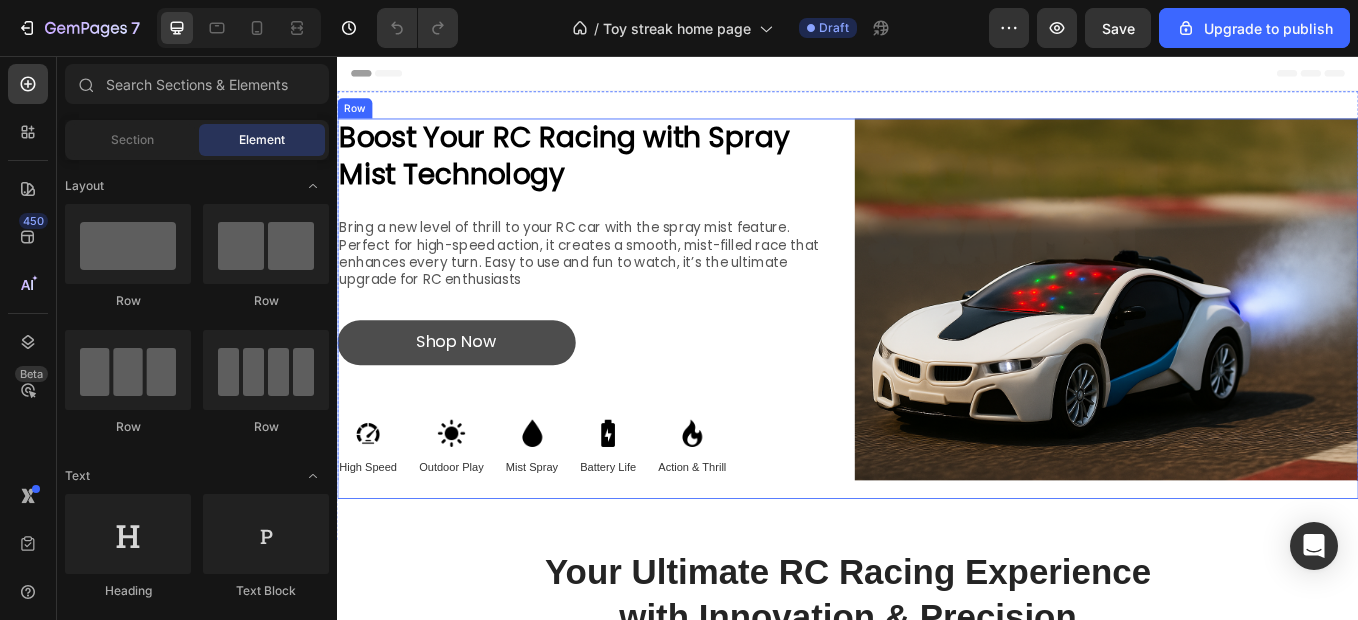 click on "Shop Now" at bounding box center (477, 392) 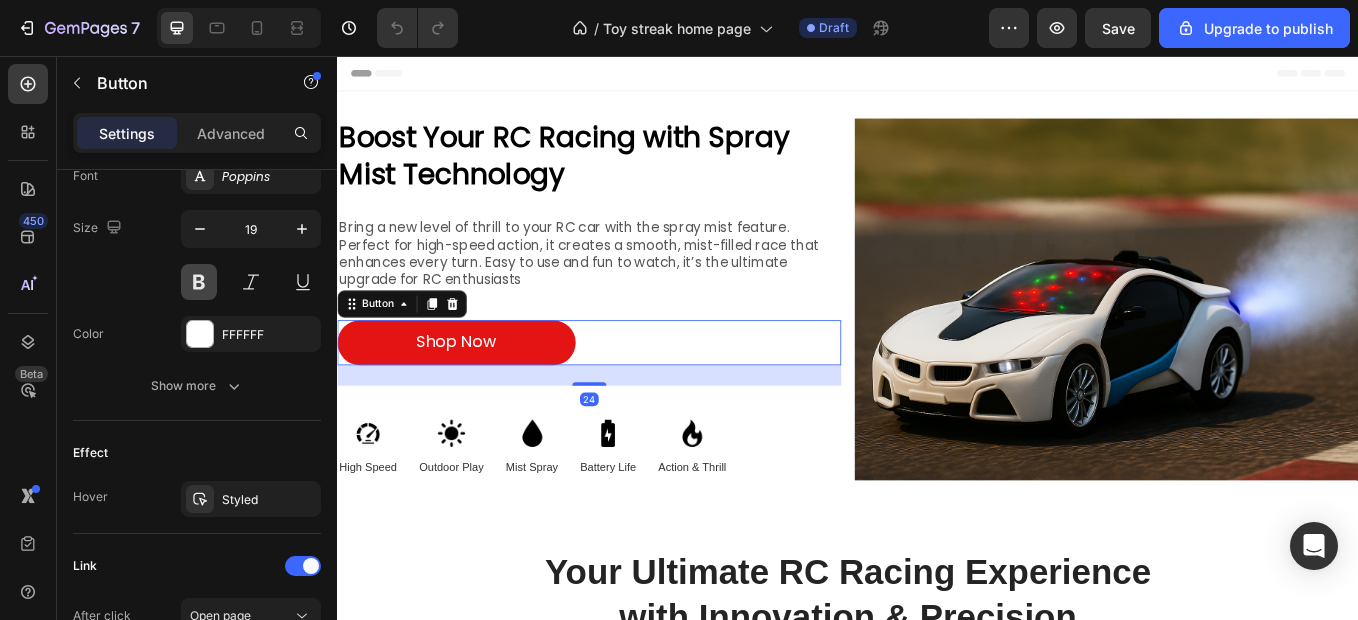 scroll, scrollTop: 1083, scrollLeft: 0, axis: vertical 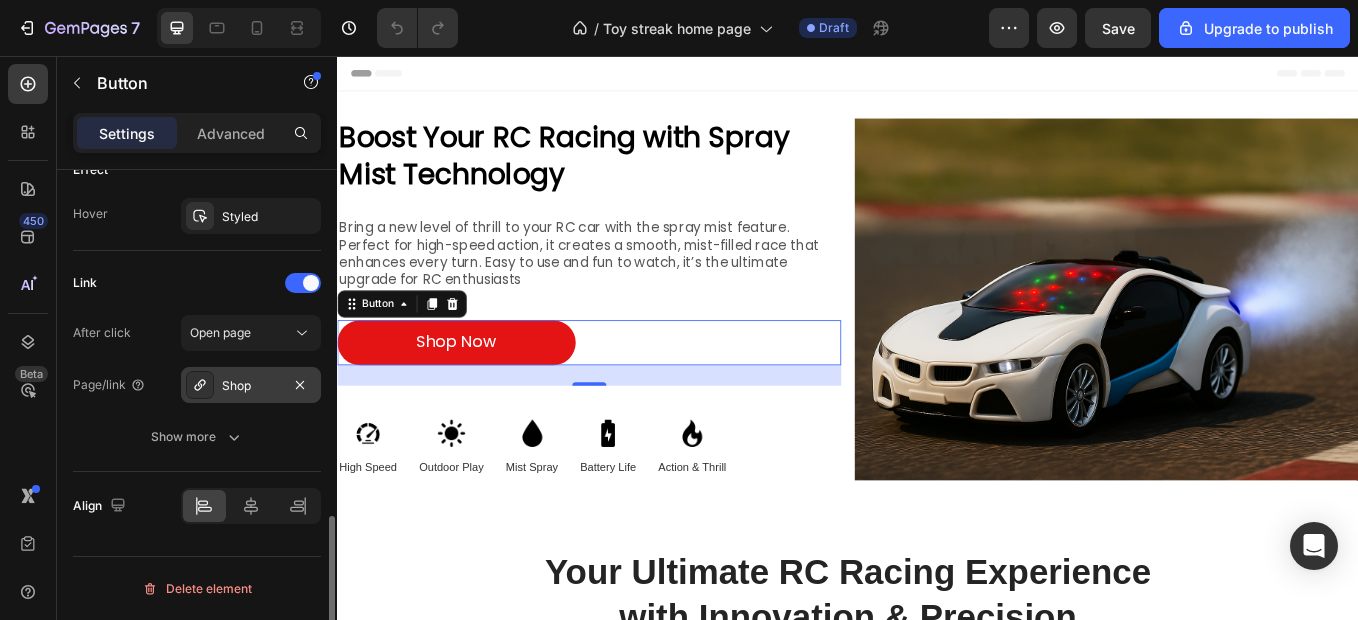click on "Shop" at bounding box center [251, 385] 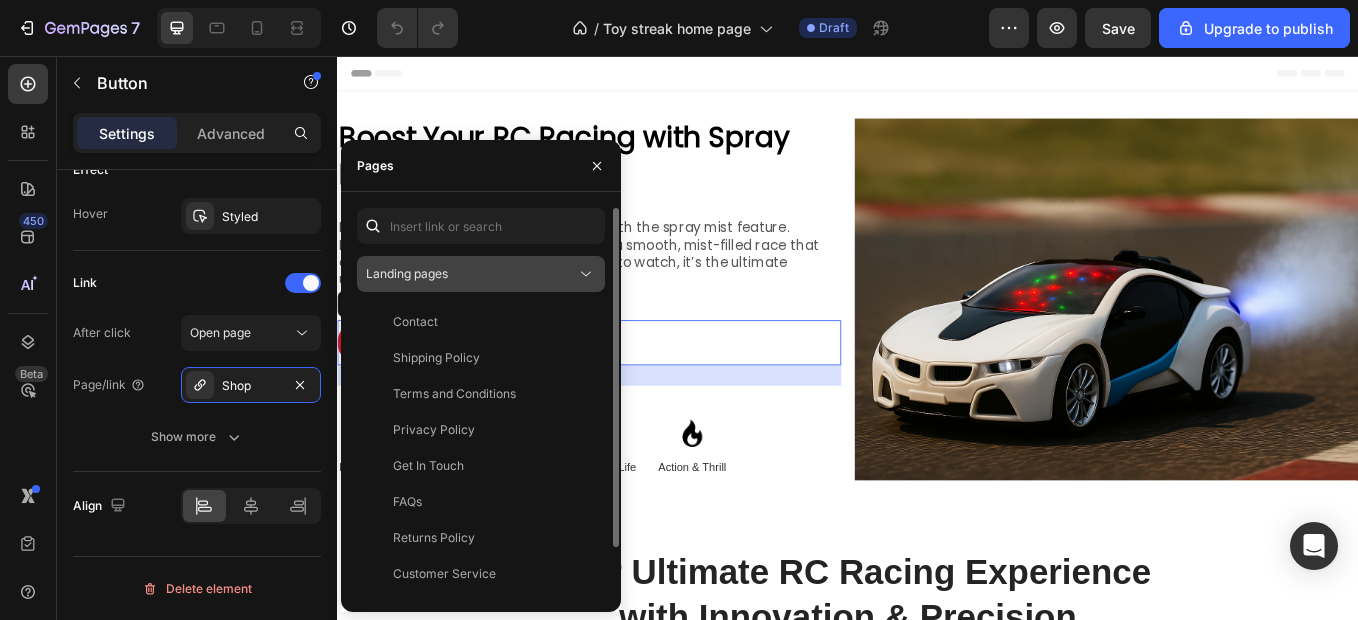 click on "Landing pages" at bounding box center (471, 274) 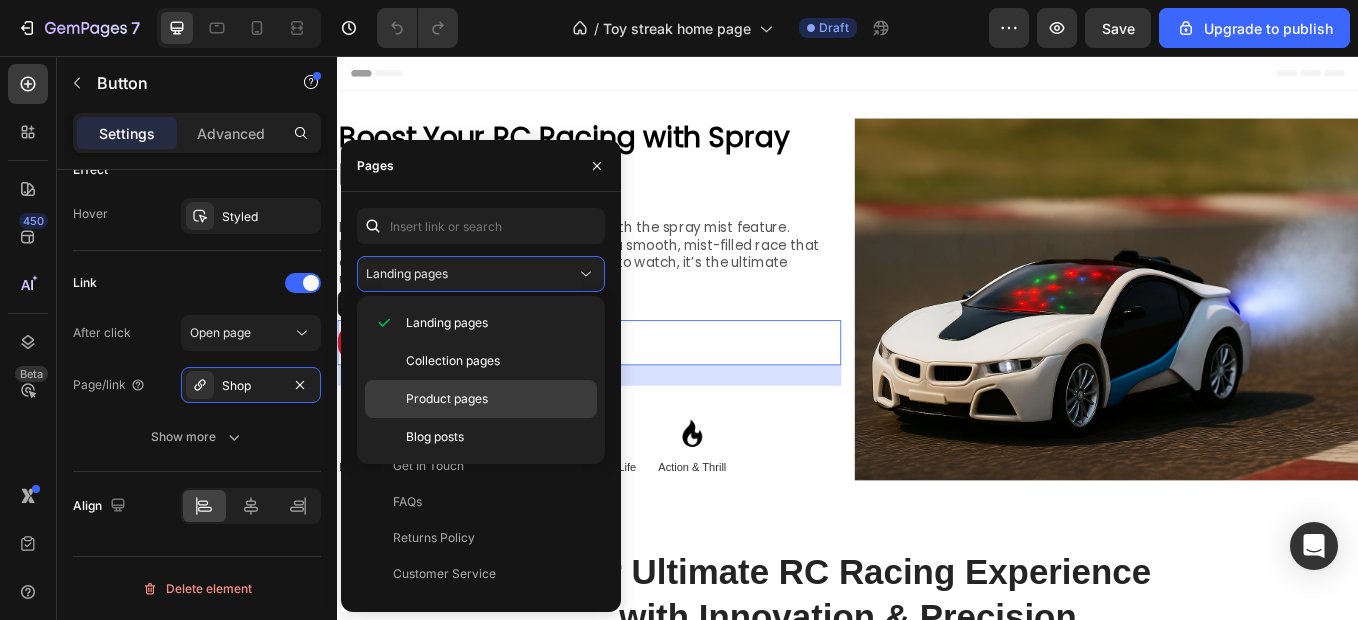 click on "Product pages" at bounding box center (497, 399) 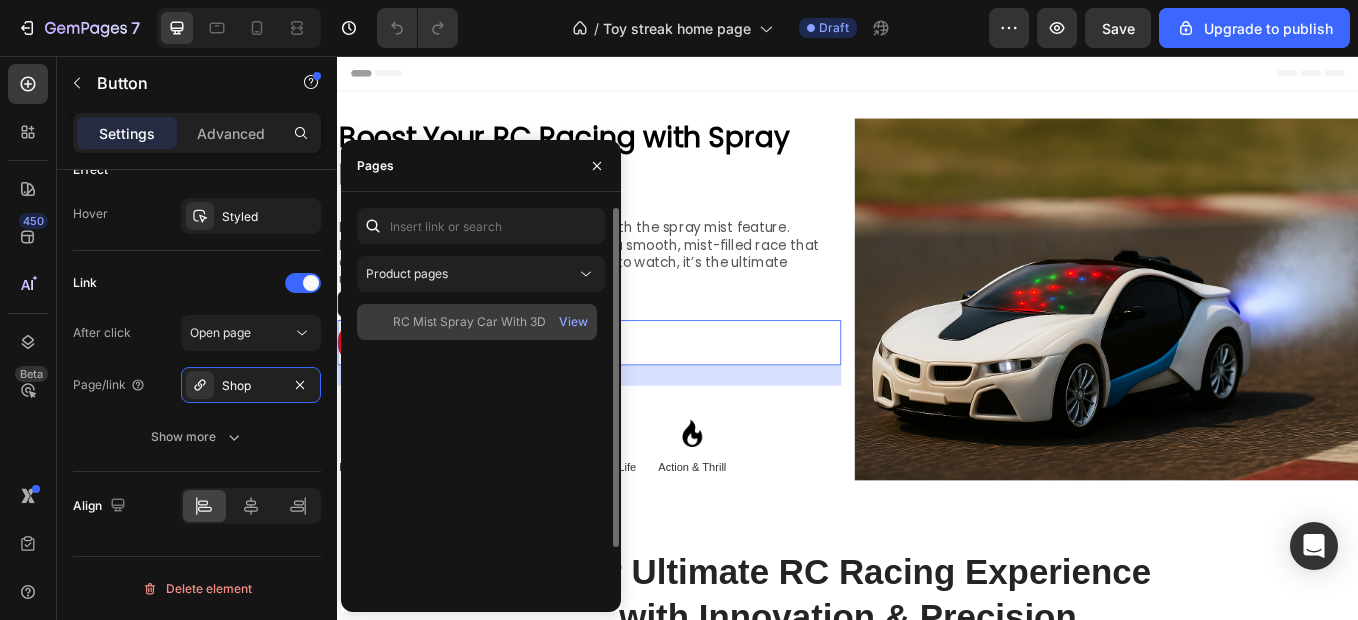 click on "RC Mist Spray Car With 3D Lights for Endless Fun" 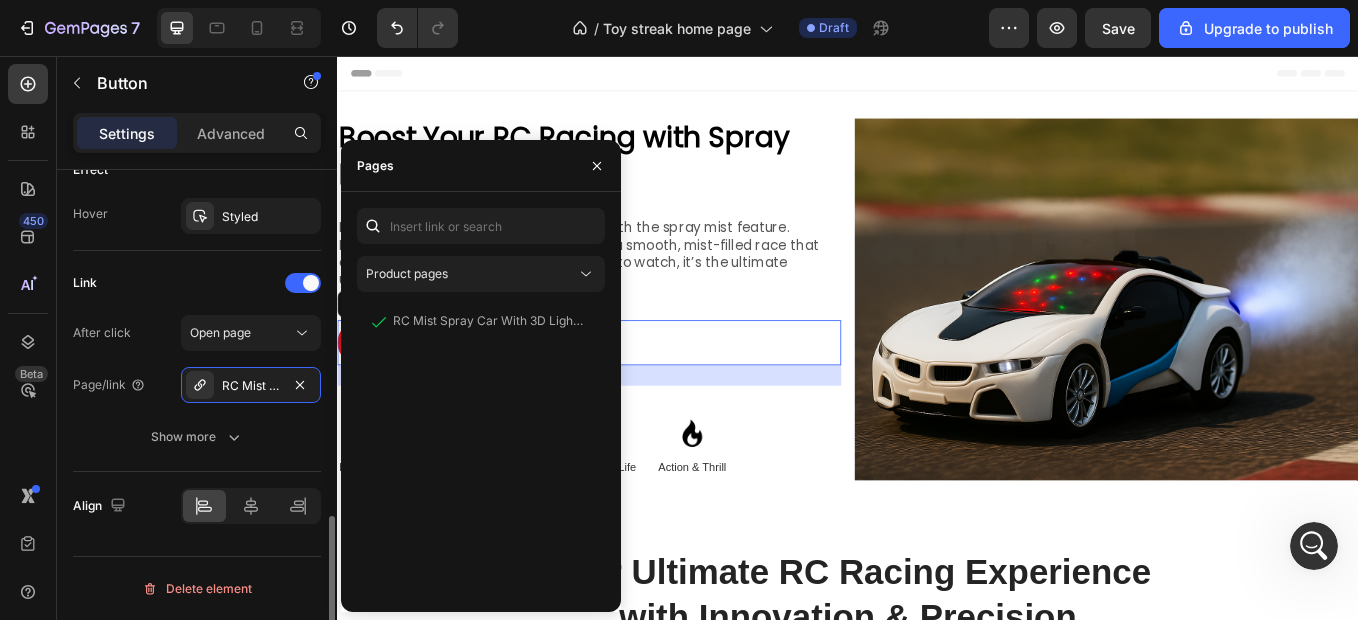 scroll, scrollTop: 0, scrollLeft: 0, axis: both 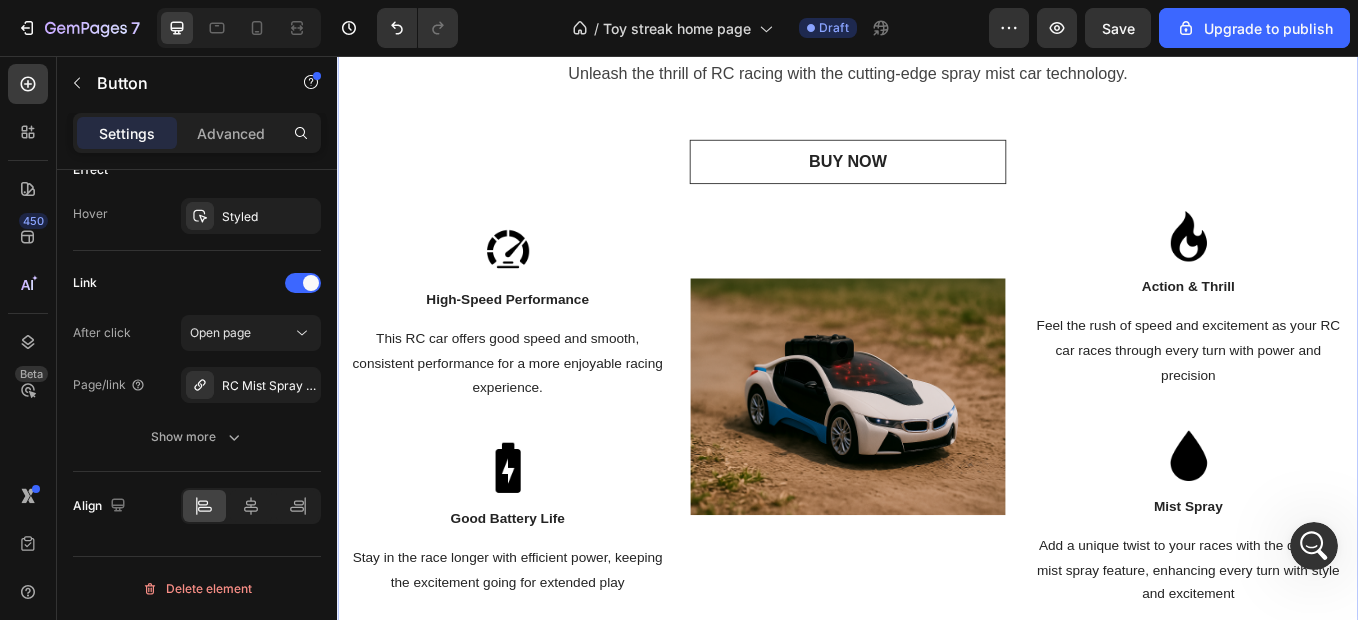 click on "BUY NOW" at bounding box center [936, 180] 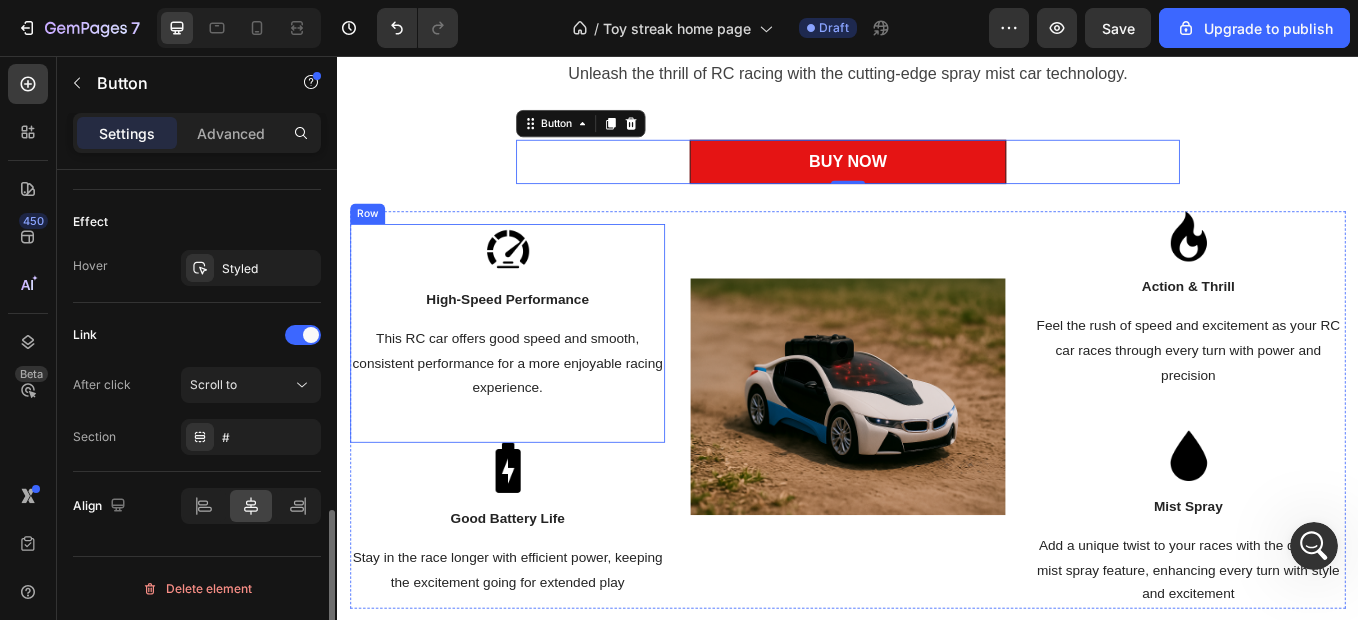 scroll, scrollTop: 1031, scrollLeft: 0, axis: vertical 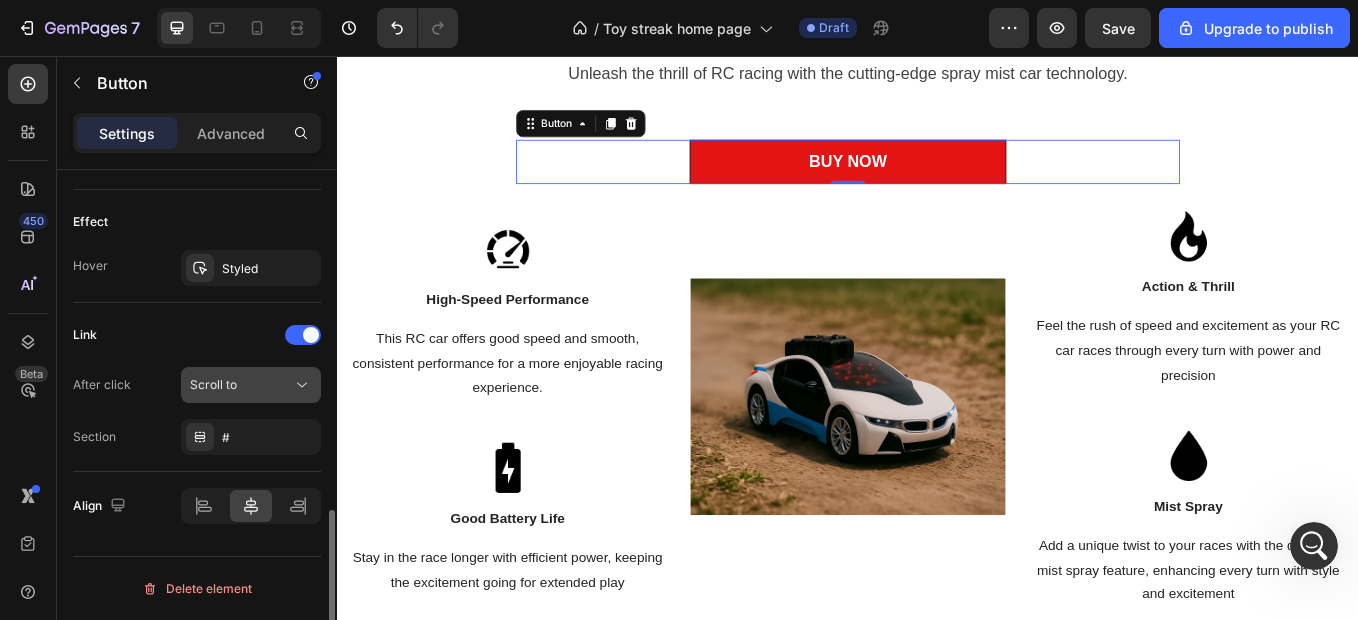 click on "Scroll to" at bounding box center (241, 385) 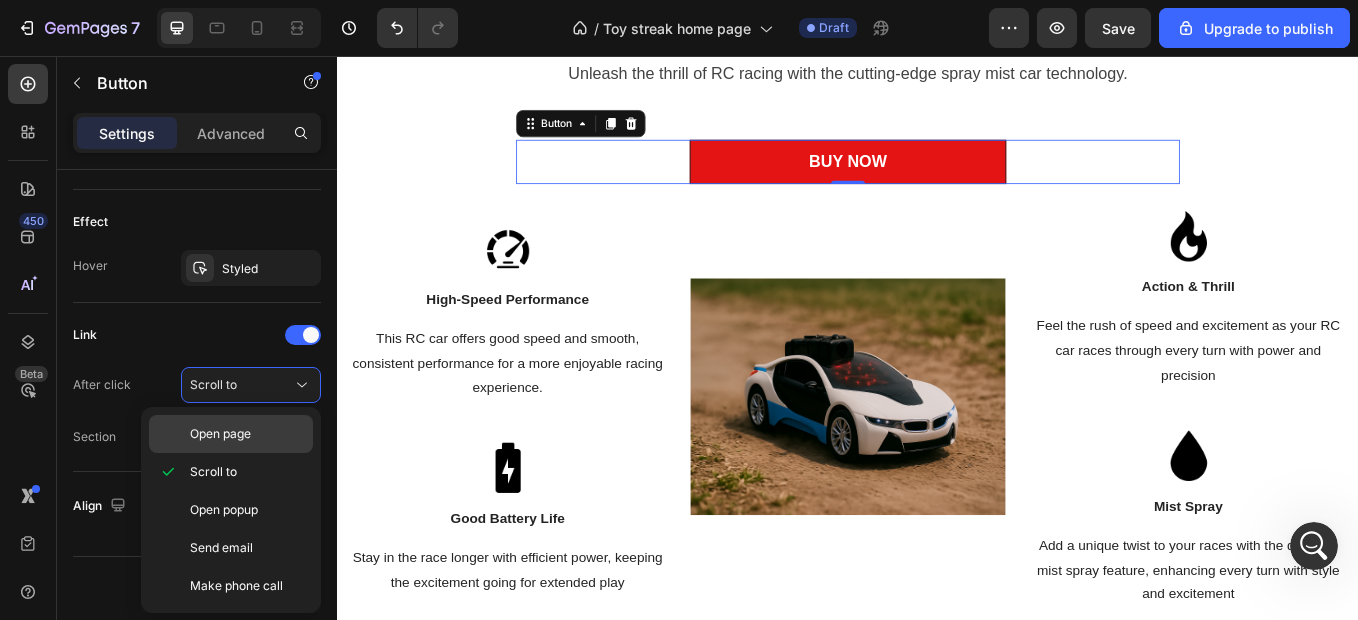 click on "Open page" at bounding box center (220, 434) 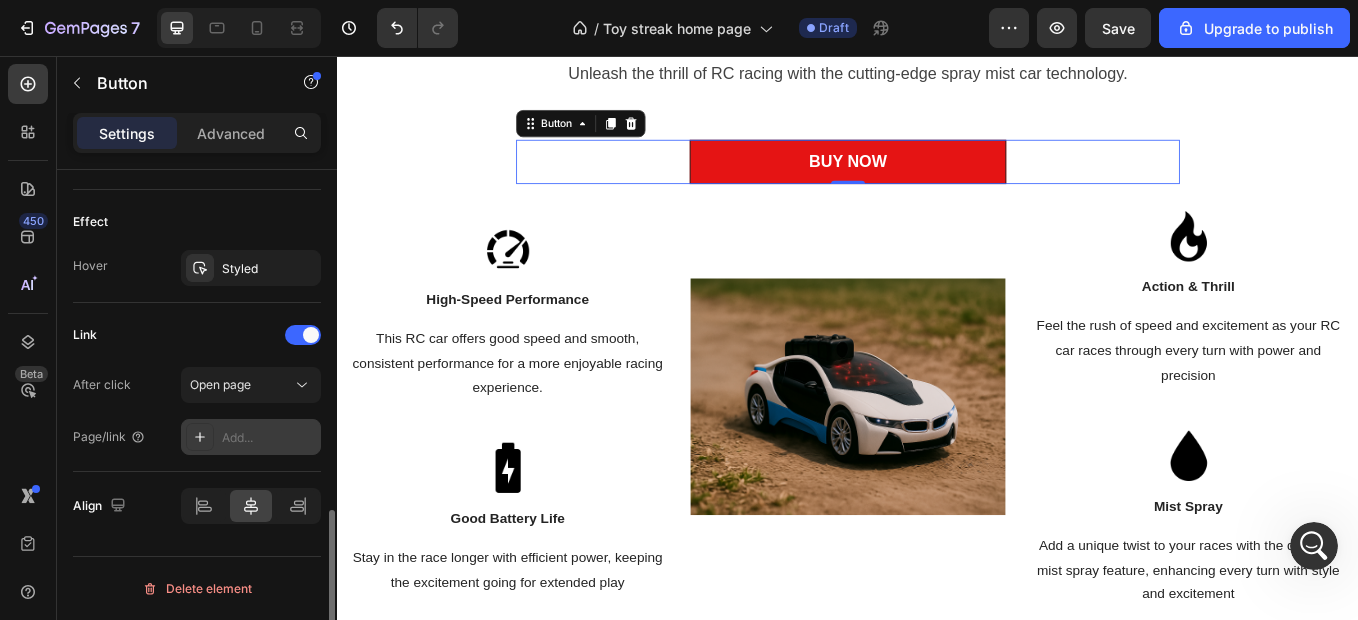 click on "Add..." at bounding box center (269, 438) 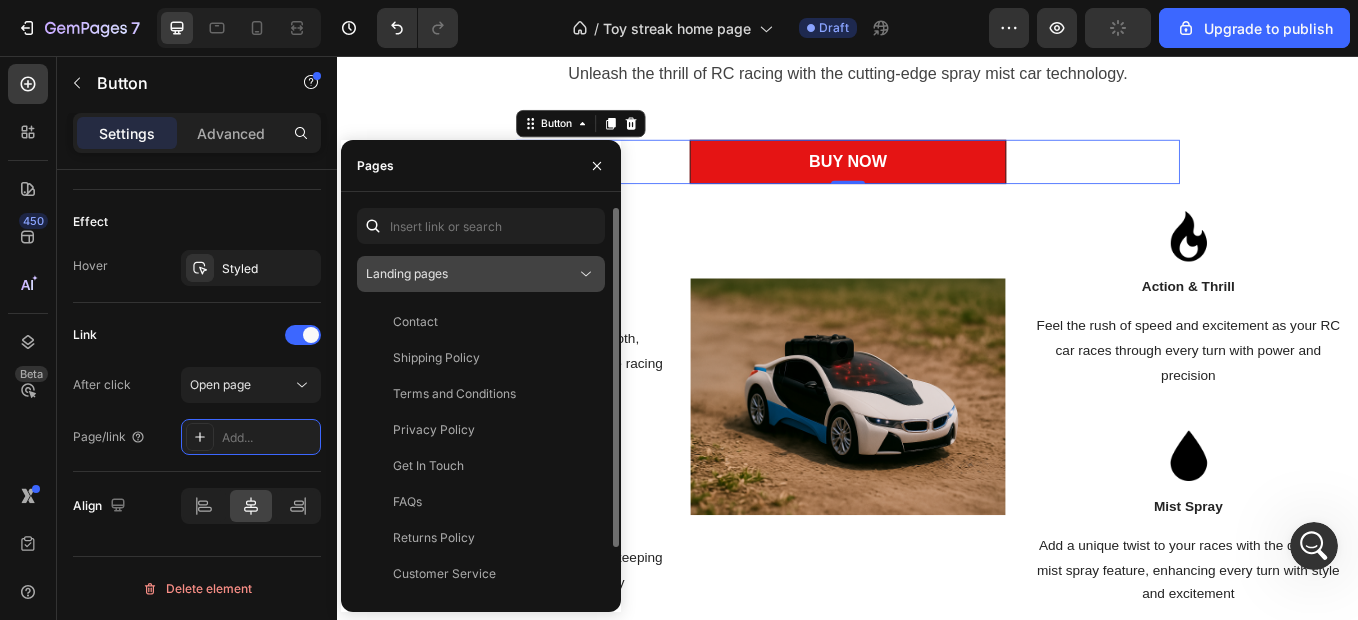 click on "Landing pages" 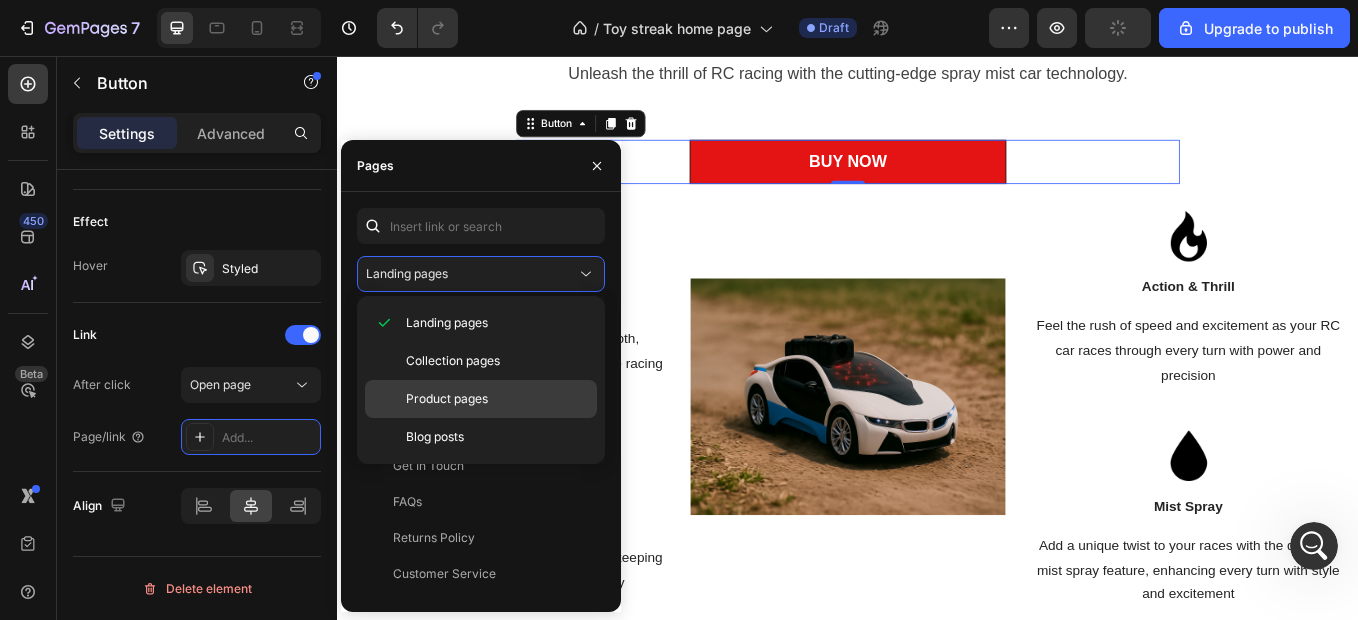 click on "Product pages" 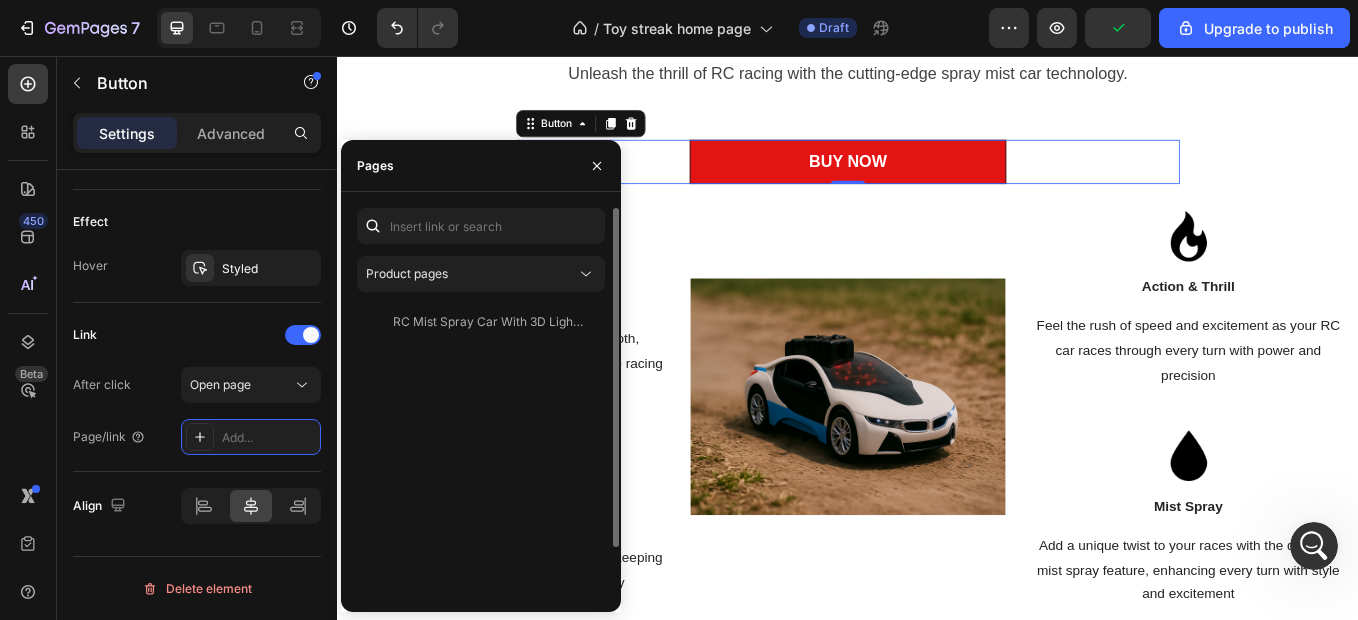 click on "RC Mist Spray Car With 3D Lights for Endless Fun" 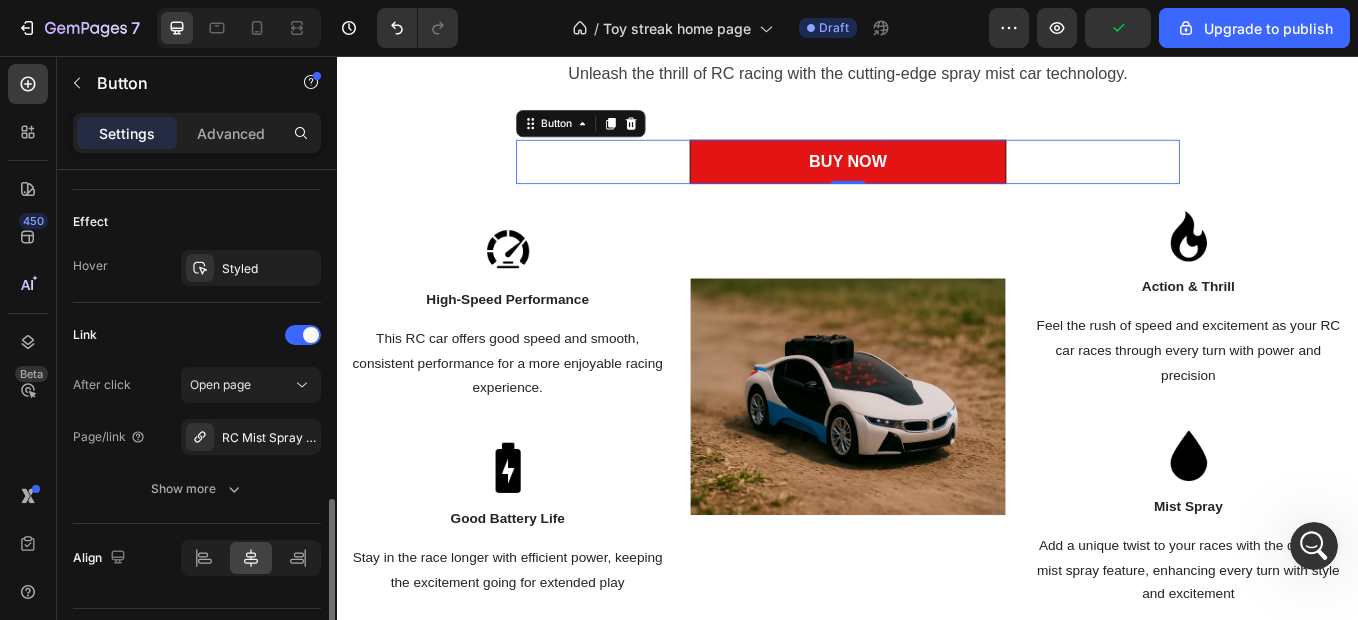 click on "Link" at bounding box center [197, 335] 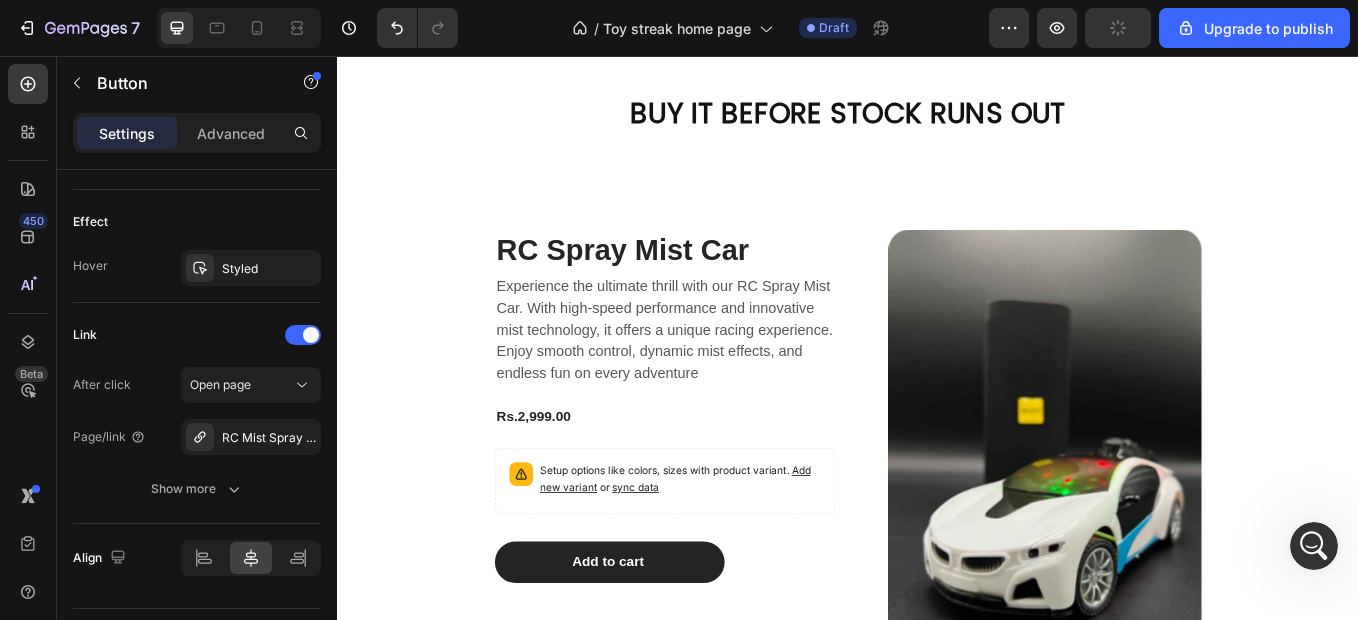 scroll, scrollTop: 2500, scrollLeft: 0, axis: vertical 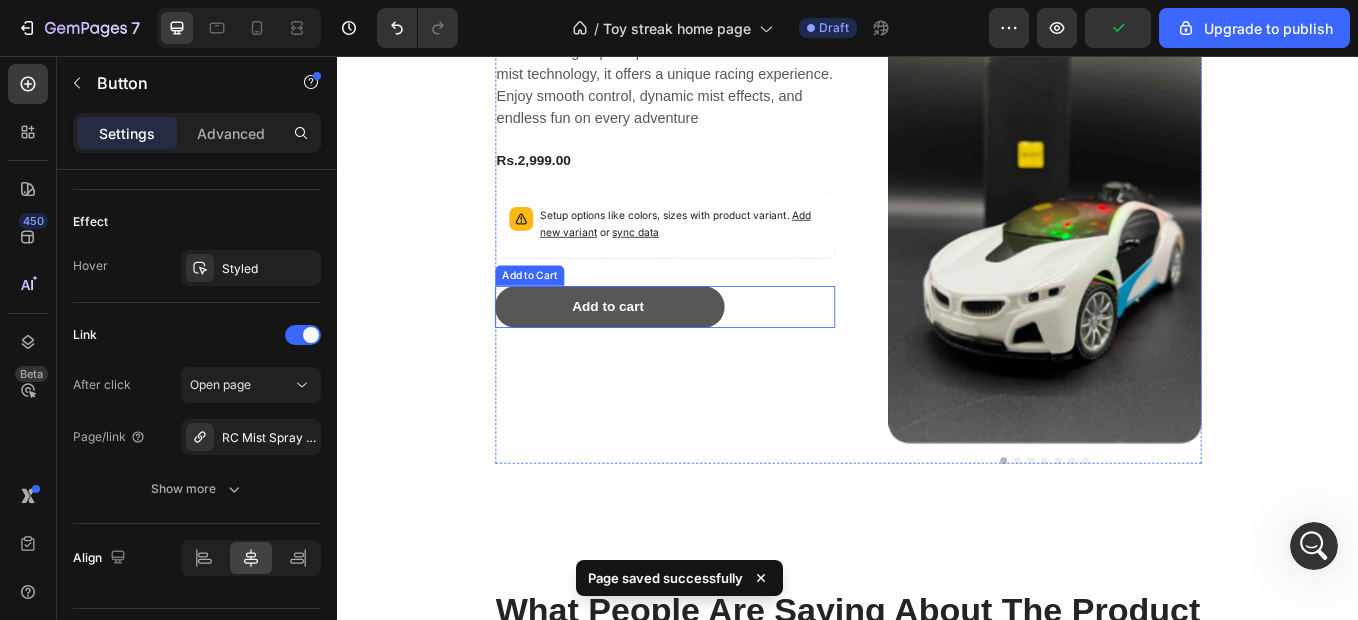 click on "Add to cart" at bounding box center (657, 350) 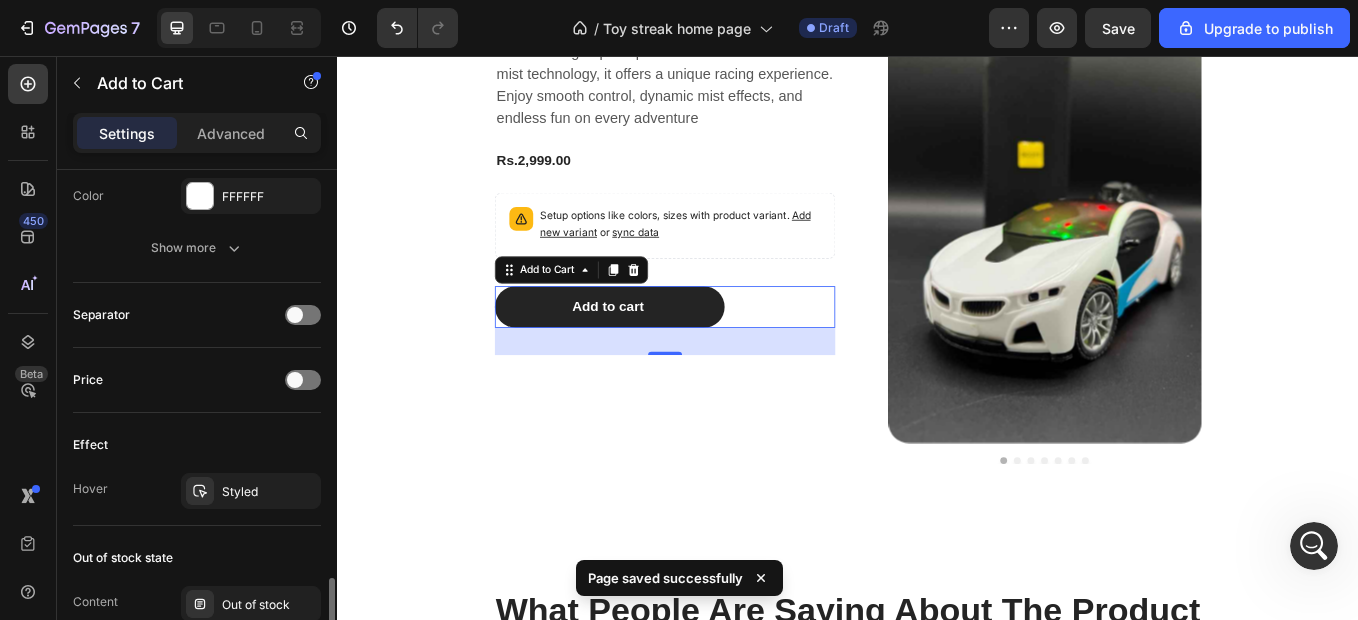 scroll, scrollTop: 1636, scrollLeft: 0, axis: vertical 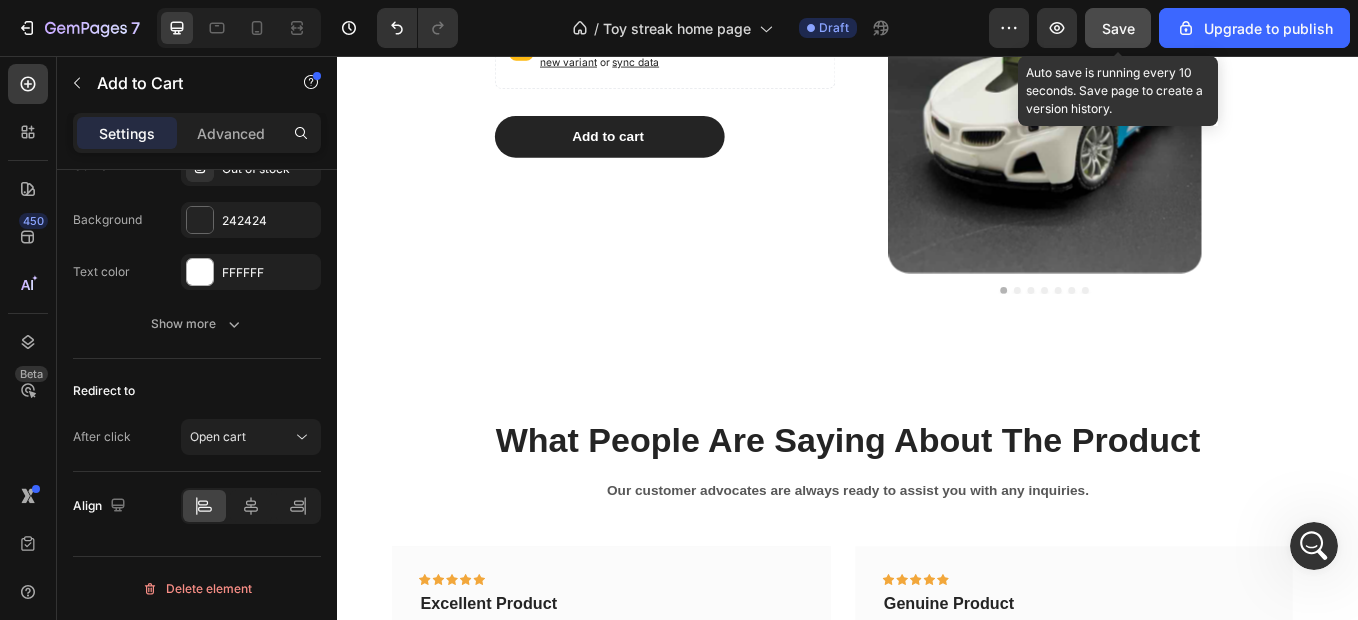 click on "Save" at bounding box center (1118, 28) 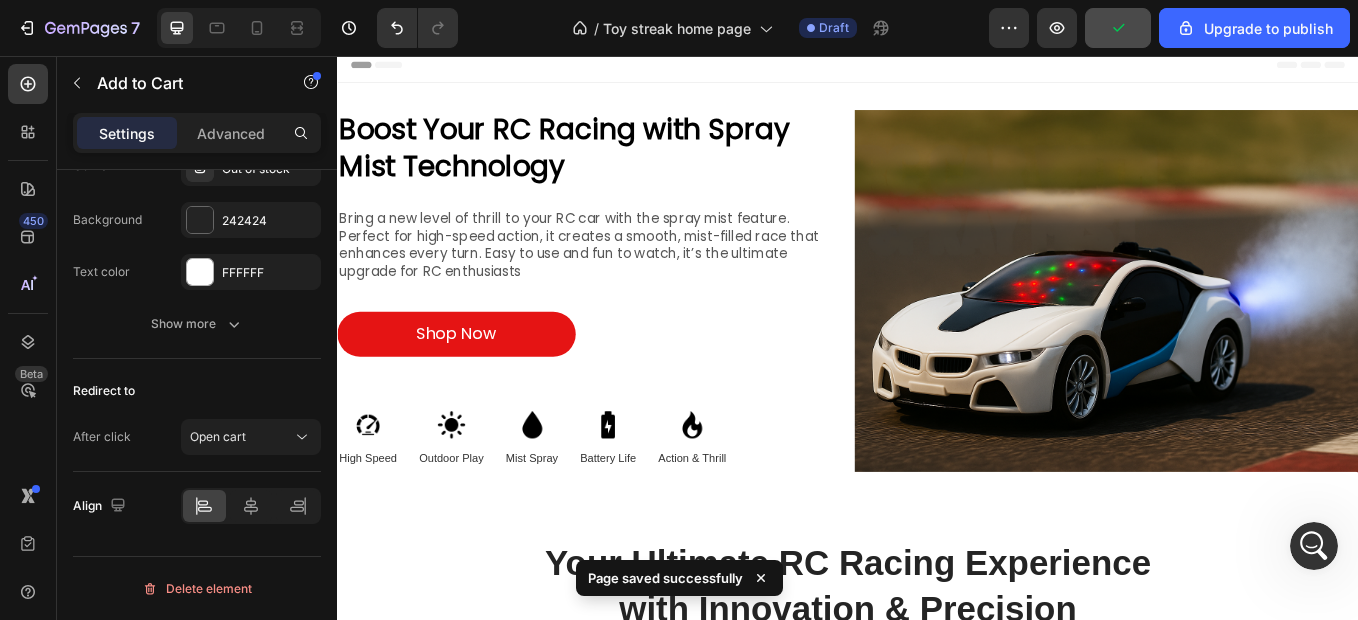 scroll, scrollTop: 0, scrollLeft: 0, axis: both 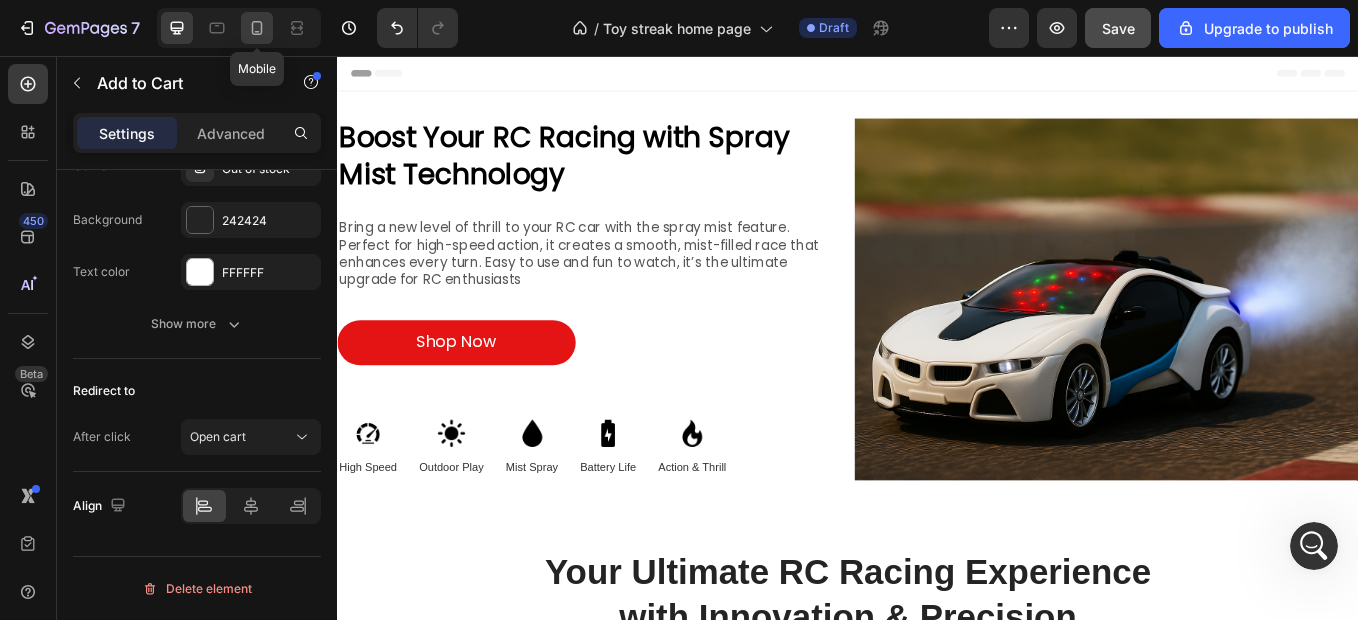 click 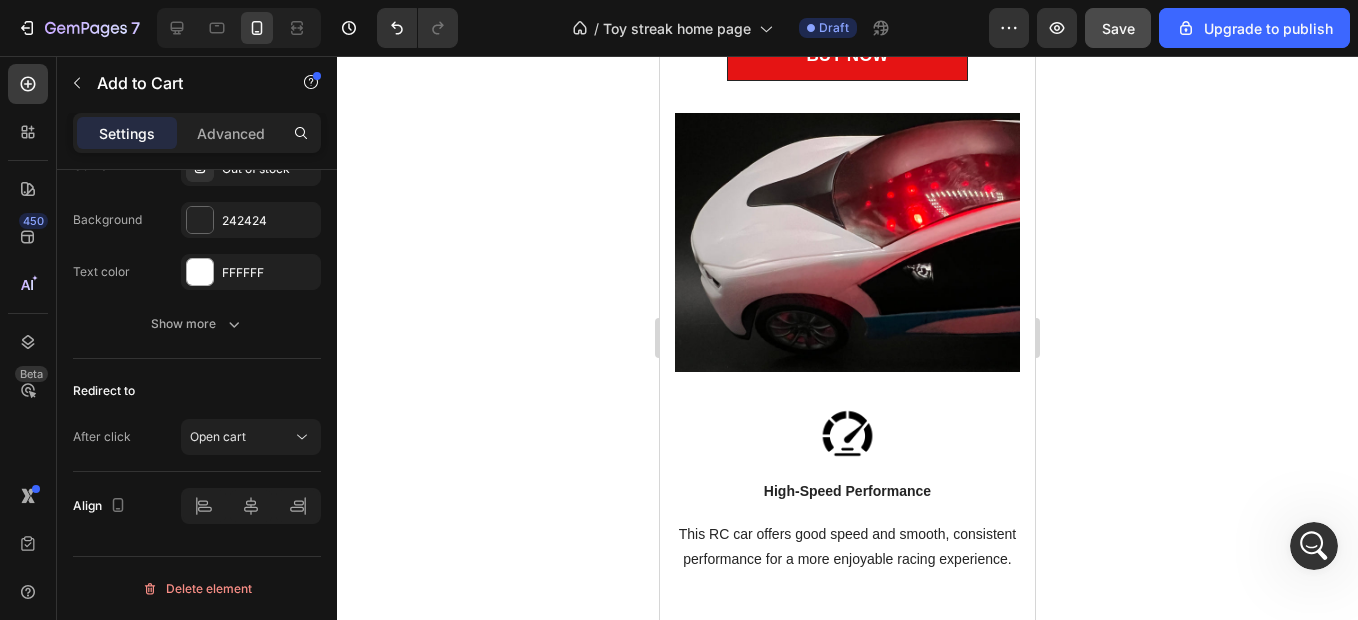 scroll, scrollTop: 1100, scrollLeft: 0, axis: vertical 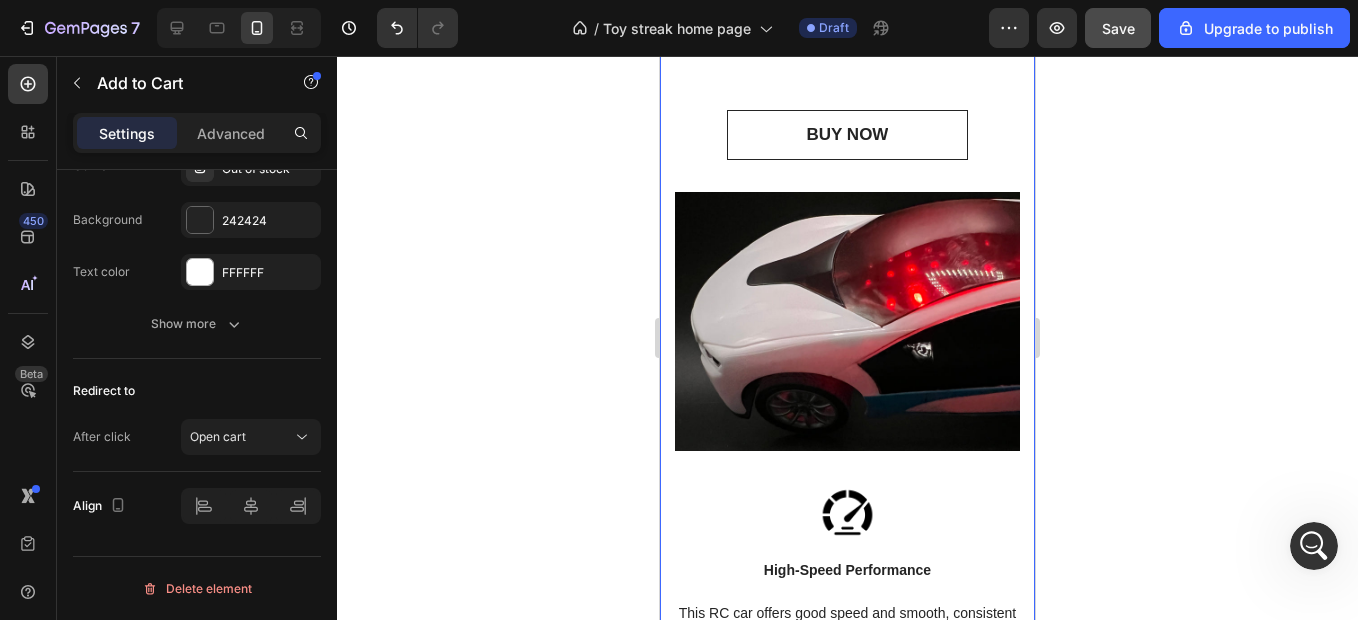 click on "BUY NOW" at bounding box center [848, 135] 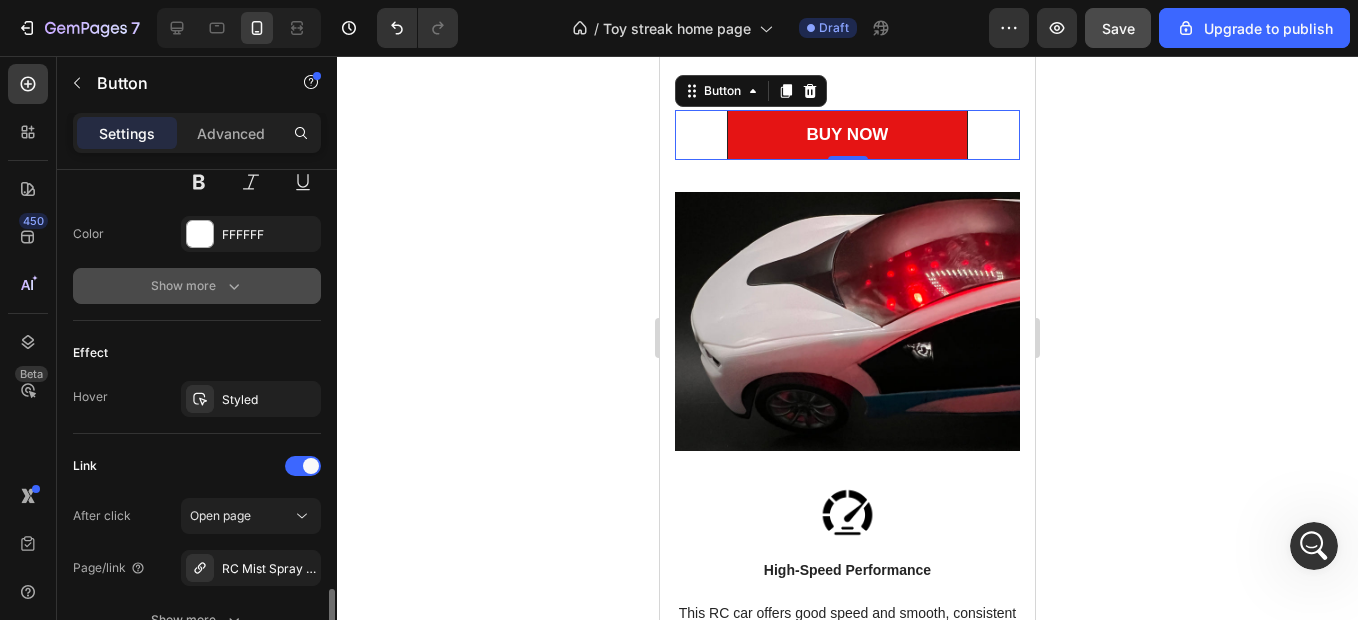 scroll, scrollTop: 1000, scrollLeft: 0, axis: vertical 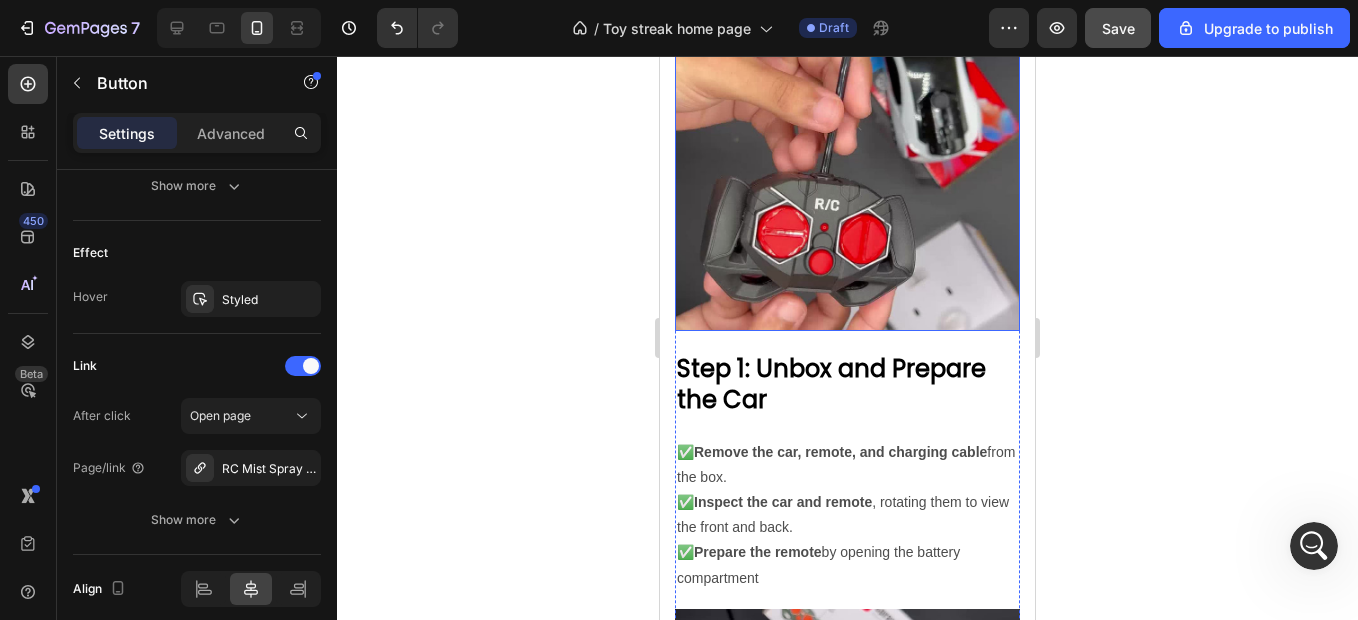 click at bounding box center (847, 158) 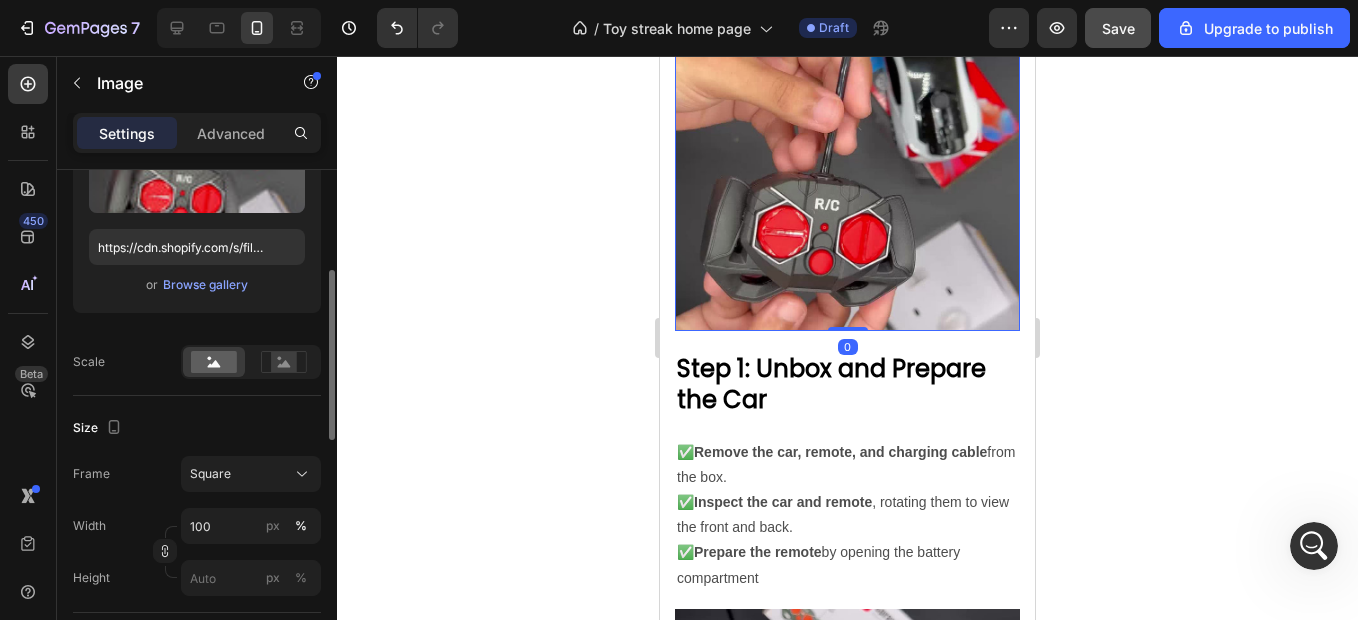 scroll, scrollTop: 600, scrollLeft: 0, axis: vertical 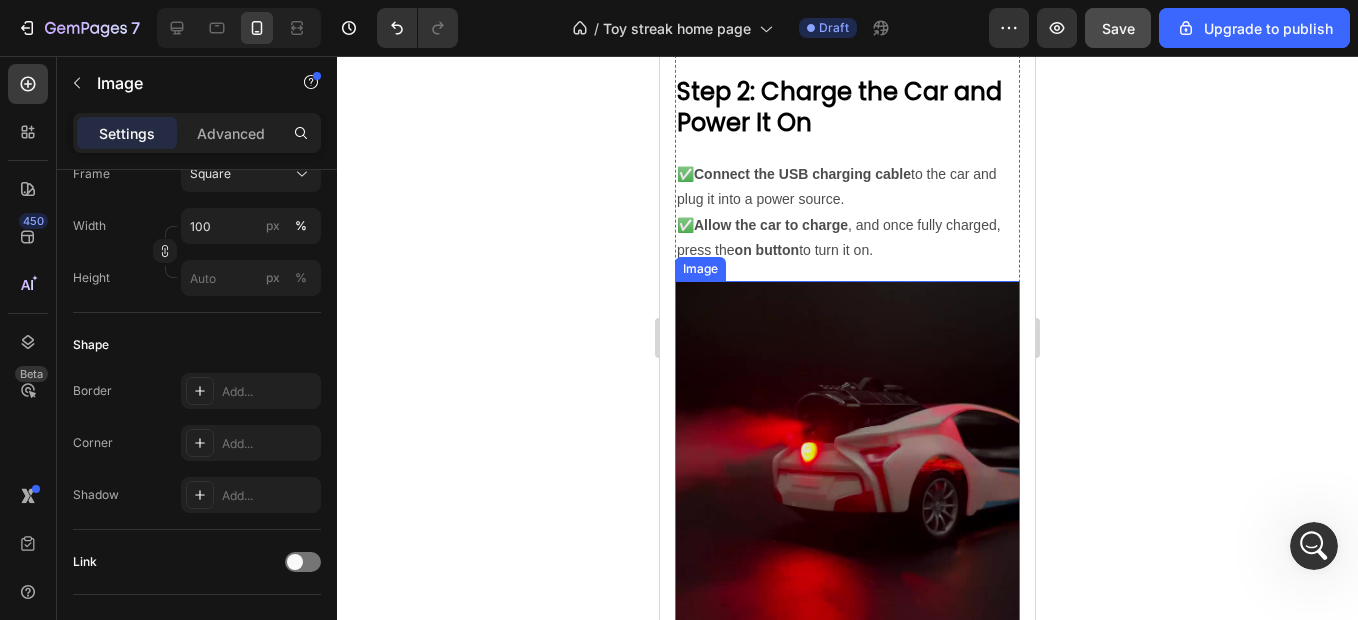 click at bounding box center (847, 453) 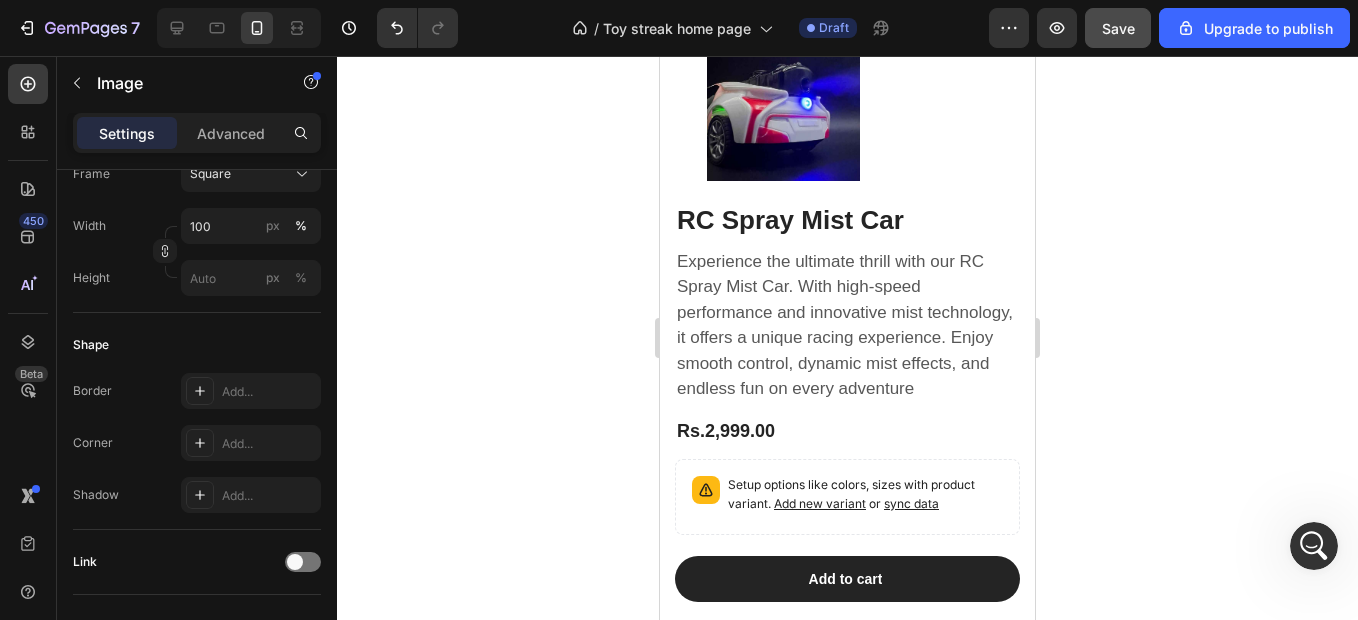 scroll, scrollTop: 5100, scrollLeft: 0, axis: vertical 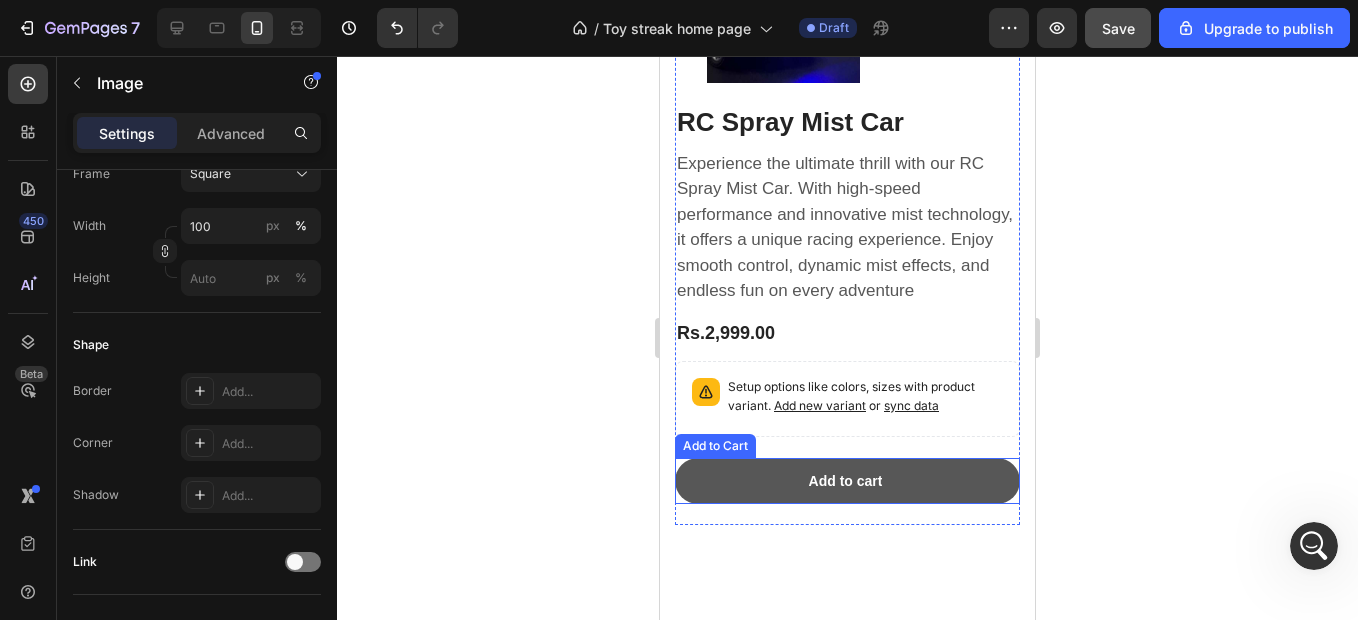 click on "Add to cart" at bounding box center [847, 481] 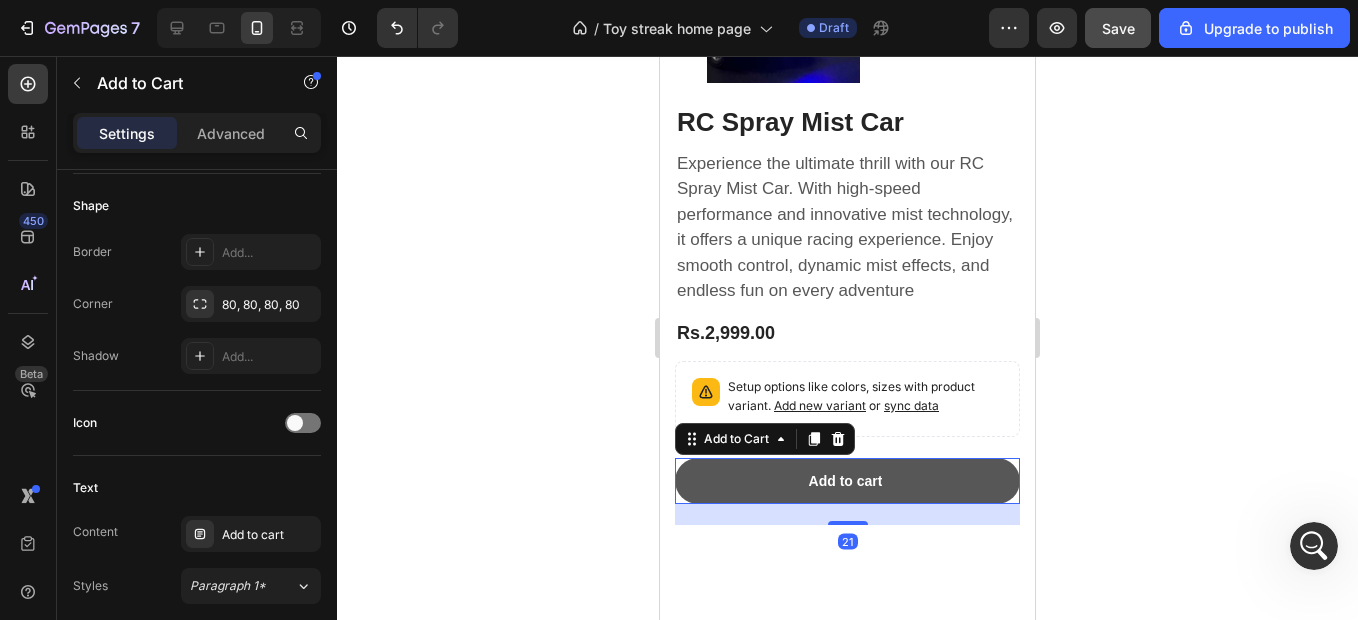 scroll, scrollTop: 0, scrollLeft: 0, axis: both 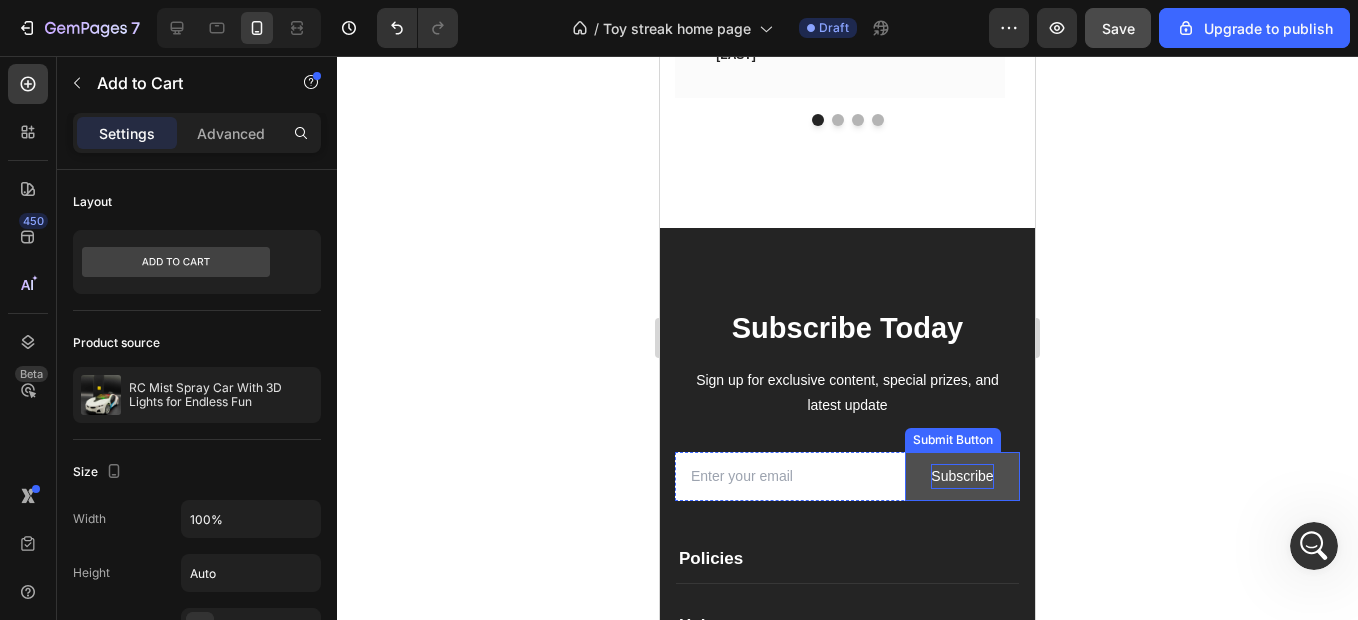 click on "Subscribe" at bounding box center [962, 476] 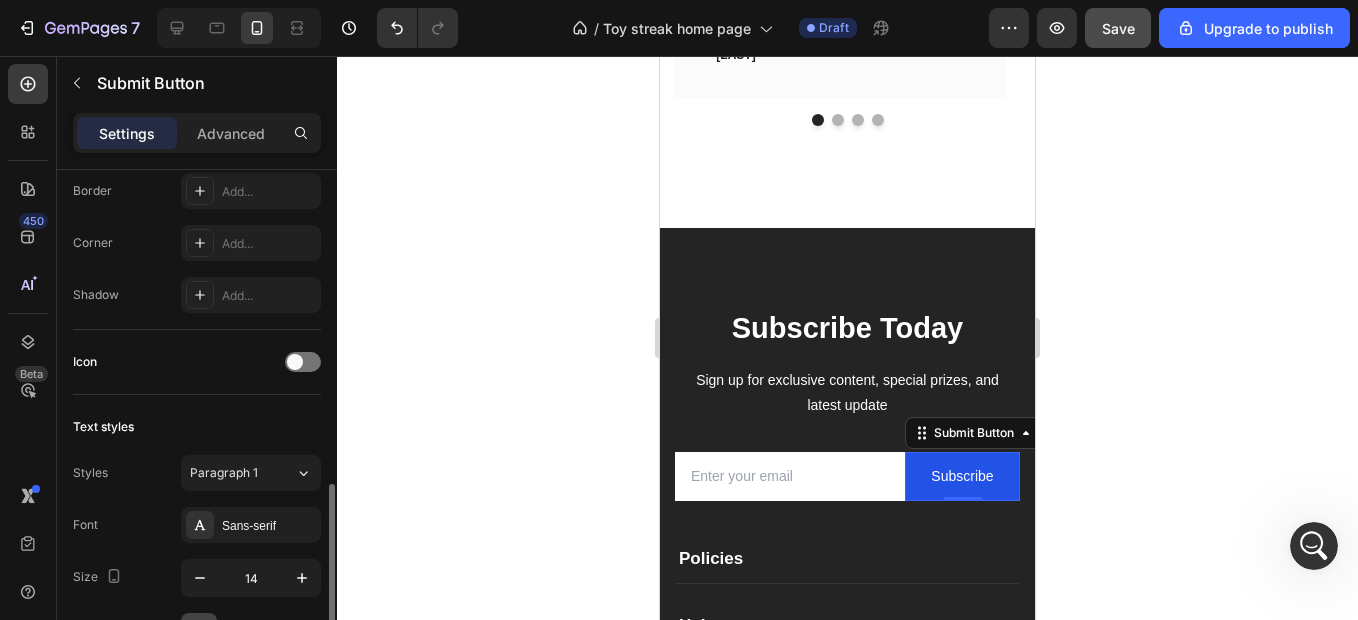 scroll, scrollTop: 600, scrollLeft: 0, axis: vertical 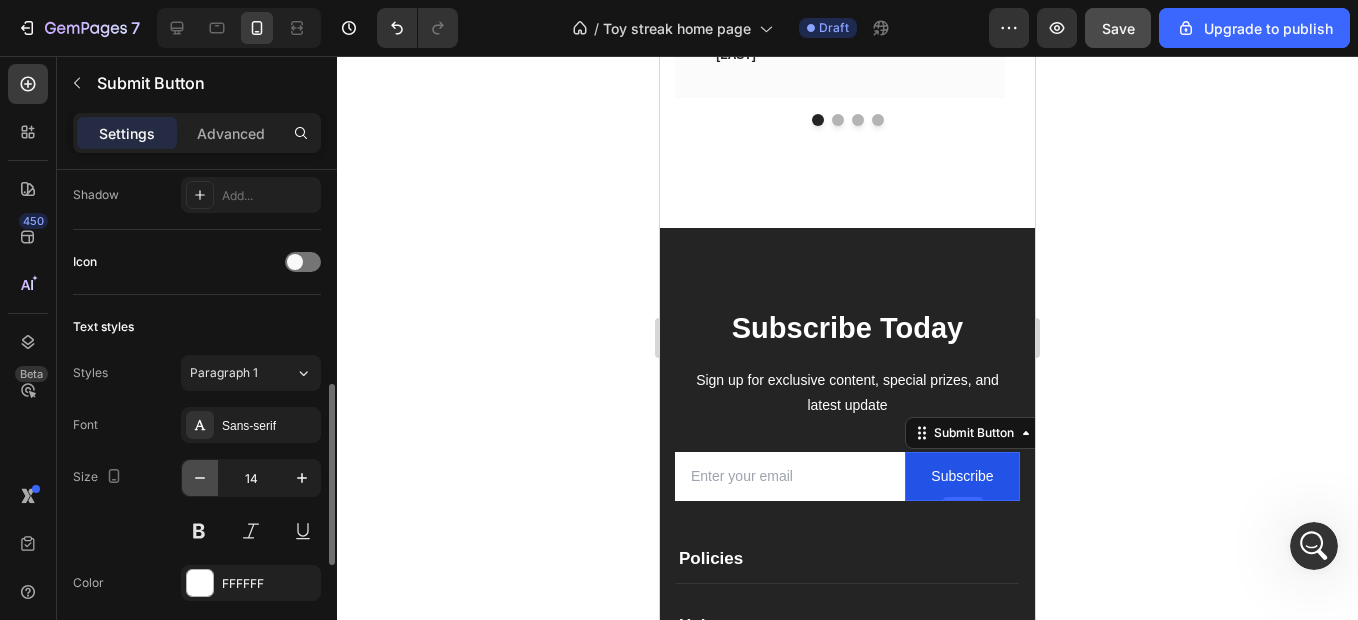 click 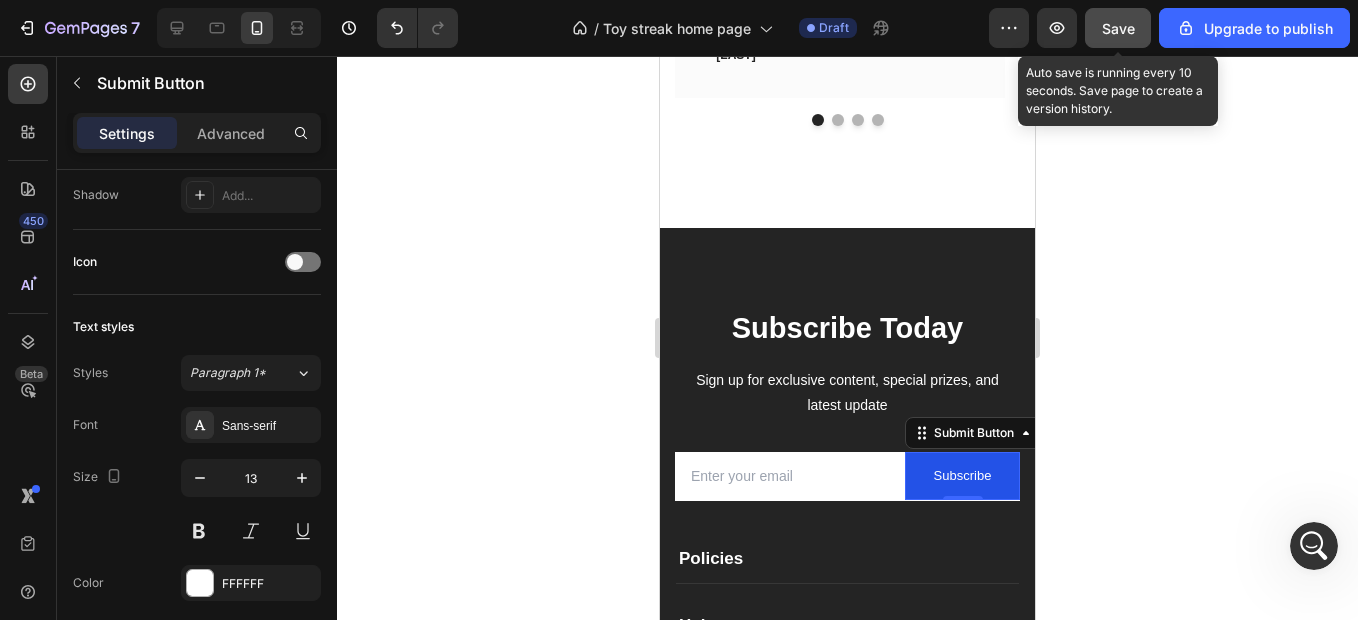 click on "Save" at bounding box center [1118, 28] 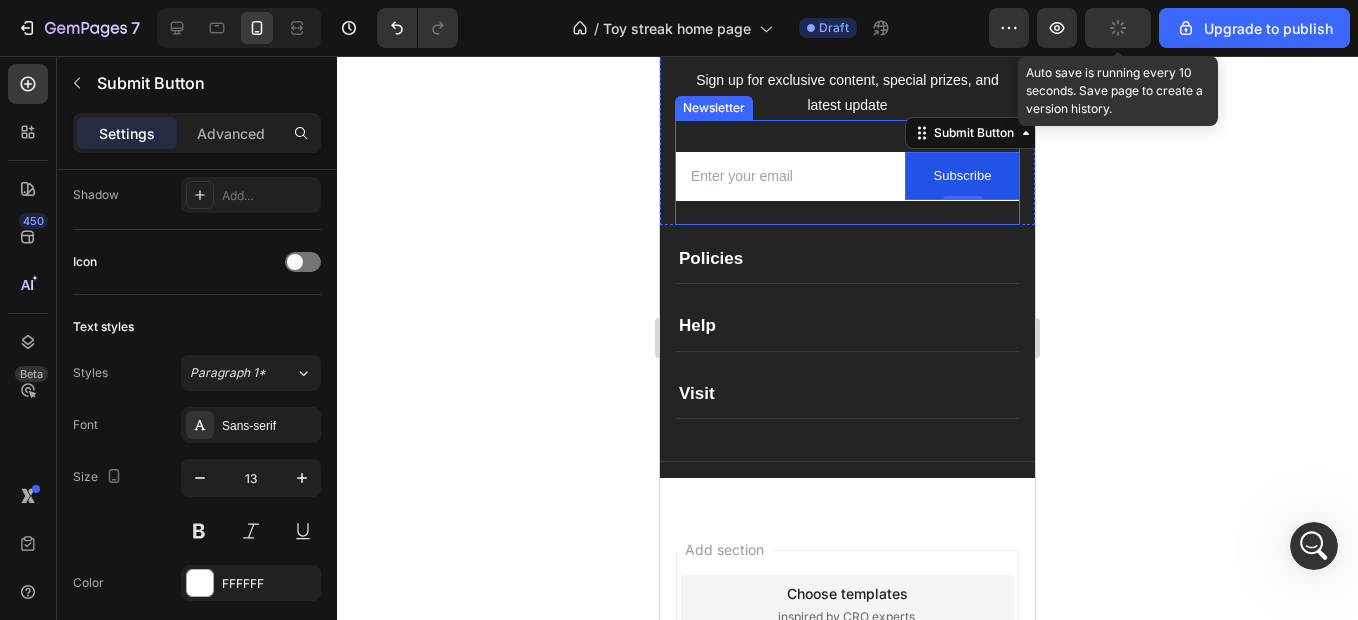 scroll, scrollTop: 6600, scrollLeft: 0, axis: vertical 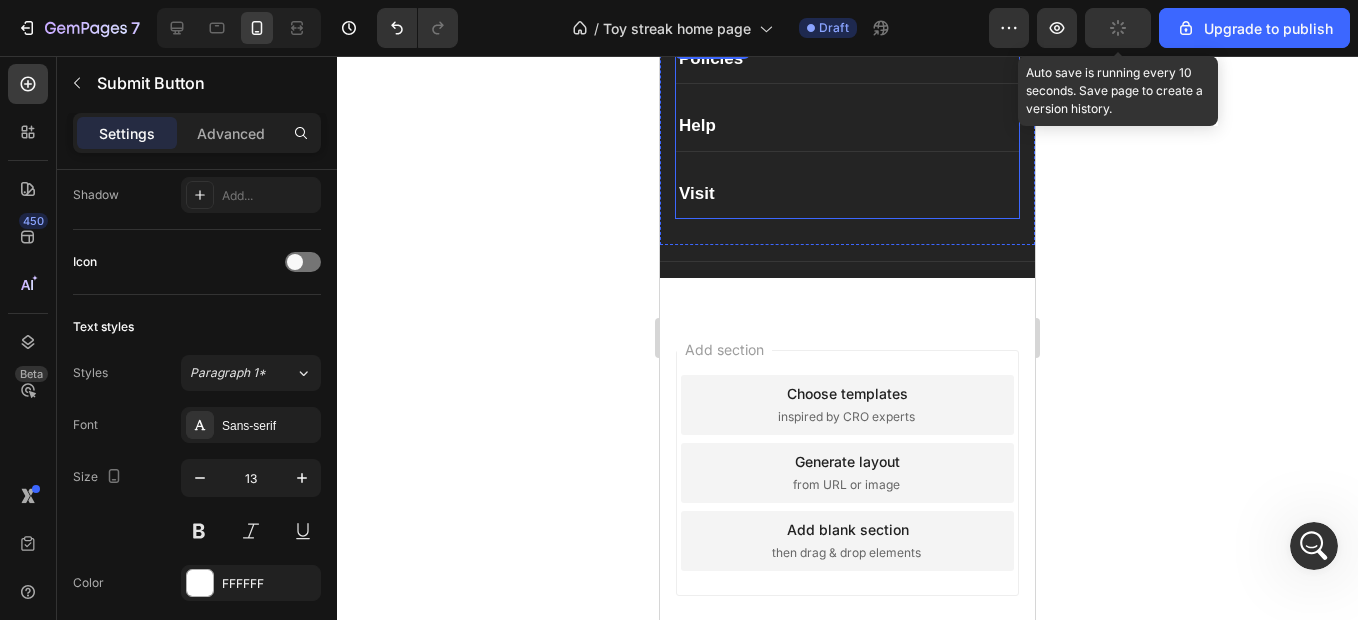click on "Visit" at bounding box center (847, 194) 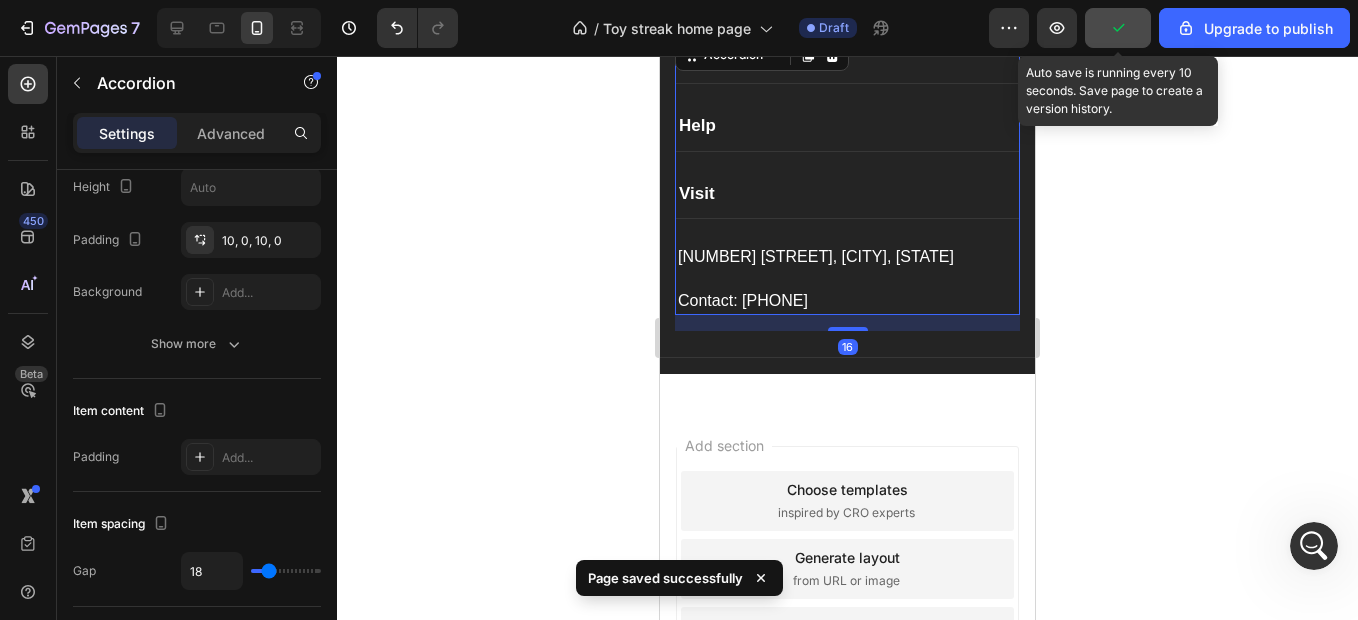 scroll, scrollTop: 0, scrollLeft: 0, axis: both 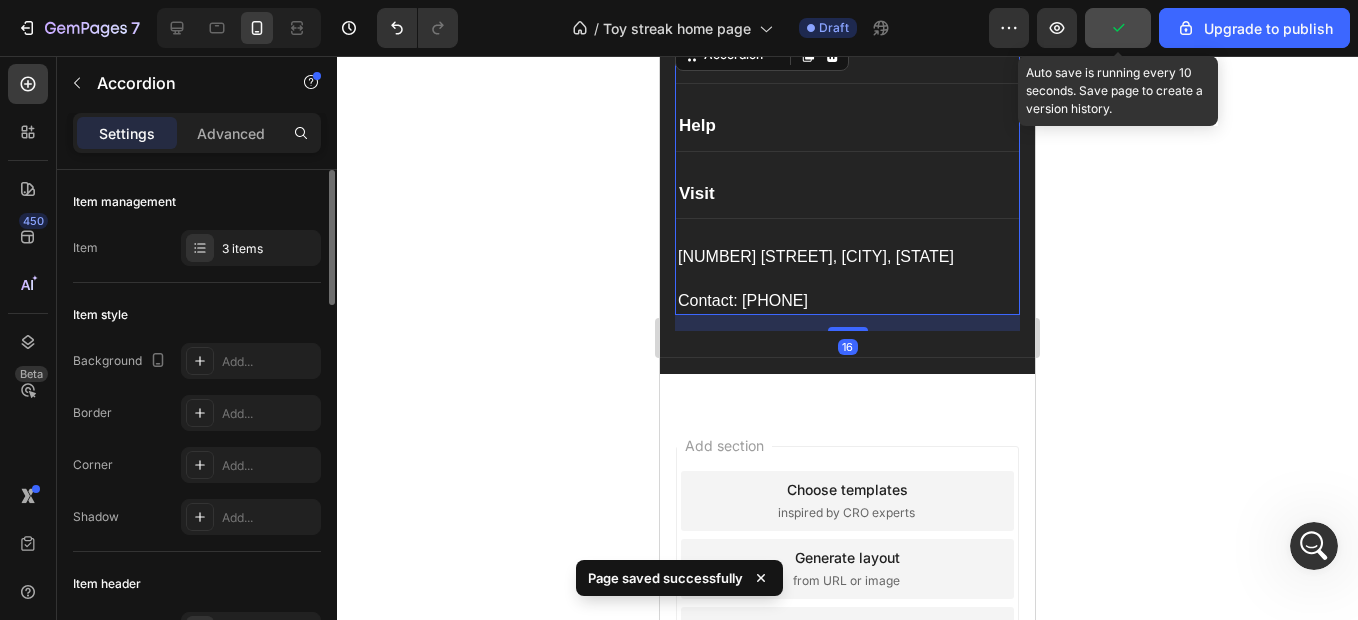 click on "Visit" at bounding box center [847, 194] 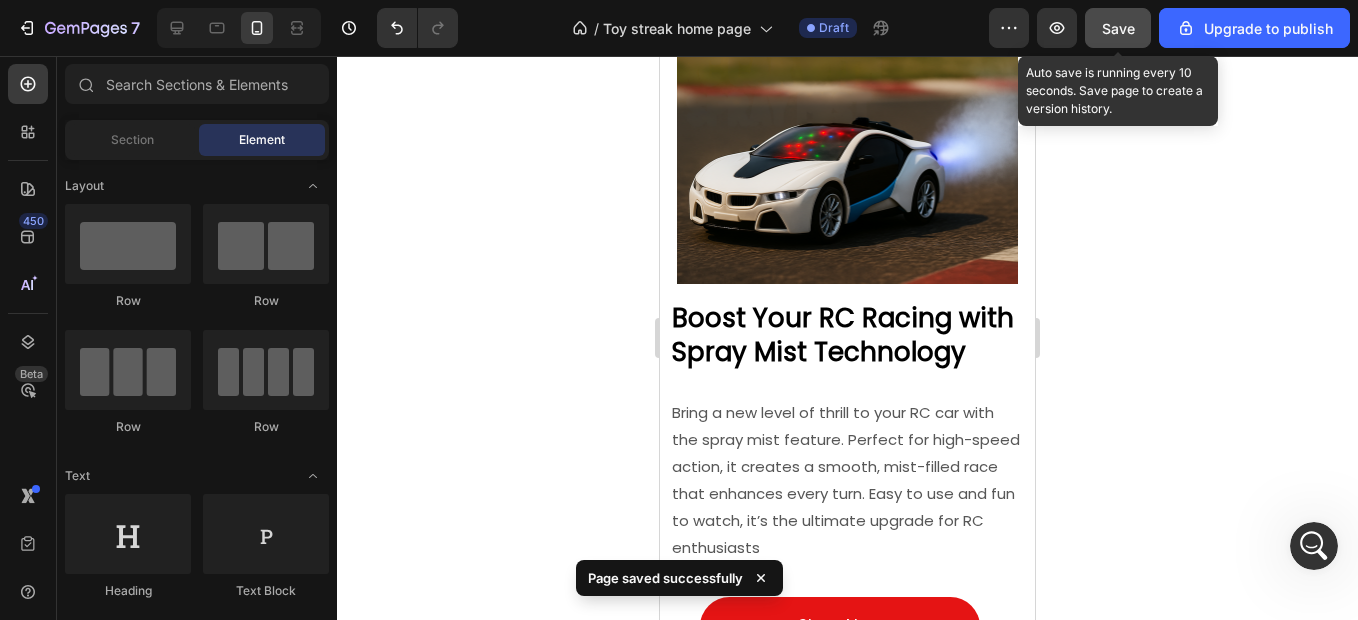 scroll, scrollTop: 0, scrollLeft: 0, axis: both 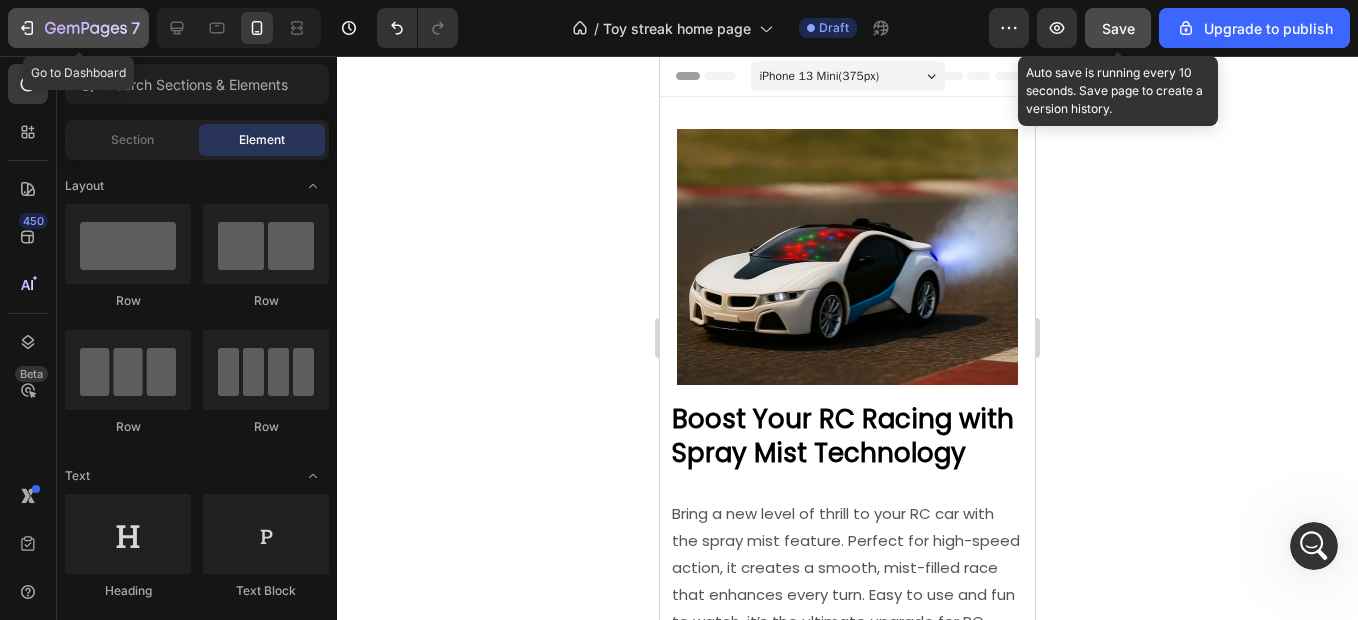 click 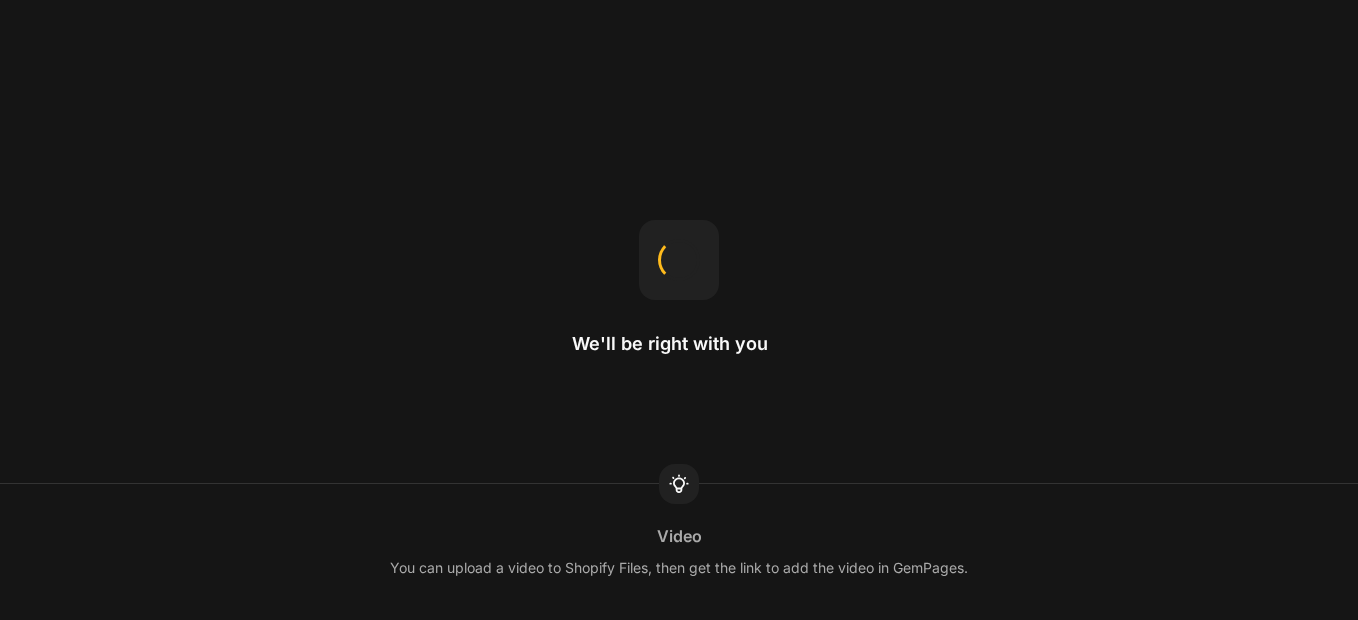 scroll, scrollTop: 0, scrollLeft: 0, axis: both 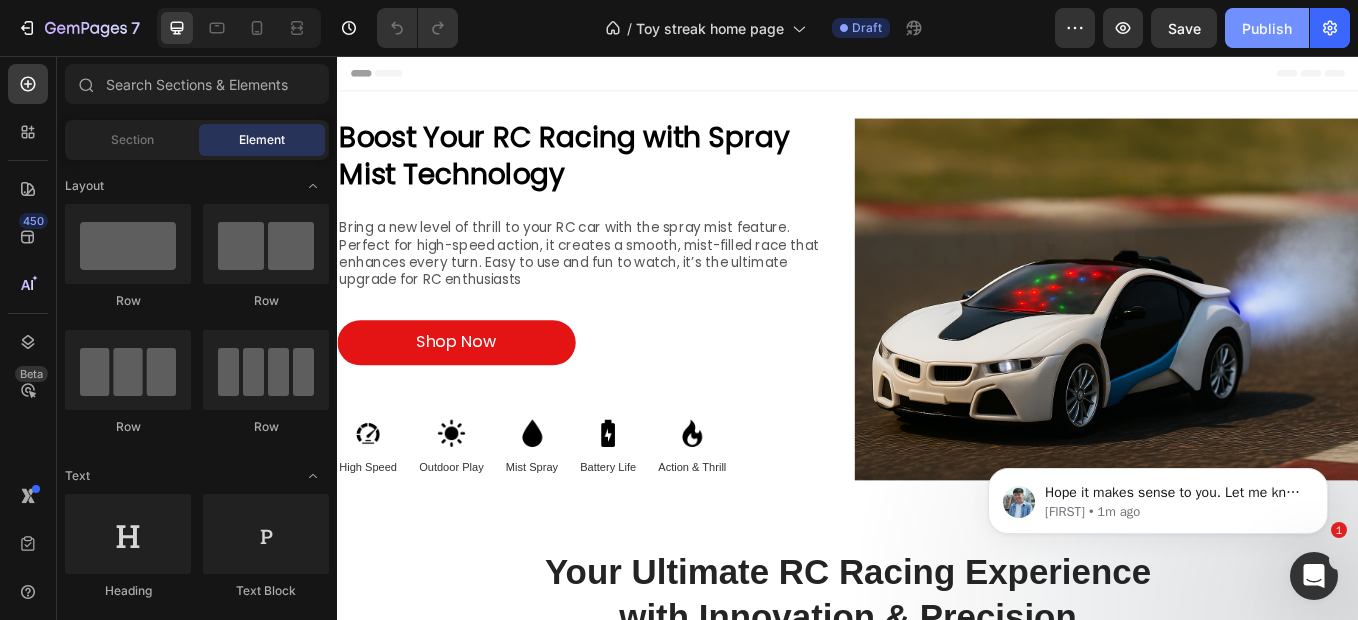 click on "Publish" 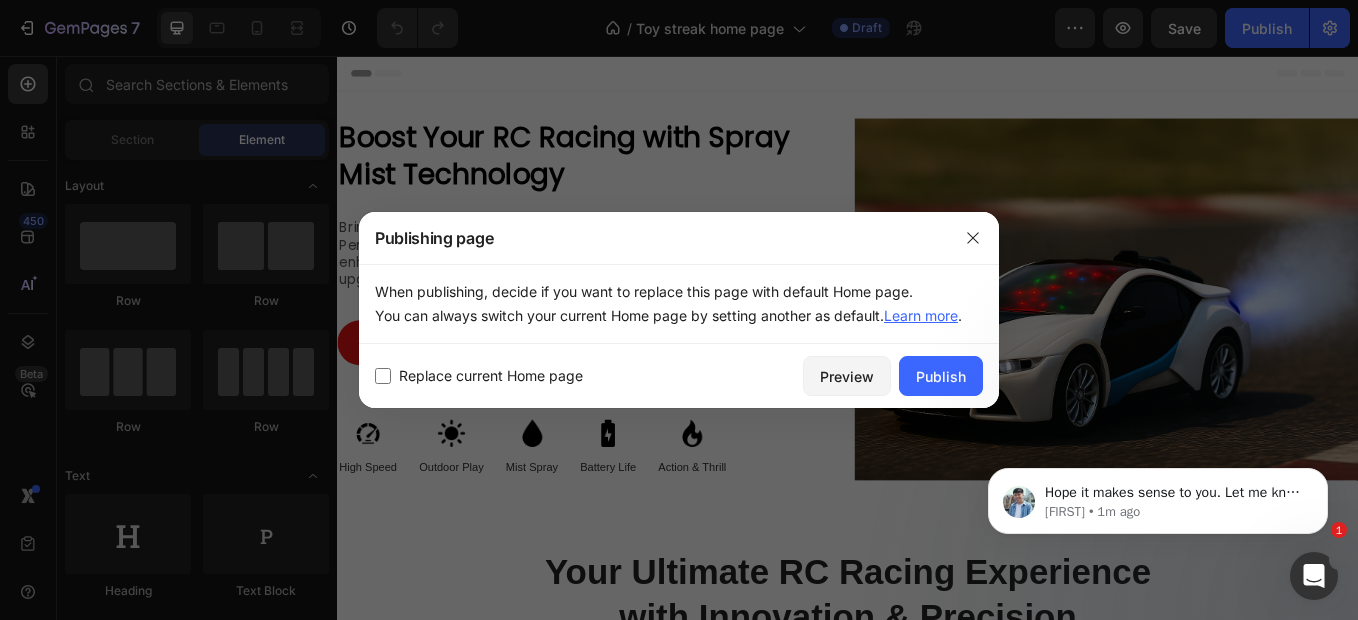 click on "Replace current Home page" at bounding box center [491, 376] 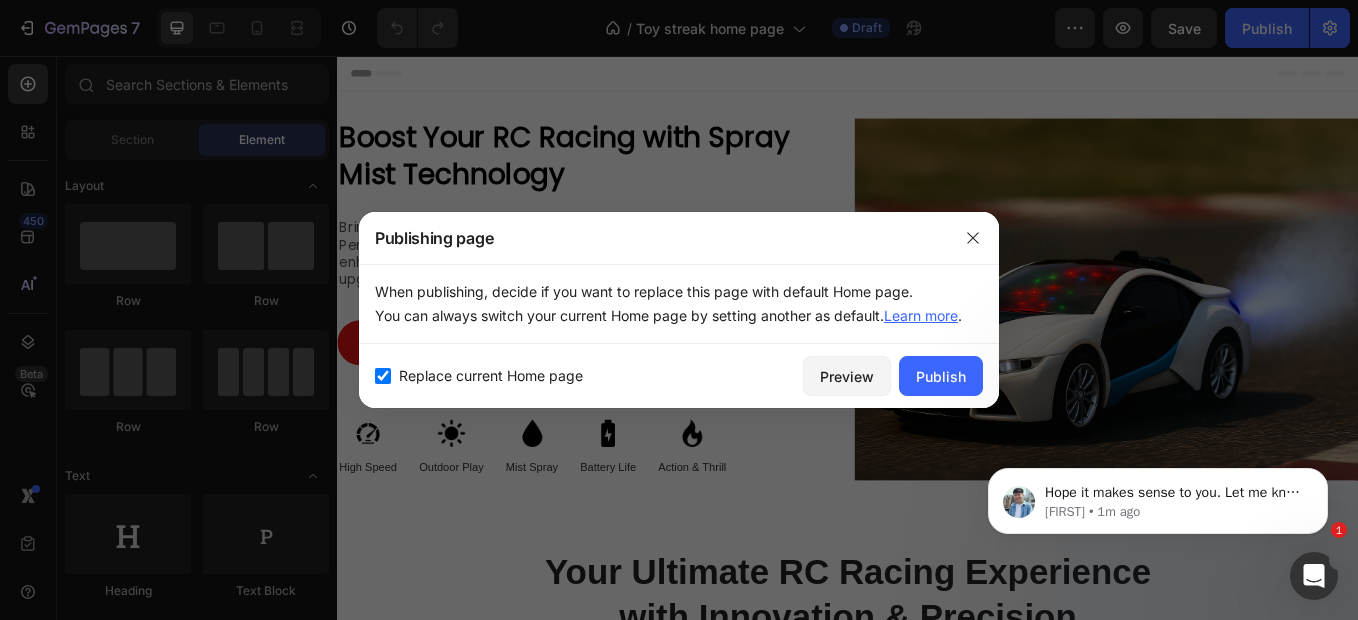checkbox on "true" 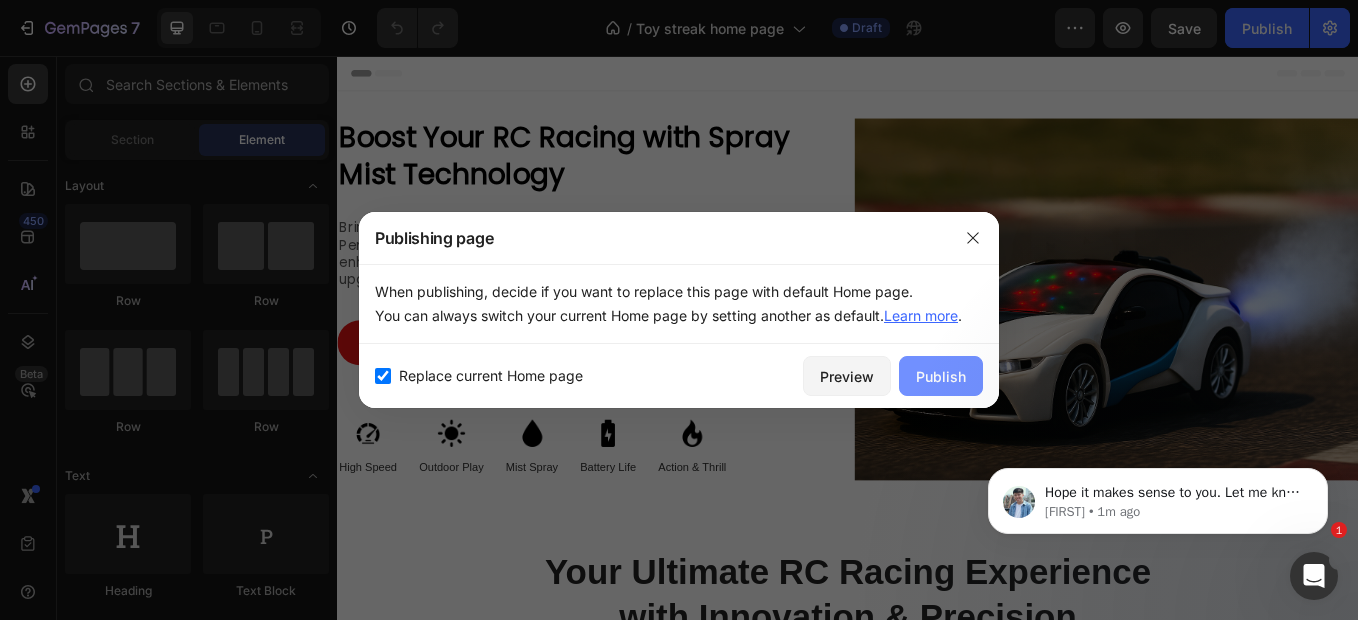 click on "Publish" at bounding box center (941, 376) 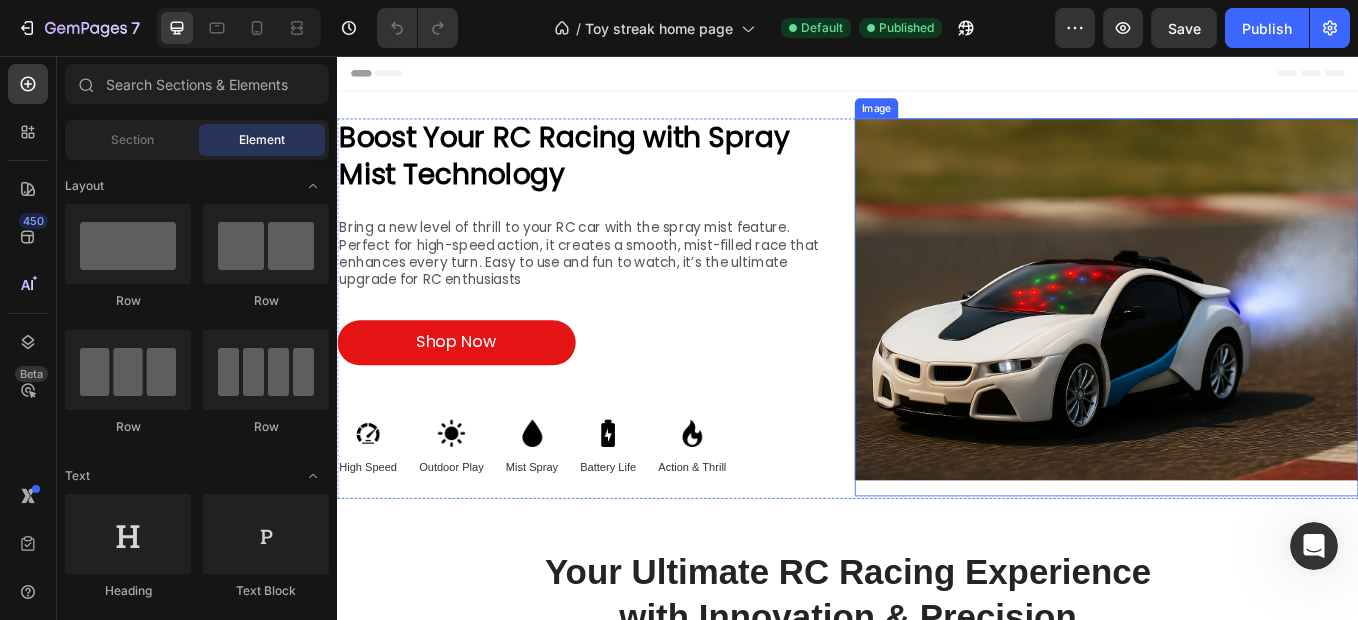 click at bounding box center [1241, 351] 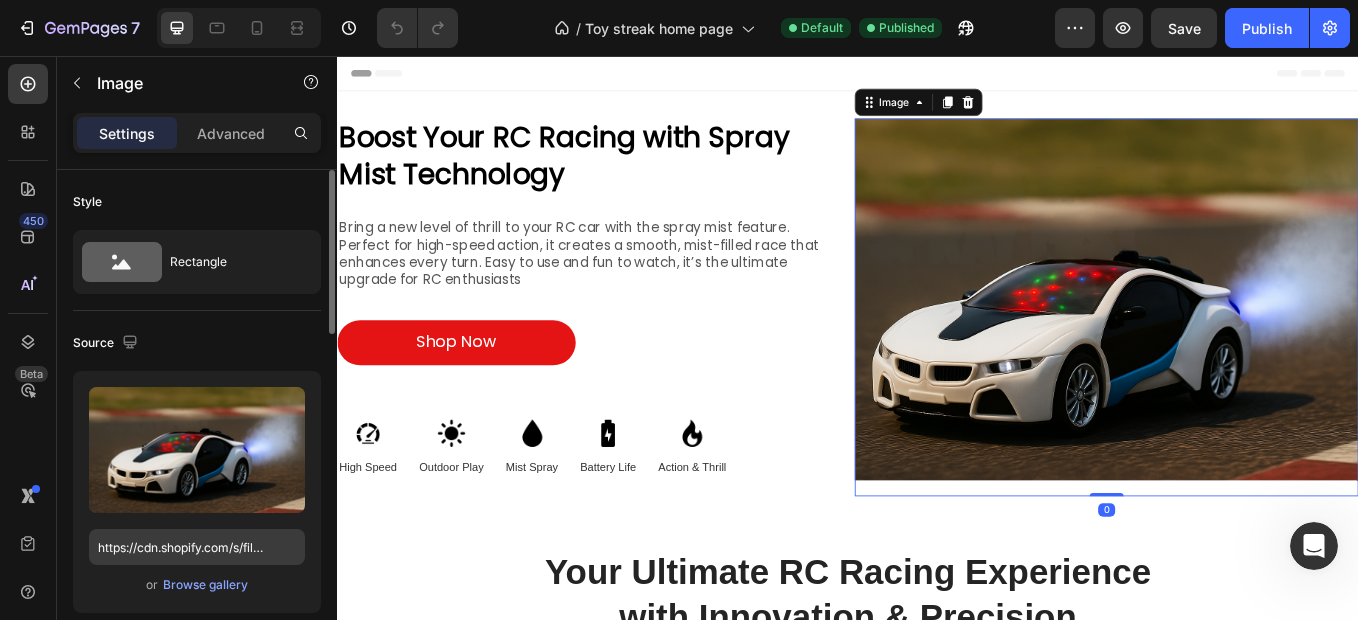 scroll, scrollTop: 200, scrollLeft: 0, axis: vertical 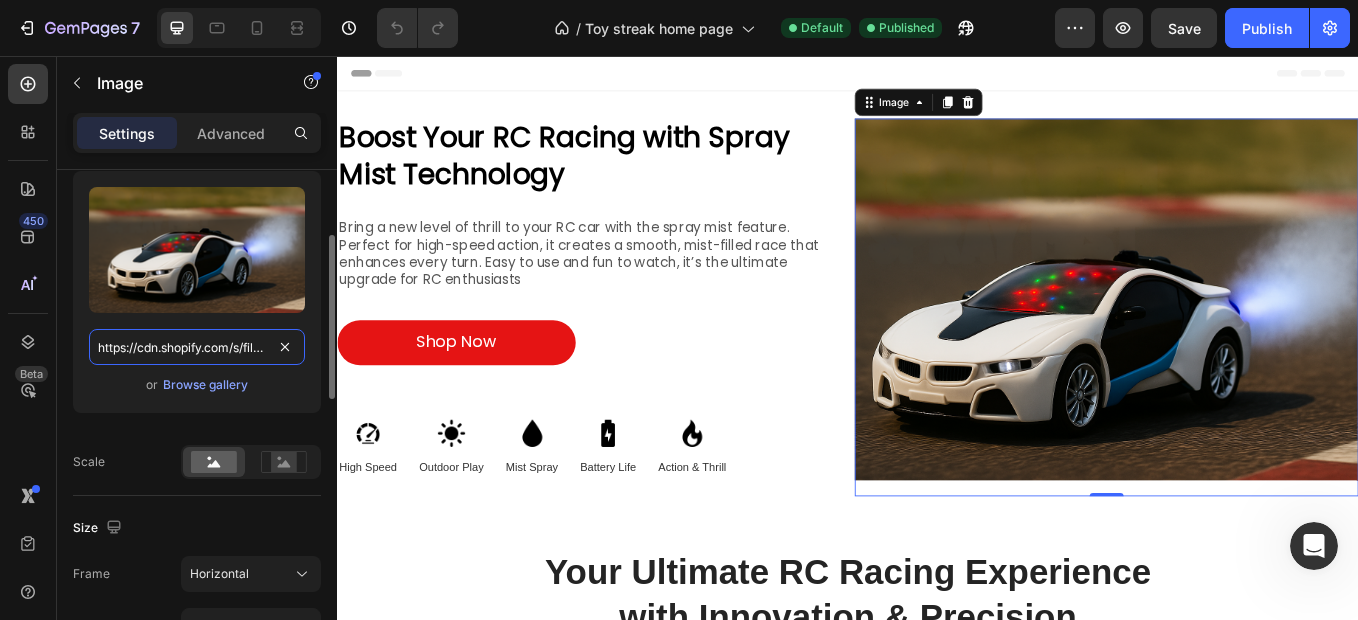 click on "https://cdn.shopify.com/s/files/1/0640/4620/2978/files/gempages_577994312537604882-6b9a5512-fd57-4b51-be26-180c351e800a.png" at bounding box center (197, 347) 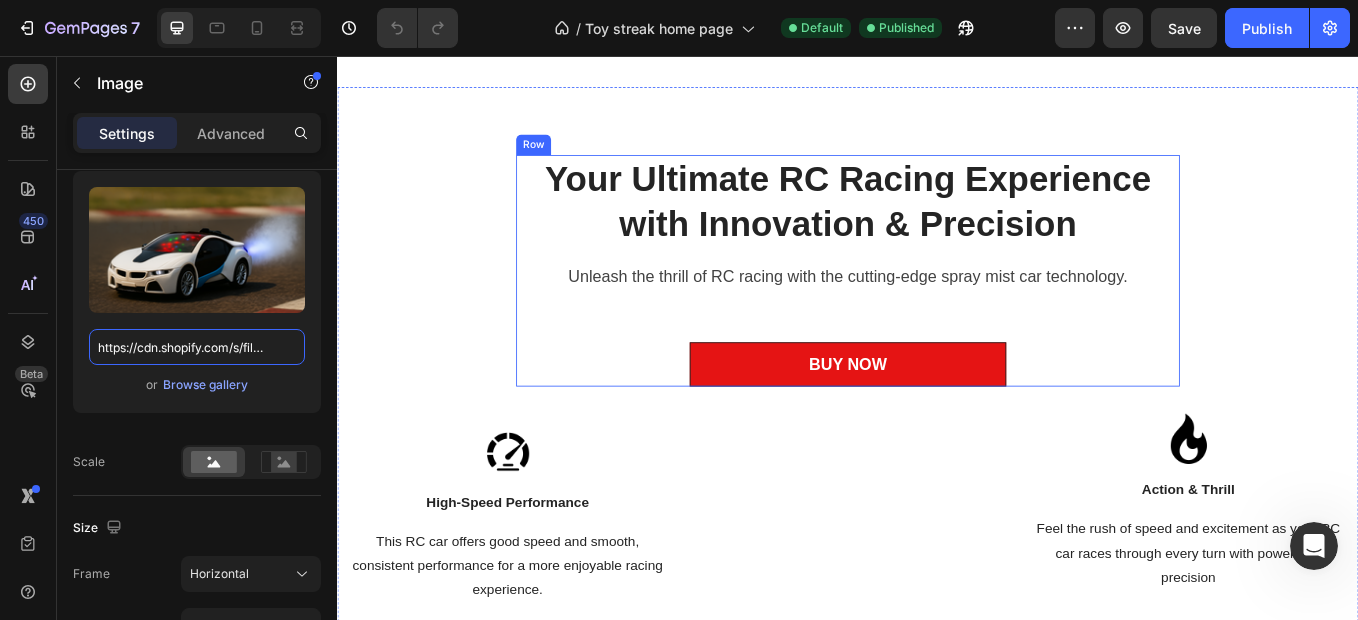 scroll, scrollTop: 600, scrollLeft: 0, axis: vertical 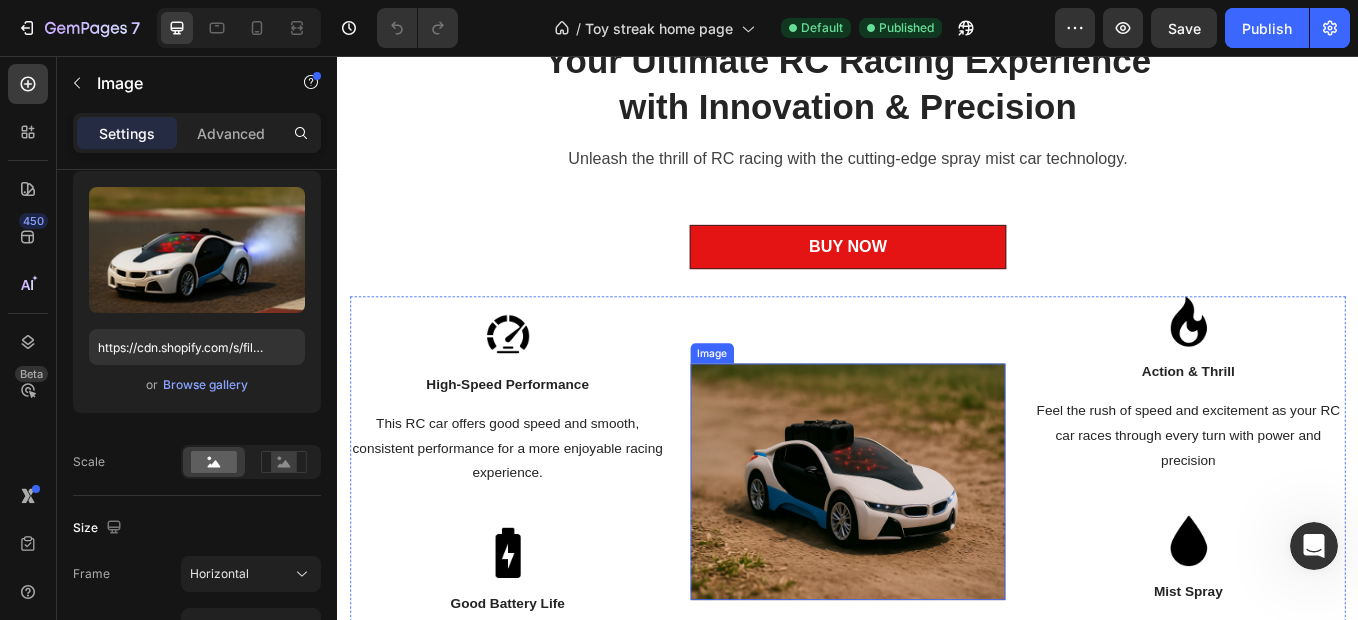 click at bounding box center [937, 556] 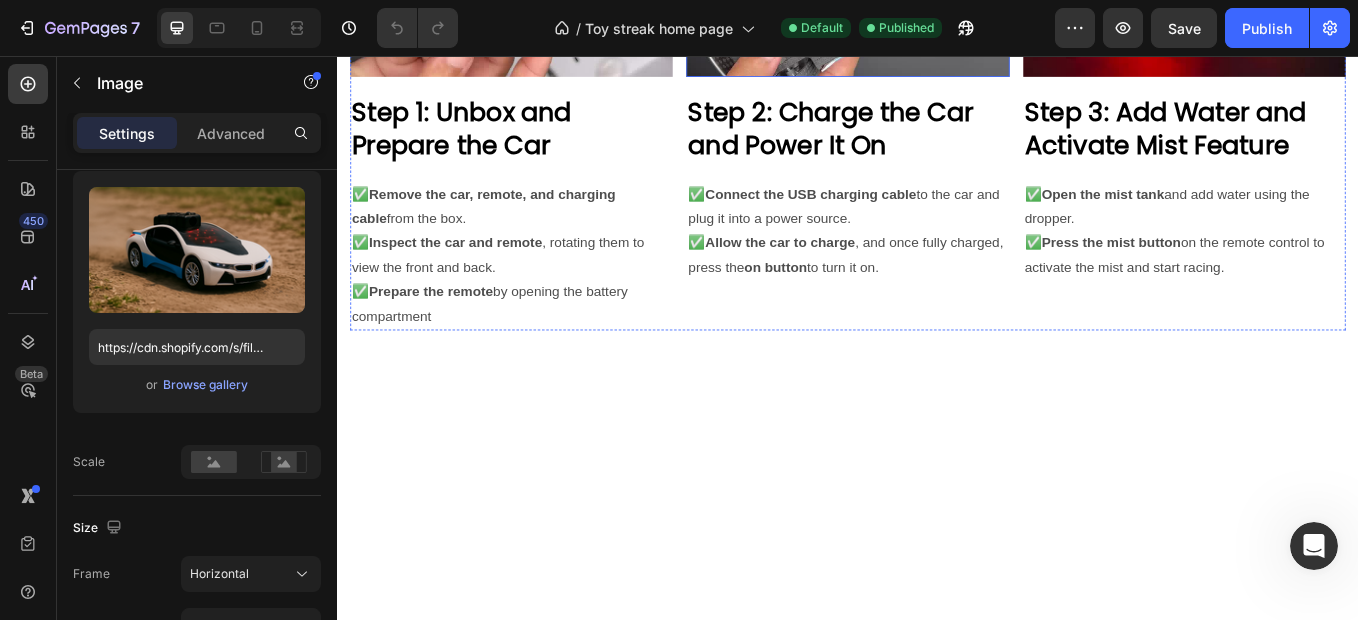 scroll, scrollTop: 1300, scrollLeft: 0, axis: vertical 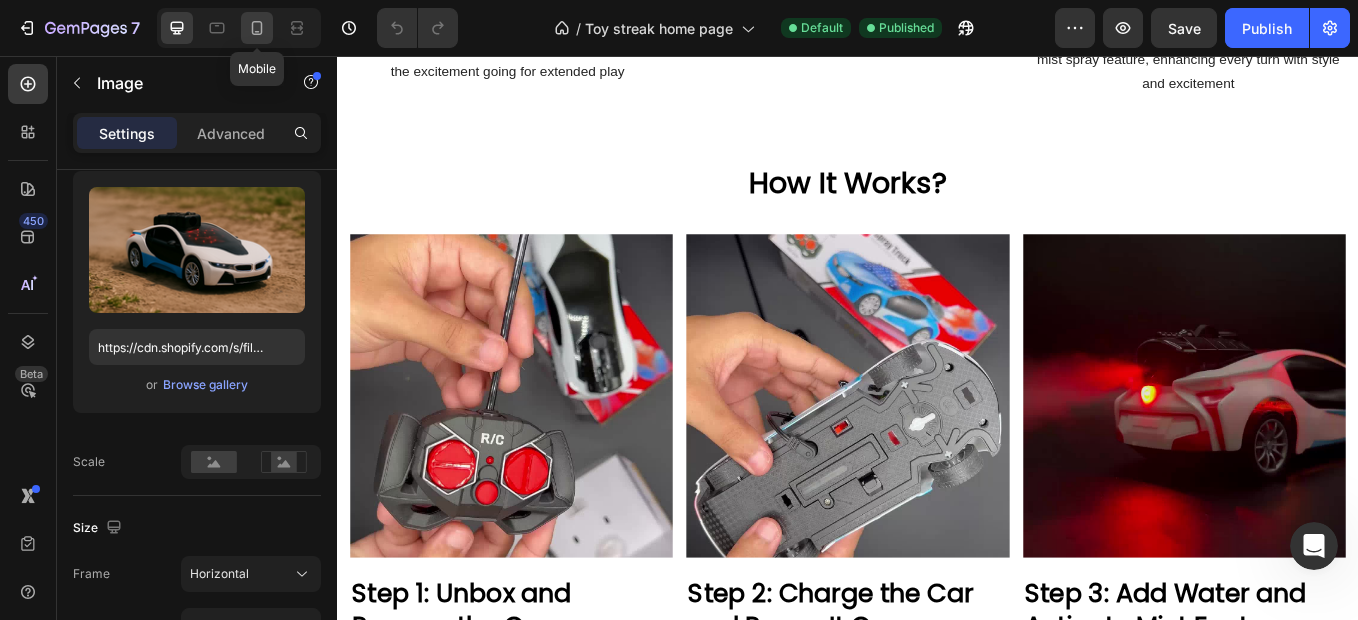 click 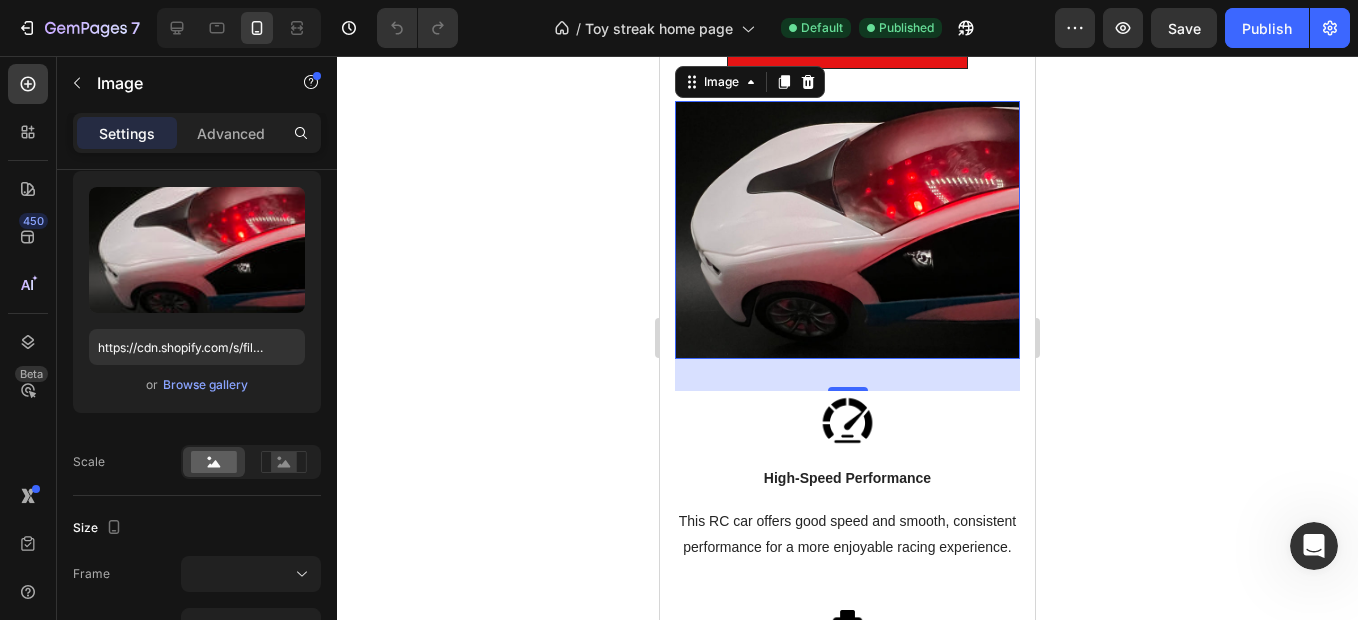 scroll, scrollTop: 682, scrollLeft: 0, axis: vertical 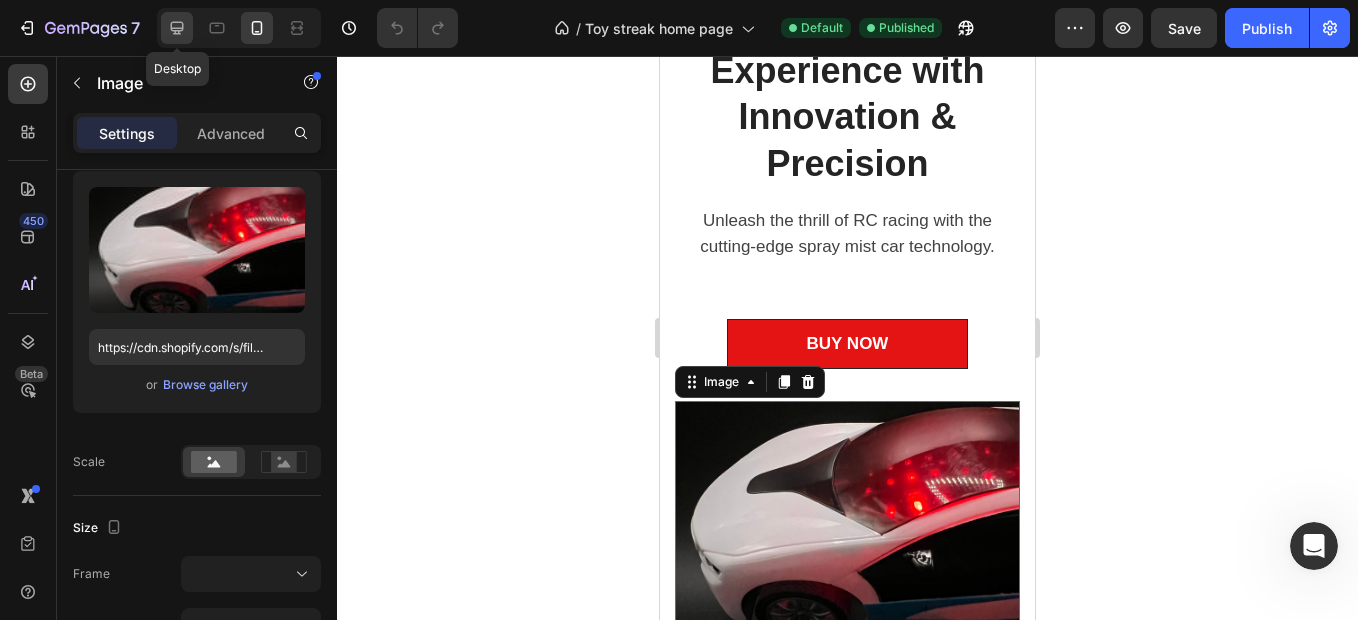 click 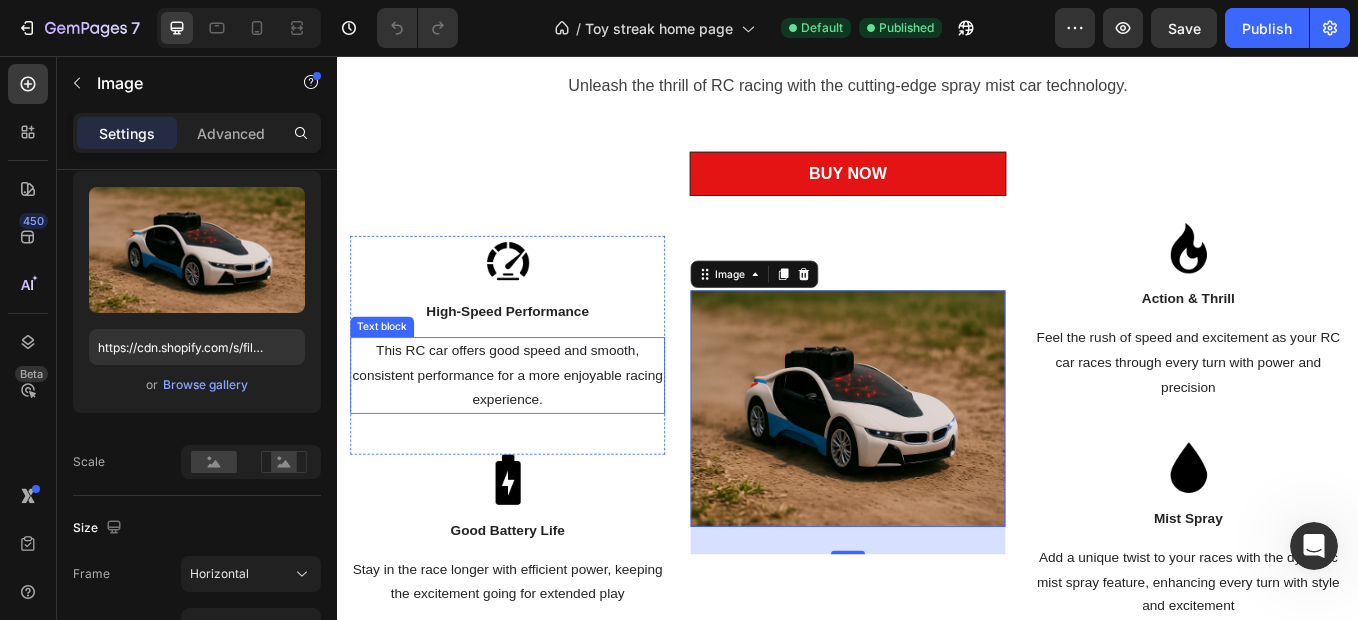 scroll, scrollTop: 893, scrollLeft: 0, axis: vertical 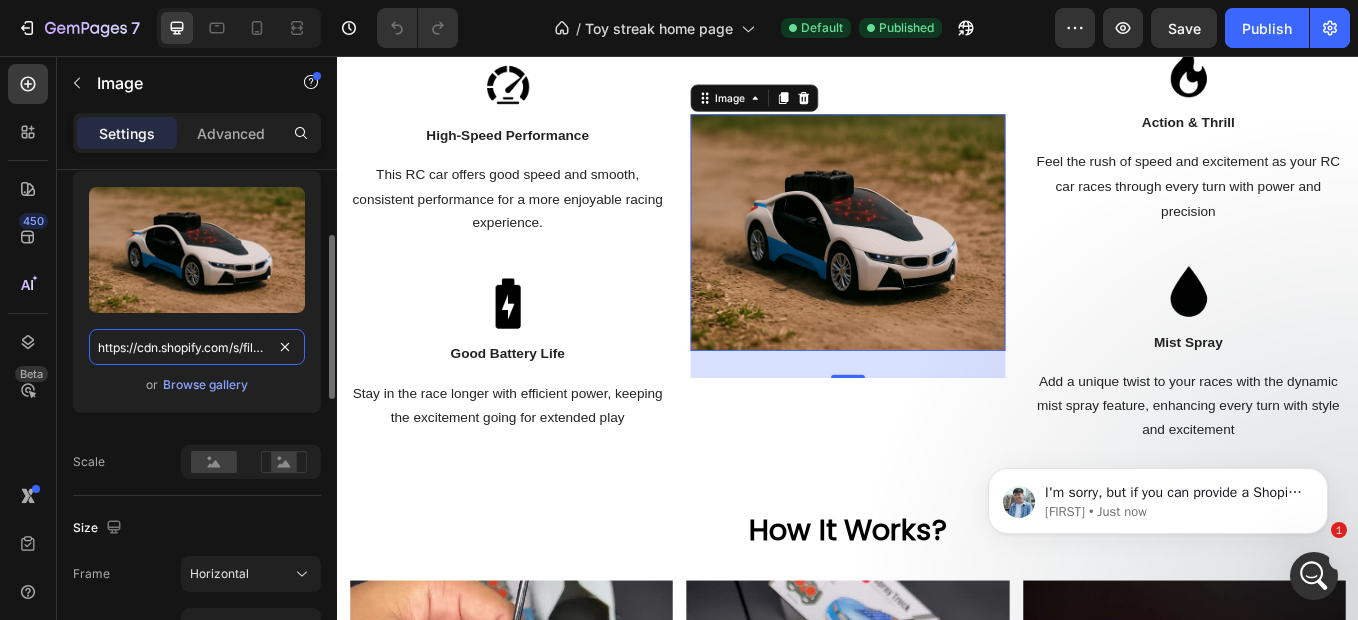 click on "https://cdn.shopify.com/s/files/1/0640/4620/2978/files/gempages_577994312537604882-cf686037-1abb-42af-befc-c1843ef9f20c.png" at bounding box center [197, 347] 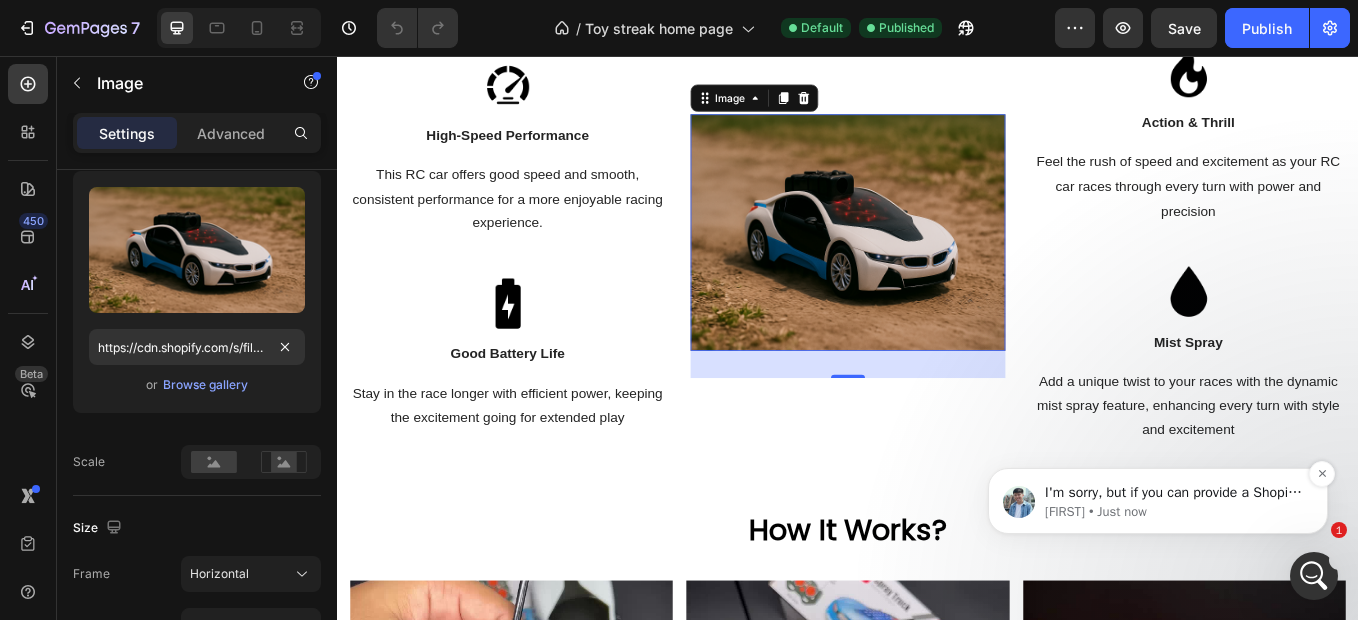 click on "[FIRST] • Just now" at bounding box center [1174, 512] 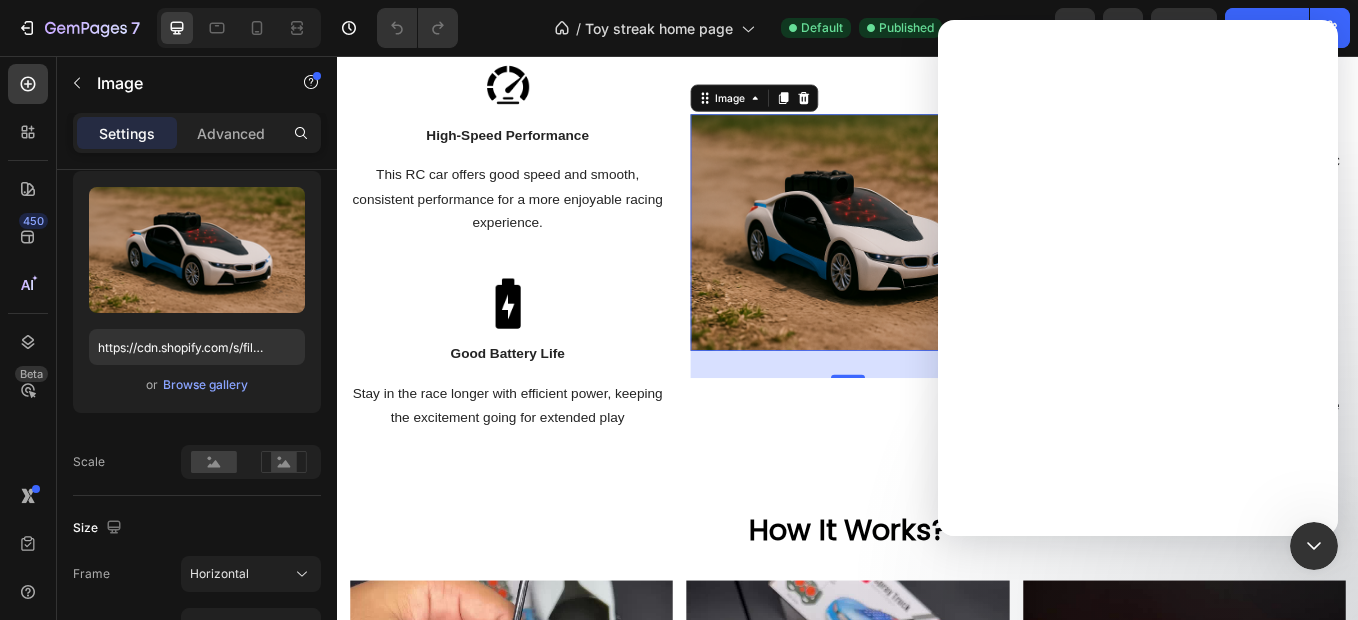 scroll, scrollTop: 0, scrollLeft: 0, axis: both 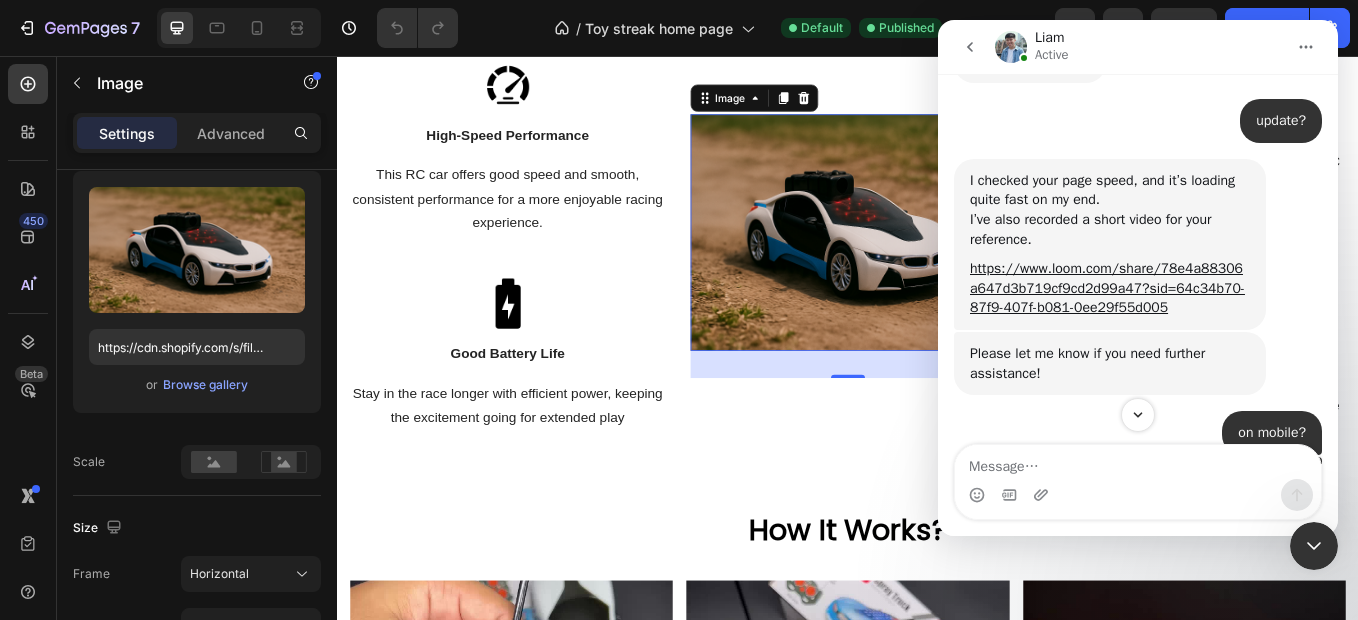 click 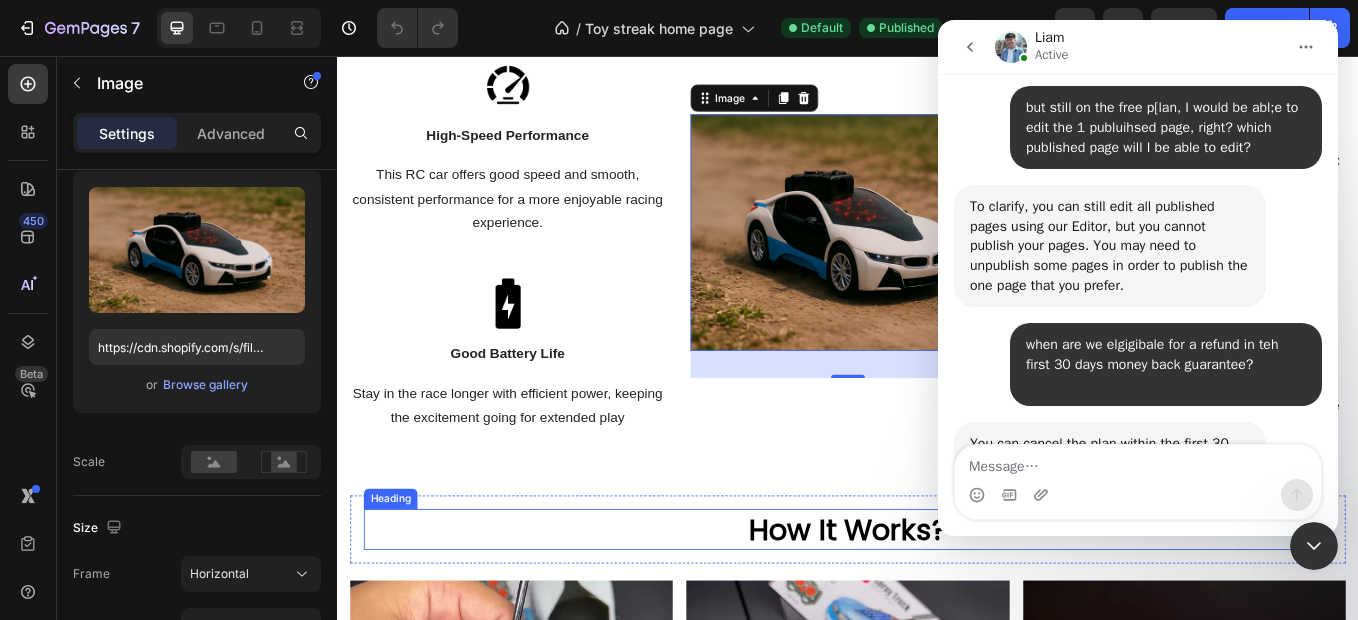 scroll, scrollTop: 7679, scrollLeft: 0, axis: vertical 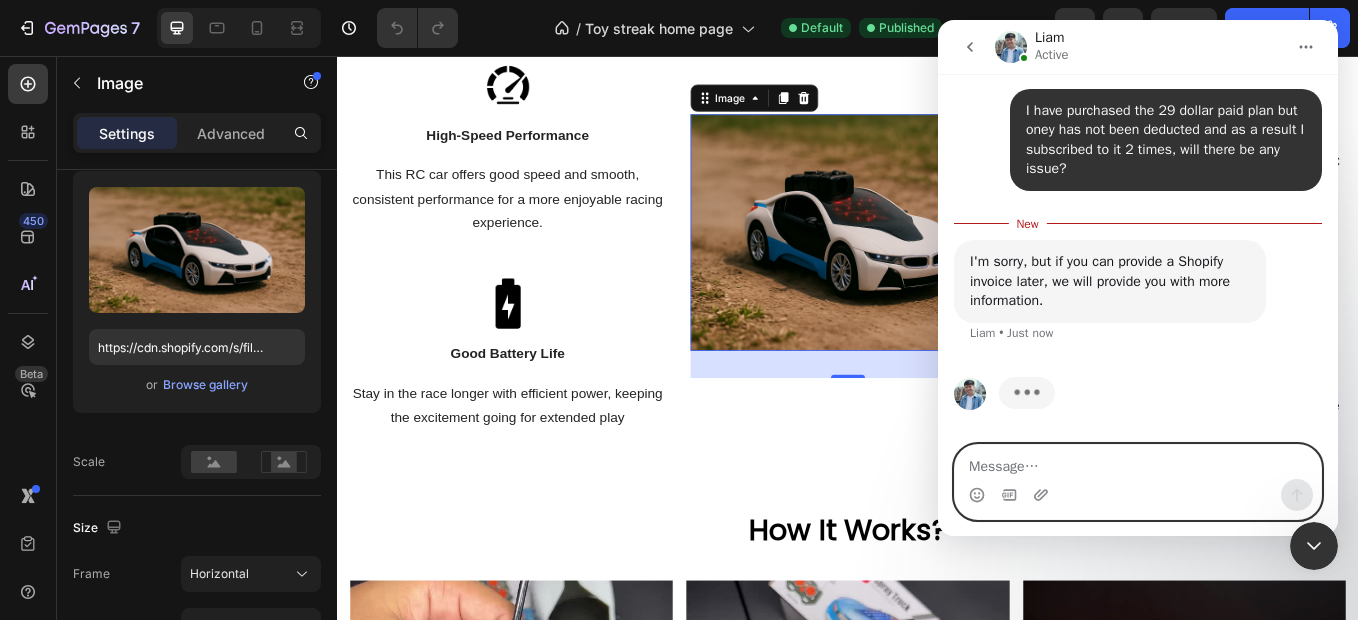 click at bounding box center [1138, 462] 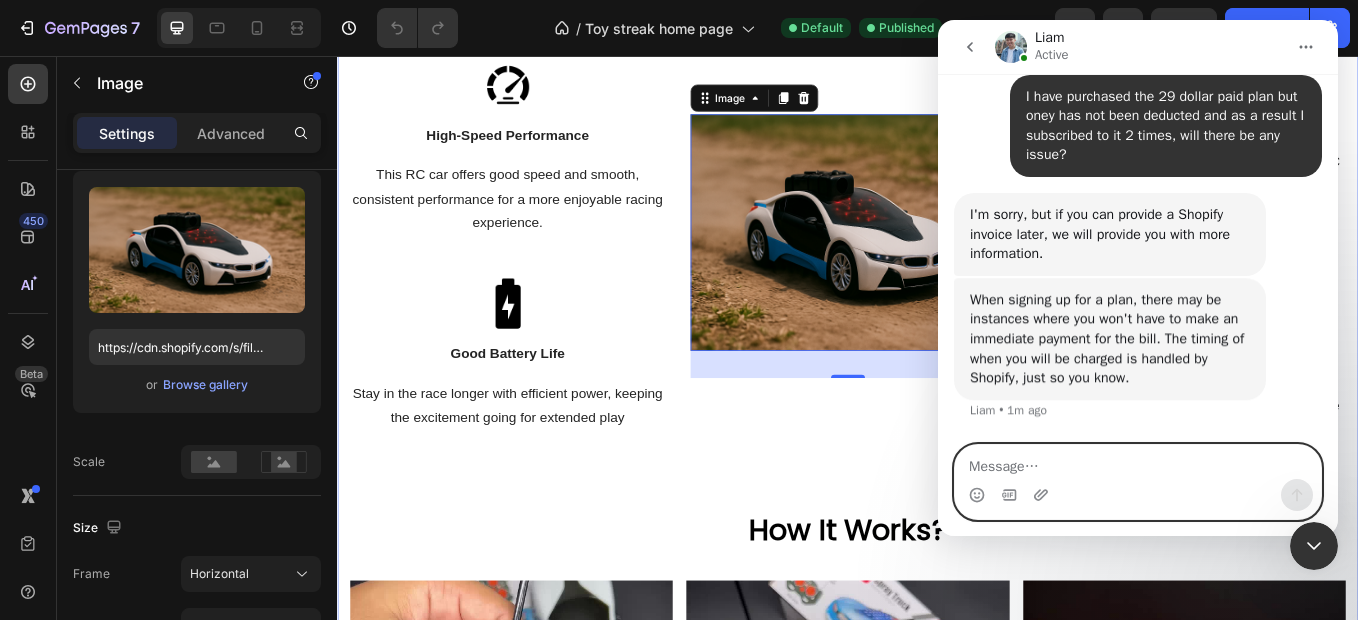 scroll, scrollTop: 7693, scrollLeft: 0, axis: vertical 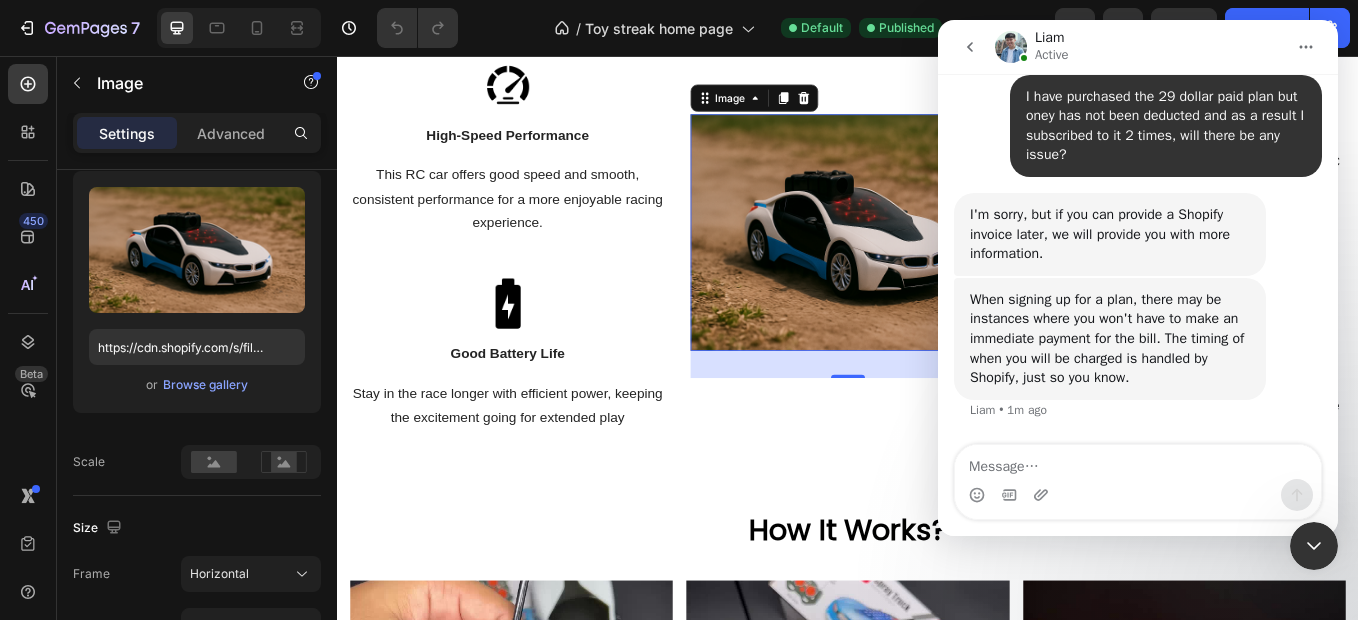 click 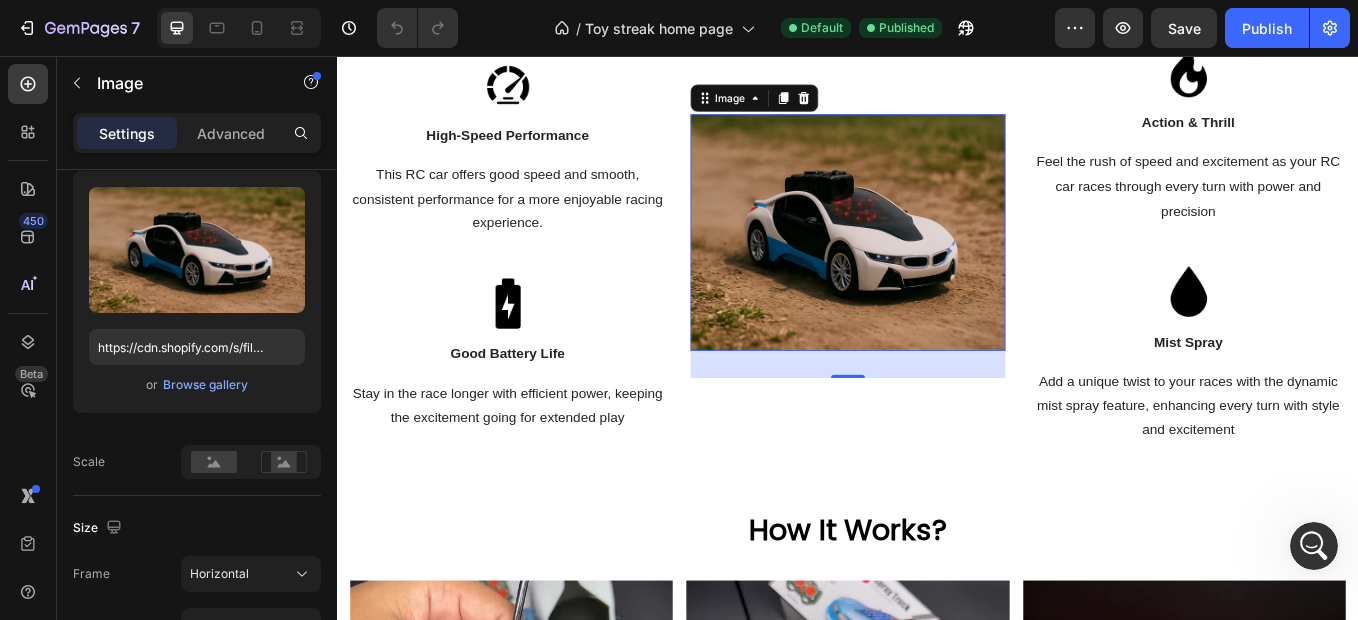 scroll, scrollTop: 0, scrollLeft: 0, axis: both 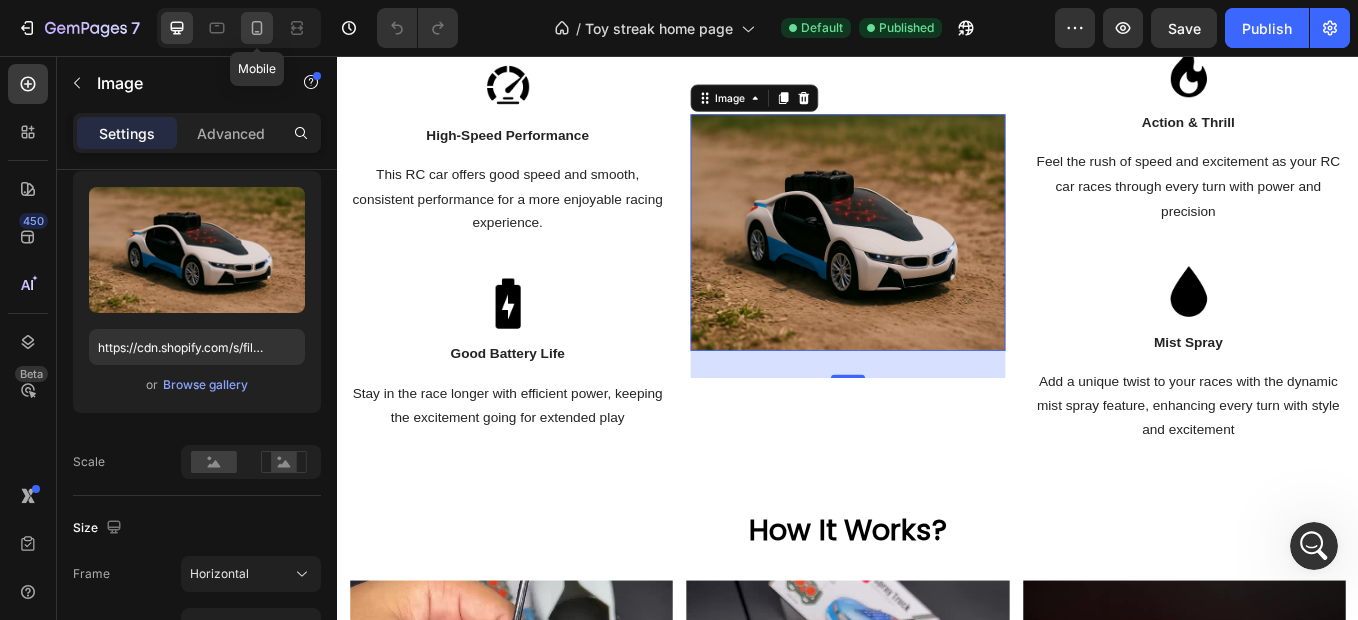 click 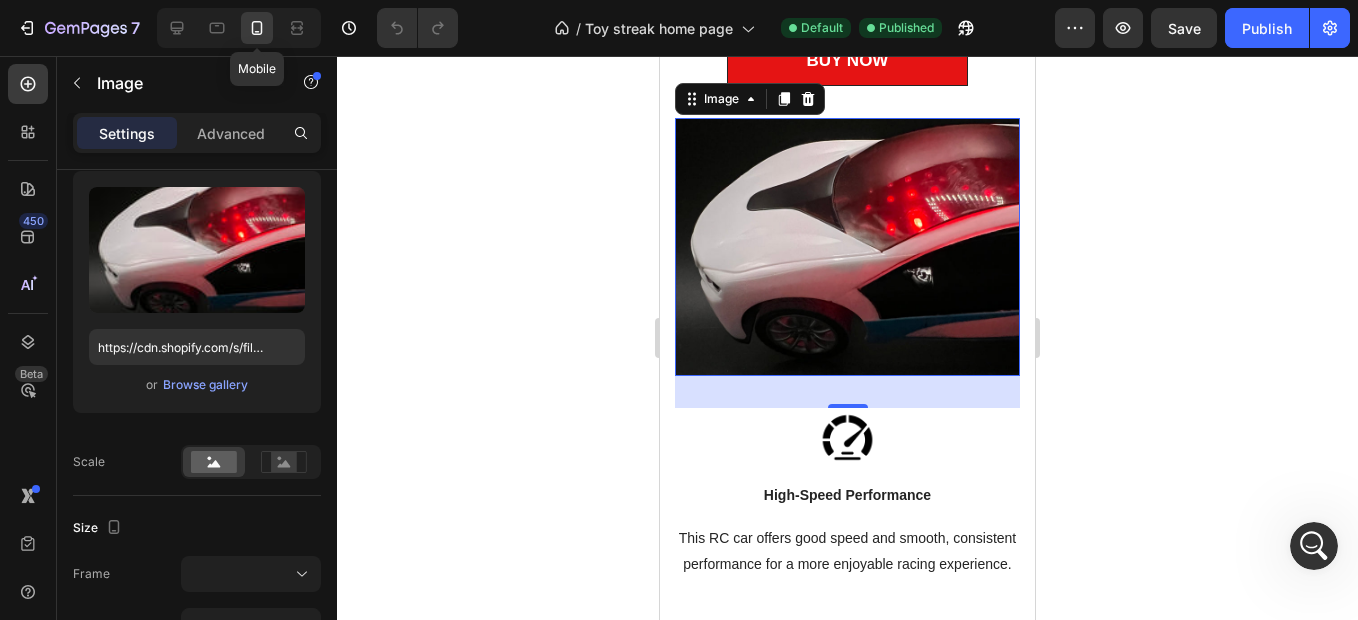 scroll, scrollTop: 982, scrollLeft: 0, axis: vertical 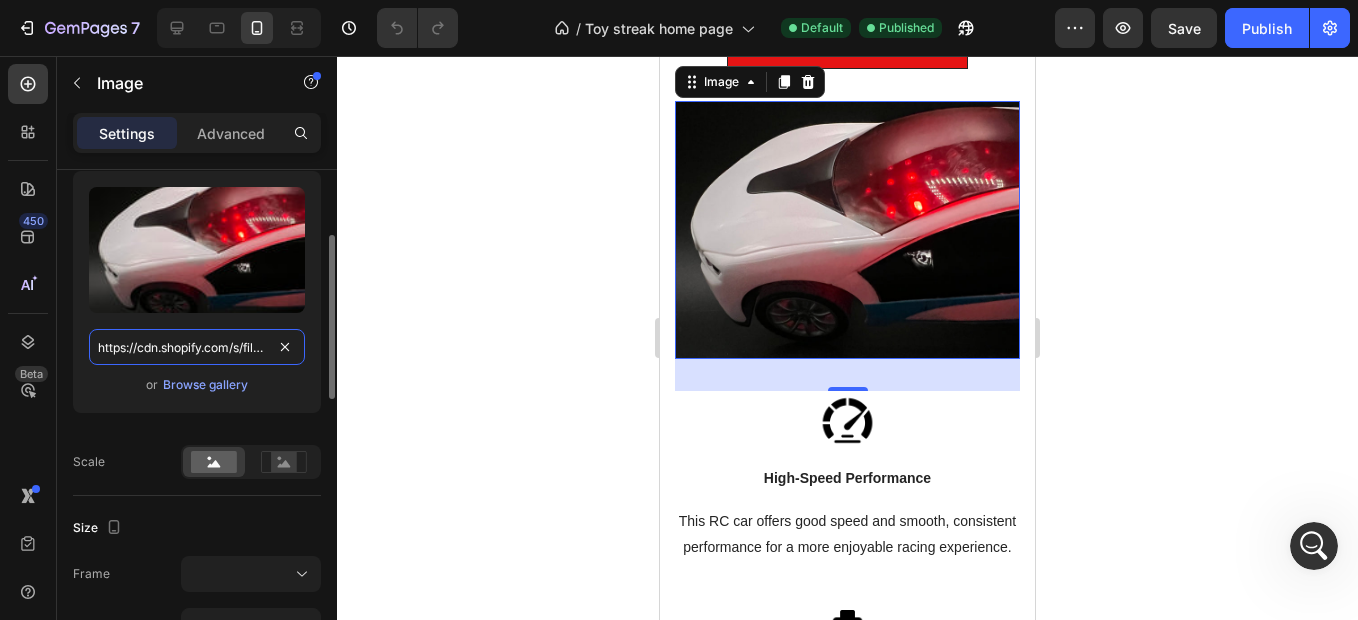 click on "https://cdn.shopify.com/s/files/1/0640/4620/2978/files/gempages_577994312537604882-fa8c4e5b-7af7-4645-a33b-94f75b223a39.jpg" at bounding box center (197, 347) 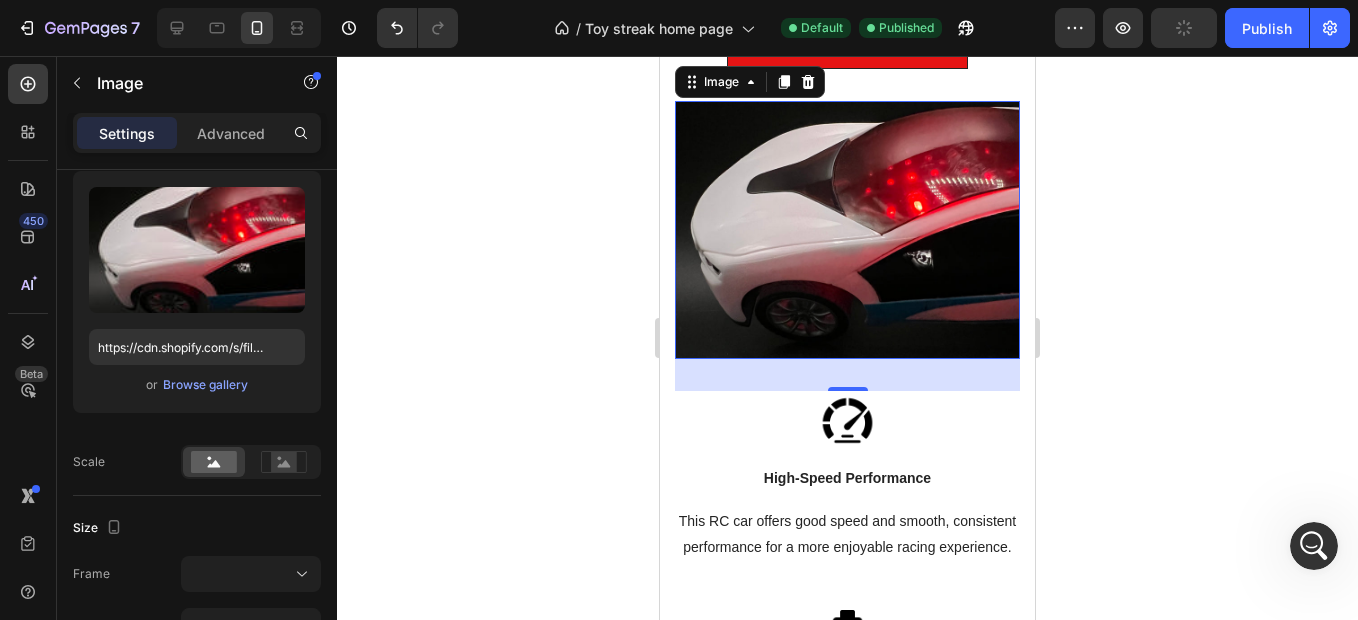 click at bounding box center [239, 28] 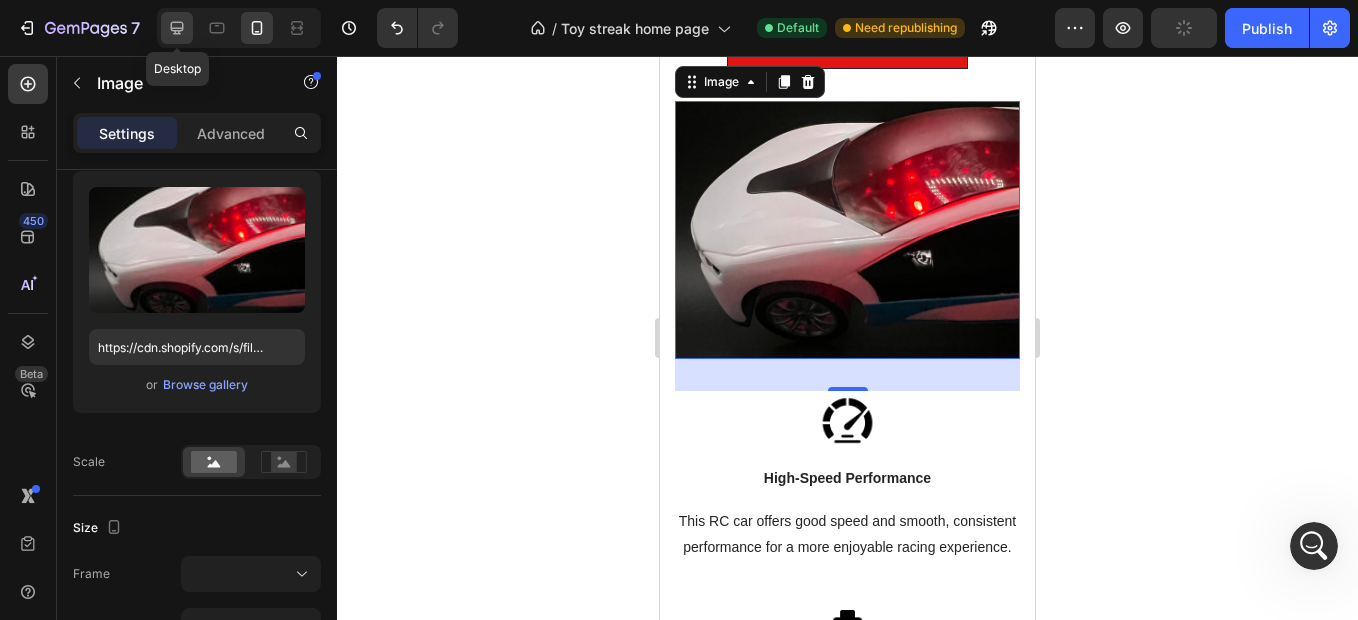 click 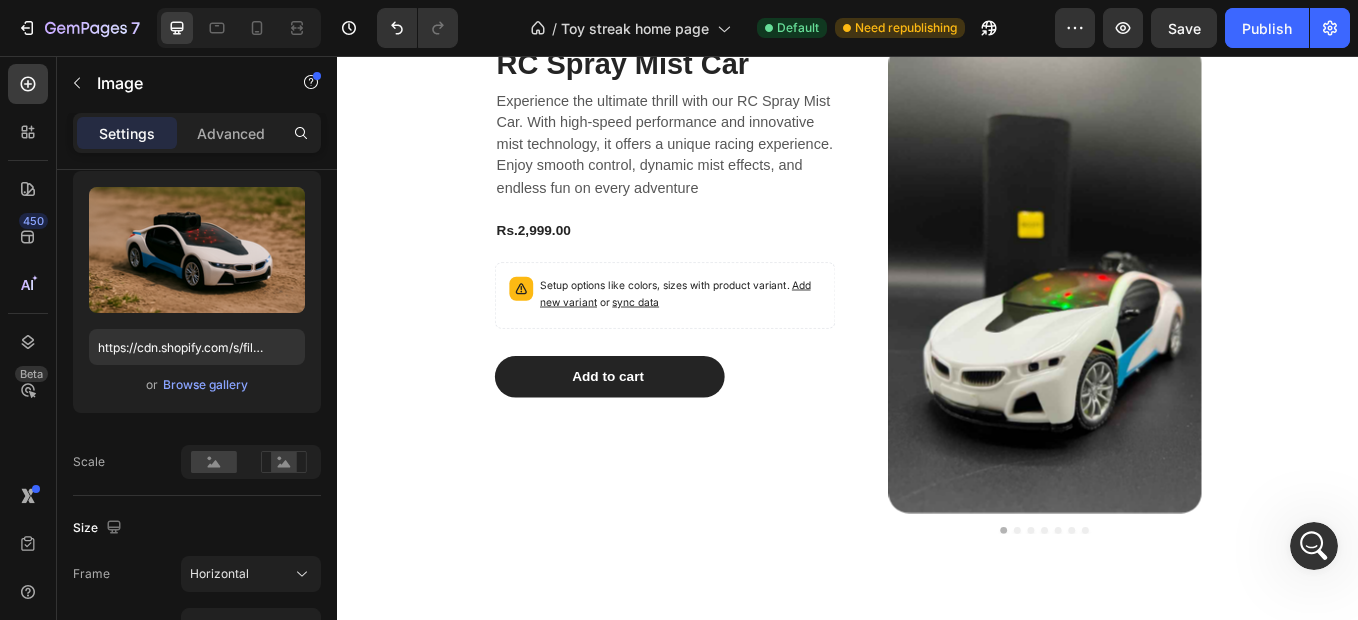 scroll, scrollTop: 2500, scrollLeft: 0, axis: vertical 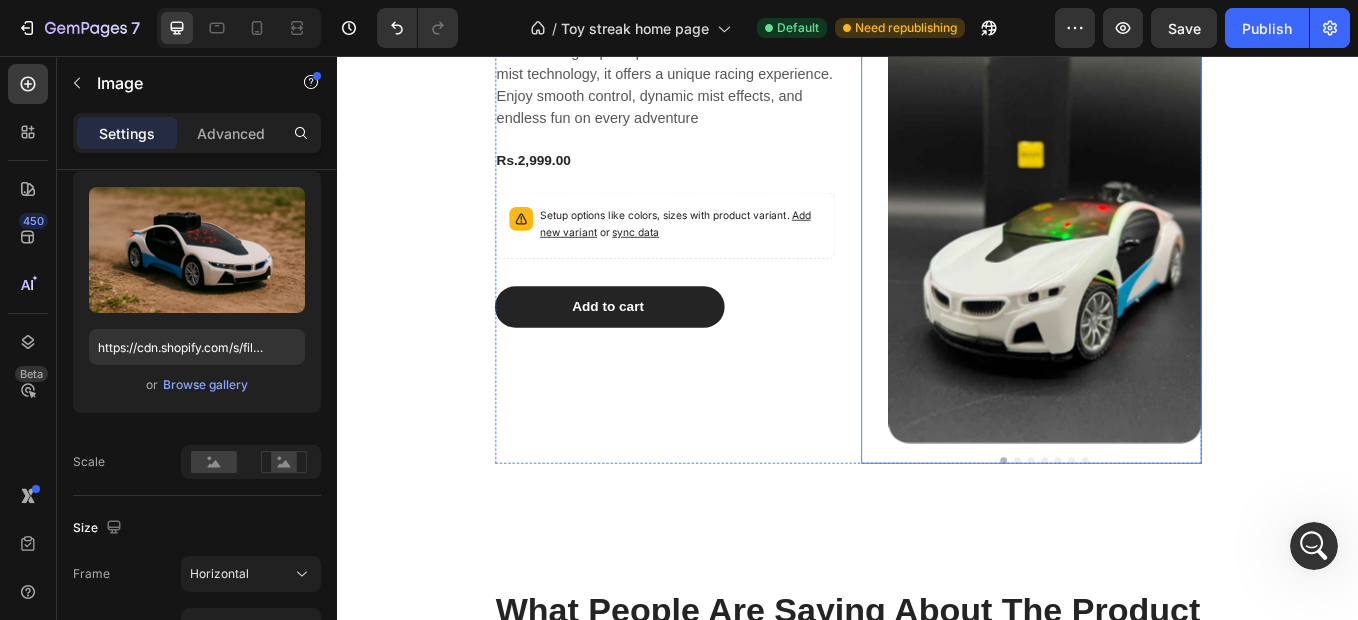 click at bounding box center (1168, 235) 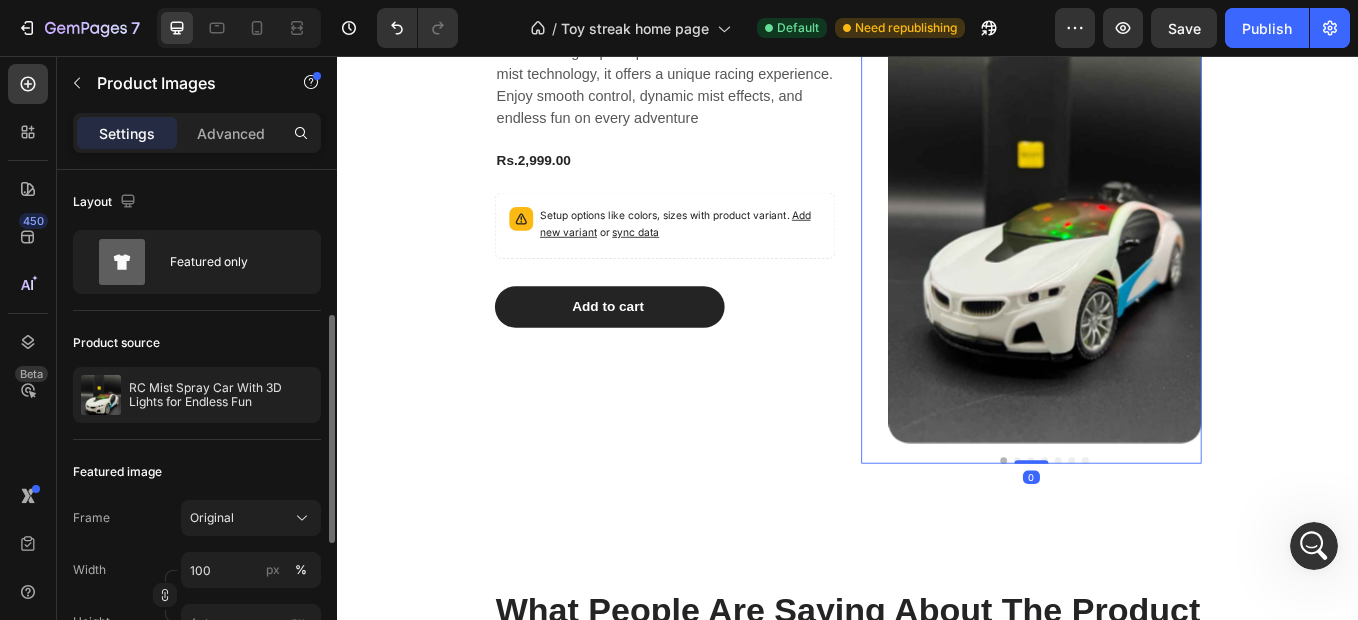 scroll, scrollTop: 100, scrollLeft: 0, axis: vertical 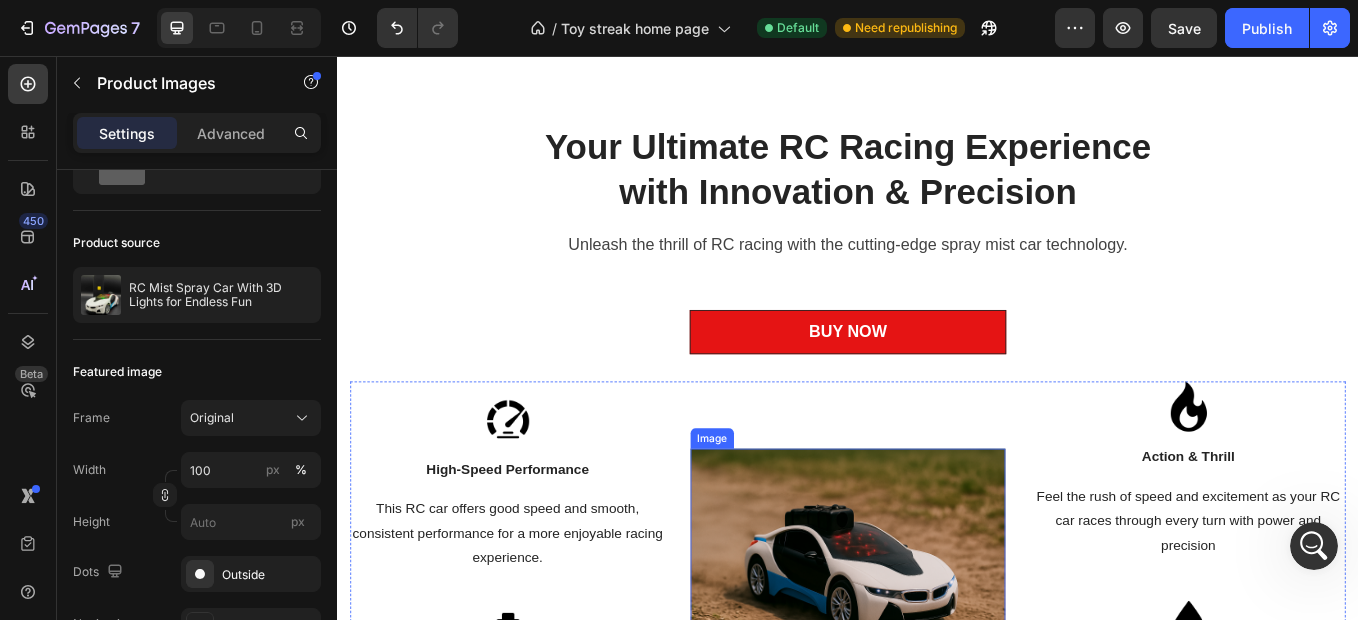 click at bounding box center (937, 656) 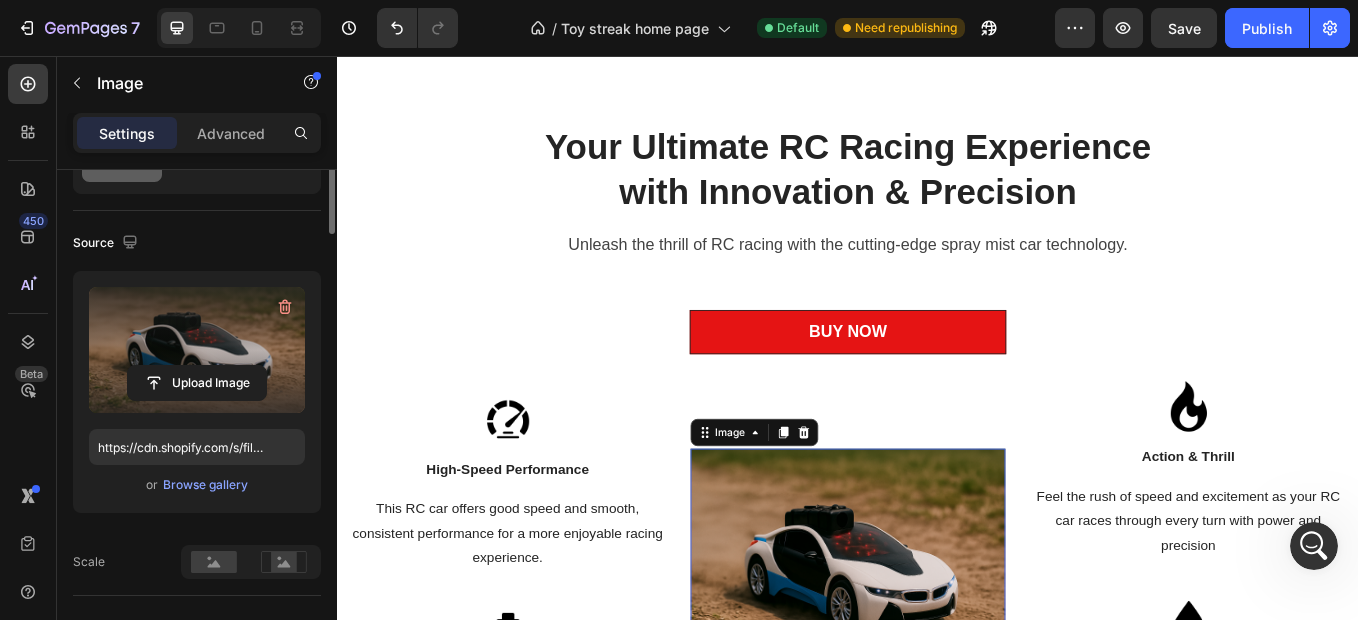 scroll, scrollTop: 0, scrollLeft: 0, axis: both 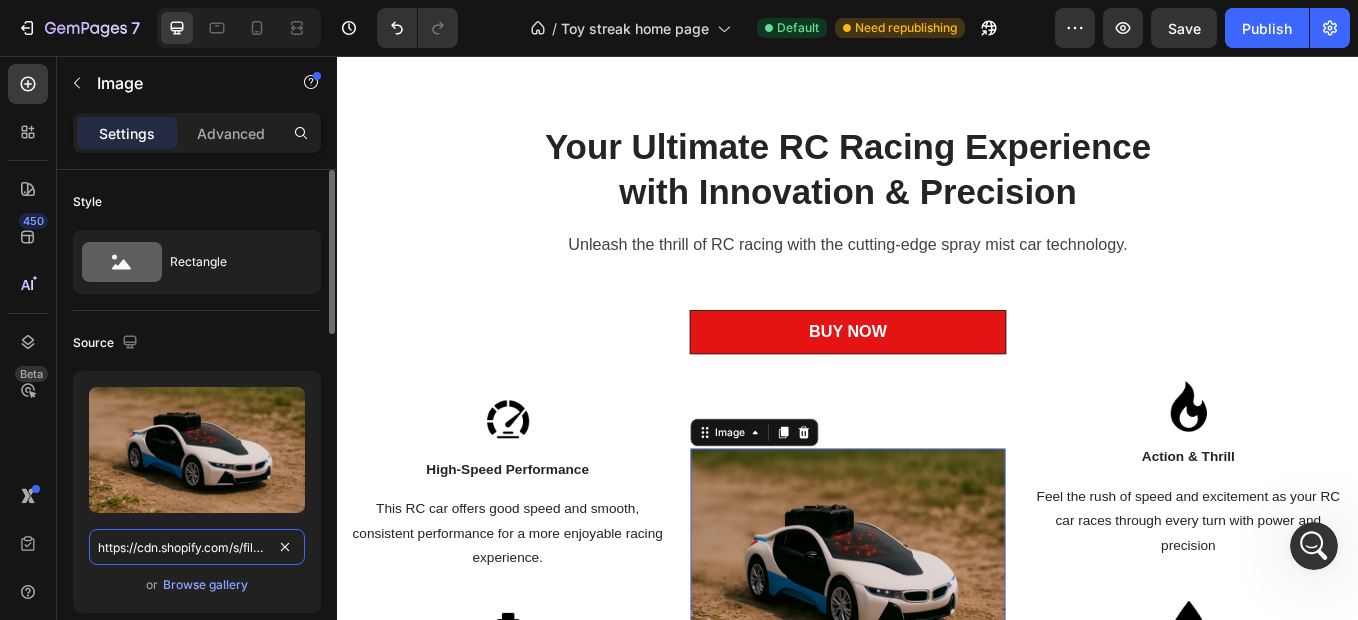 click on "https://cdn.shopify.com/s/files/1/0640/4620/2978/files/gempages_577994312537604882-cf686037-1abb-42af-befc-c1843ef9f20c.png" at bounding box center [197, 547] 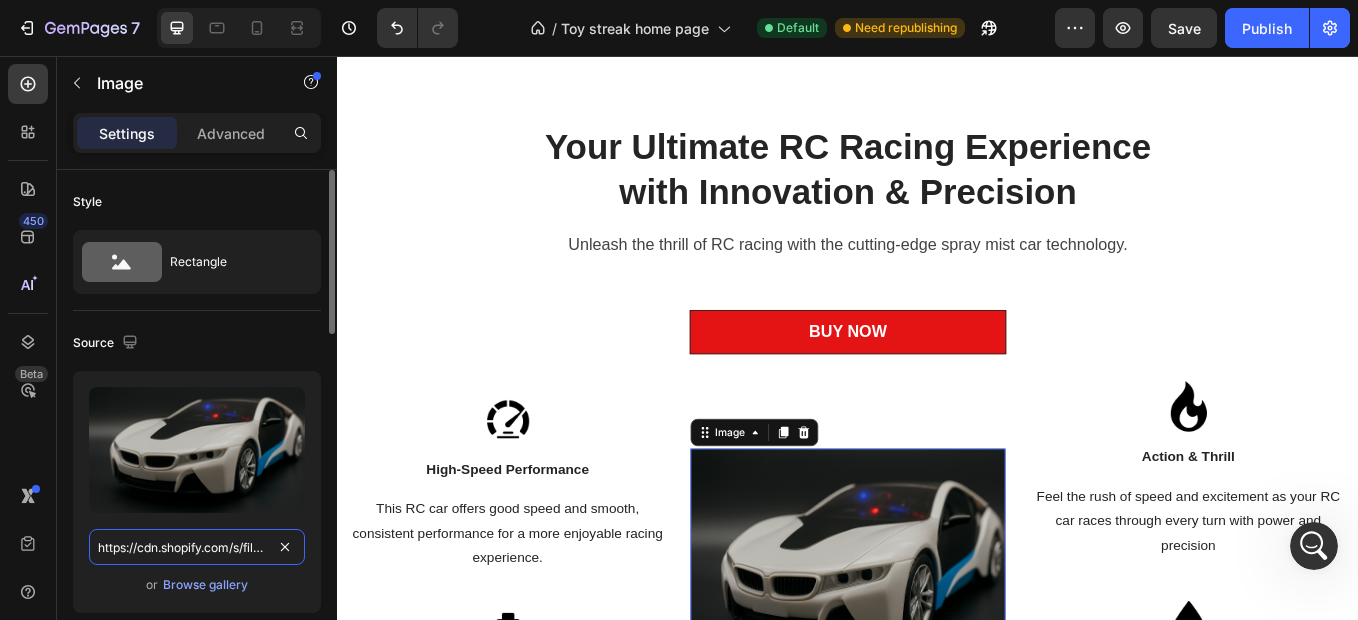 scroll, scrollTop: 0, scrollLeft: 624, axis: horizontal 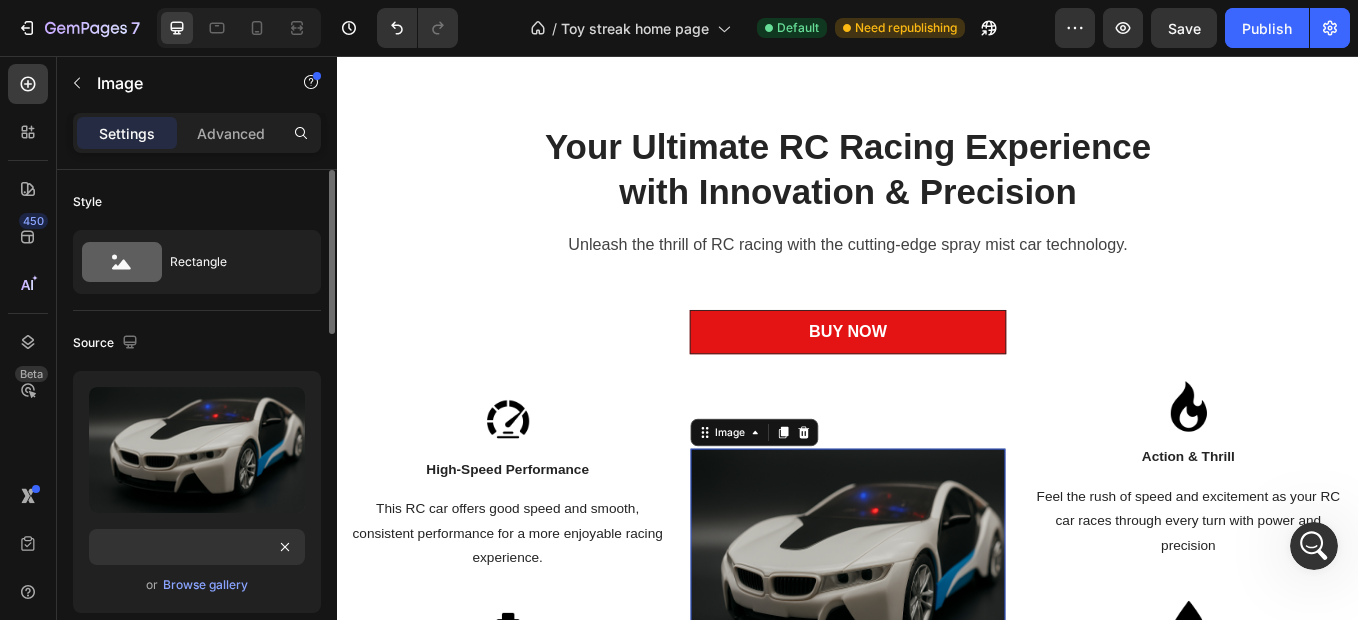 click on "Source" at bounding box center [197, 343] 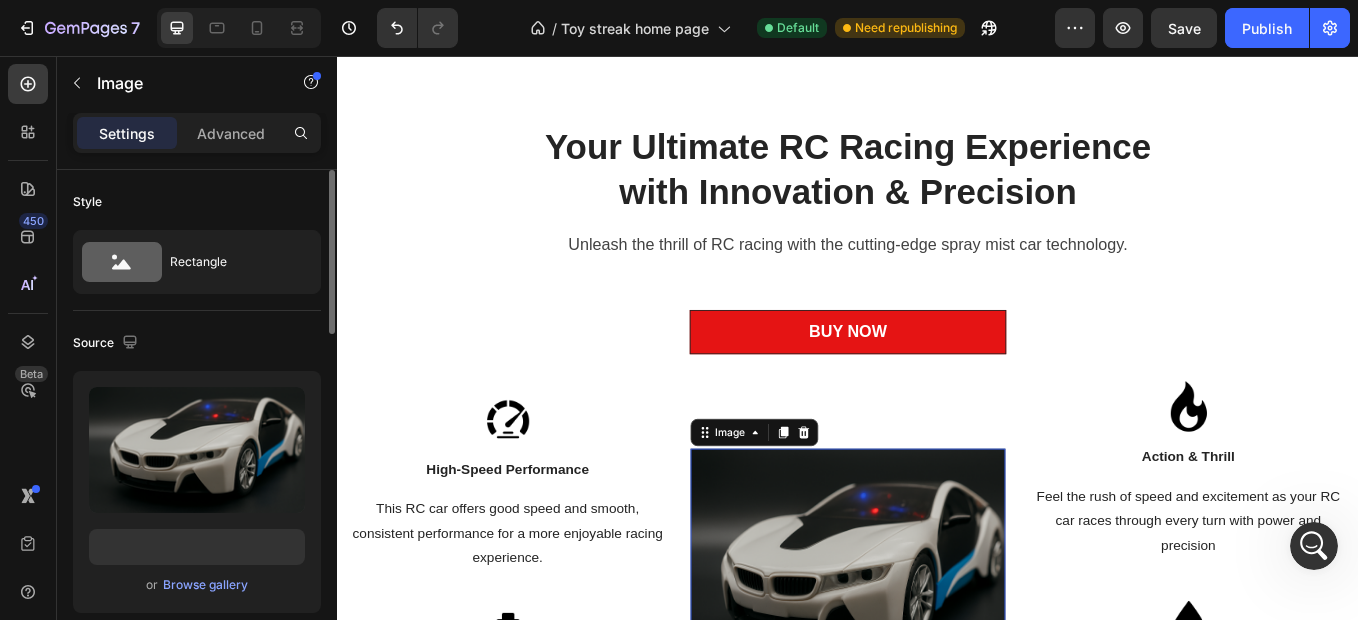 scroll, scrollTop: 0, scrollLeft: 0, axis: both 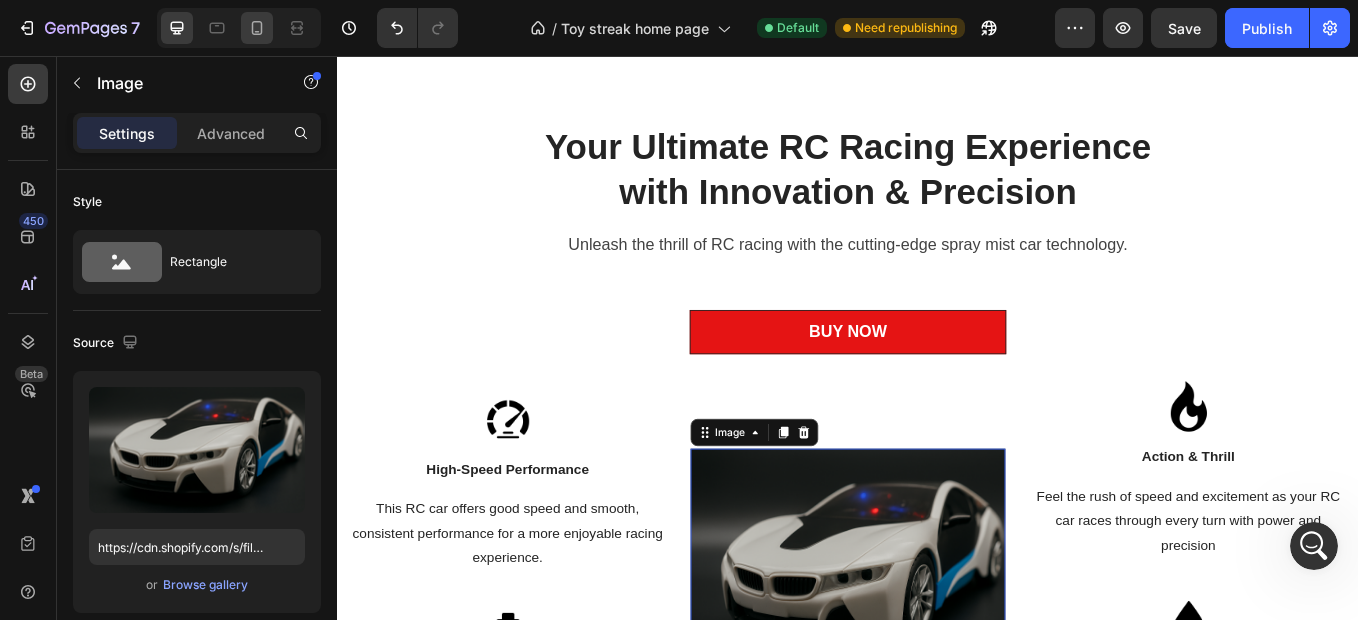 click 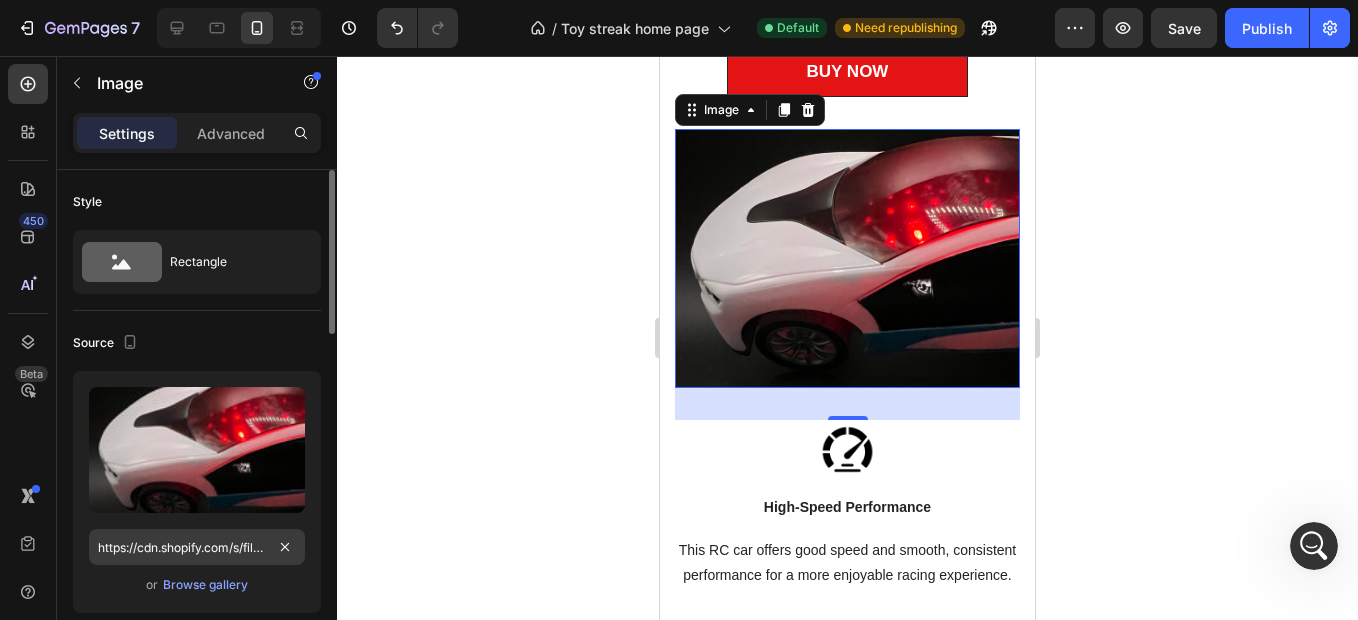 scroll, scrollTop: 1192, scrollLeft: 0, axis: vertical 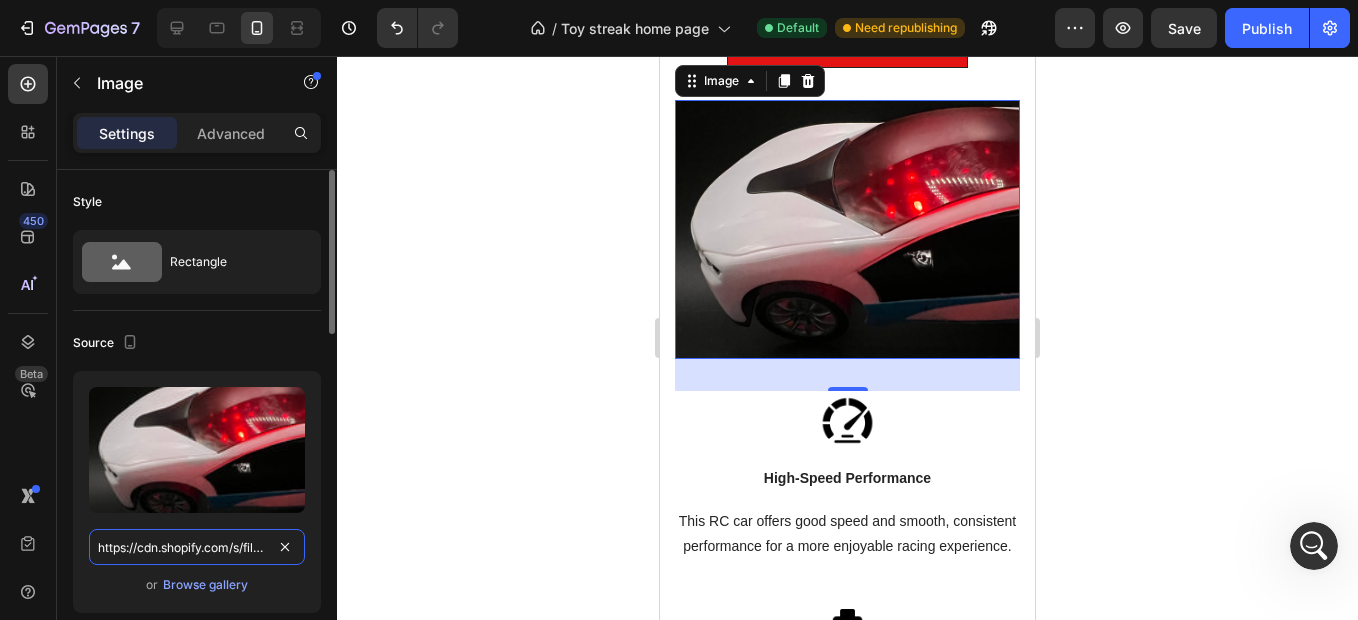 click on "https://cdn.shopify.com/s/files/1/0640/4620/2978/files/gempages_577994312537604882-fa8c4e5b-7af7-4645-a33b-94f75b223a39.jpg" at bounding box center (197, 547) 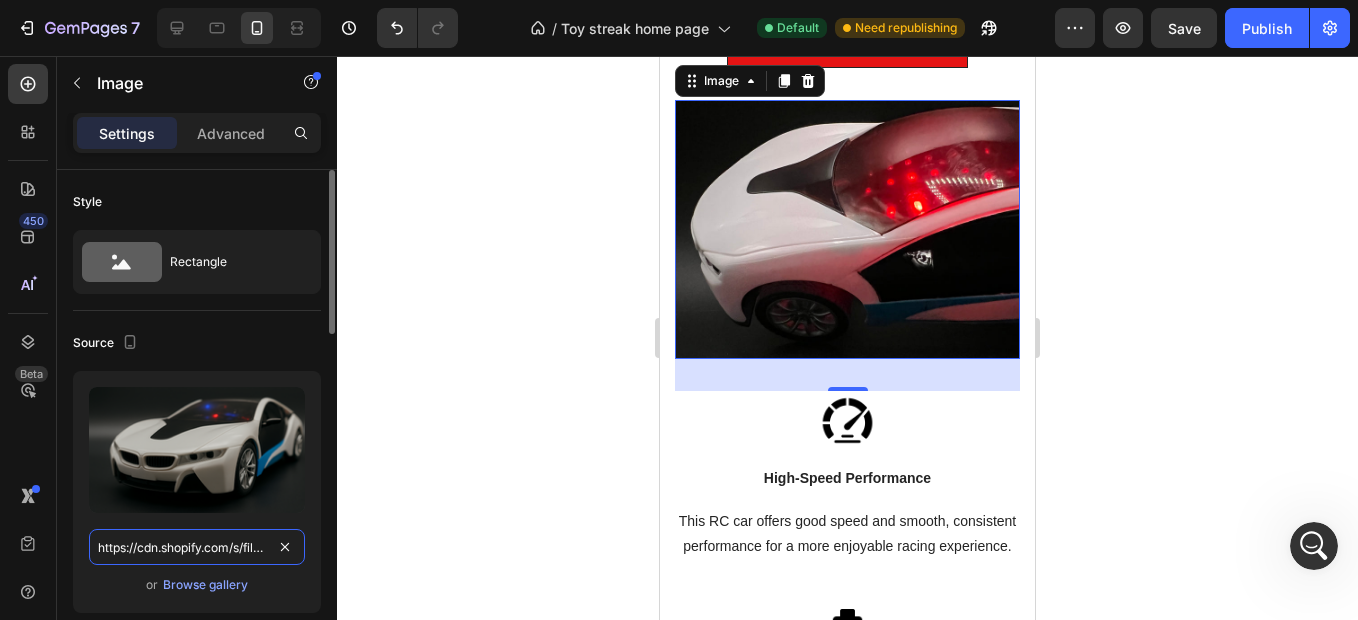 scroll, scrollTop: 0, scrollLeft: 624, axis: horizontal 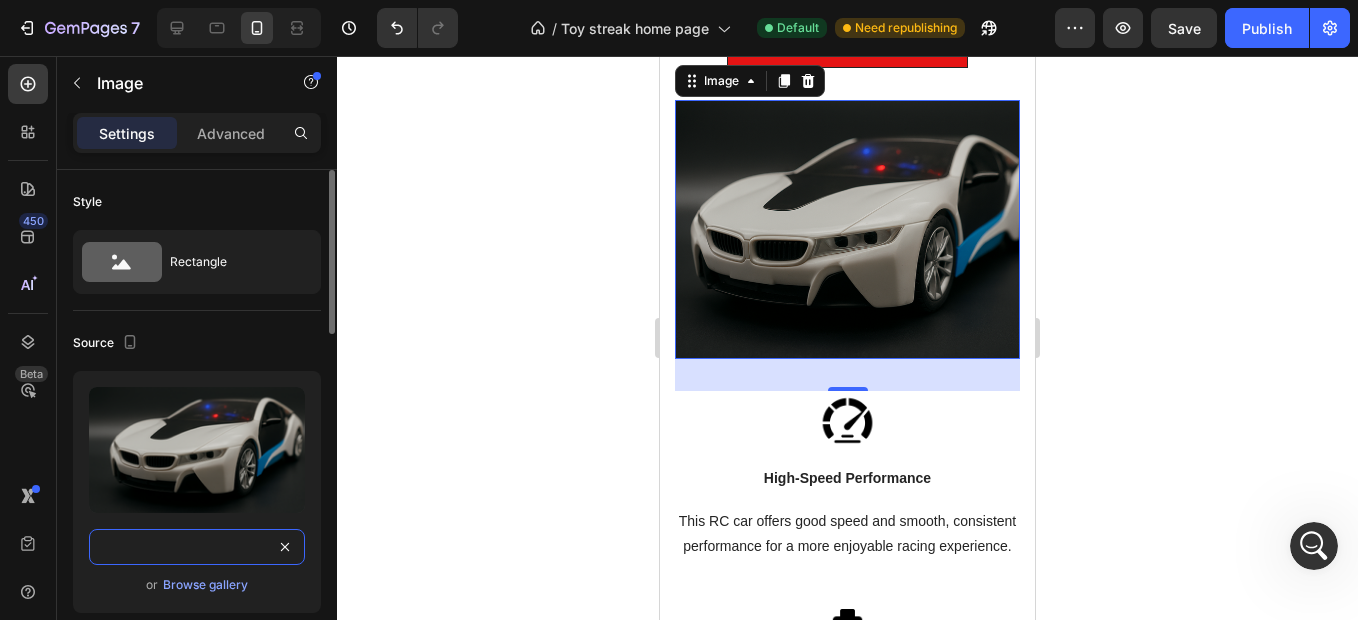 type on "https://cdn.shopify.com/s/files/1/0640/4620/2978/files/gempages_577994312537604882-b0988447-7566-4a78-9787-df660f9c248b.png" 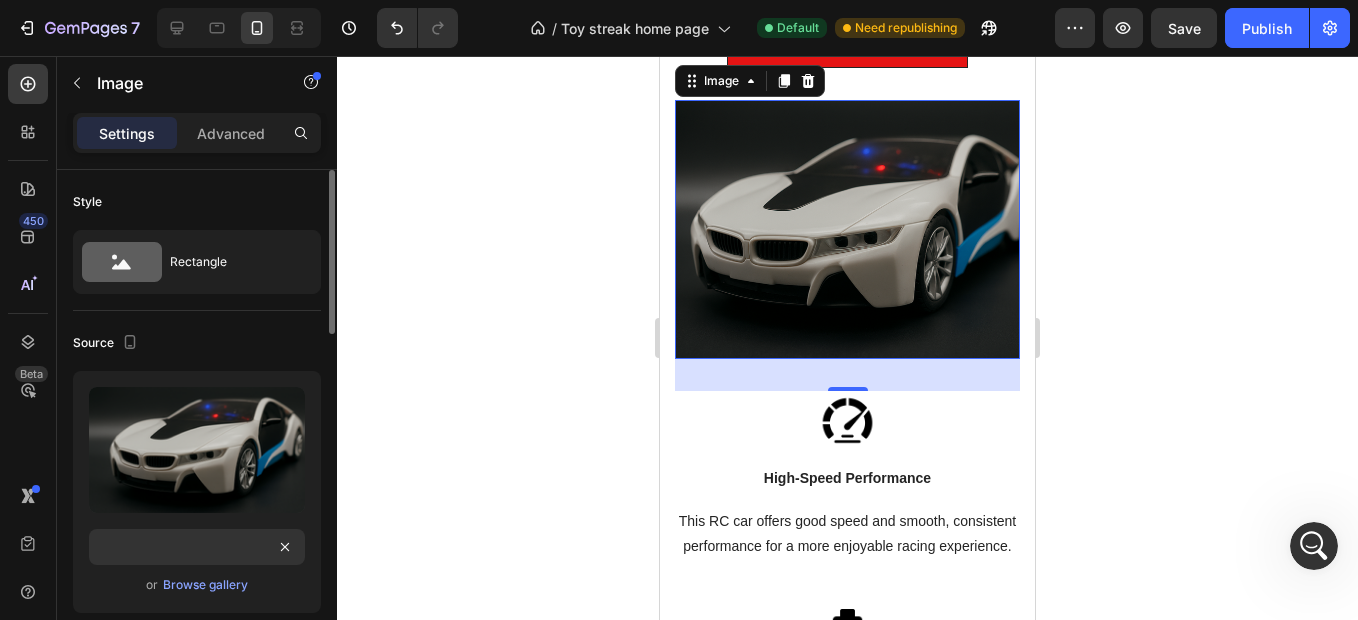 click on "Source" at bounding box center [197, 343] 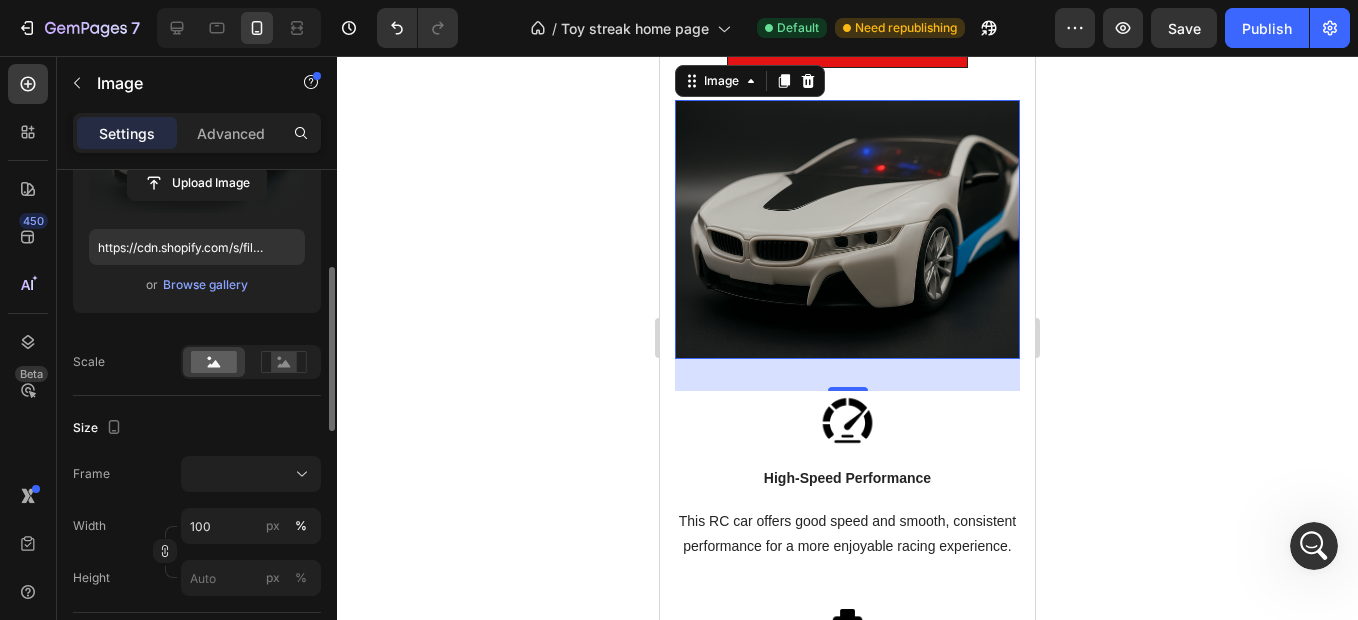scroll, scrollTop: 600, scrollLeft: 0, axis: vertical 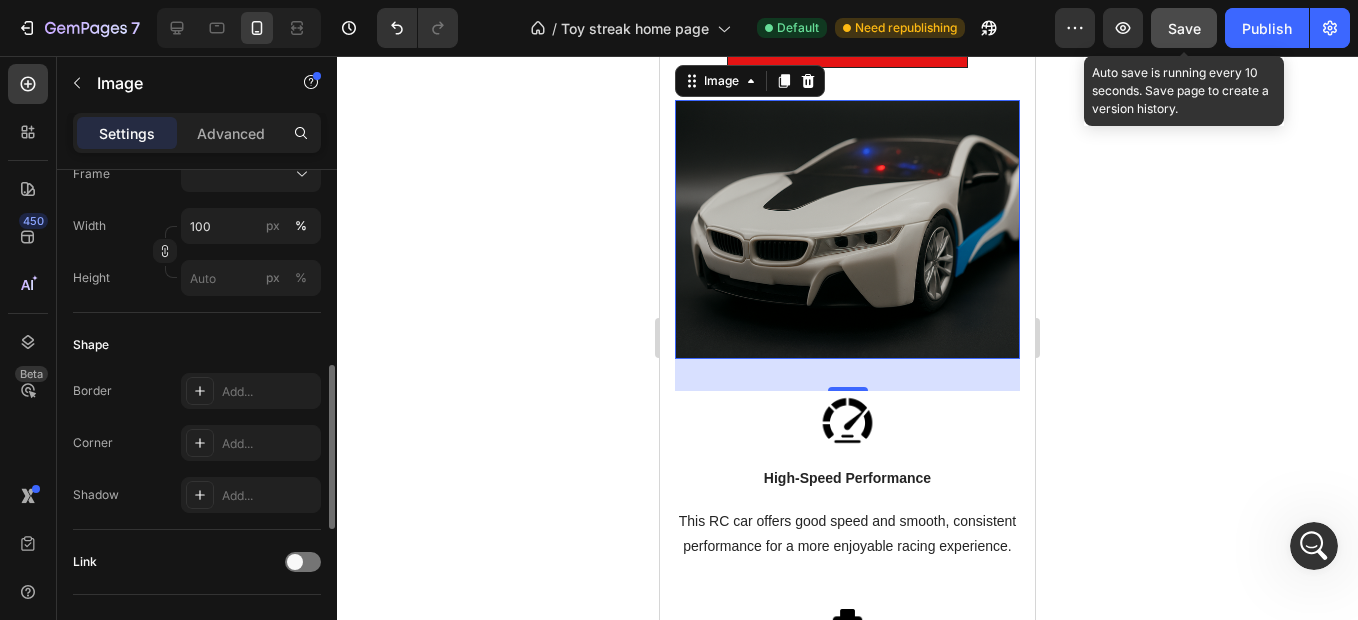 click on "Save" at bounding box center (1184, 28) 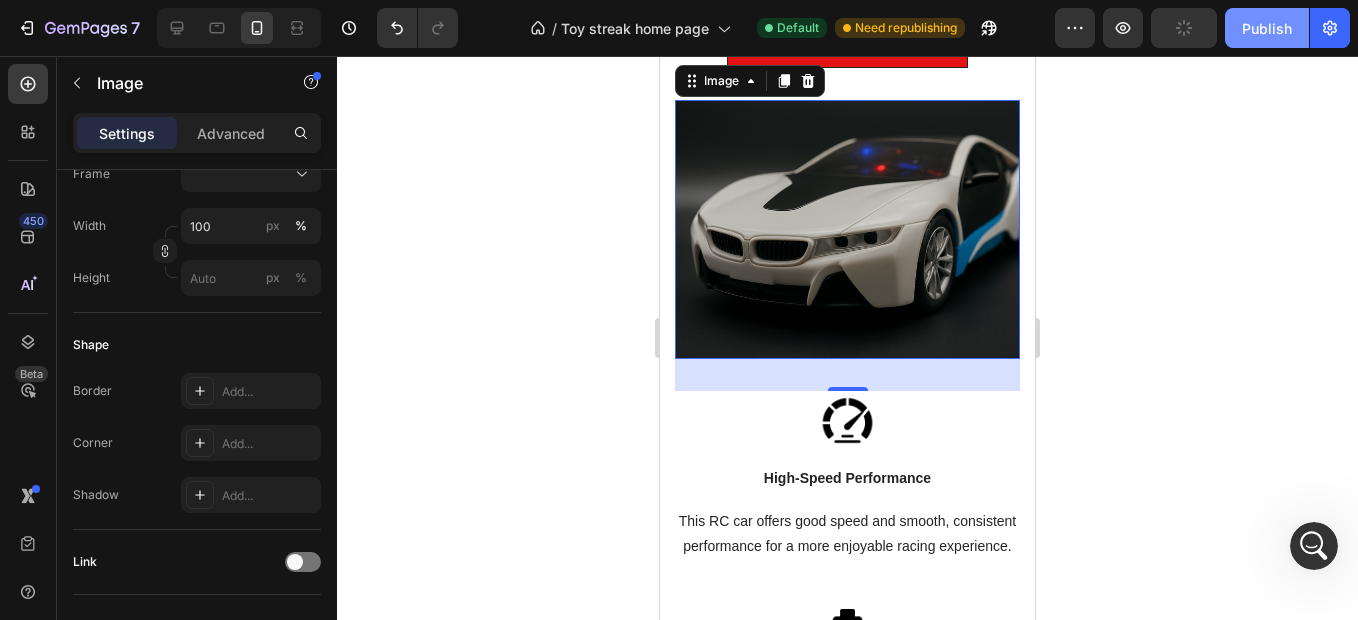 click on "Publish" 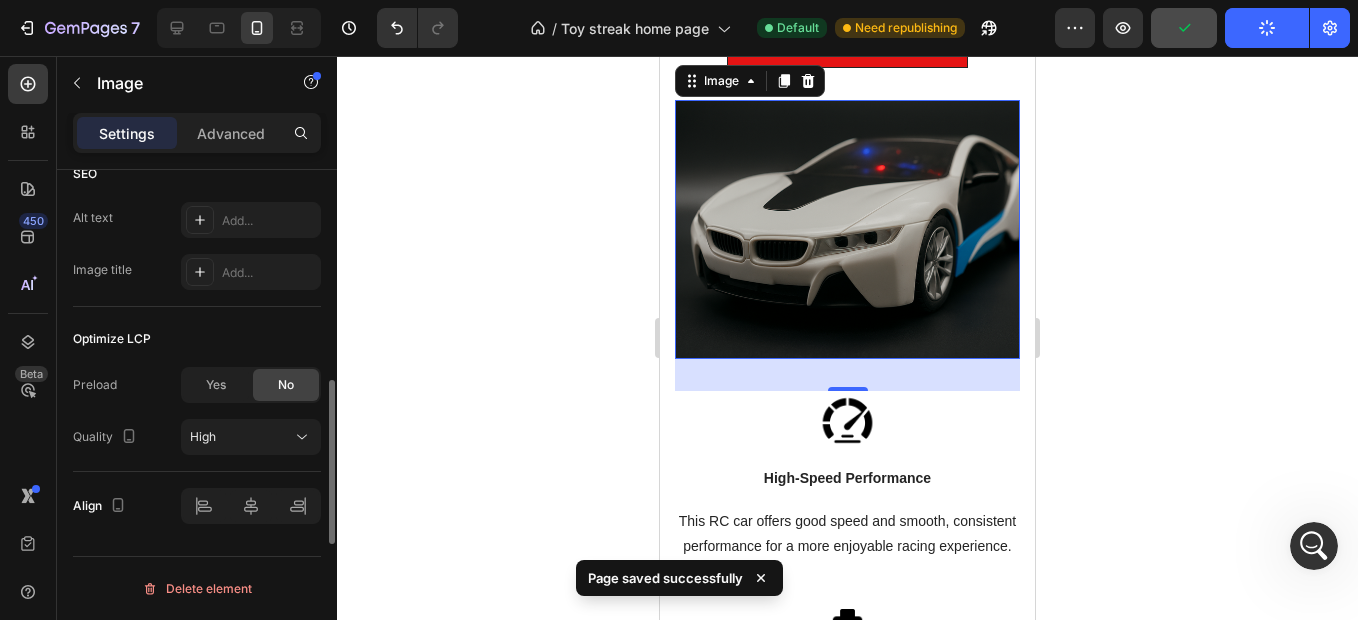 scroll, scrollTop: 653, scrollLeft: 0, axis: vertical 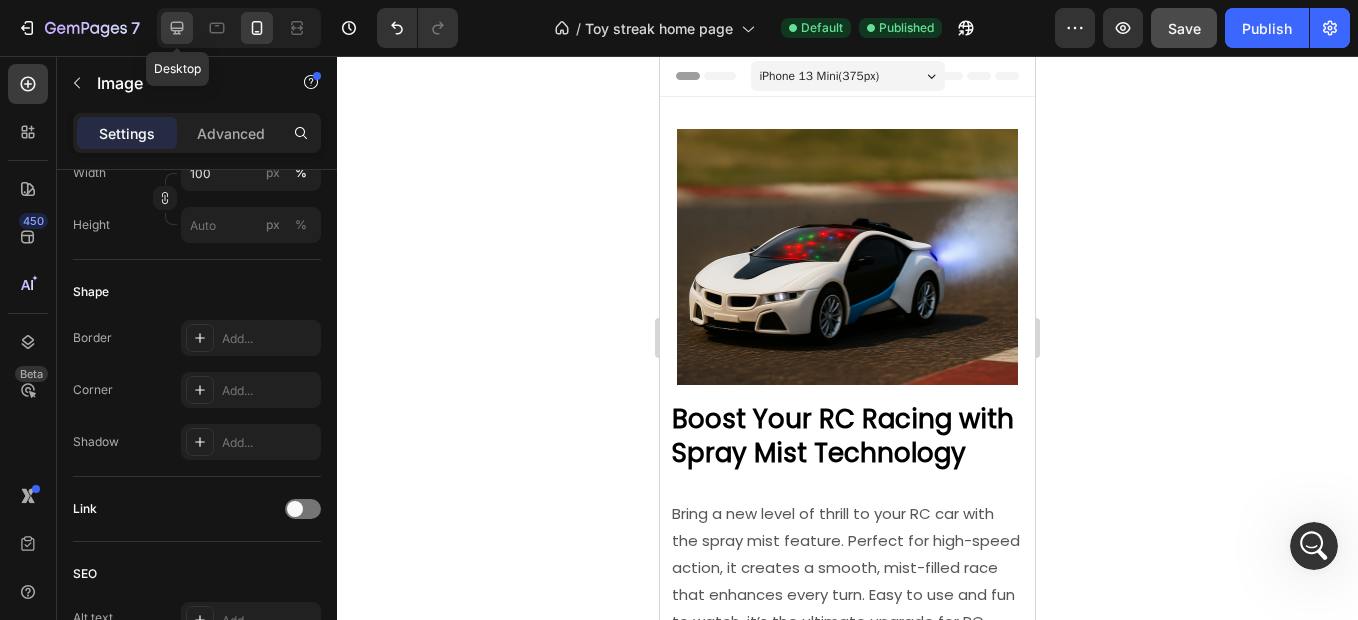 click 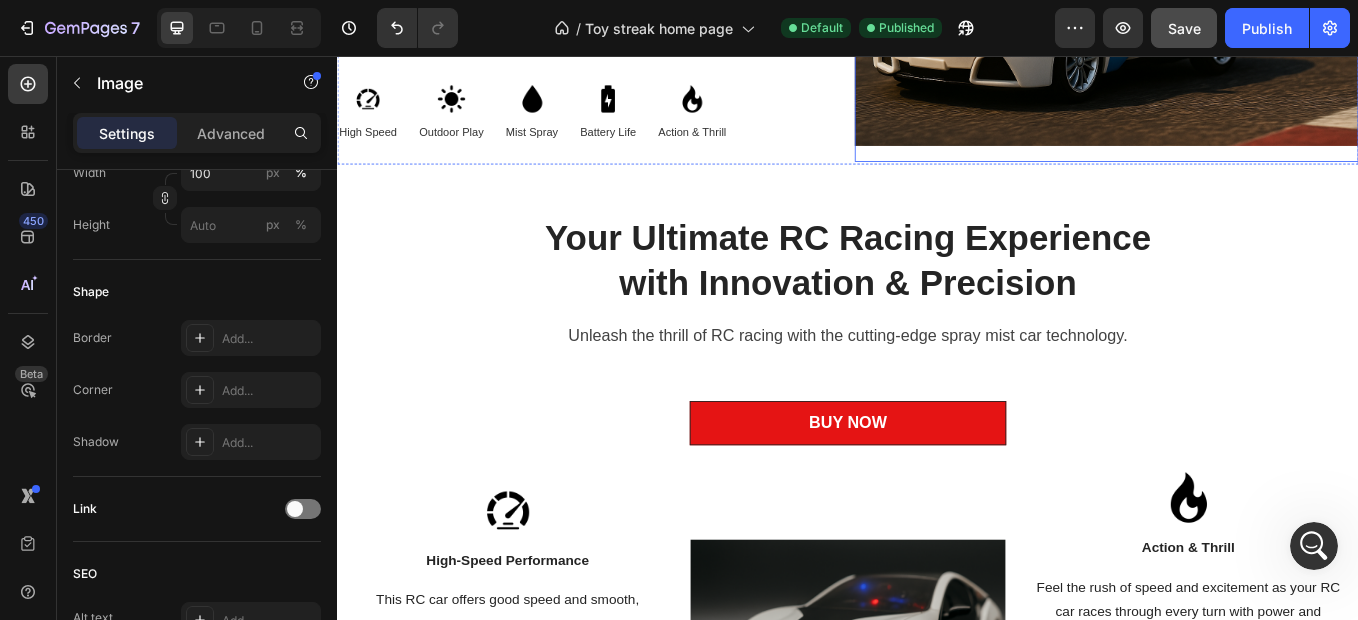 scroll, scrollTop: 0, scrollLeft: 0, axis: both 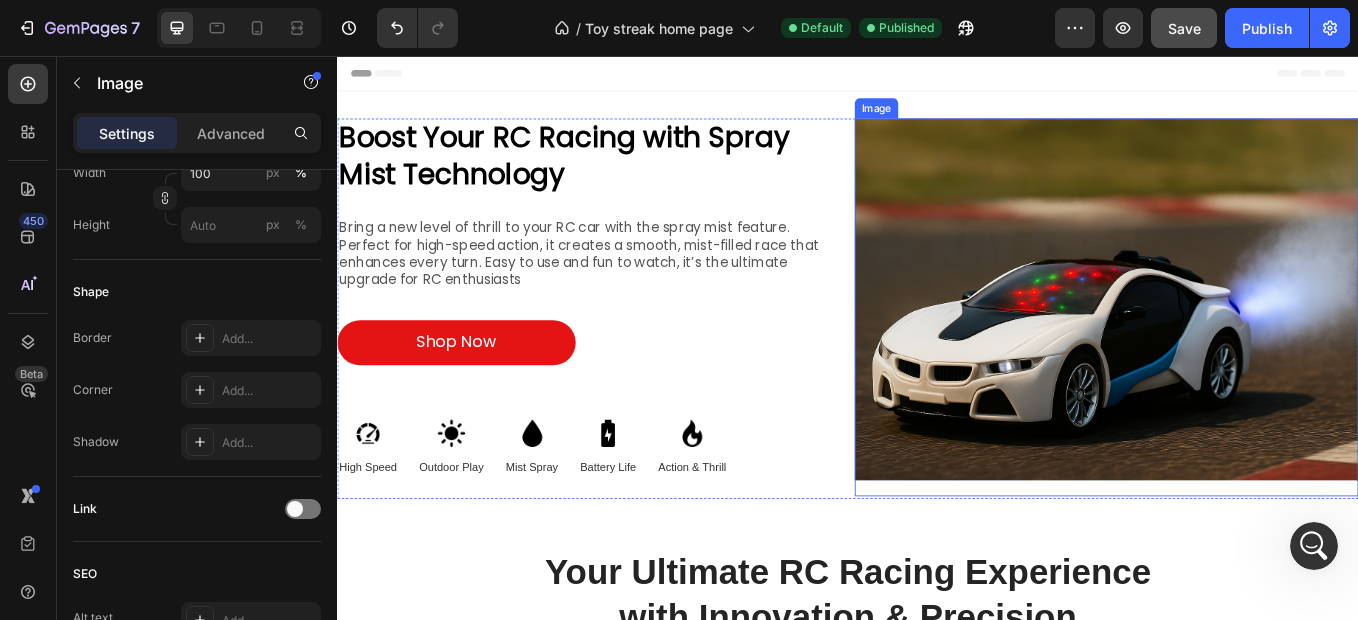 click at bounding box center (1241, 351) 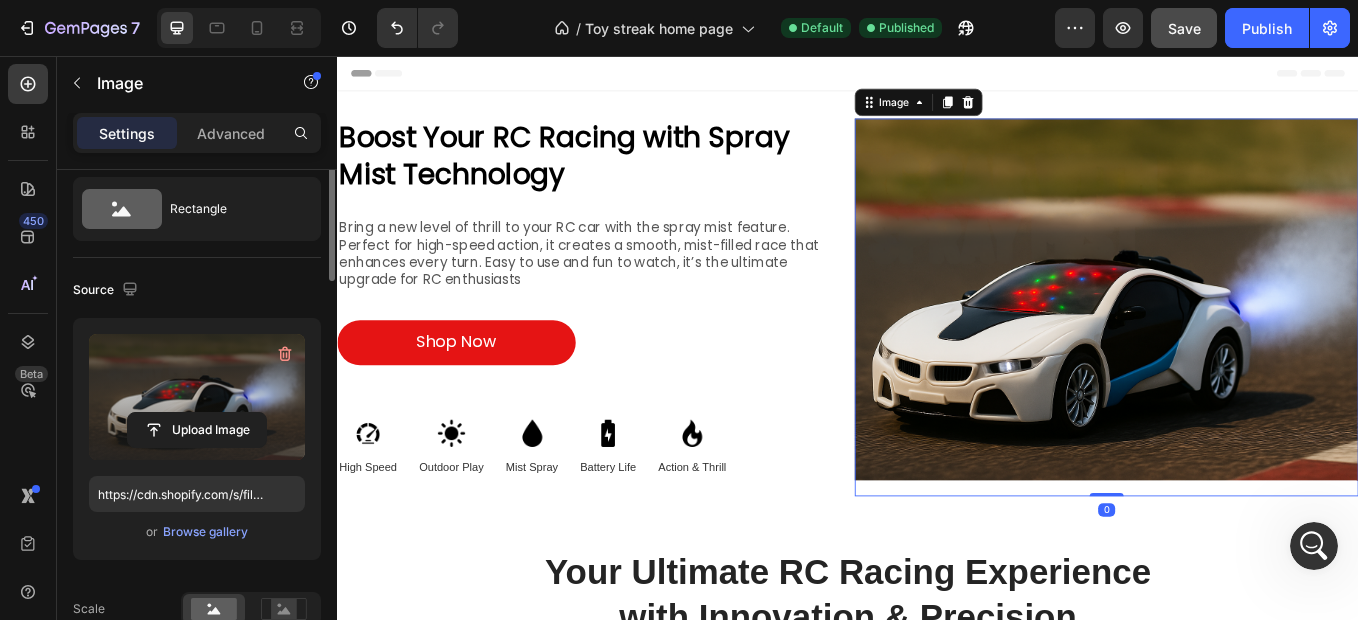 scroll, scrollTop: 0, scrollLeft: 0, axis: both 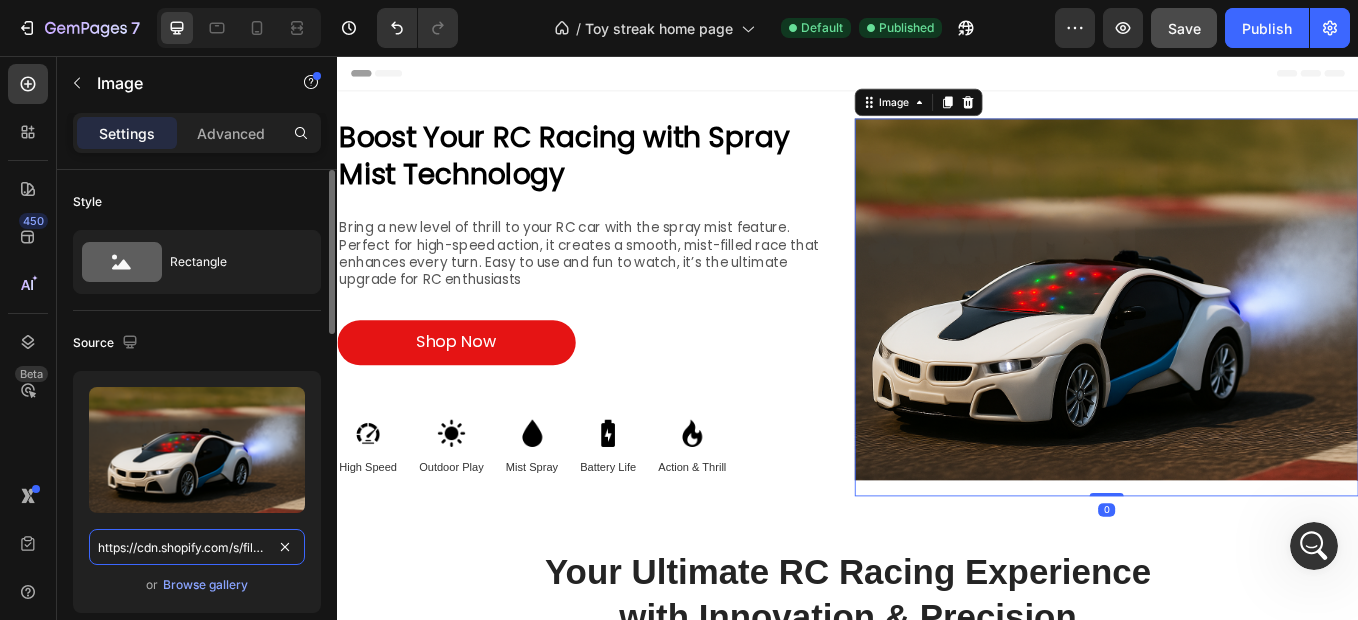 click on "https://cdn.shopify.com/s/files/1/0640/4620/2978/files/gempages_577994312537604882-6b9a5512-fd57-4b51-be26-180c351e800a.png" at bounding box center [197, 547] 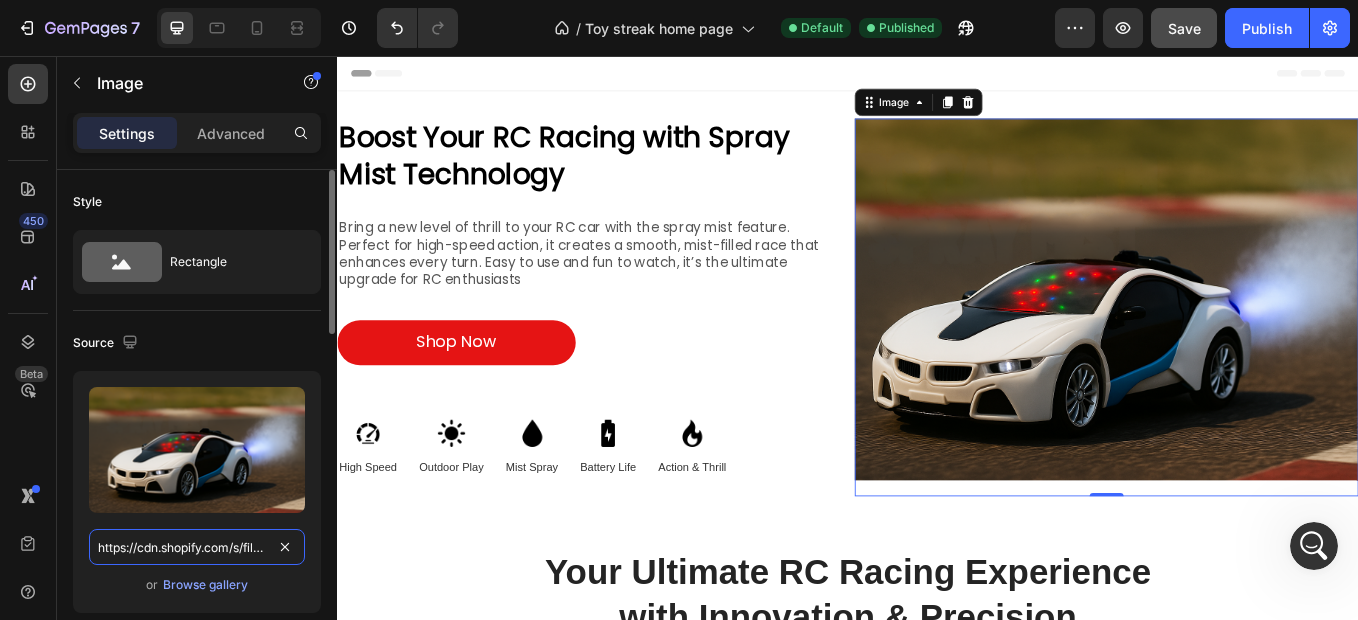 paste on "5b26c411-bafb-49fa-b552-1f535e37d16a.jp" 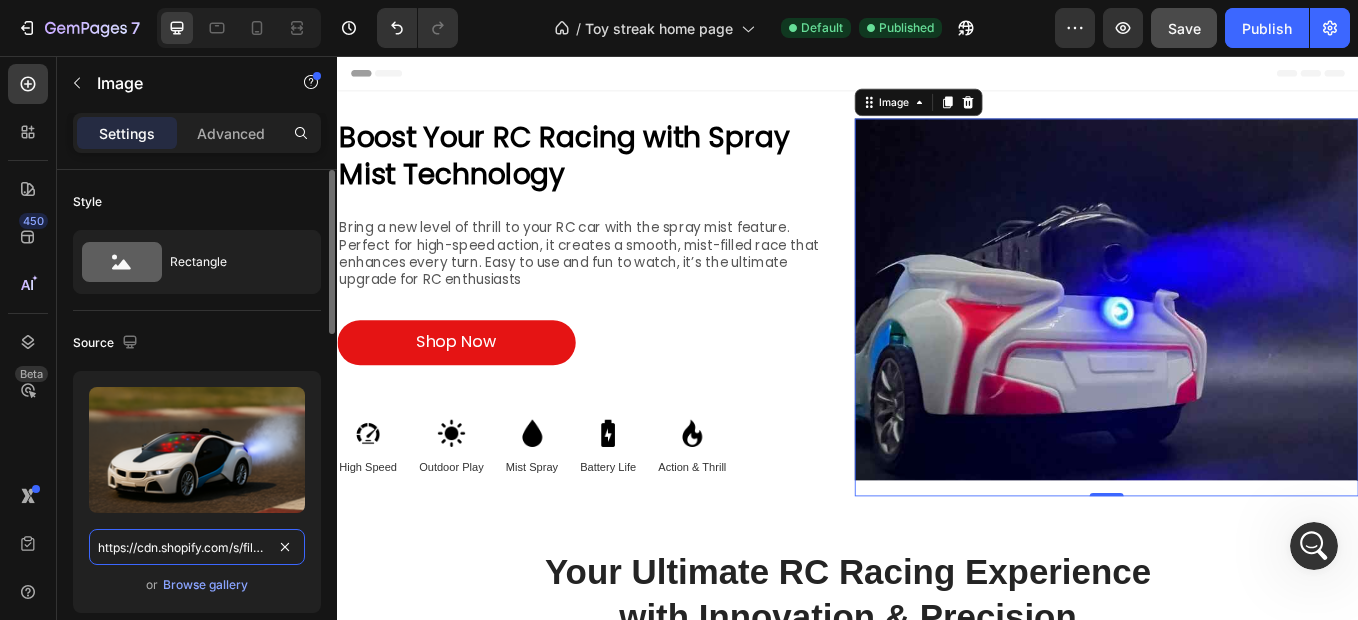 type on "https://cdn.shopify.com/s/files/1/0640/4620/2978/files/gempages_577994312537604882-5b26c411-bafb-49fa-b552-1f535e37d16a.jpg" 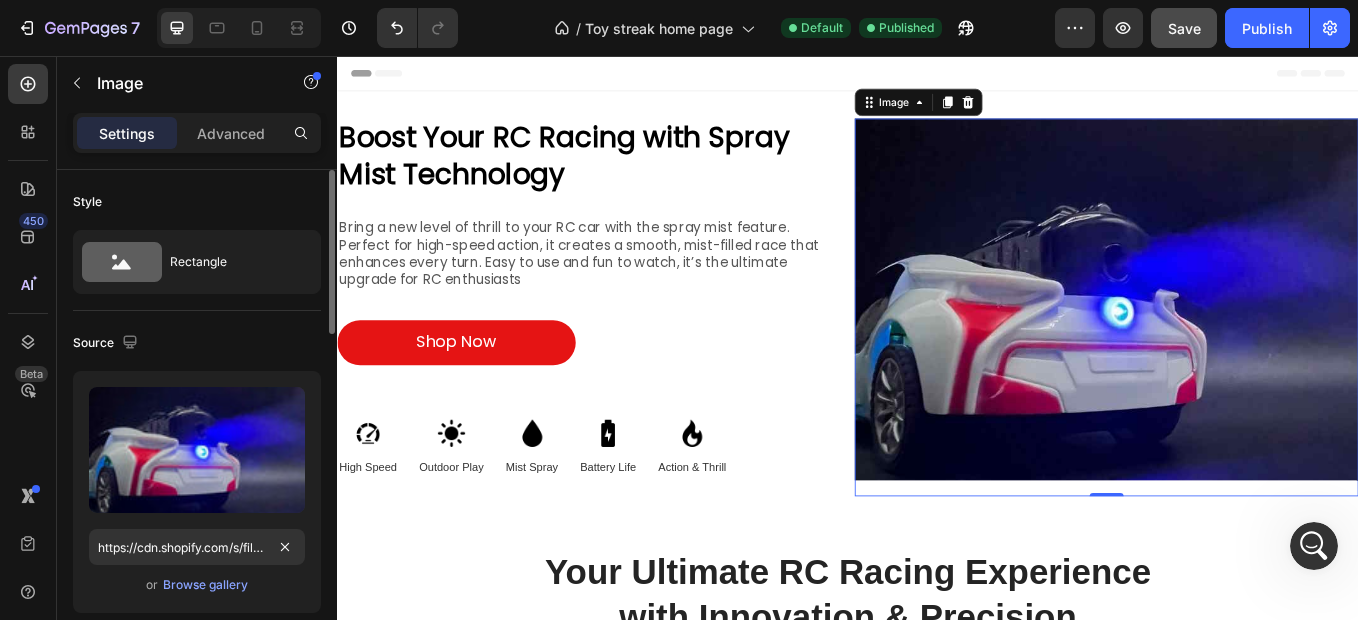 scroll, scrollTop: 0, scrollLeft: 0, axis: both 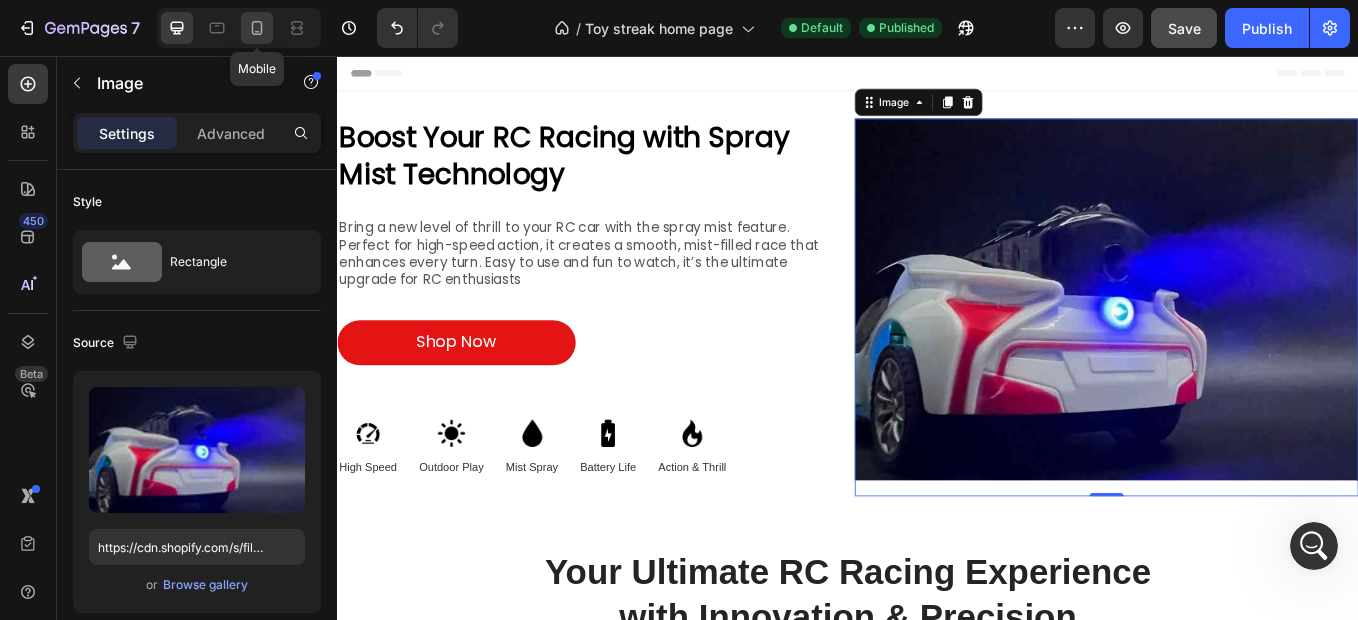 click 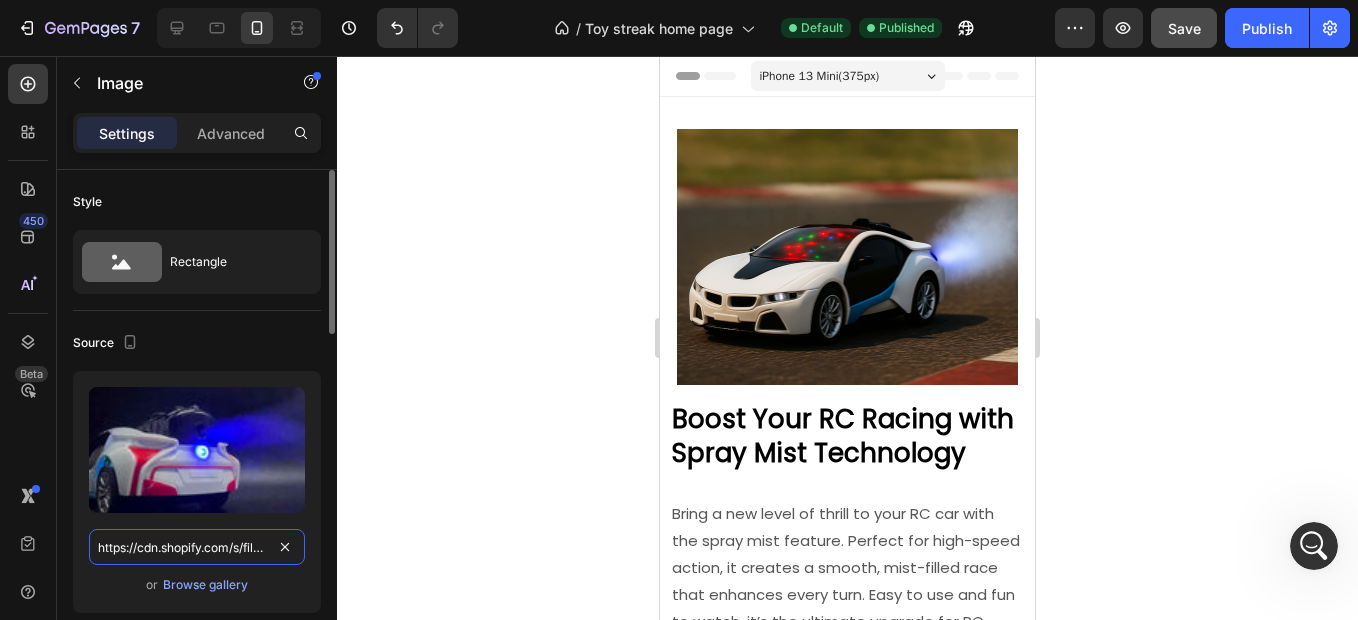 click on "https://cdn.shopify.com/s/files/1/0640/4620/2978/files/gempages_577994312537604882-5b26c411-bafb-49fa-b552-1f535e37d16a.jpg" at bounding box center [197, 547] 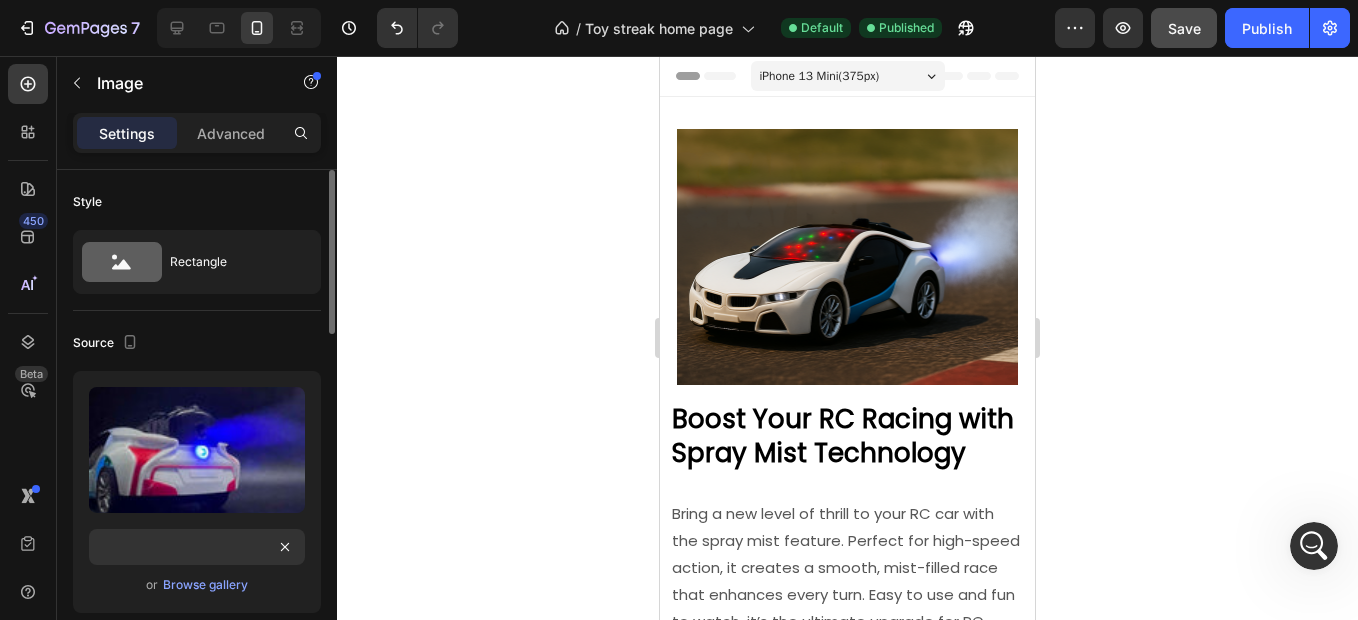 click on "Source" at bounding box center [197, 343] 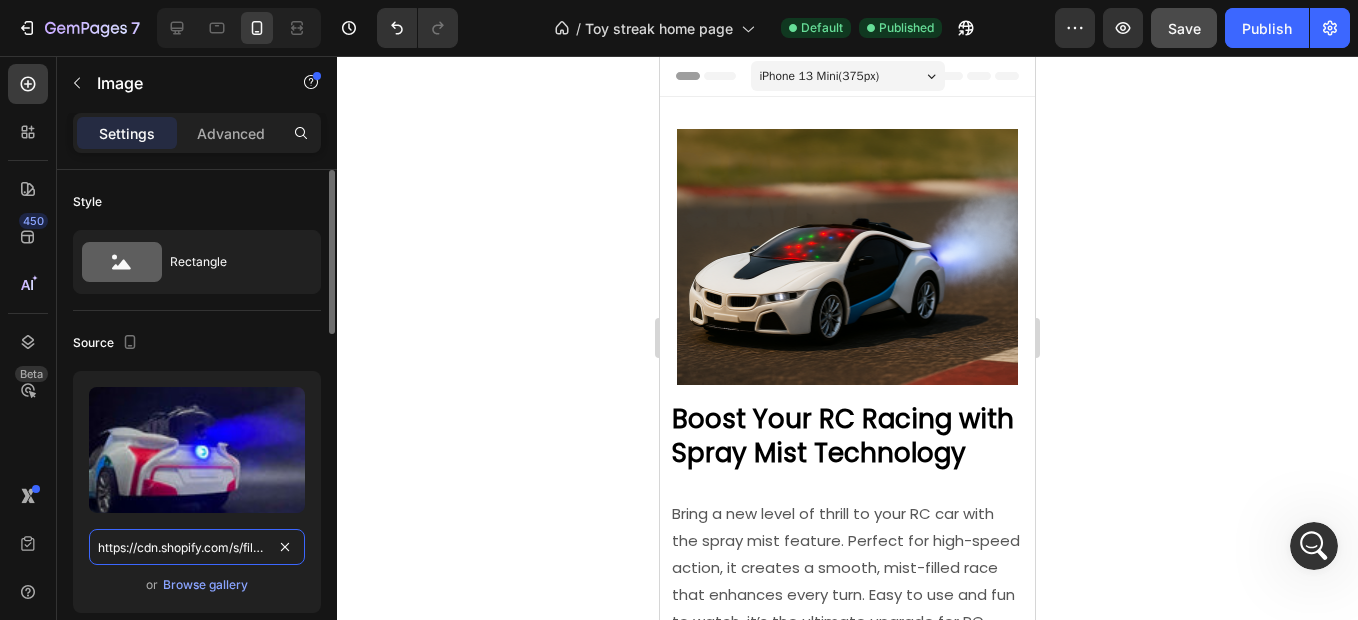 click on "https://cdn.shopify.com/s/files/1/0640/4620/2978/files/gempages_577994312537604882-5b26c411-bafb-49fa-b552-1f535e37d16a.jpg" at bounding box center (197, 547) 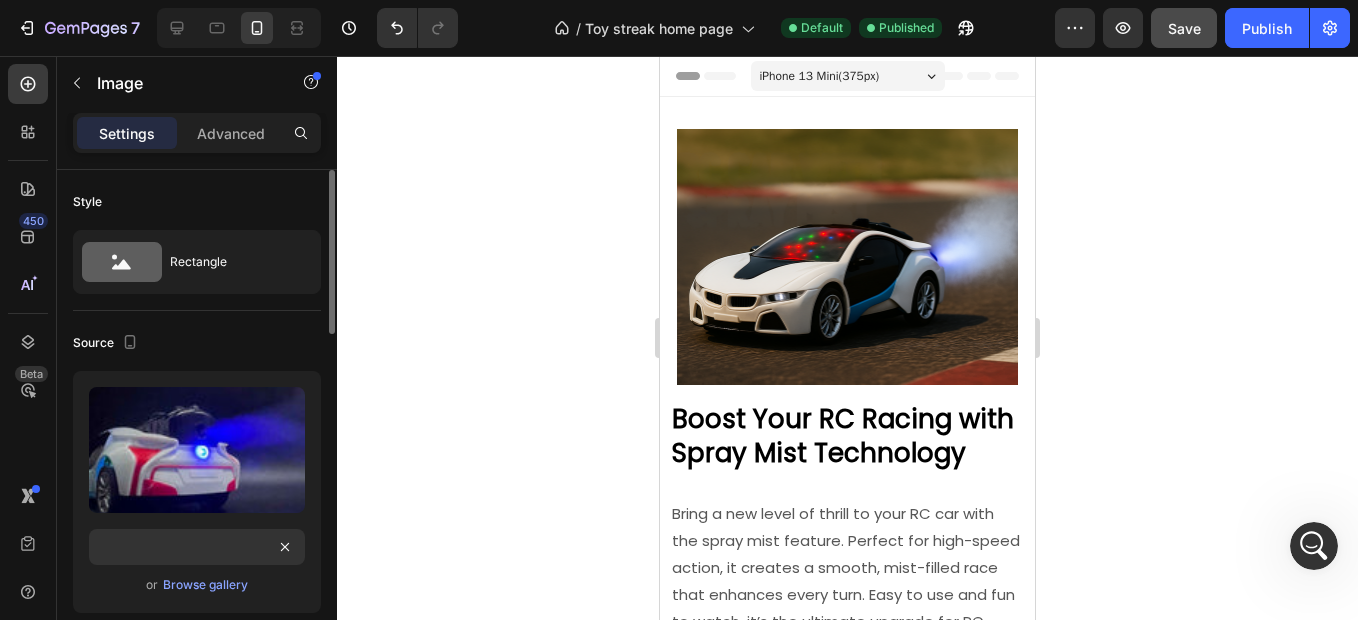 click on "Source Upload Image https://cdn.shopify.com/s/files/1/0640/4620/2978/files/gempages_577994312537604882-5b26c411-bafb-49fa-b552-1f535e37d16a.jpg or  Browse gallery  Scale" 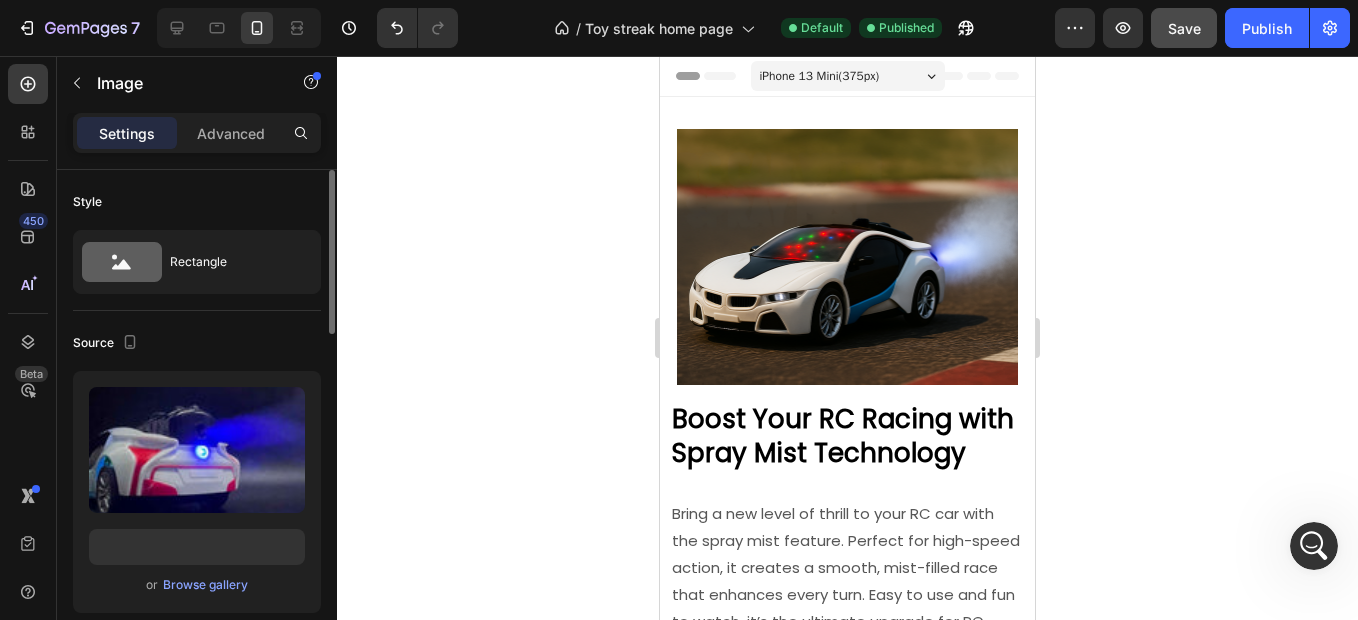 scroll, scrollTop: 0, scrollLeft: 0, axis: both 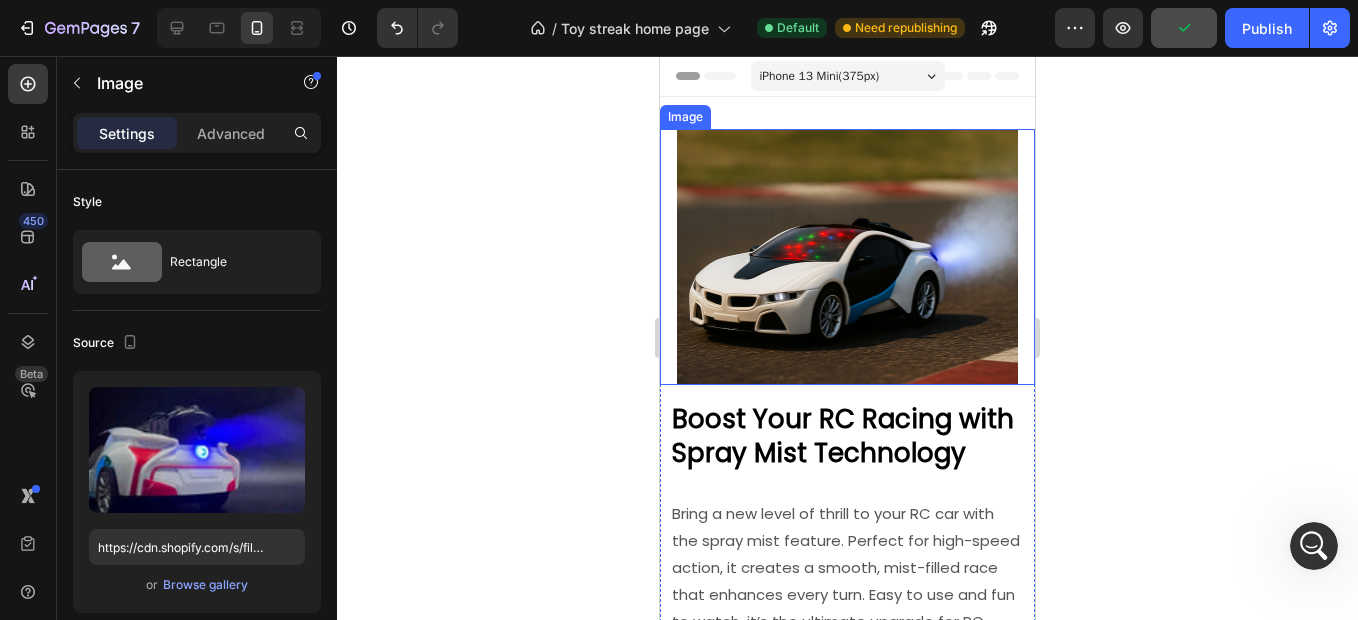 click at bounding box center [847, 257] 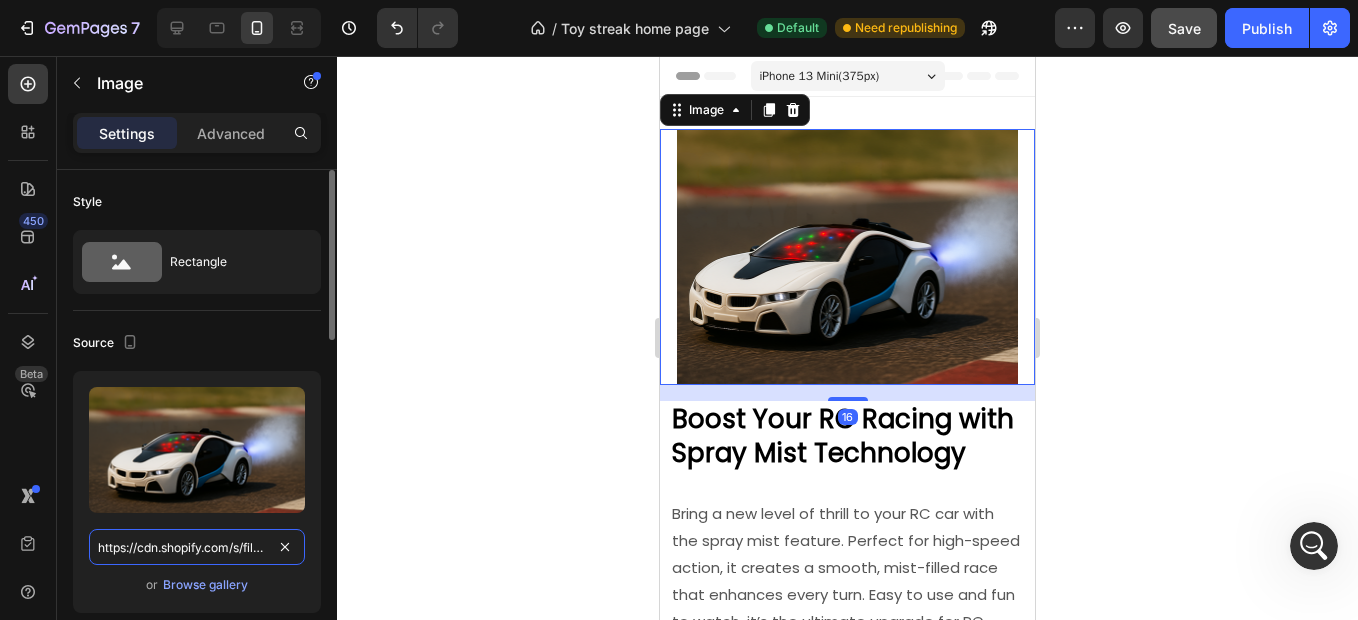 click on "https://cdn.shopify.com/s/files/1/0640/4620/2978/files/gempages_577994312537604882-6b9a5512-fd57-4b51-be26-180c351e800a.png" at bounding box center (197, 547) 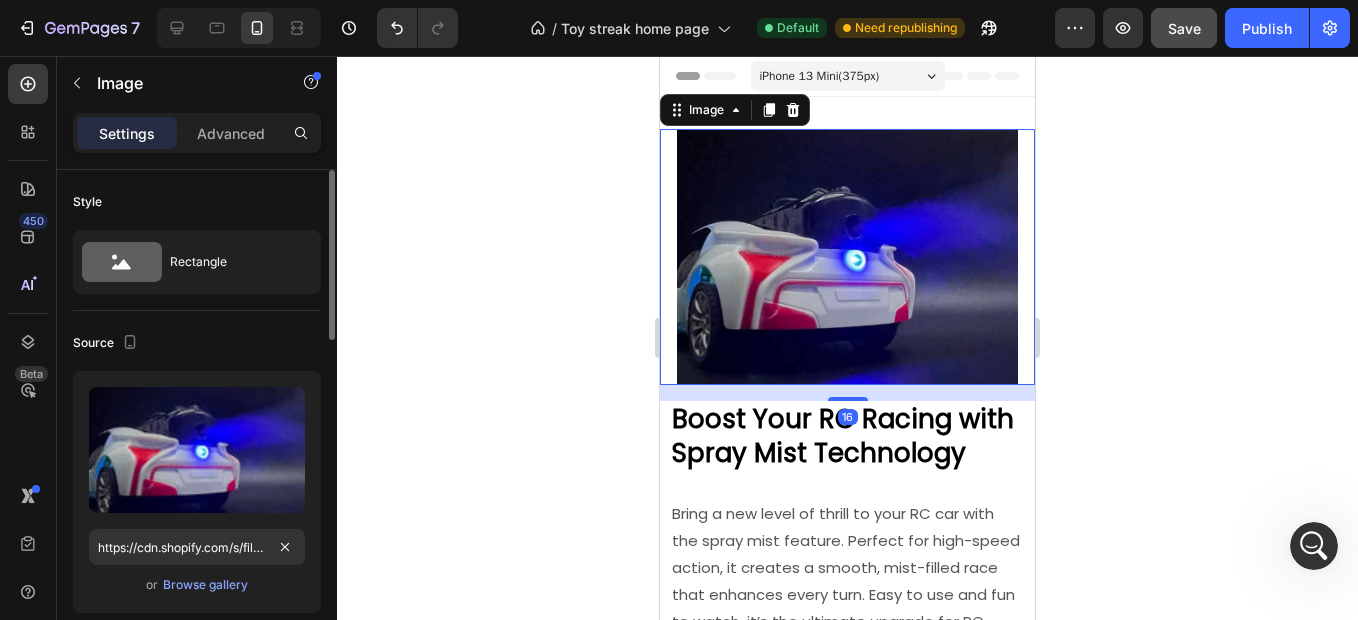 click on "Source Upload Image https://cdn.shopify.com/s/files/1/0640/4620/2978/files/gempages_577994312537604882-5b26c411-bafb-49fa-b552-1f535e37d16a.jpg or  Browse gallery  Scale" 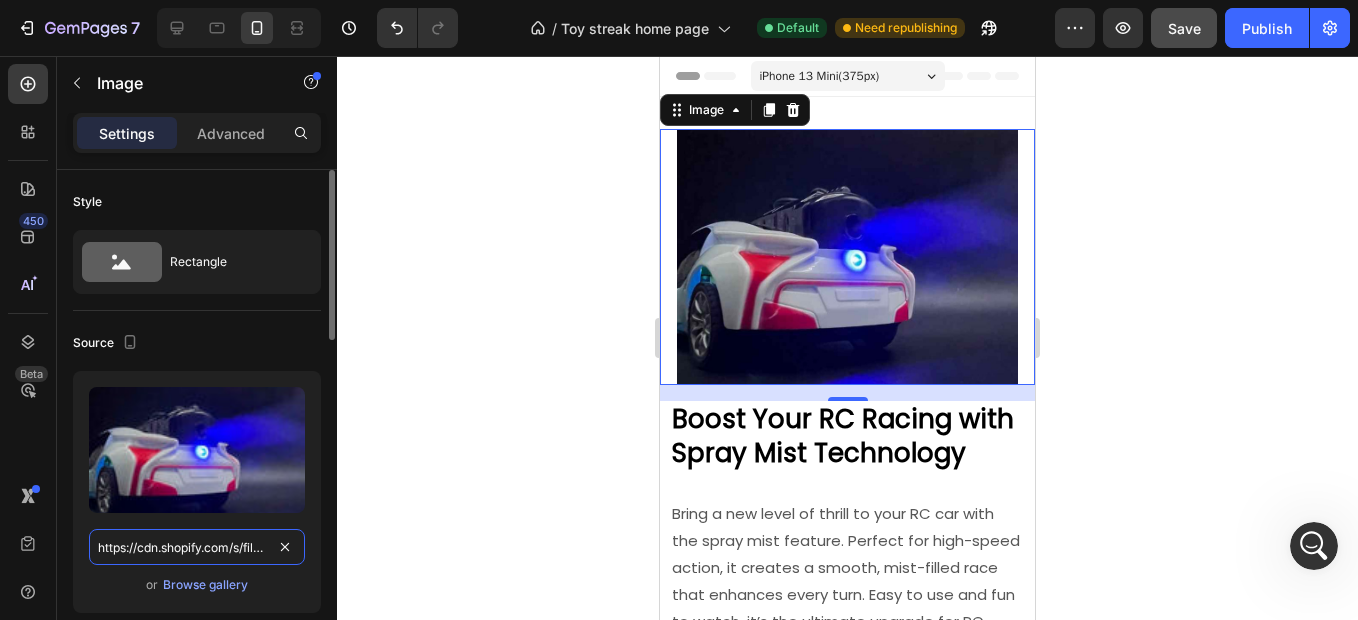 click on "https://cdn.shopify.com/s/files/1/0640/4620/2978/files/gempages_577994312537604882-5b26c411-bafb-49fa-b552-1f535e37d16a.jpg" at bounding box center (197, 547) 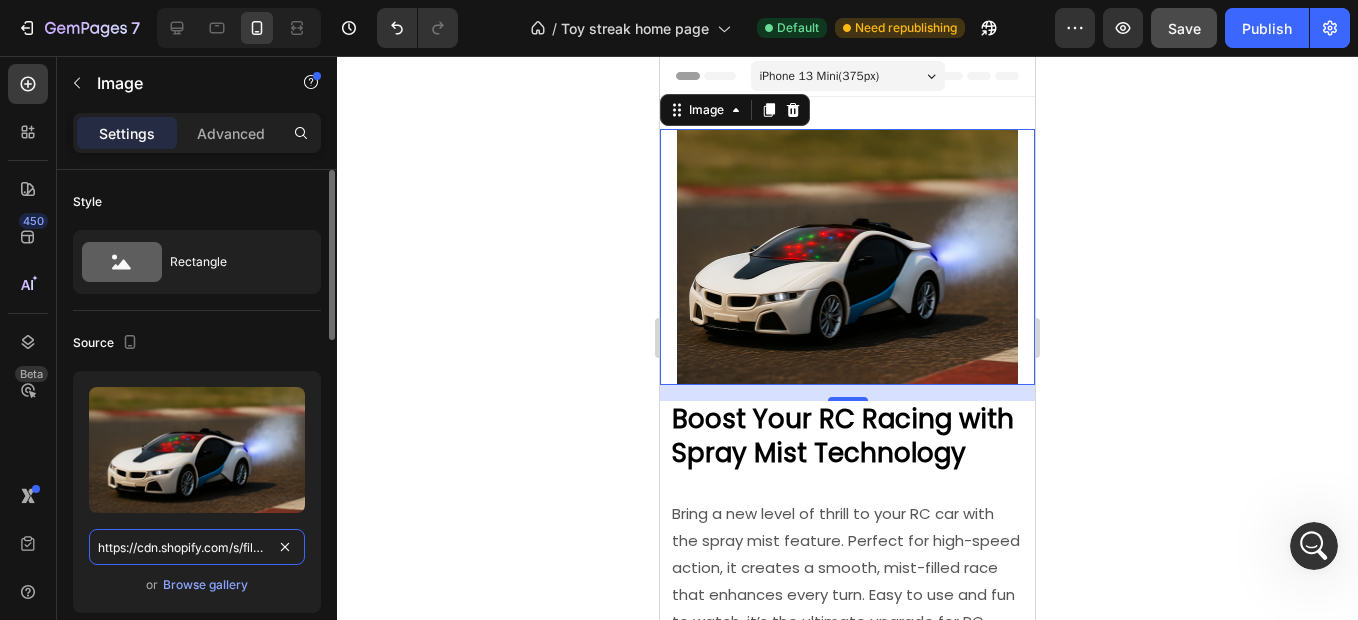 click on "https://cdn.shopify.com/s/files/1/0640/4620/2978/files/gempages_577994312537604882-6b9a5512-fd57-4b51-be26-180c351e800a.png" at bounding box center [197, 547] 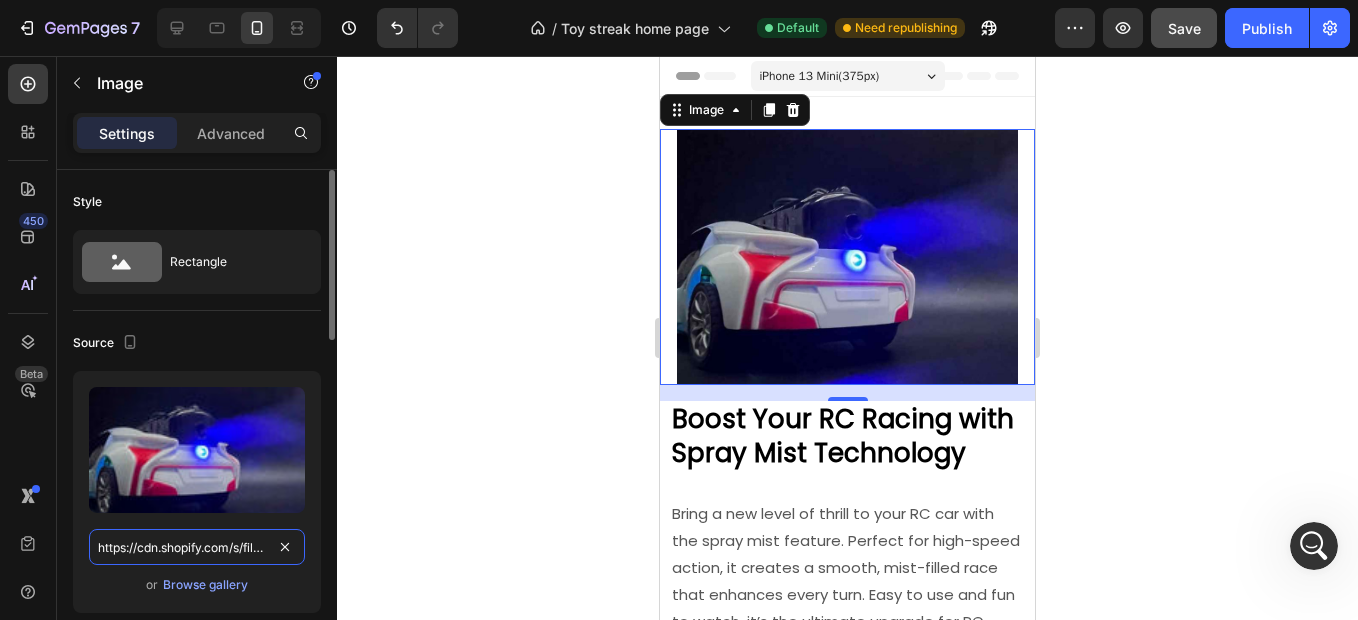 scroll, scrollTop: 0, scrollLeft: 605, axis: horizontal 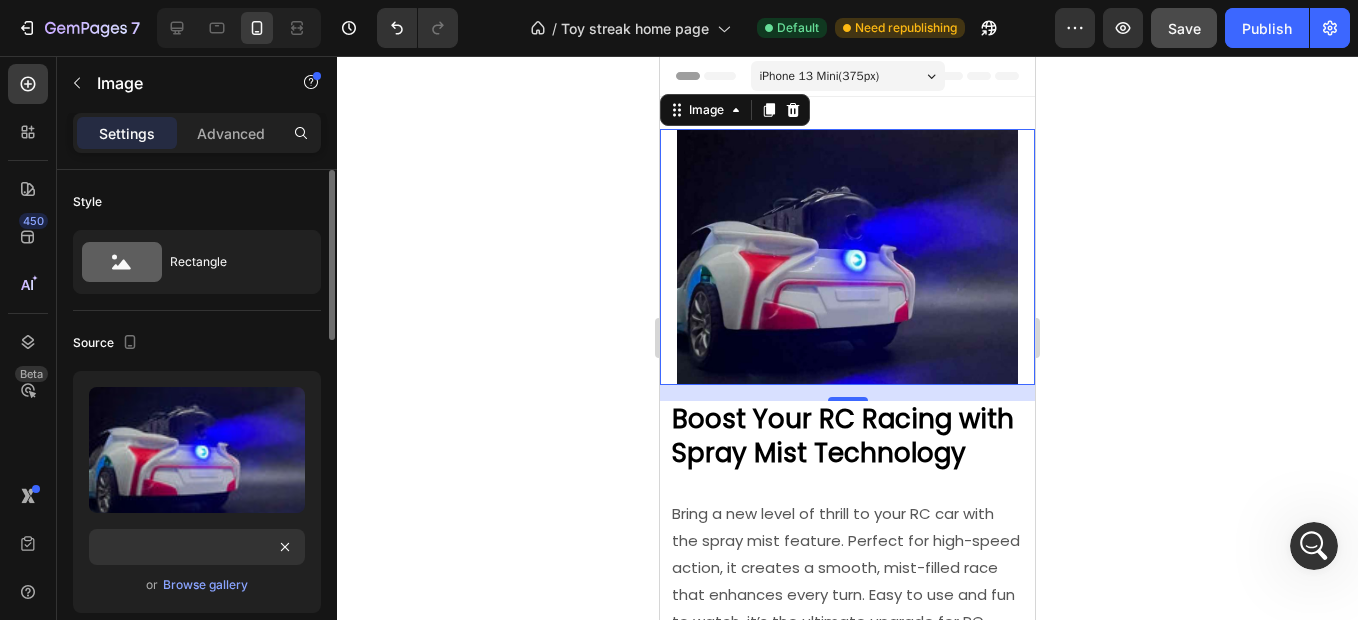 click on "Source Upload Image https://cdn.shopify.com/s/files/1/0640/4620/2978/files/gempages_577994312537604882-5b26c411-bafb-49fa-b552-1f535e37d16a.jpg or  Browse gallery  Scale" 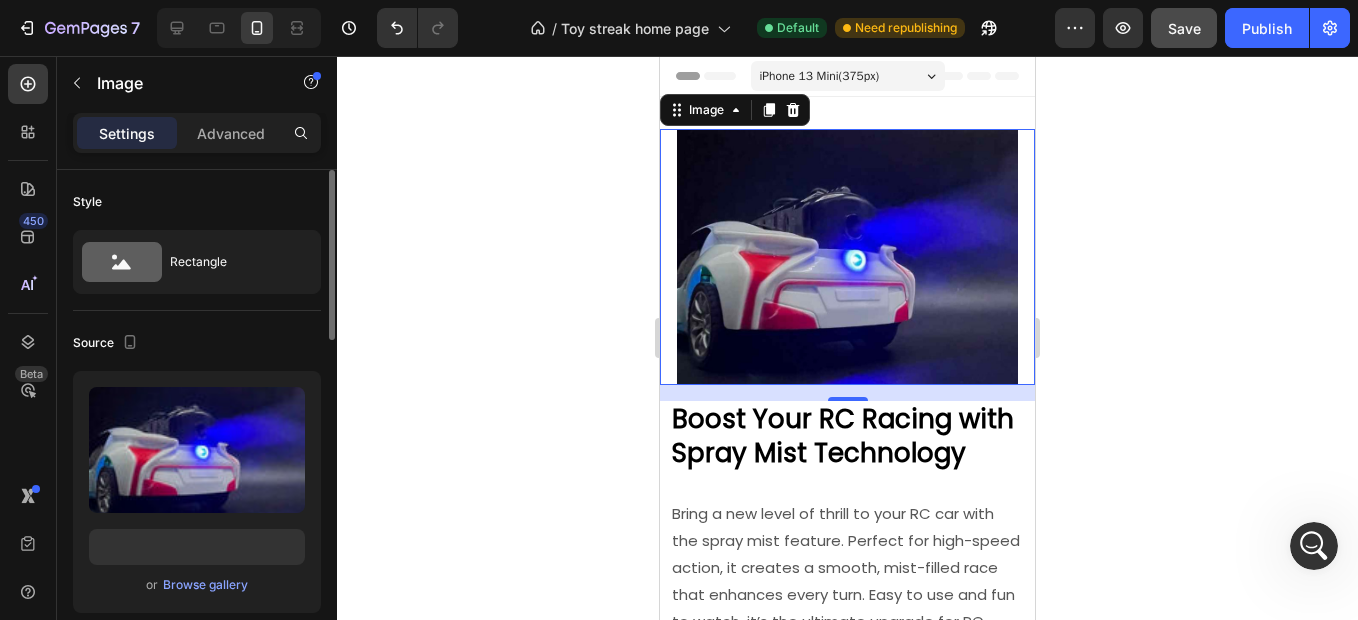 scroll, scrollTop: 0, scrollLeft: 0, axis: both 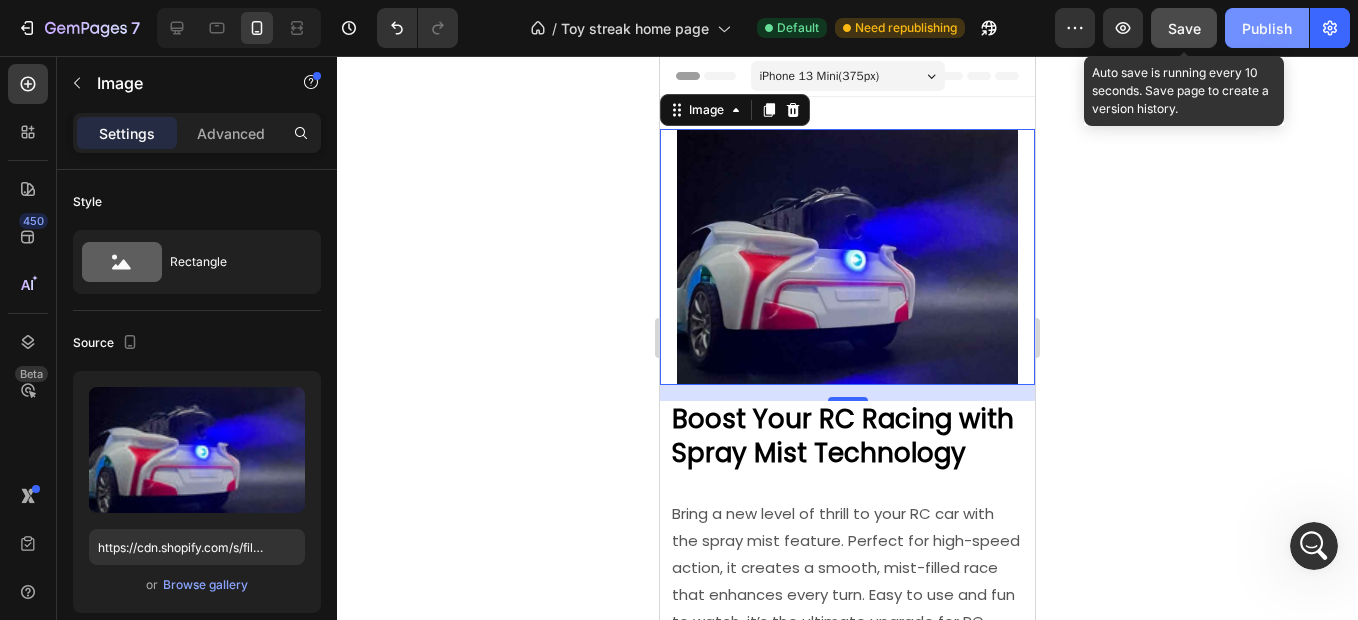click on "Save" 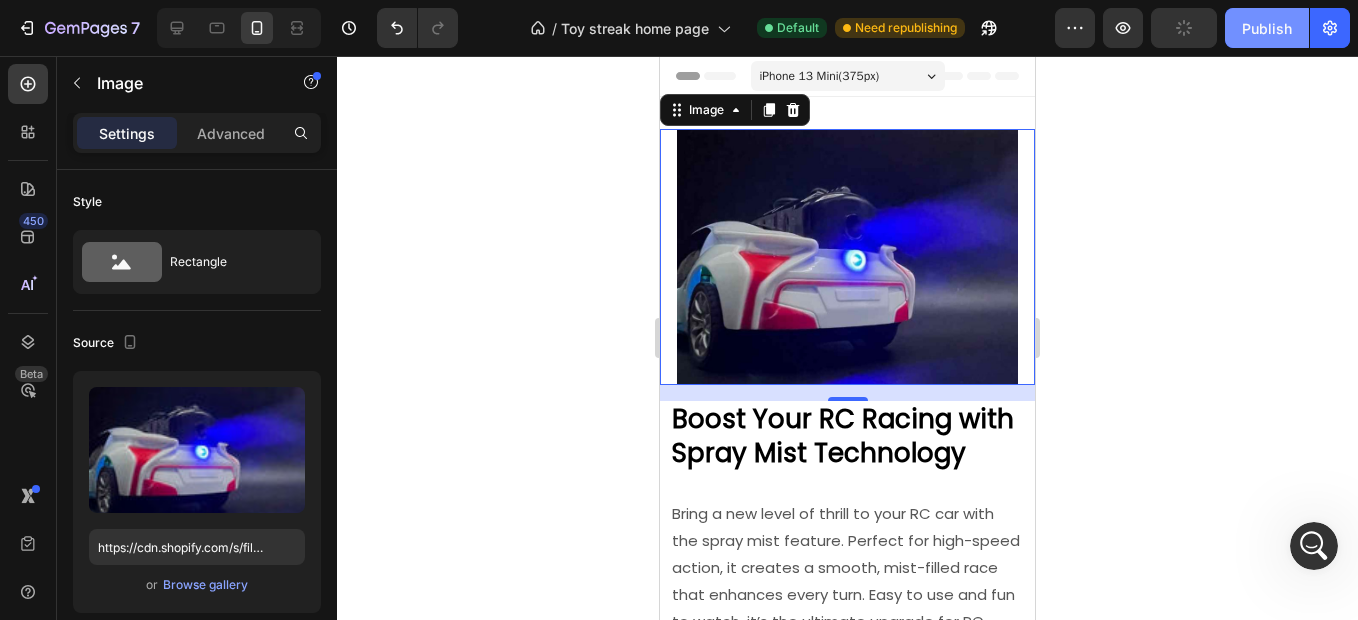 click on "Publish" at bounding box center [1267, 28] 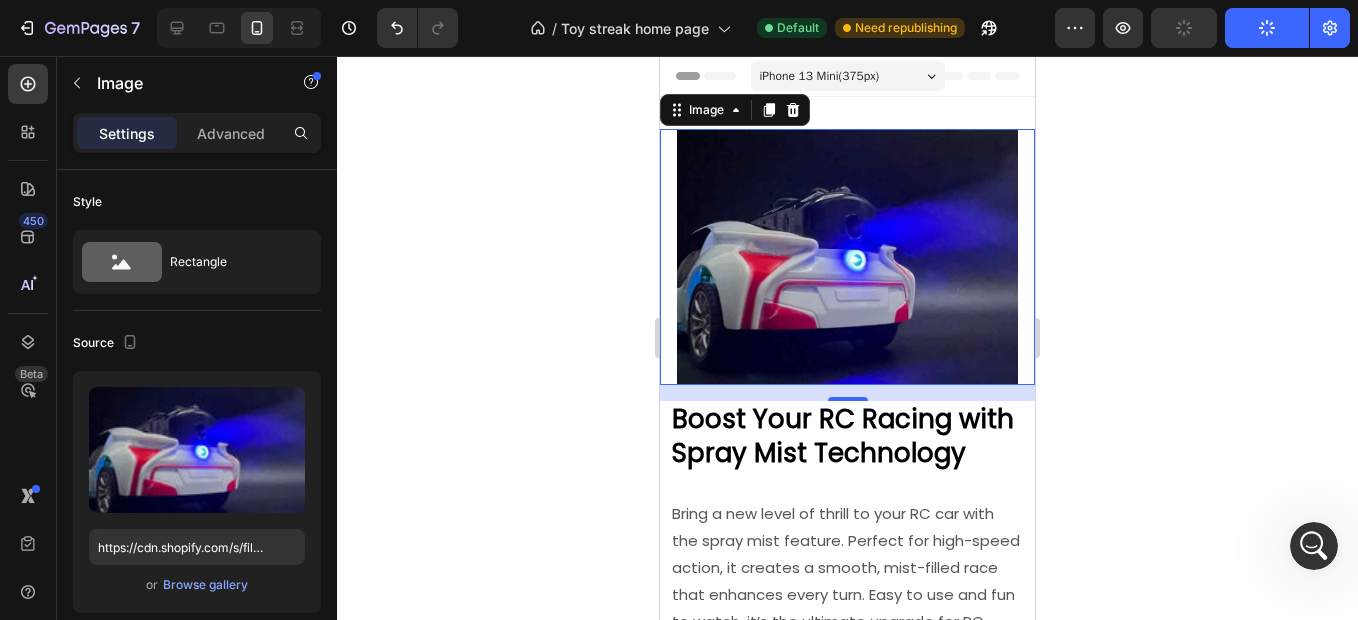 scroll, scrollTop: 900, scrollLeft: 0, axis: vertical 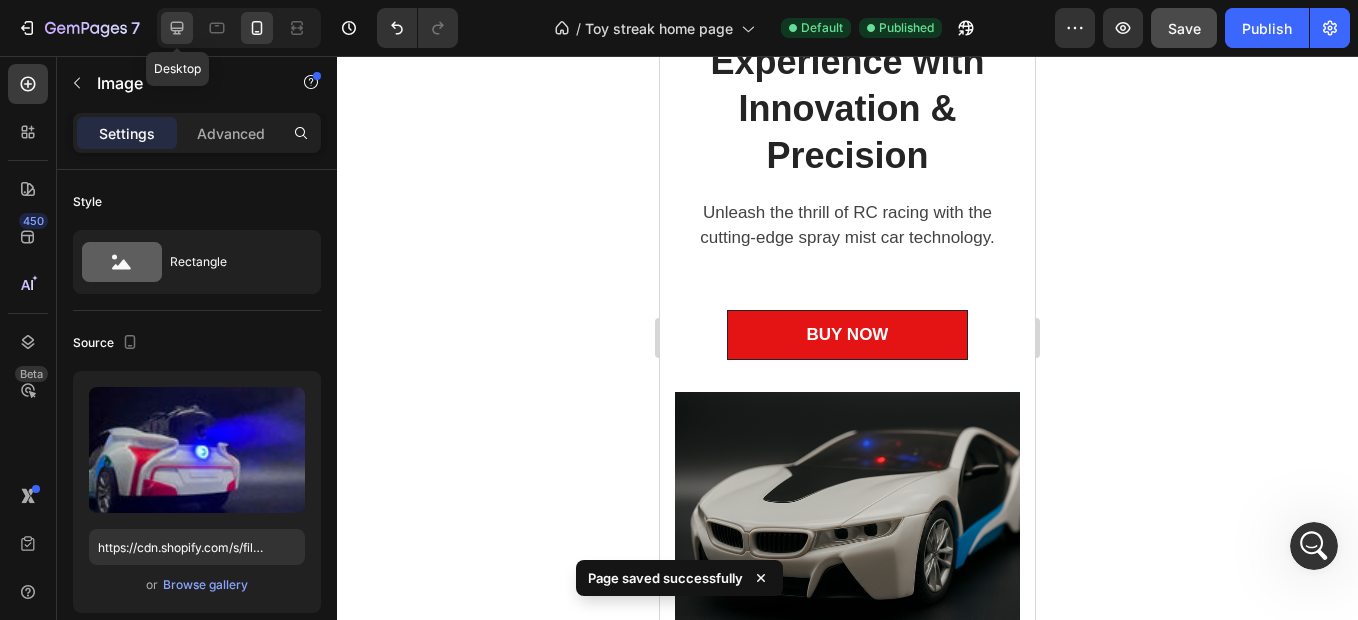 click 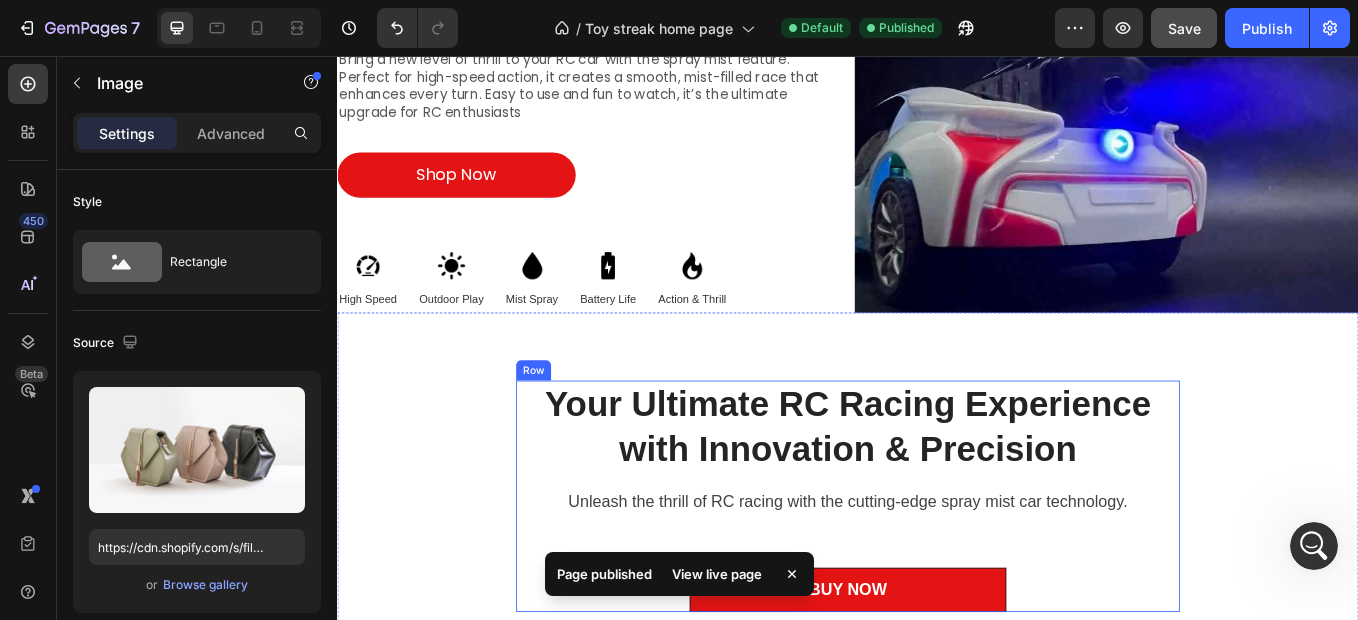 scroll, scrollTop: 0, scrollLeft: 0, axis: both 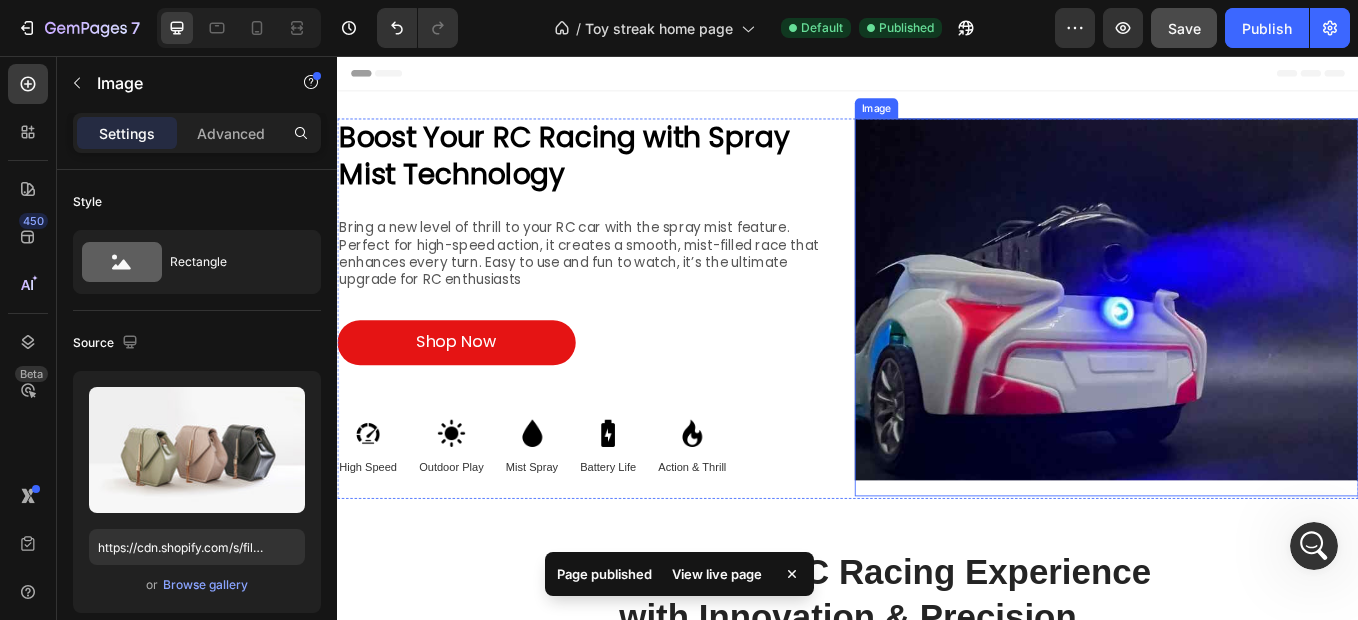 click at bounding box center (1241, 351) 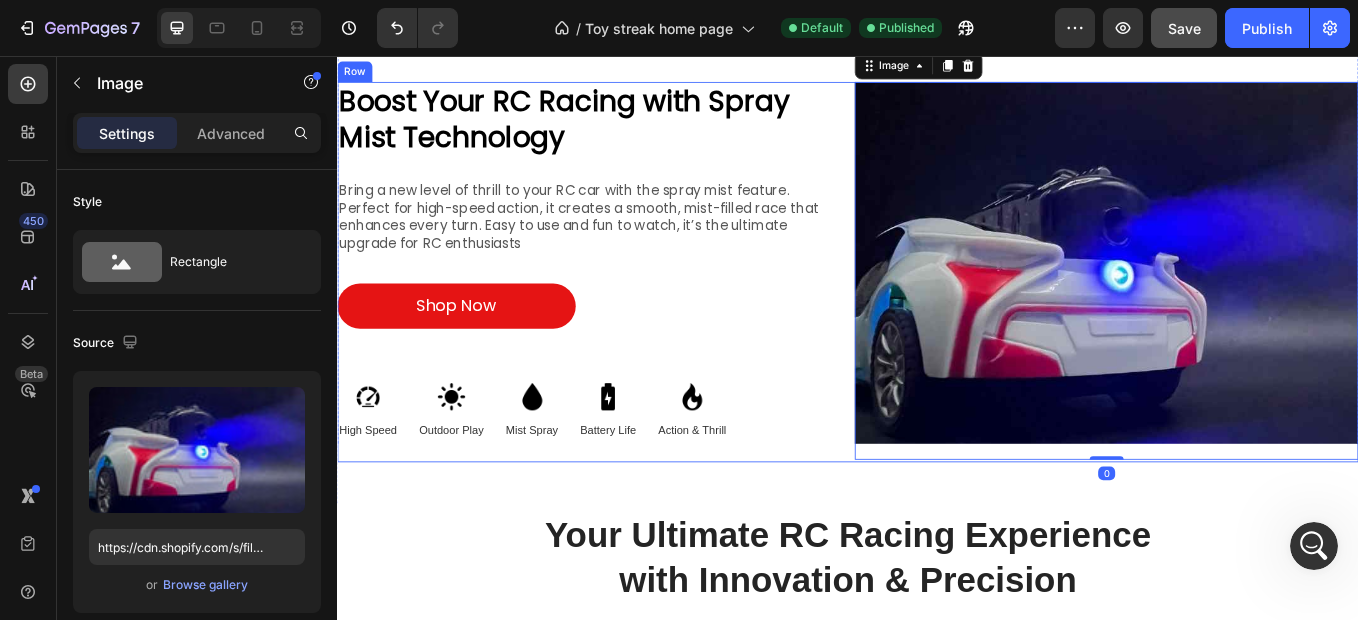 scroll, scrollTop: 0, scrollLeft: 0, axis: both 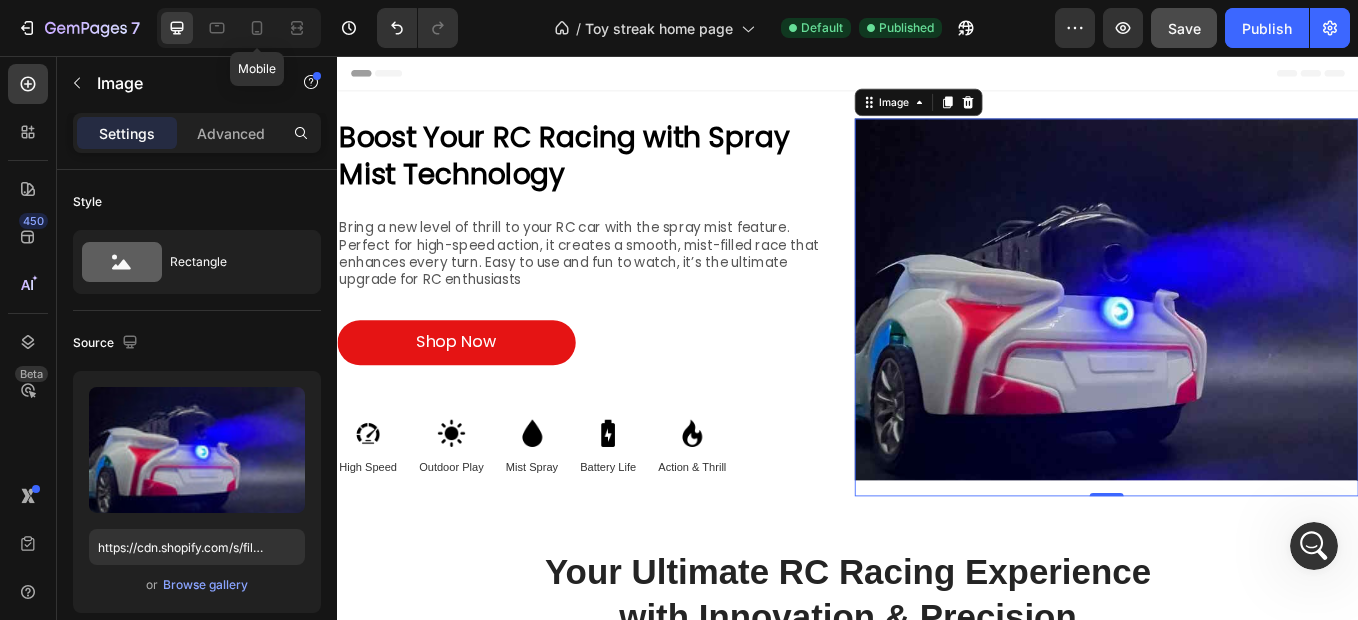 click on "Mobile" at bounding box center [239, 28] 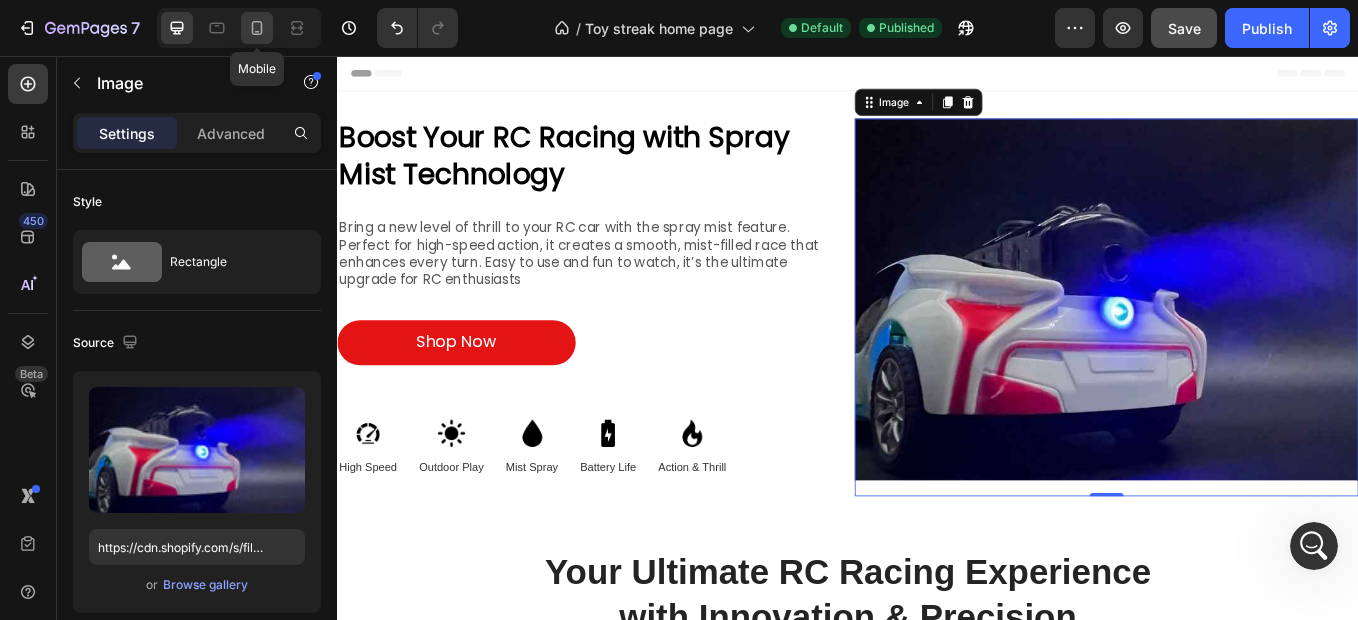 click 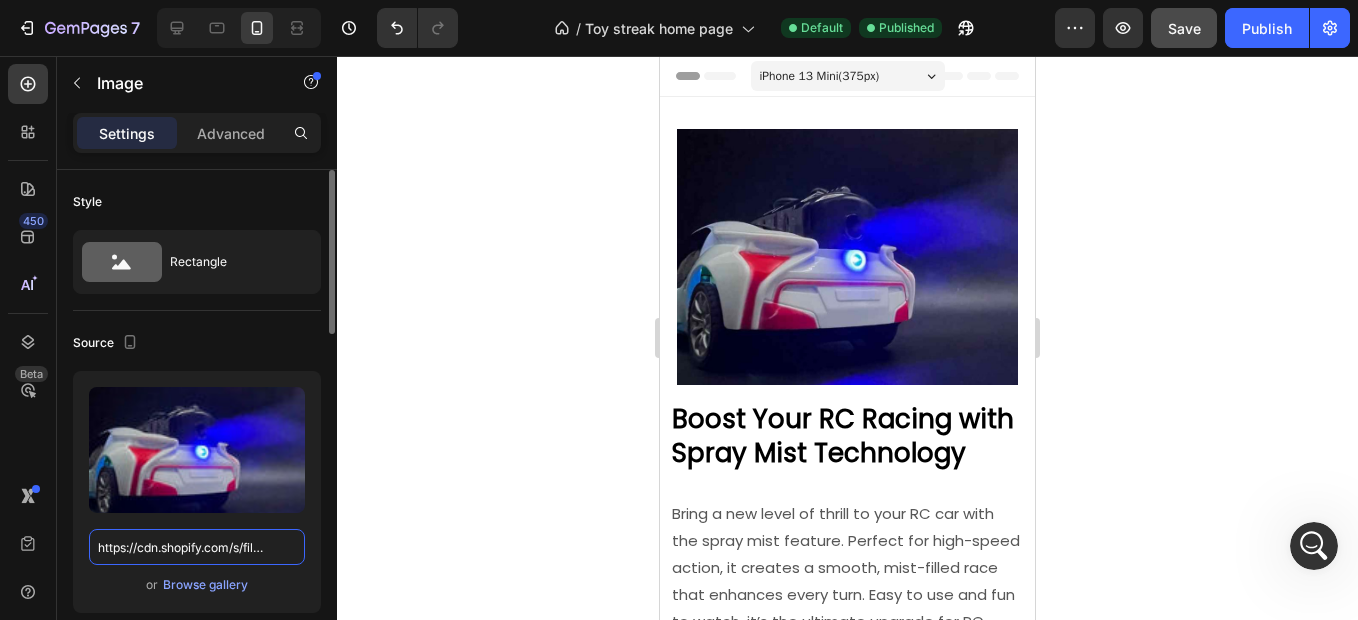 click on "https://cdn.shopify.com/s/files/1/0640/4620/2978/files/gempages_577994312537604882-5b26c411-bafb-49fa-b552-1f535e37d16a.jpg" at bounding box center (197, 547) 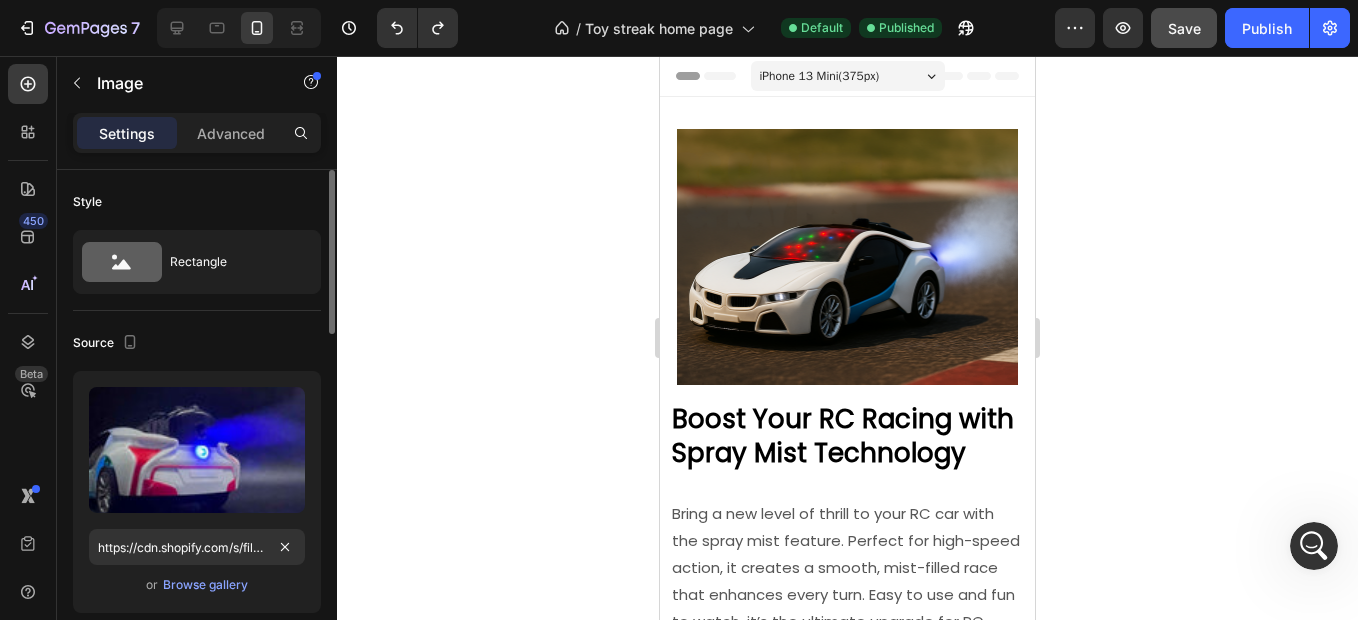 click on "Source" at bounding box center (197, 343) 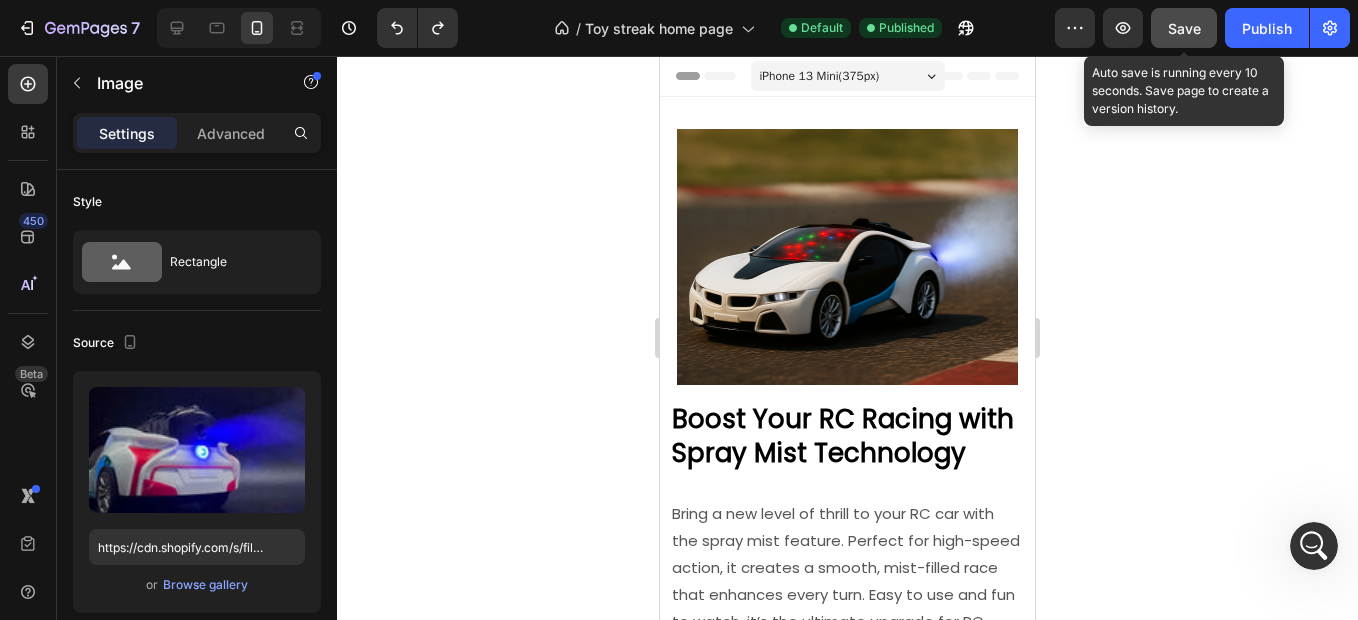 click on "Save" 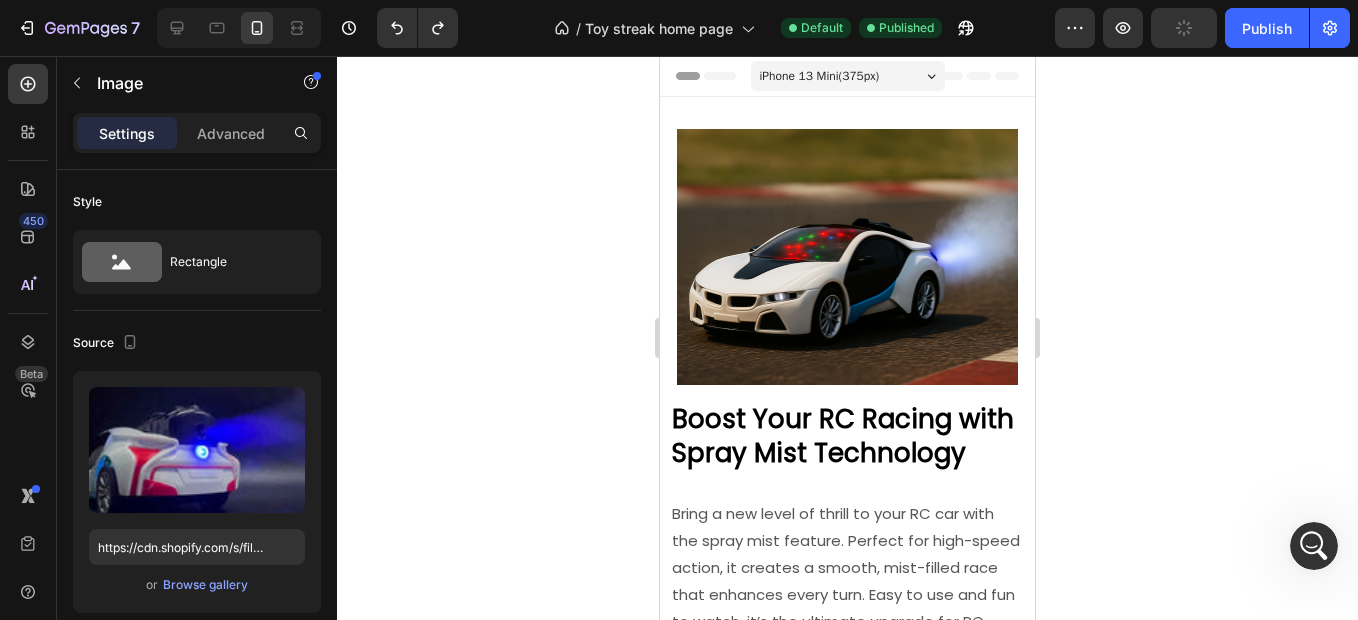 click on "Publish" at bounding box center [1267, 28] 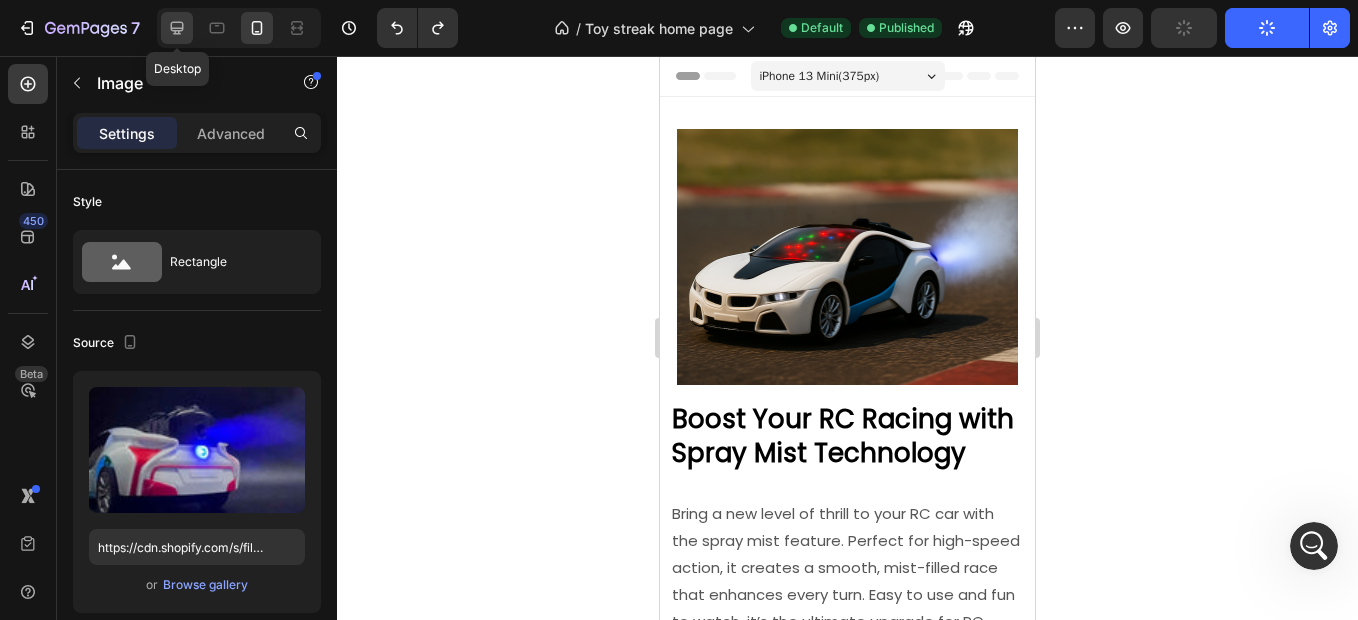 click 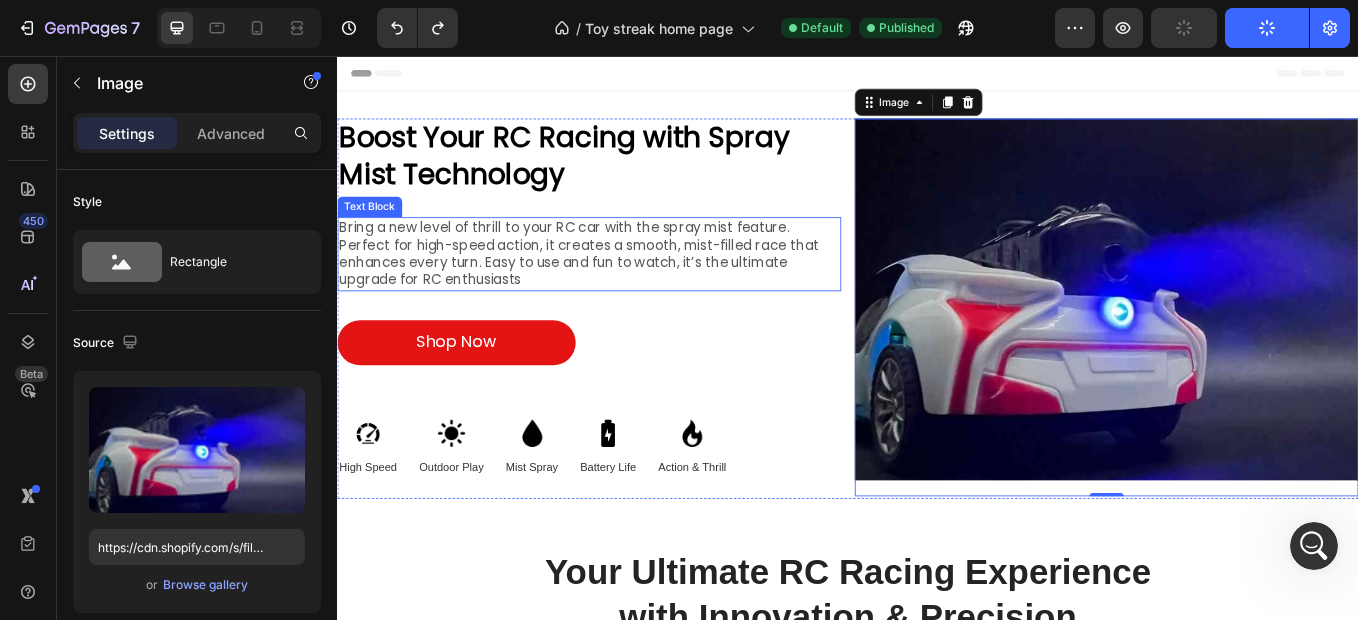 scroll, scrollTop: 3, scrollLeft: 0, axis: vertical 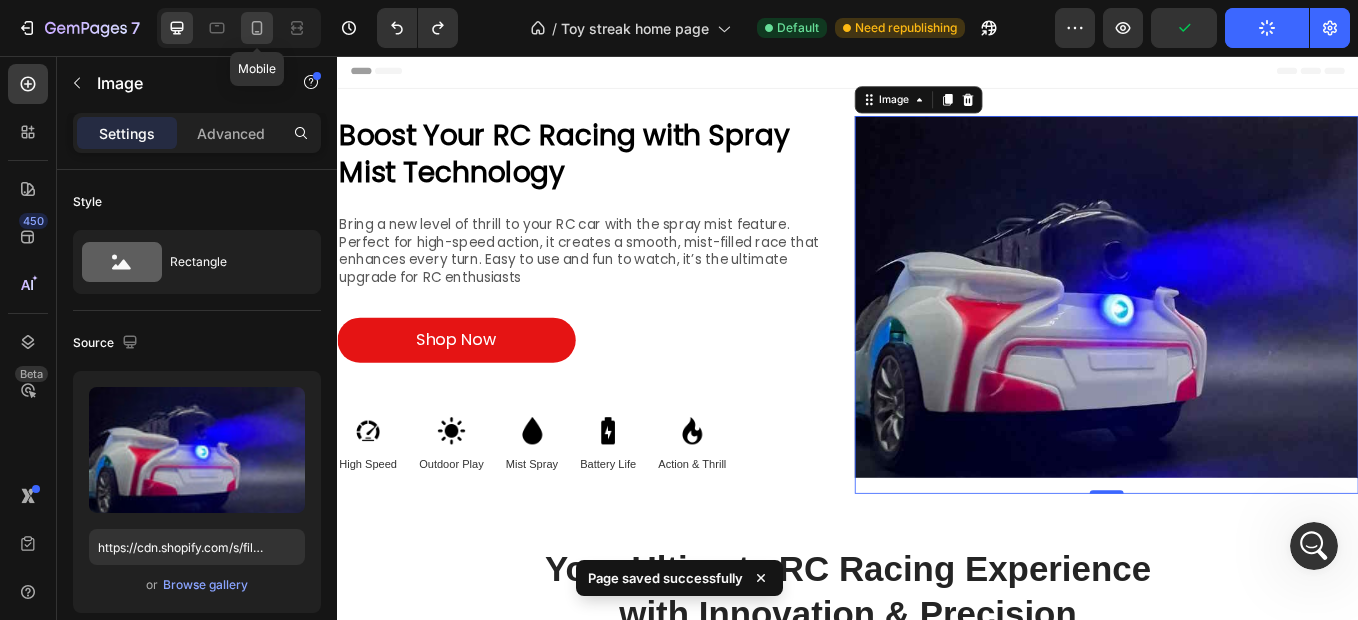 click 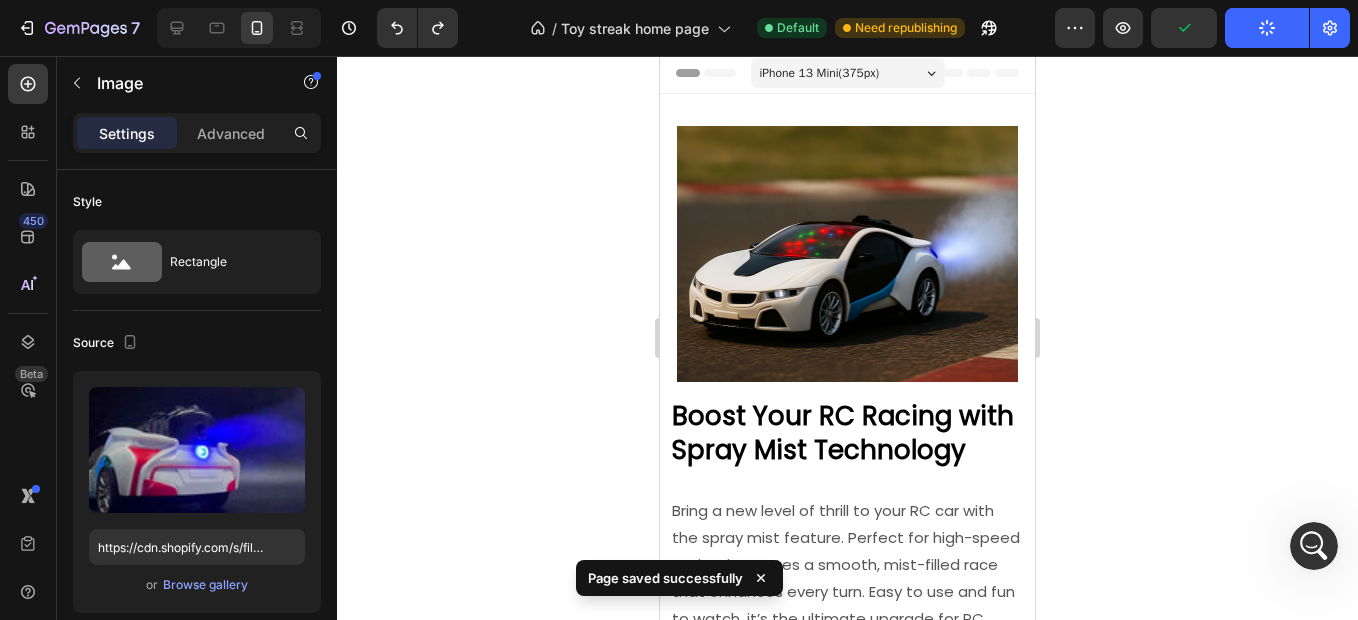 scroll, scrollTop: 0, scrollLeft: 0, axis: both 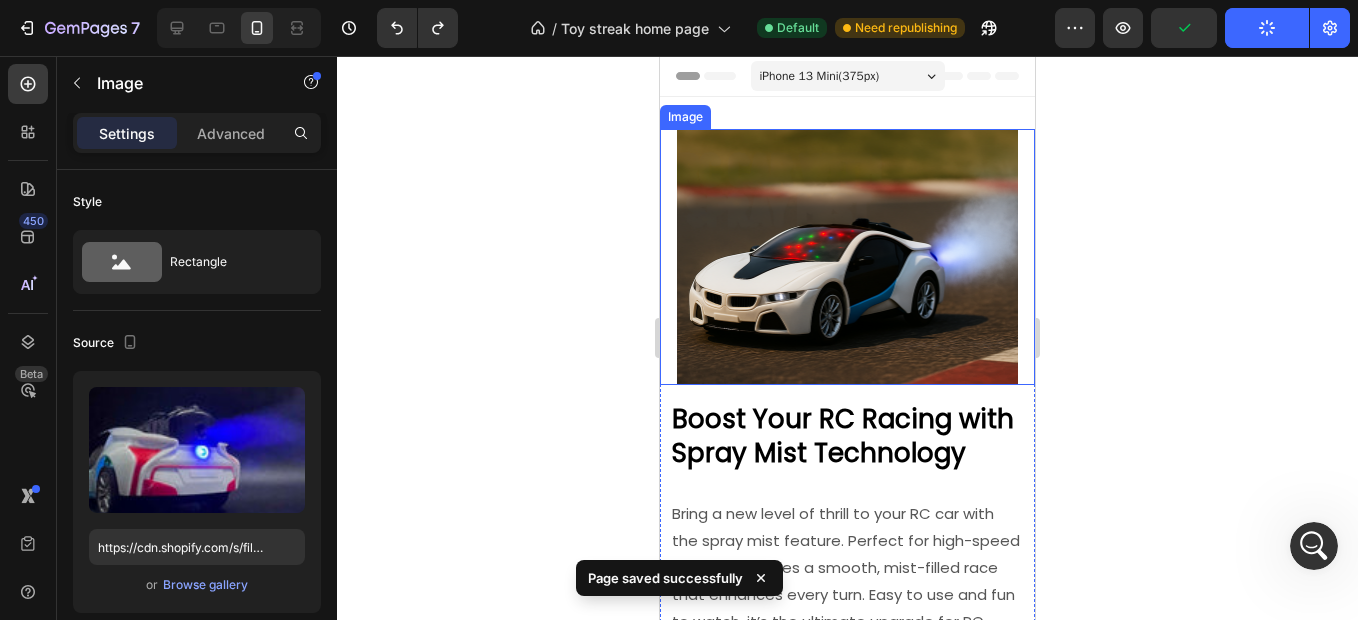 click at bounding box center [847, 257] 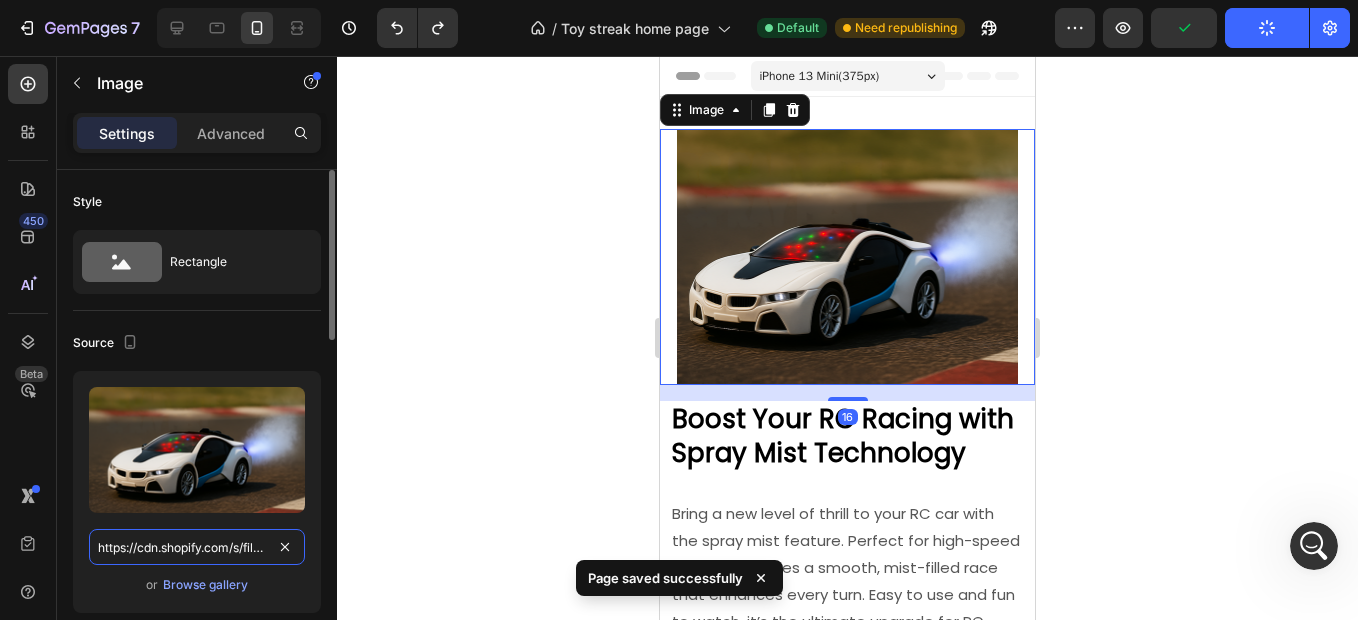 click on "https://cdn.shopify.com/s/files/1/0640/4620/2978/files/gempages_577994312537604882-6b9a5512-fd57-4b51-be26-180c351e800a.png" at bounding box center [197, 547] 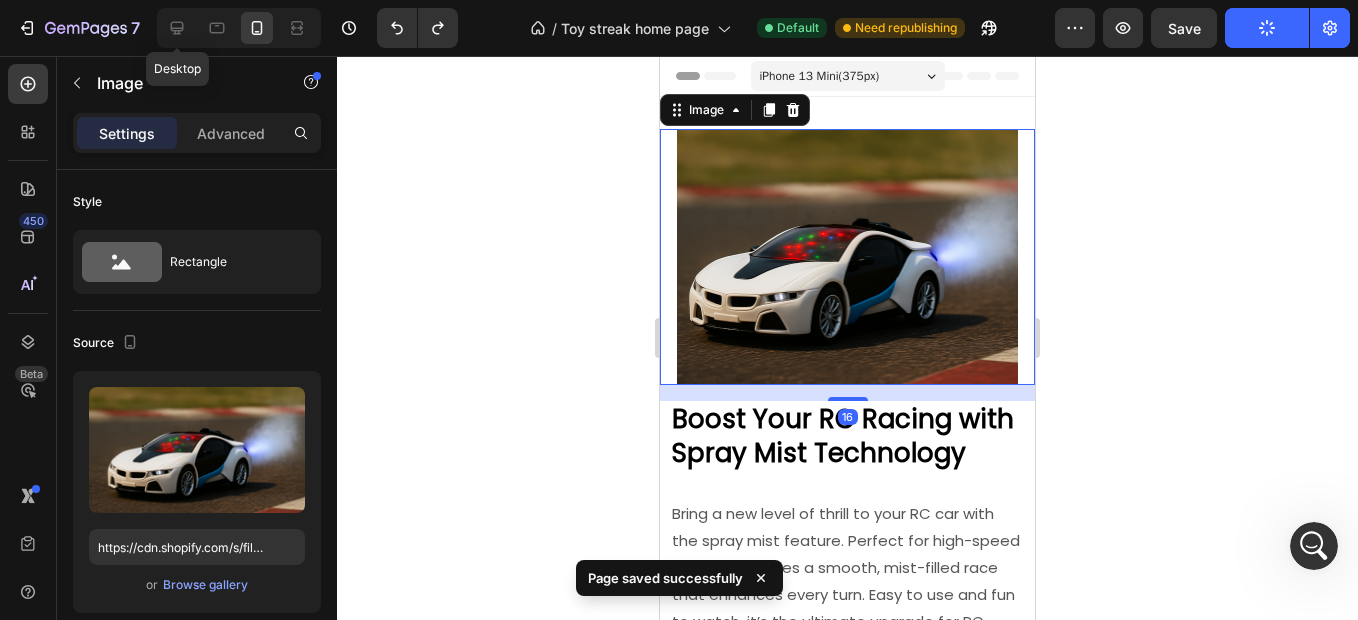 drag, startPoint x: 191, startPoint y: 41, endPoint x: 210, endPoint y: 45, distance: 19.416489 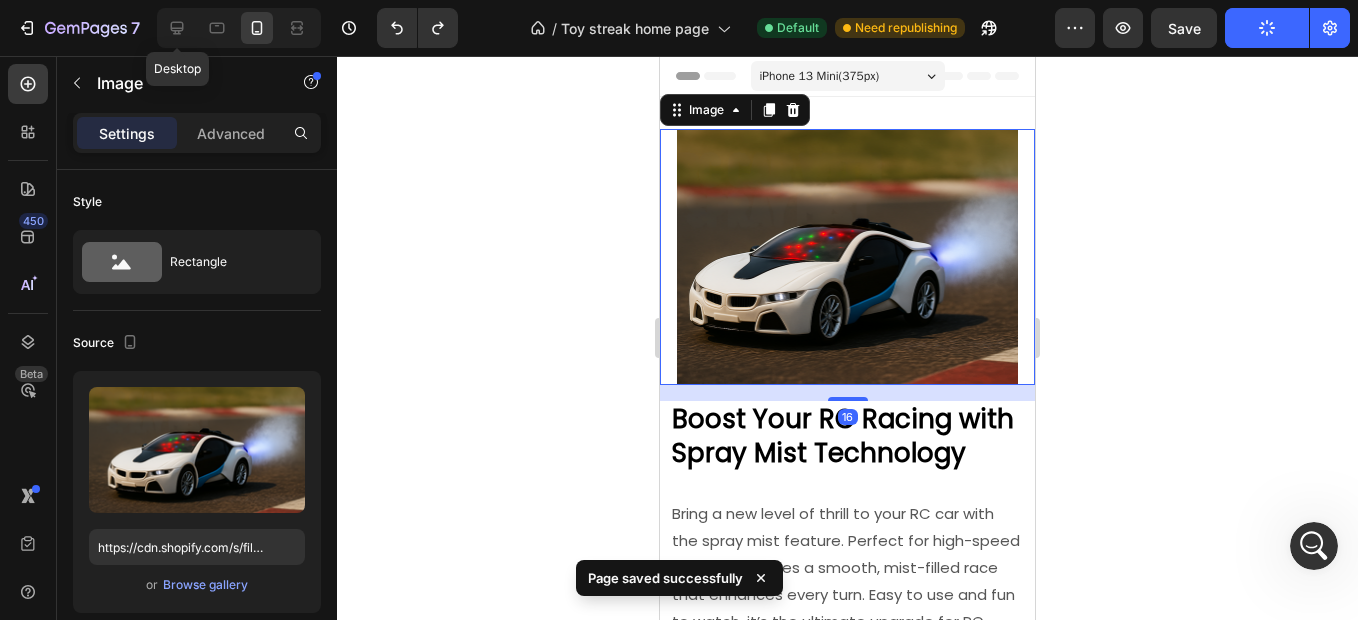 click 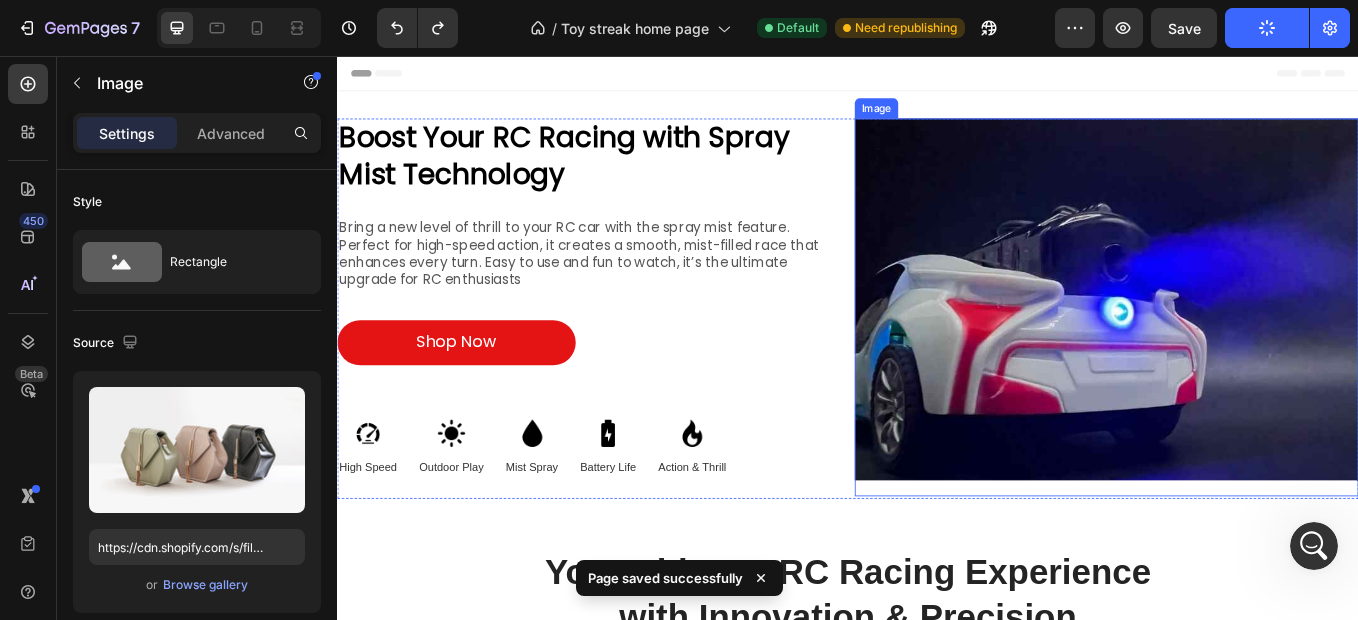 click at bounding box center [1241, 351] 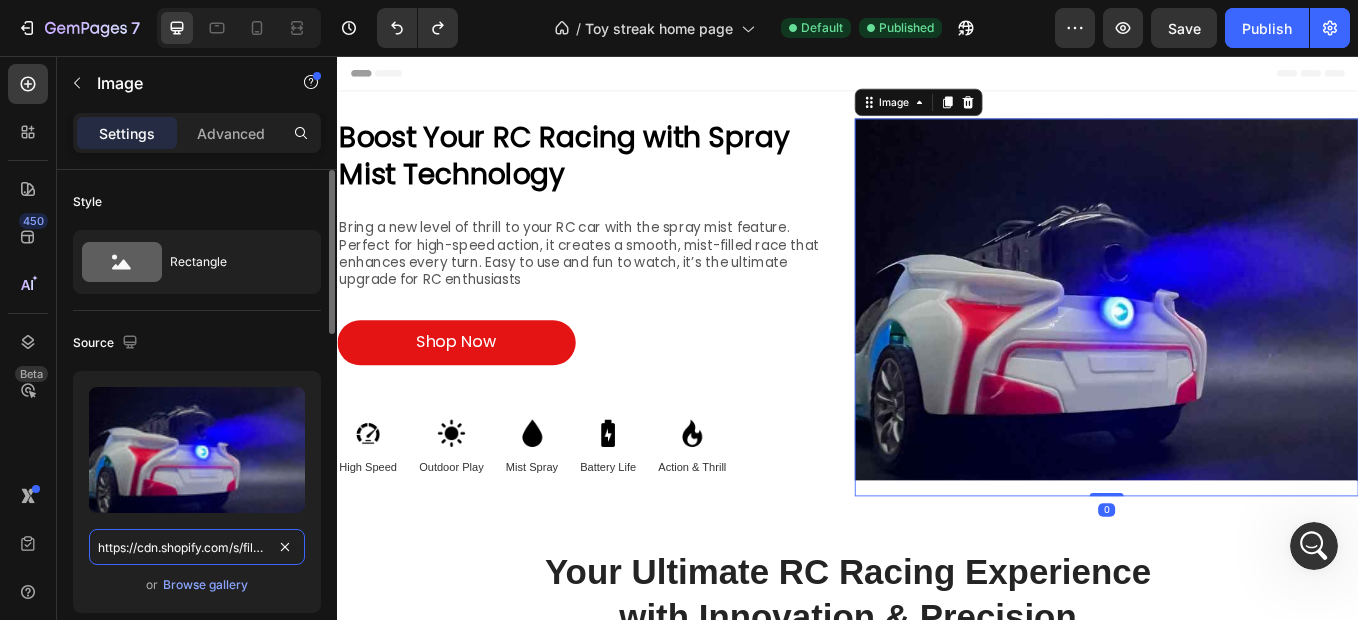 click on "https://cdn.shopify.com/s/files/1/0640/4620/2978/files/gempages_577994312537604882-5b26c411-bafb-49fa-b552-1f535e37d16a.jpg" at bounding box center (197, 547) 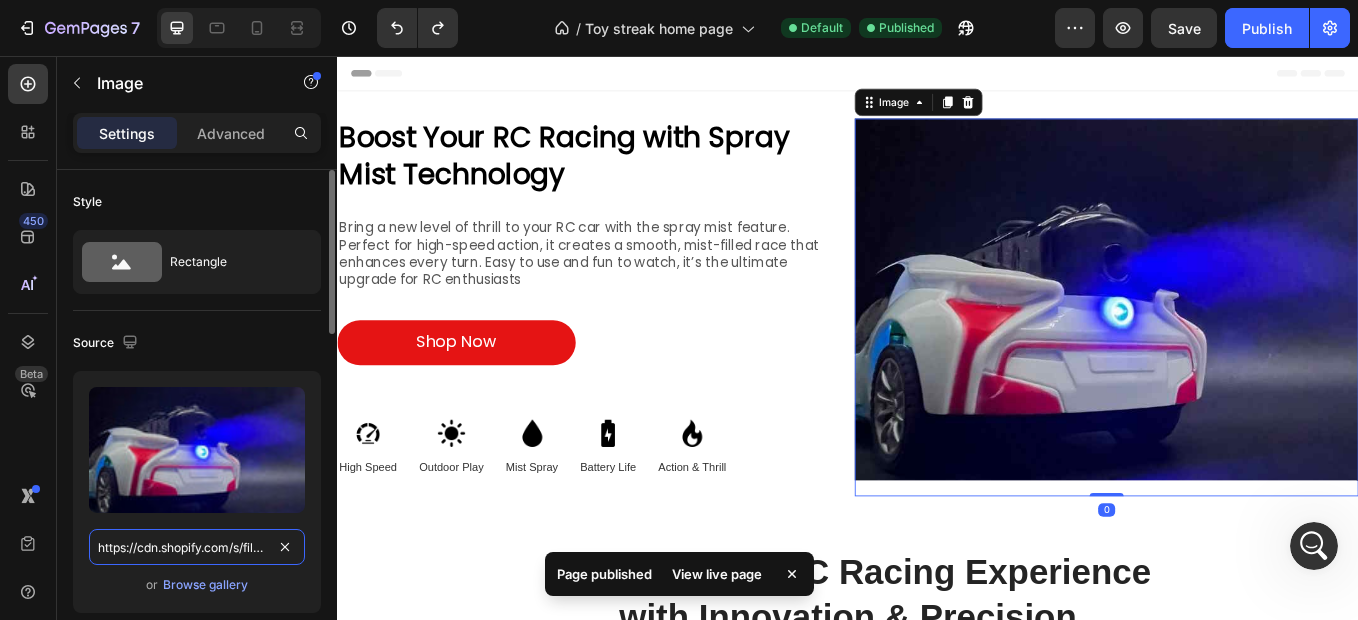 paste on "6b9a5512-fd57-4b51-be26-180c351e800a.pn" 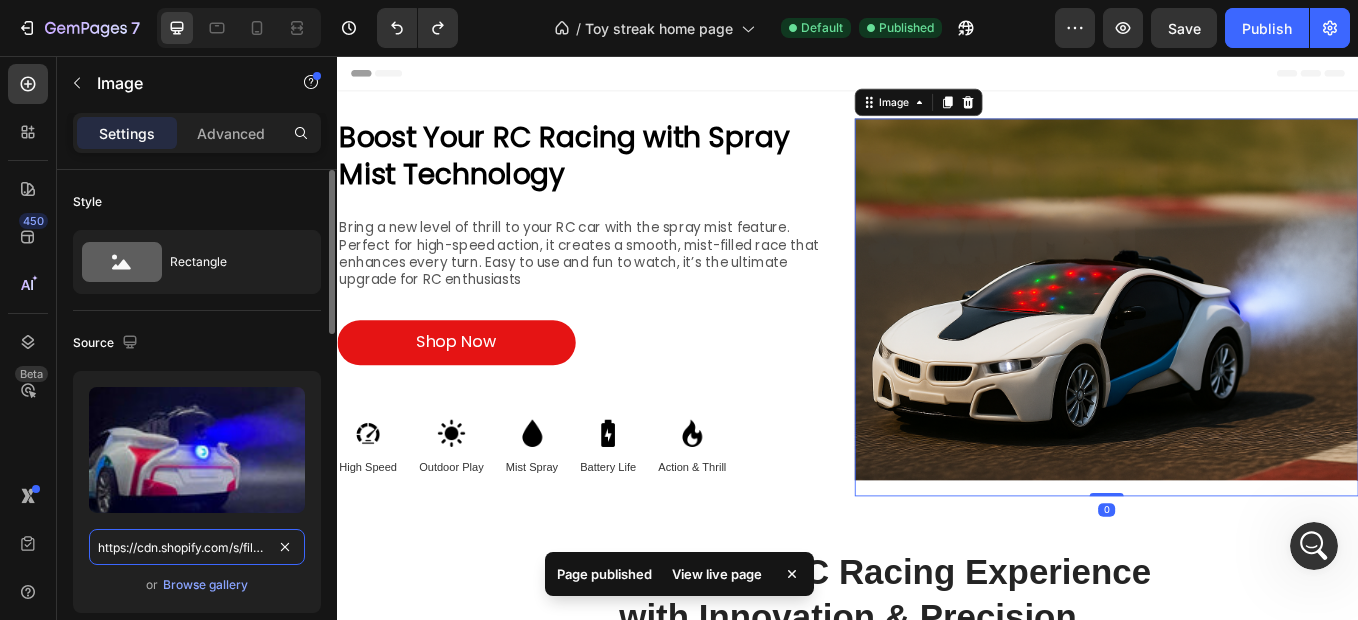 type on "https://cdn.shopify.com/s/files/1/0640/4620/2978/files/gempages_577994312537604882-6b9a5512-fd57-4b51-be26-180c351e800a.png" 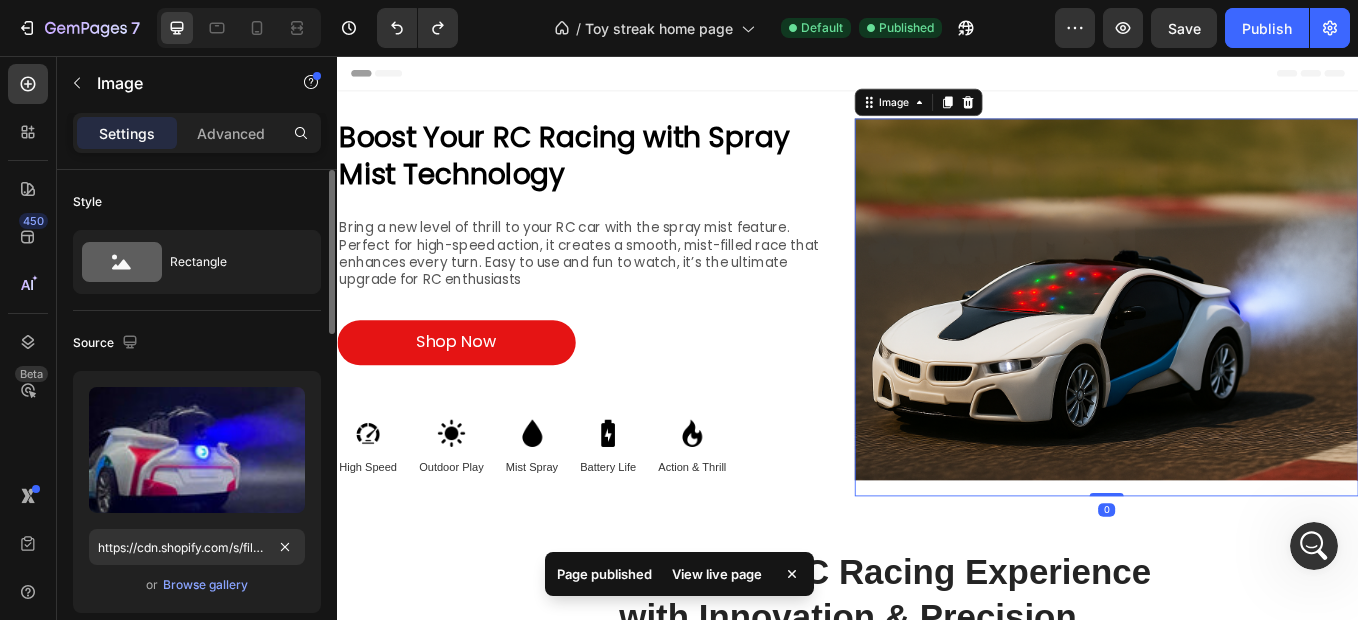 click on "Source Upload Image https://cdn.shopify.com/s/files/1/0640/4620/2978/files/gempages_577994312537604882-6b9a5512-fd57-4b51-be26-180c351e800a.png or  Browse gallery  Scale" 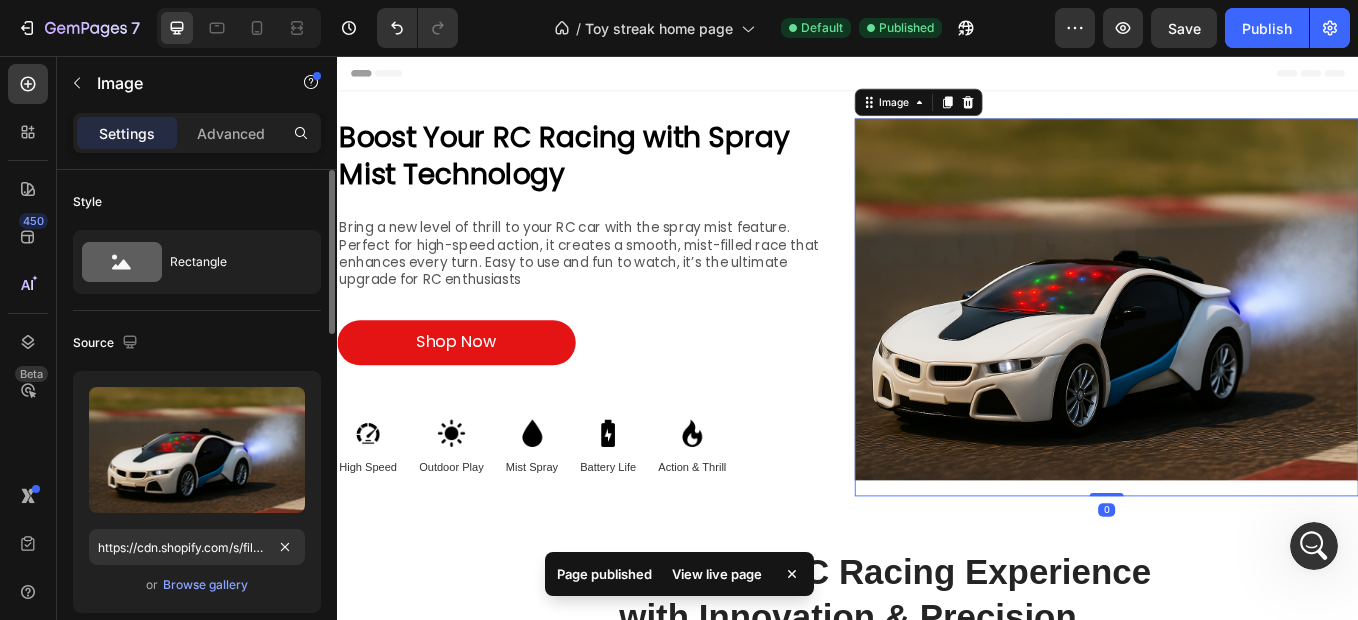 scroll, scrollTop: 0, scrollLeft: 0, axis: both 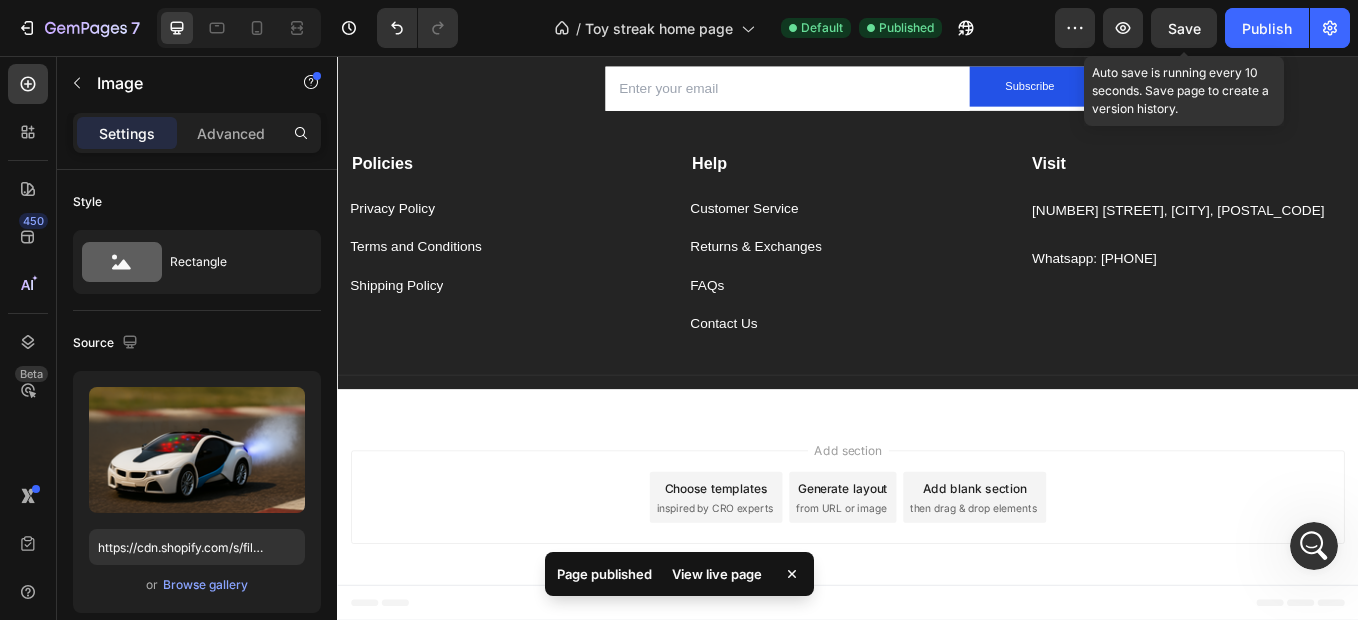 click on "Save" at bounding box center [1184, 28] 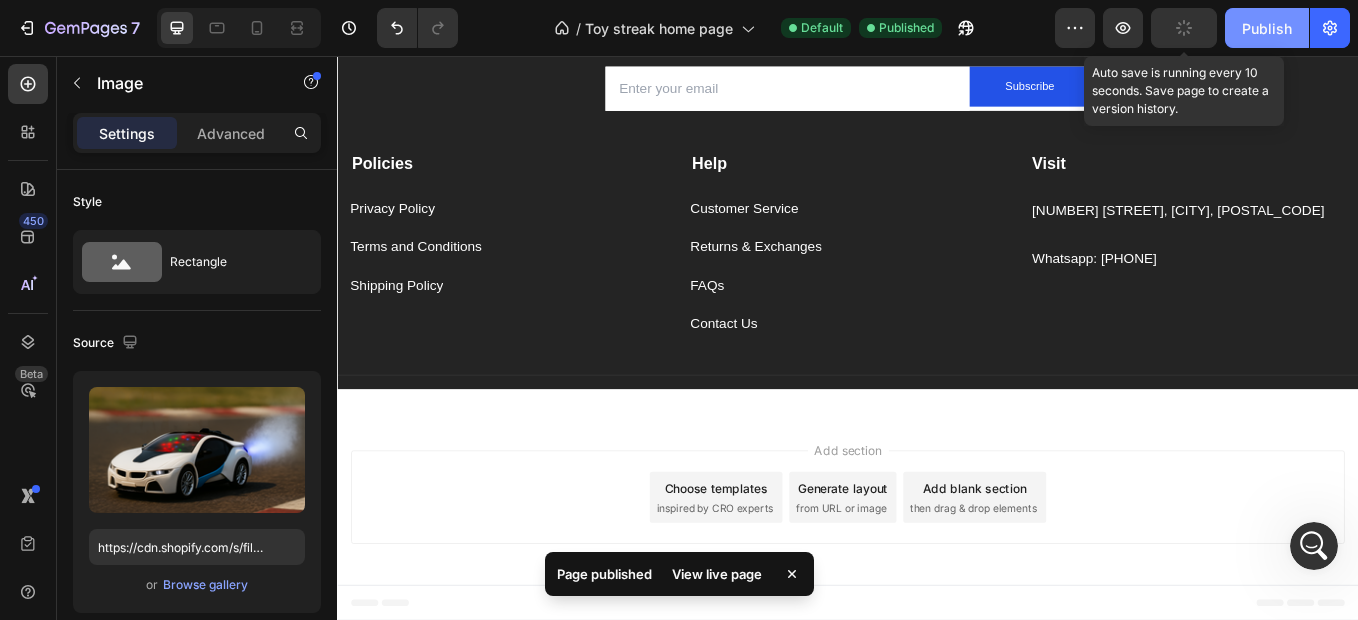 click on "Publish" at bounding box center [1267, 28] 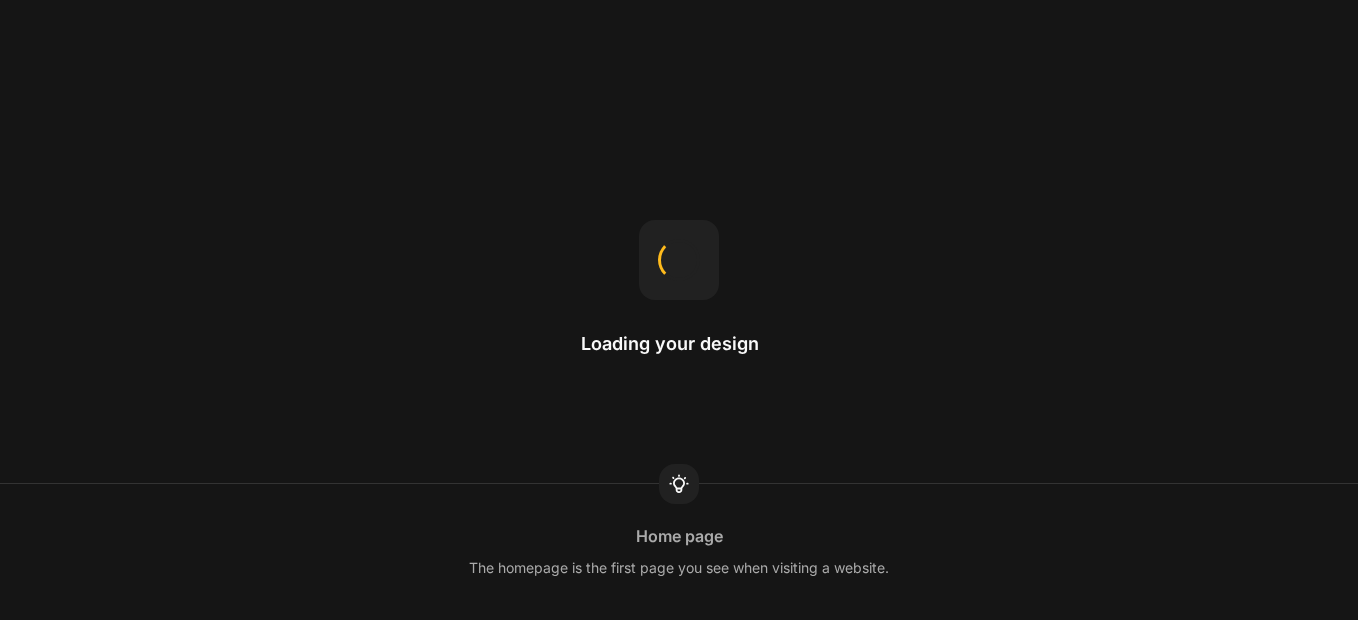 scroll, scrollTop: 0, scrollLeft: 0, axis: both 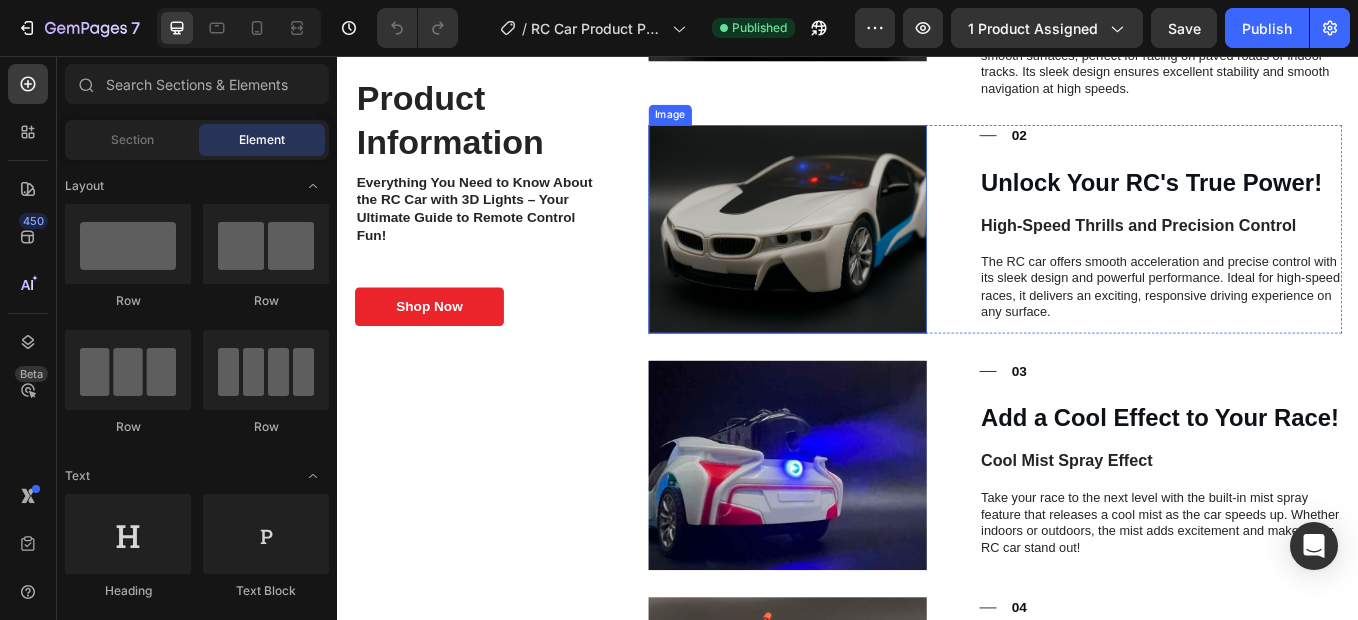 click at bounding box center (865, 259) 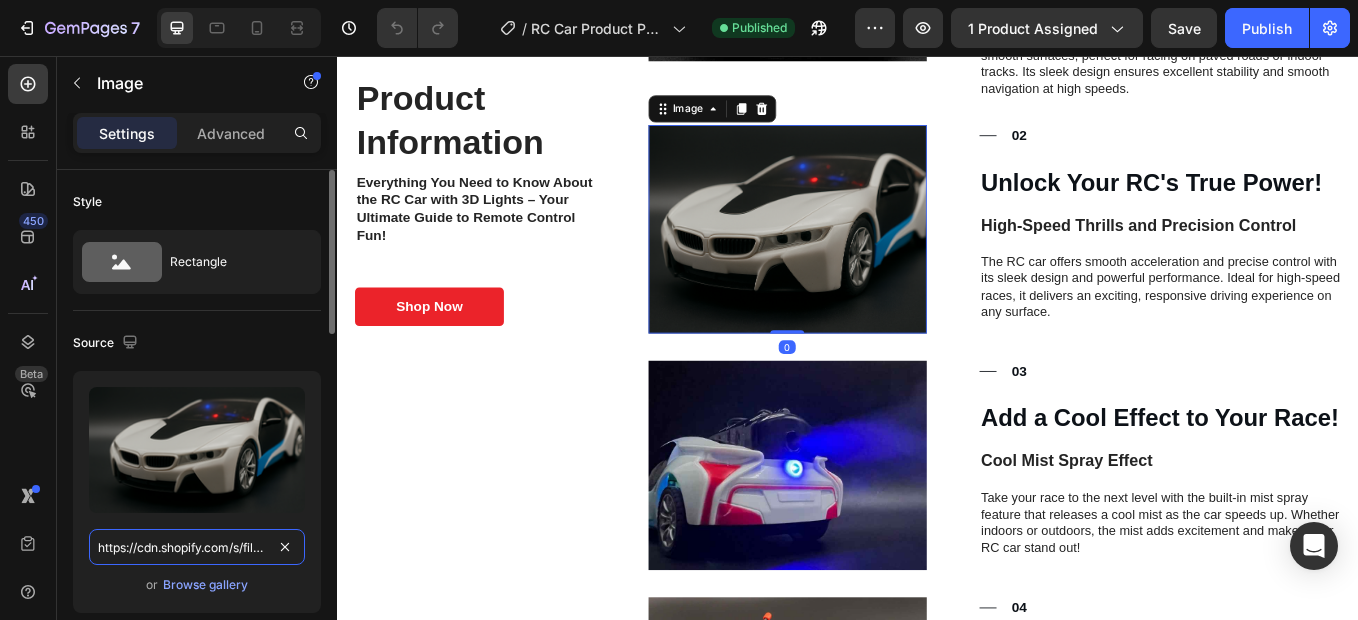 click on "https://cdn.shopify.com/s/files/1/0640/4620/2978/files/gempages_577994312537604882-b0988447-7566-4a78-9787-df660f9c248b.png" at bounding box center (197, 547) 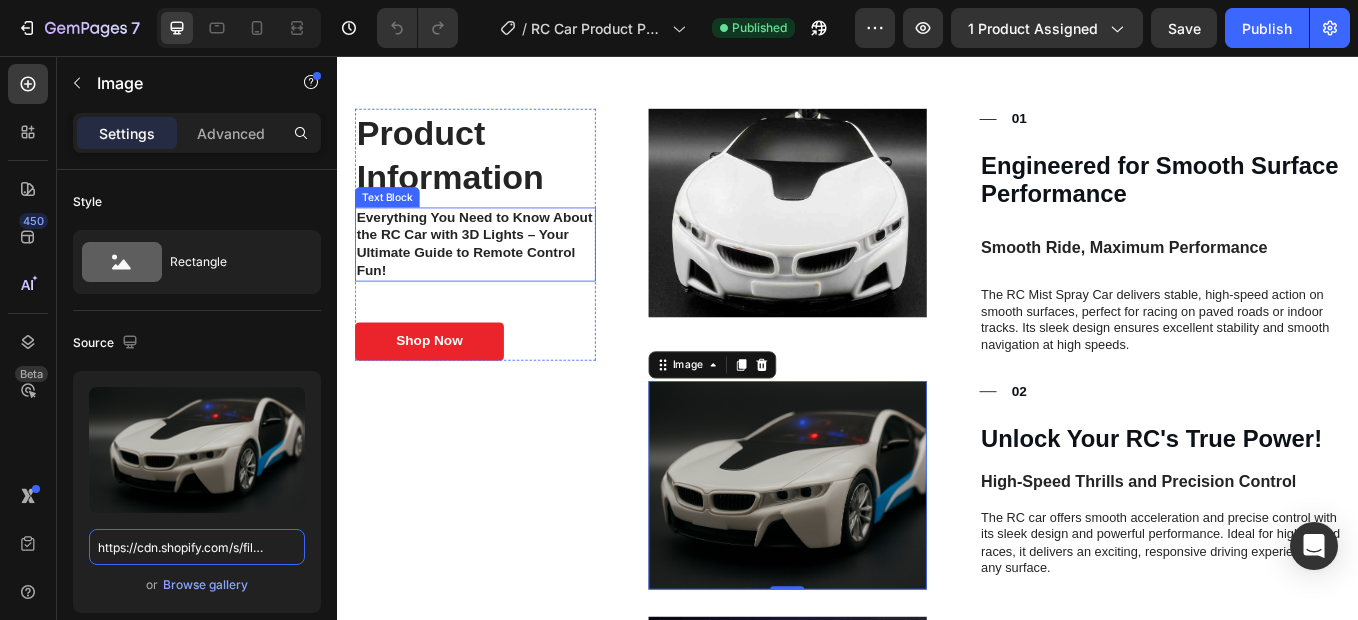 scroll, scrollTop: 1400, scrollLeft: 0, axis: vertical 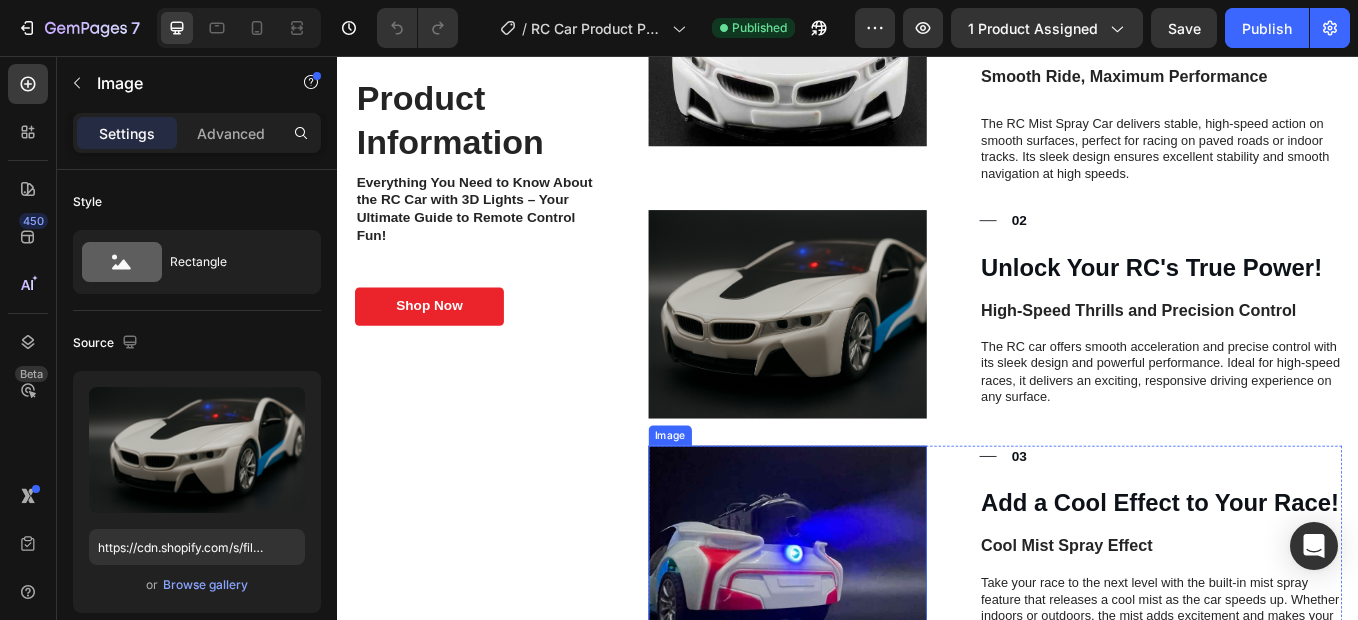 click at bounding box center (865, 636) 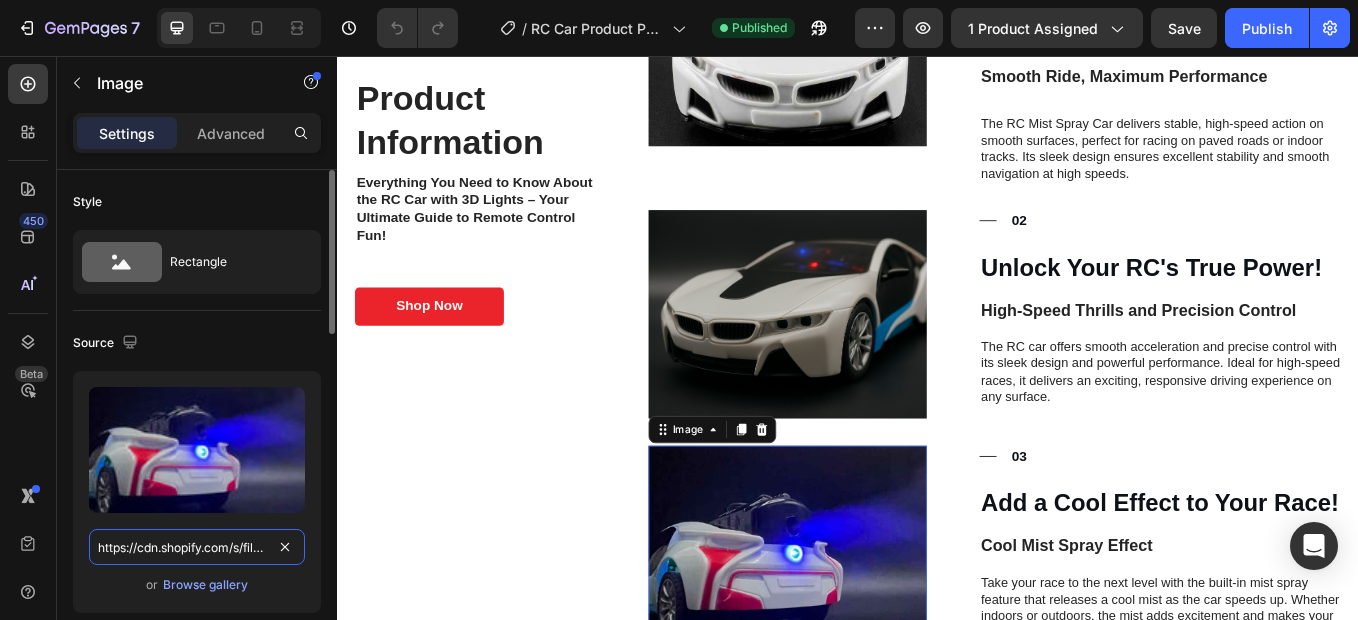 click on "https://cdn.shopify.com/s/files/1/0640/4620/2978/files/gempages_577994312537604882-5b26c411-bafb-49fa-b552-1f535e37d16a.jpg" at bounding box center [197, 547] 